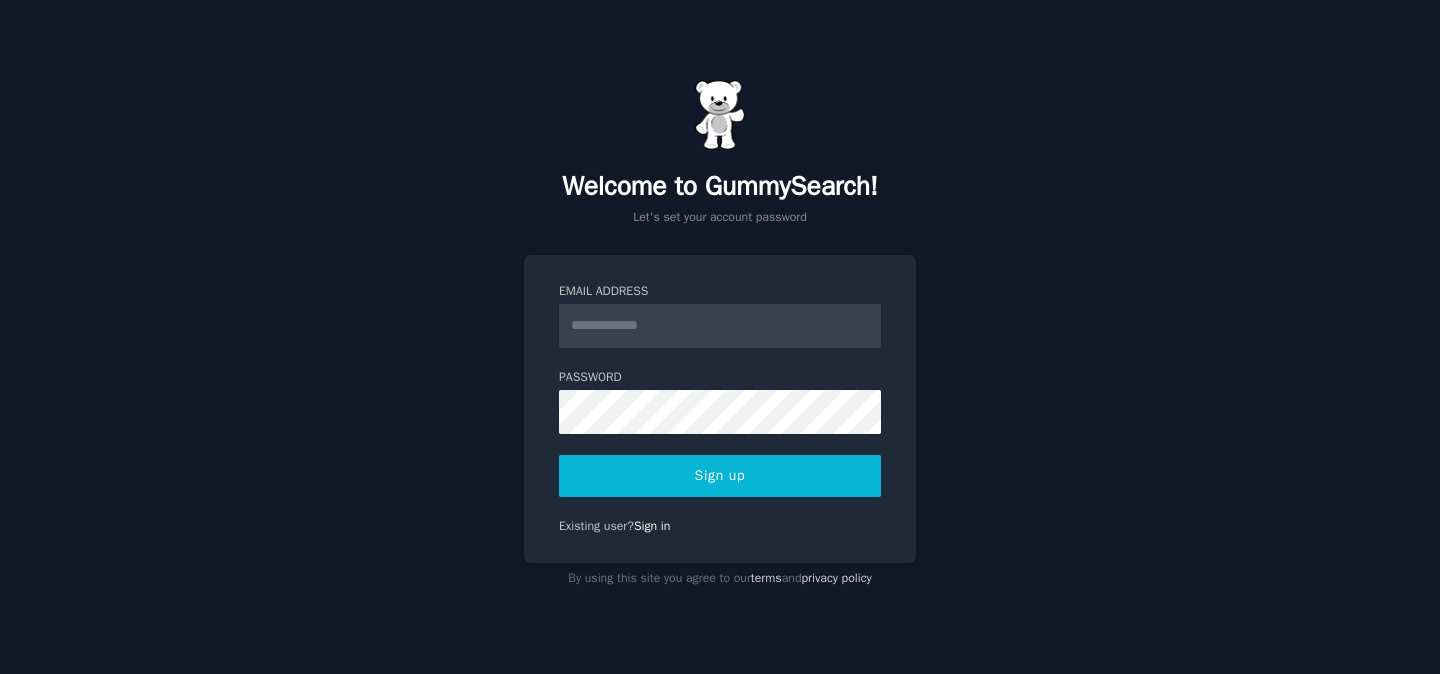 scroll, scrollTop: 0, scrollLeft: 0, axis: both 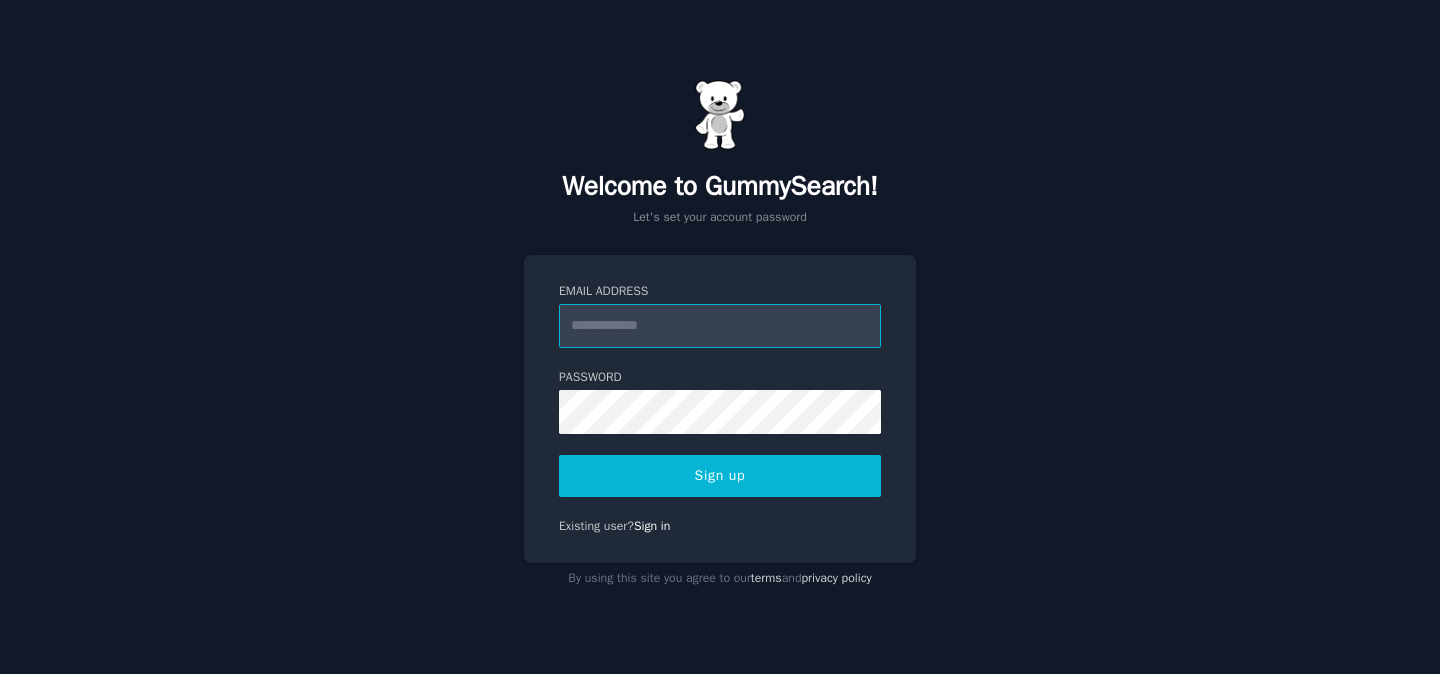 type on "**********" 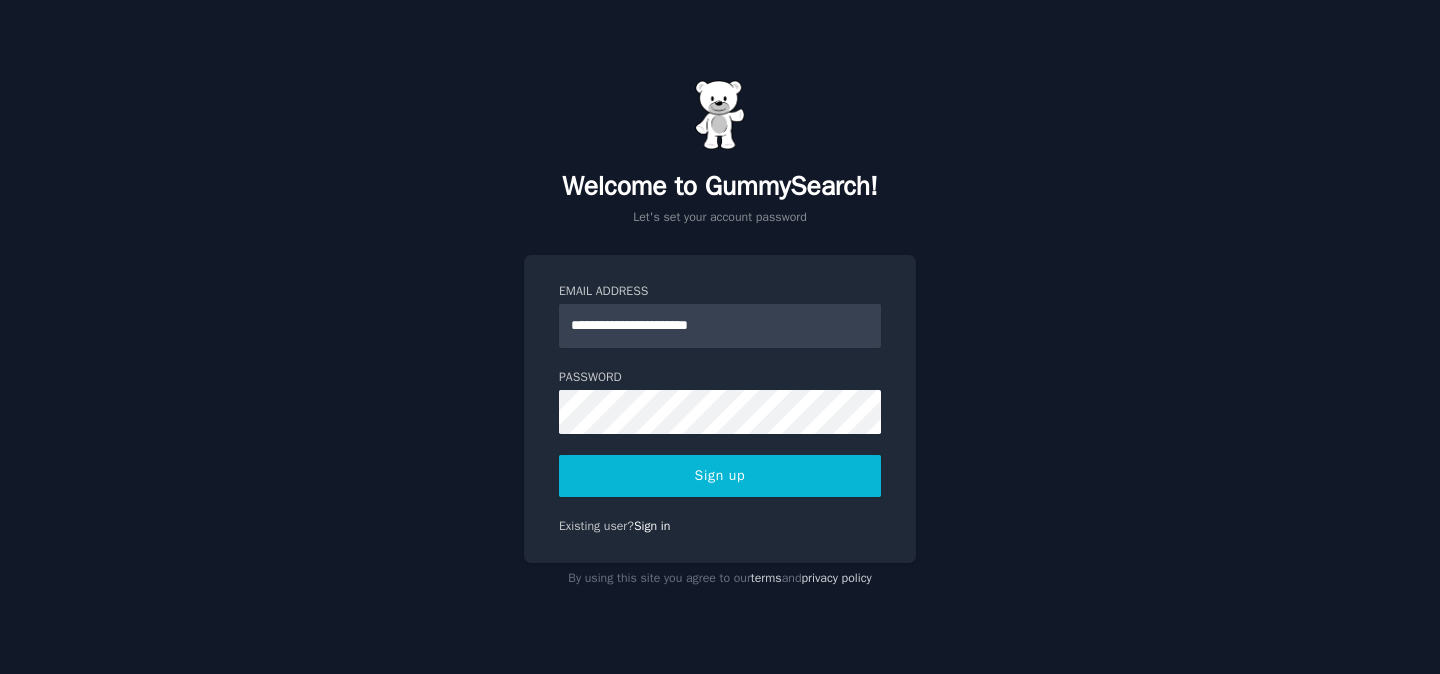 click on "Sign up" at bounding box center [720, 476] 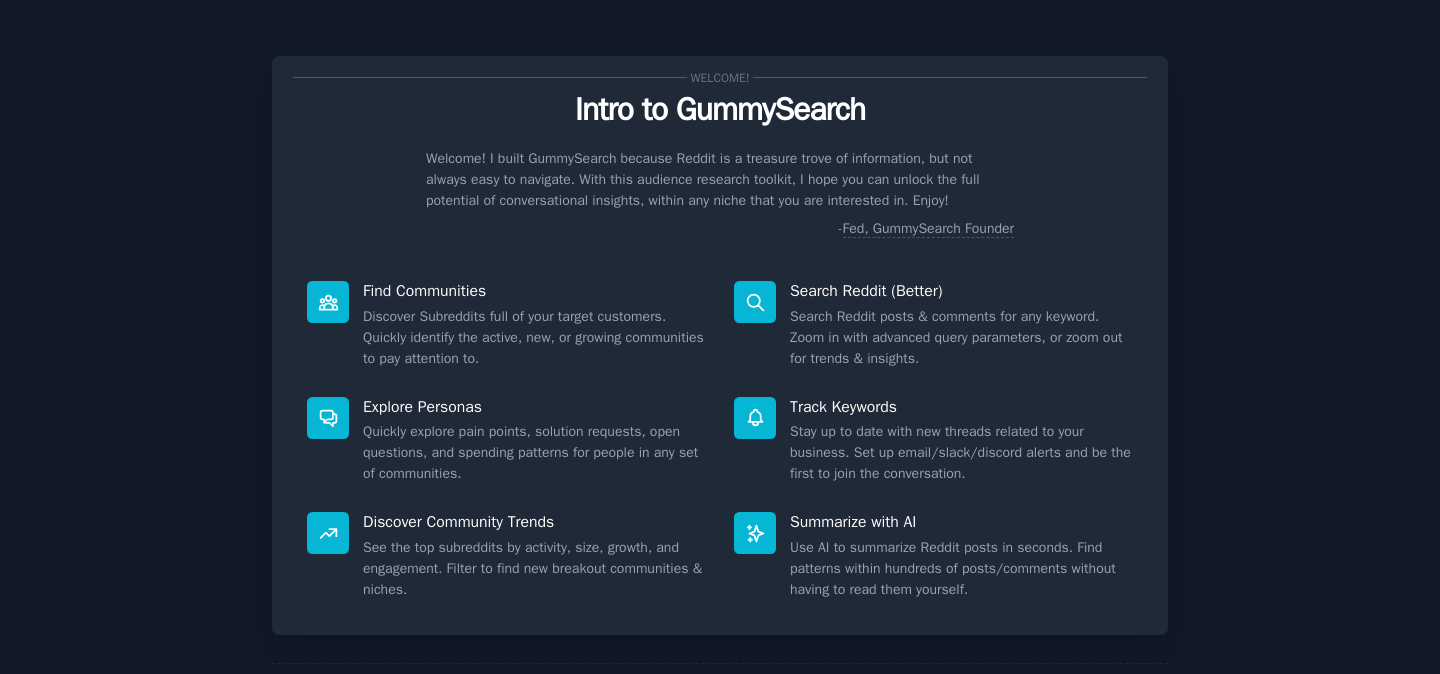 scroll, scrollTop: 0, scrollLeft: 0, axis: both 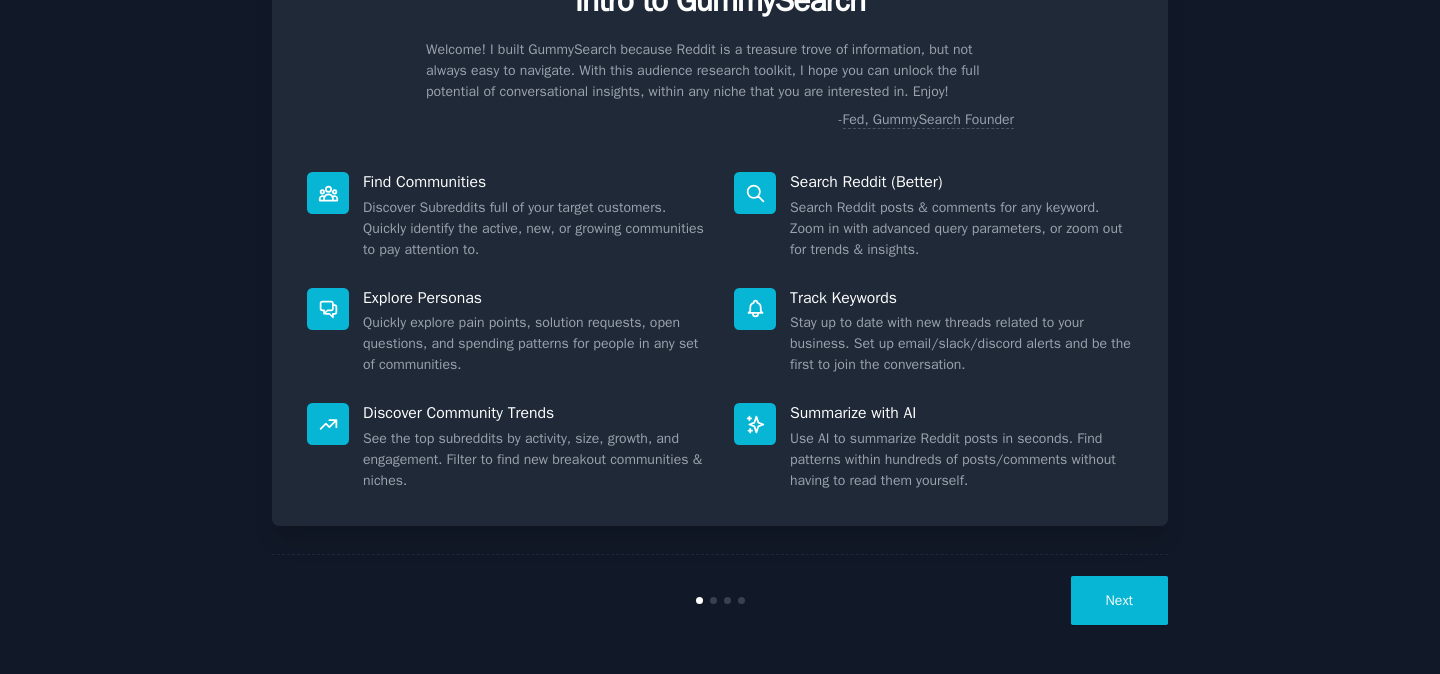 click on "Next" at bounding box center [1119, 600] 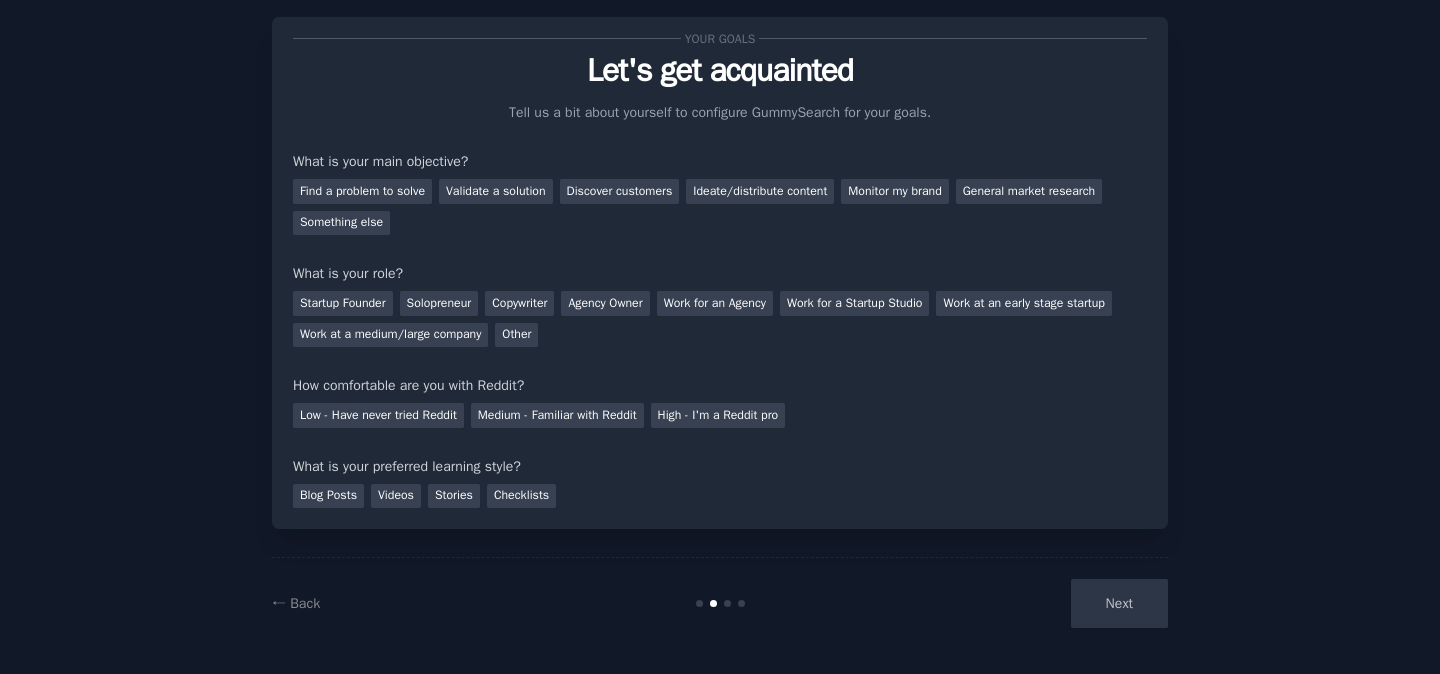 click on "Next" at bounding box center (1018, 603) 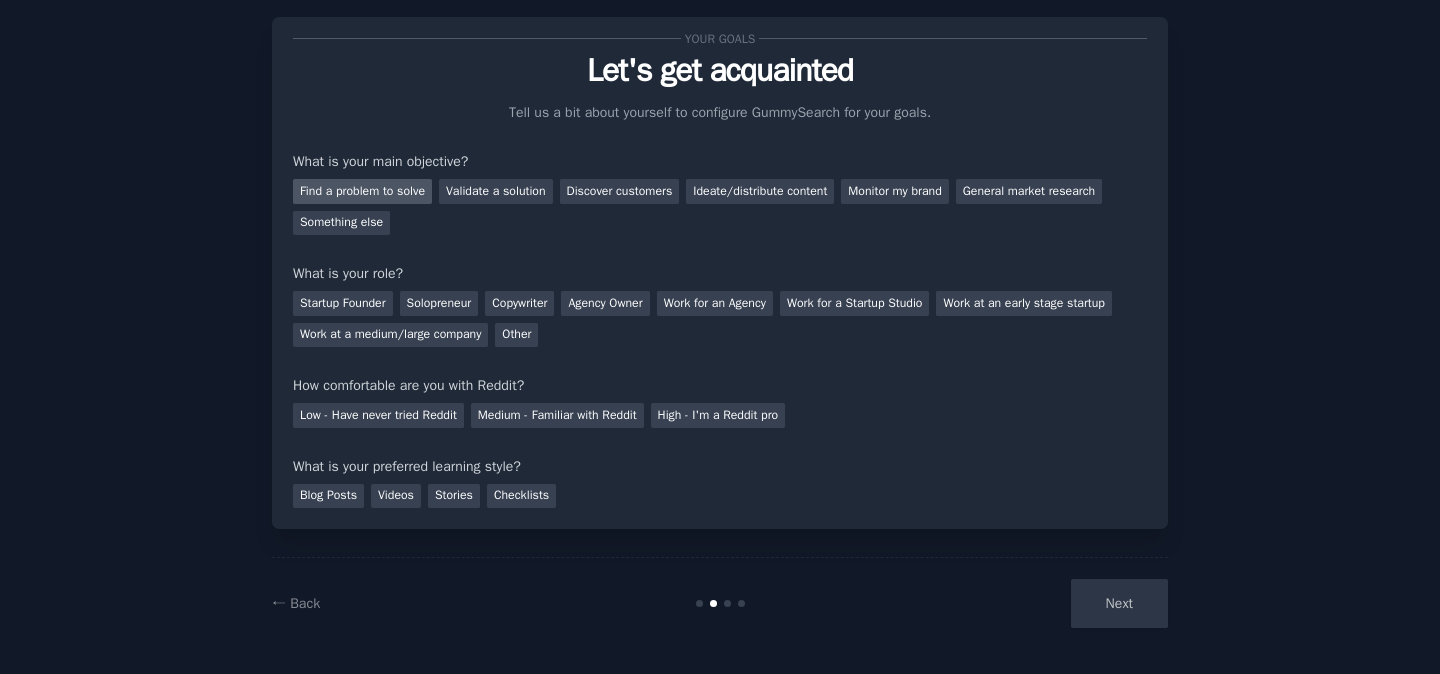 click on "Find a problem to solve" at bounding box center [362, 191] 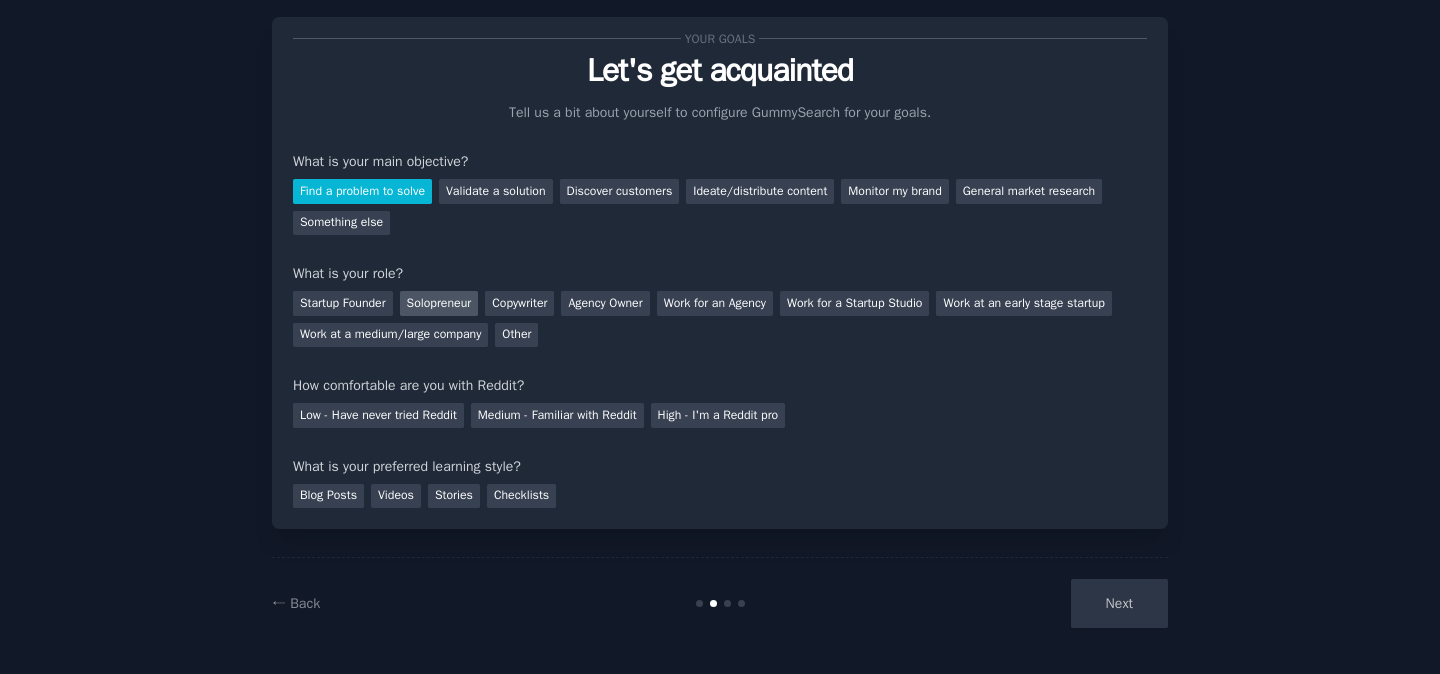 click on "Solopreneur" at bounding box center (439, 303) 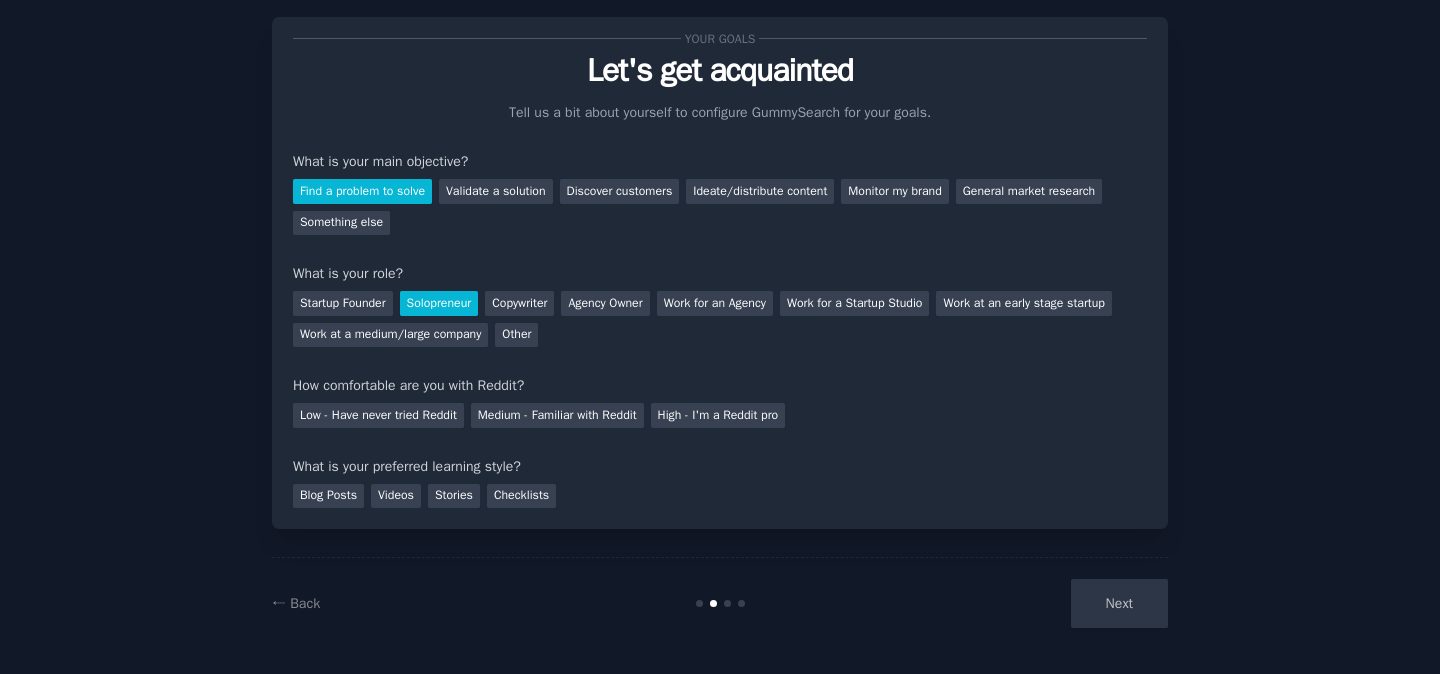 click on "Solopreneur" at bounding box center (439, 303) 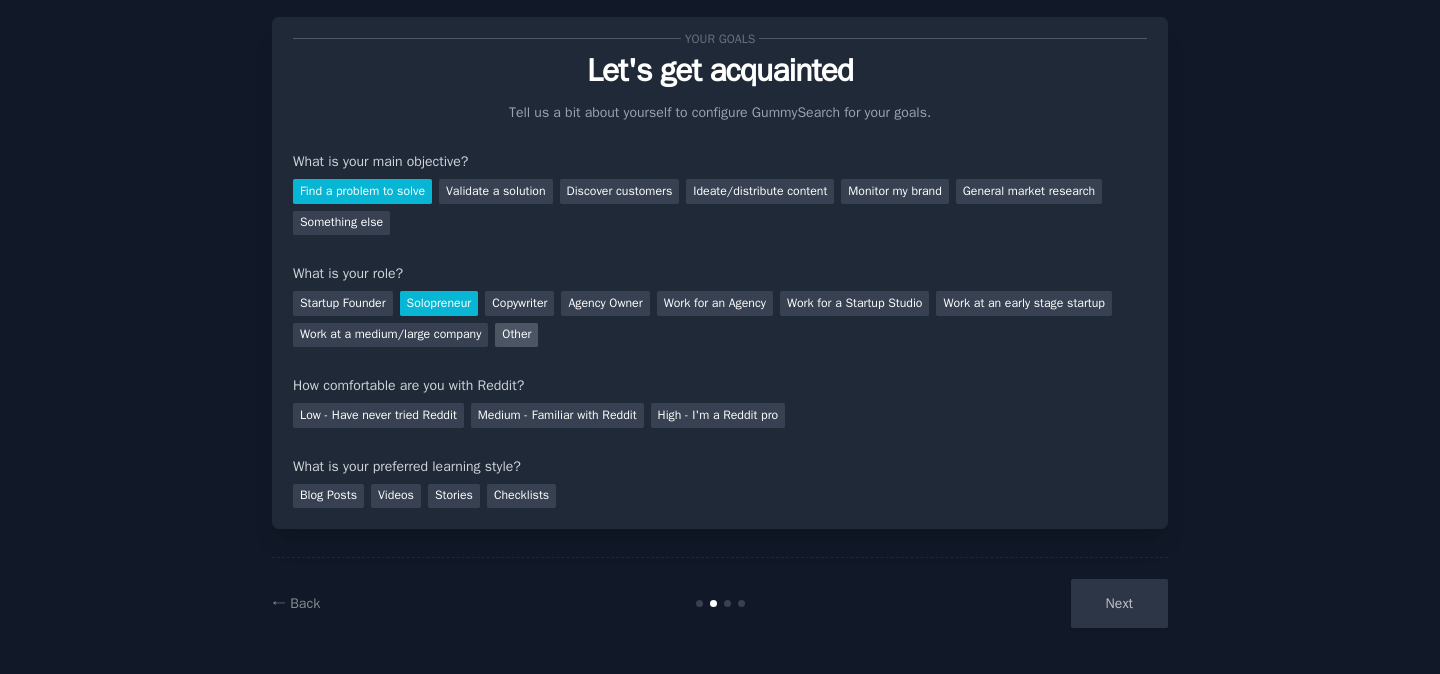 click on "Other" at bounding box center [516, 335] 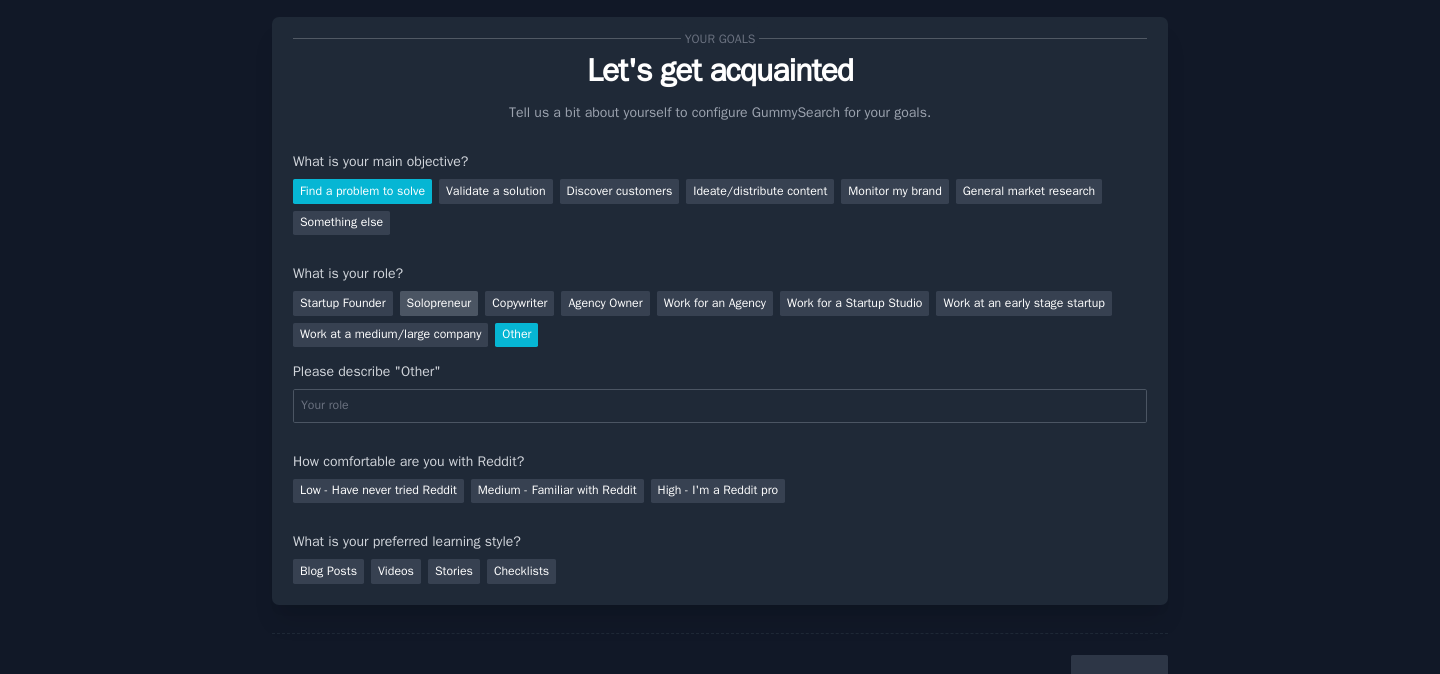 click on "Solopreneur" at bounding box center (439, 303) 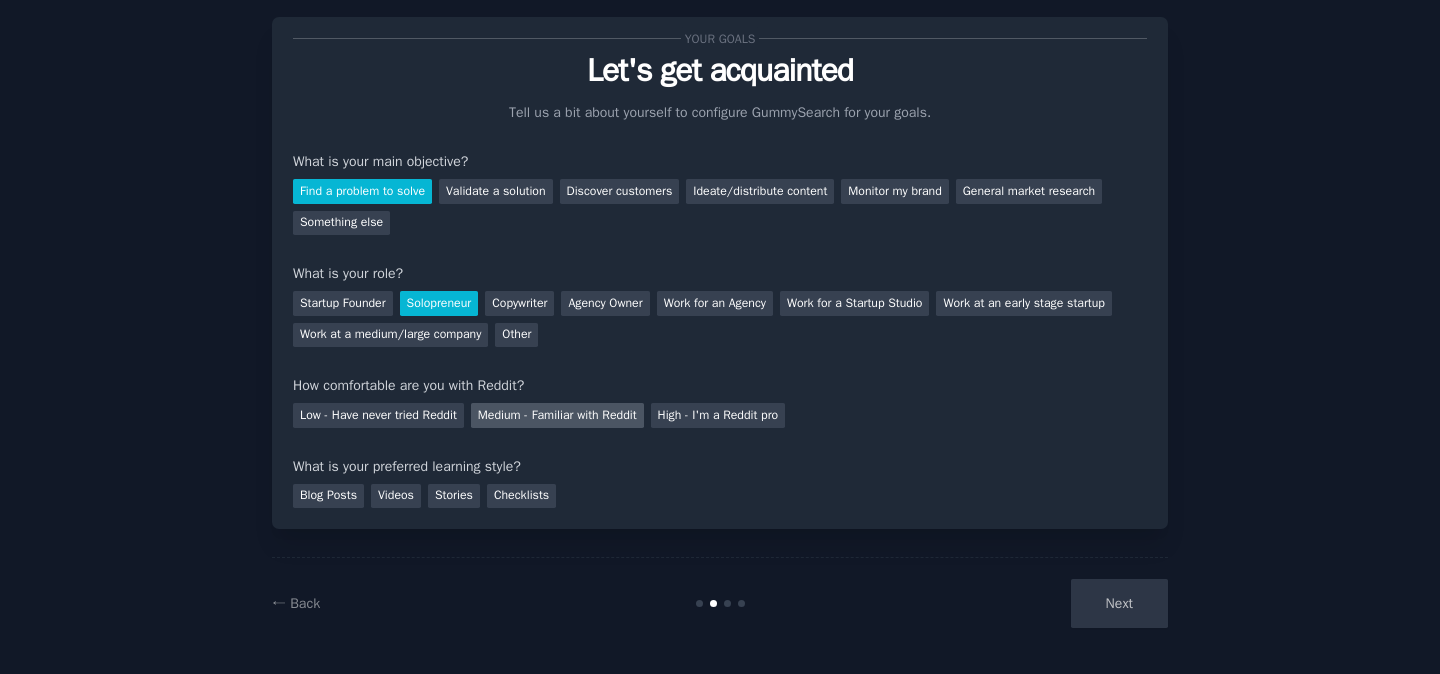 click on "Medium - Familiar with Reddit" at bounding box center (557, 415) 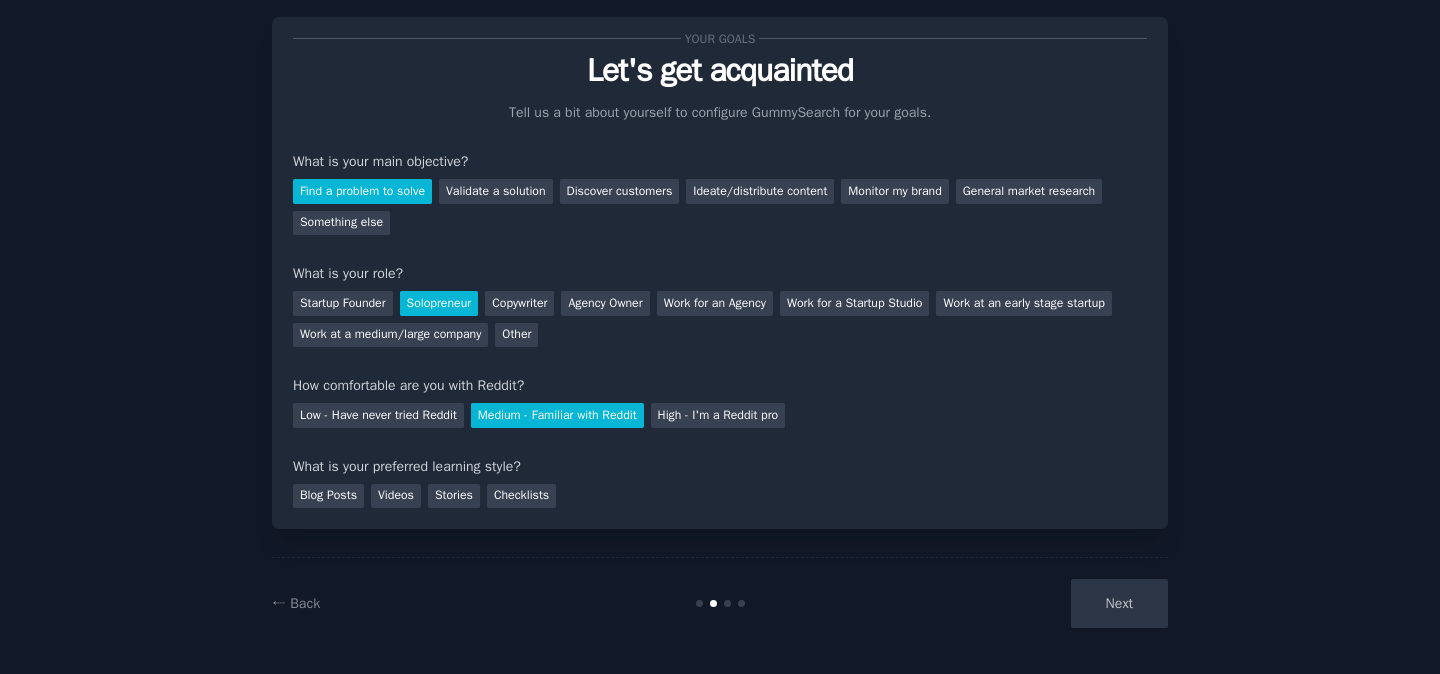 click on "Next" at bounding box center (1018, 603) 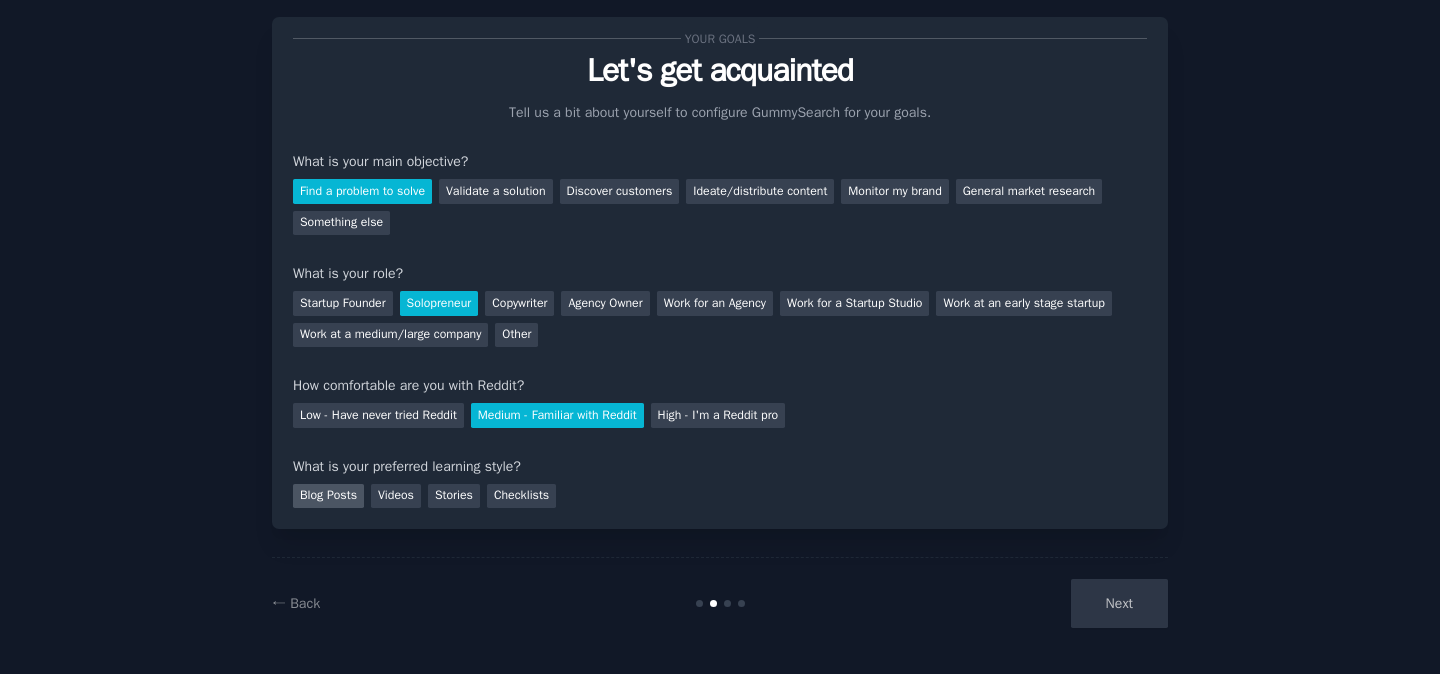 click on "Blog Posts" at bounding box center (328, 496) 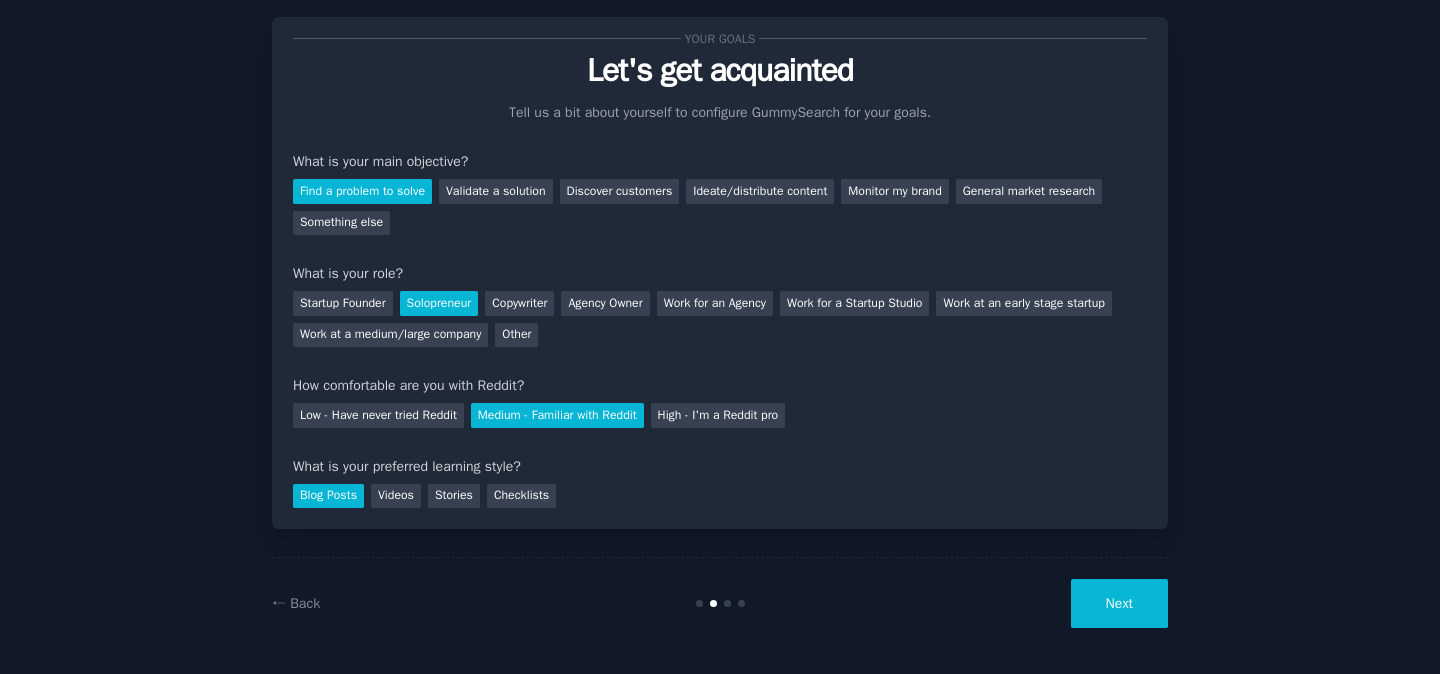 click on "Next" at bounding box center [1119, 603] 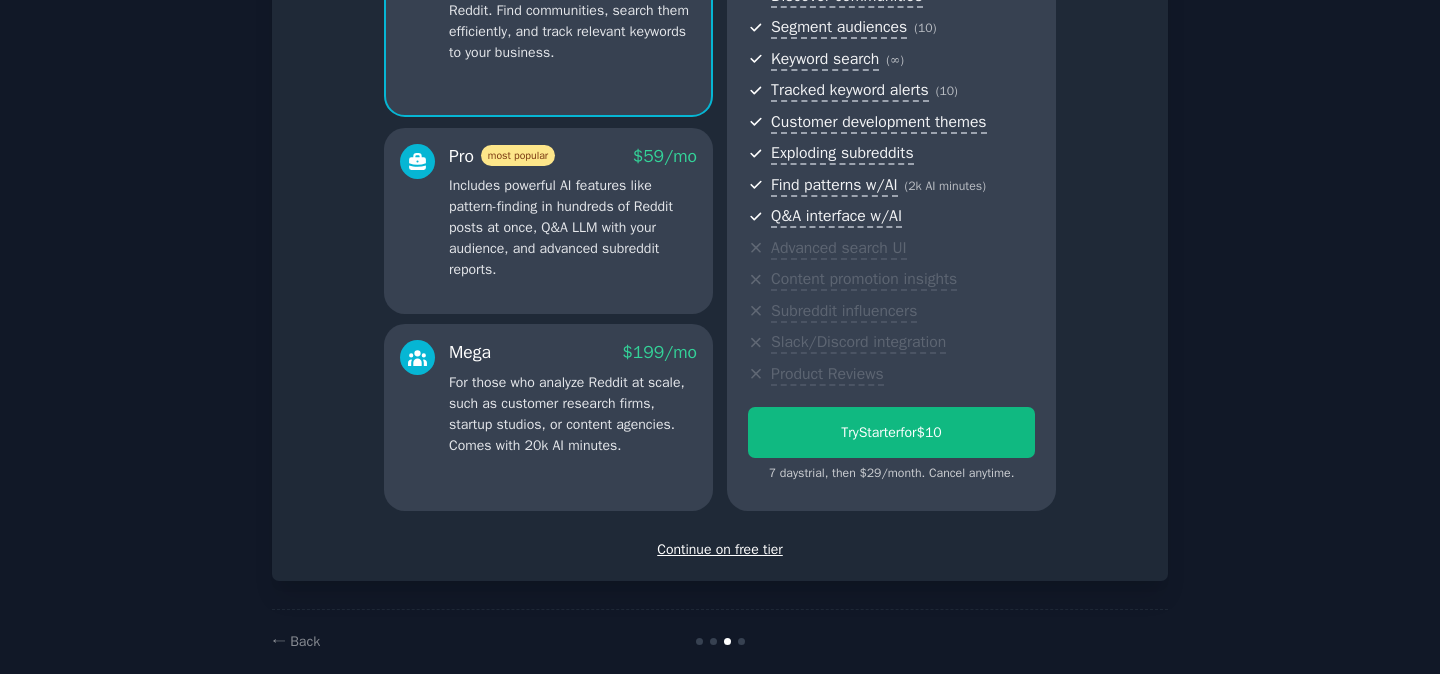 click on "Continue on free tier" at bounding box center [720, 549] 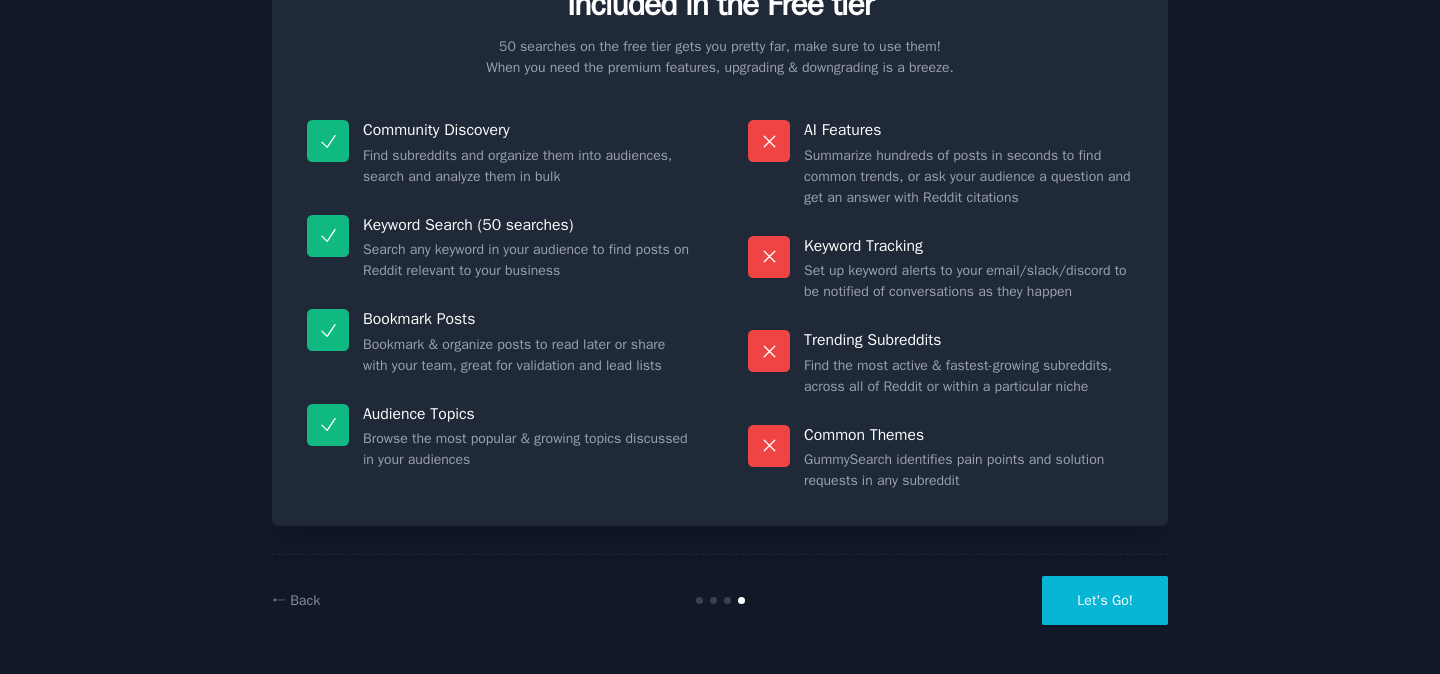 click on "Let's Go!" at bounding box center (1105, 600) 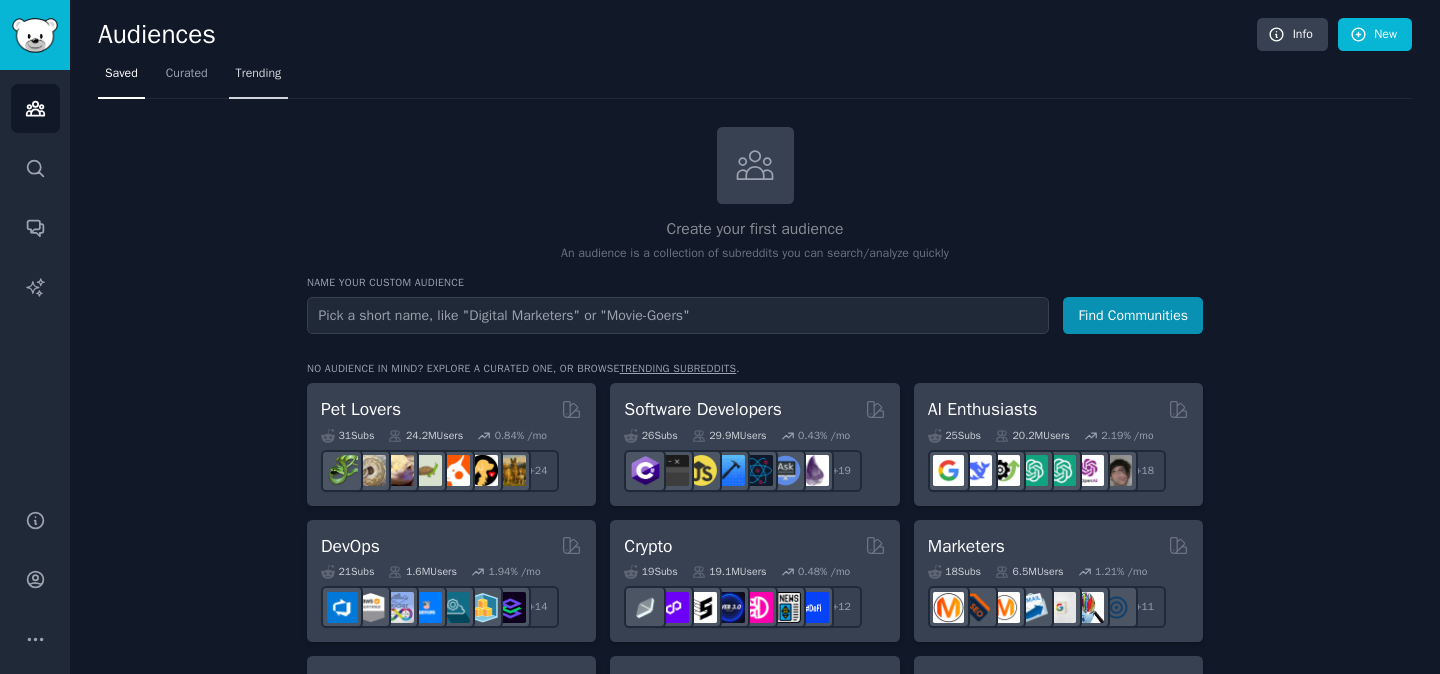 click on "Trending" at bounding box center [259, 74] 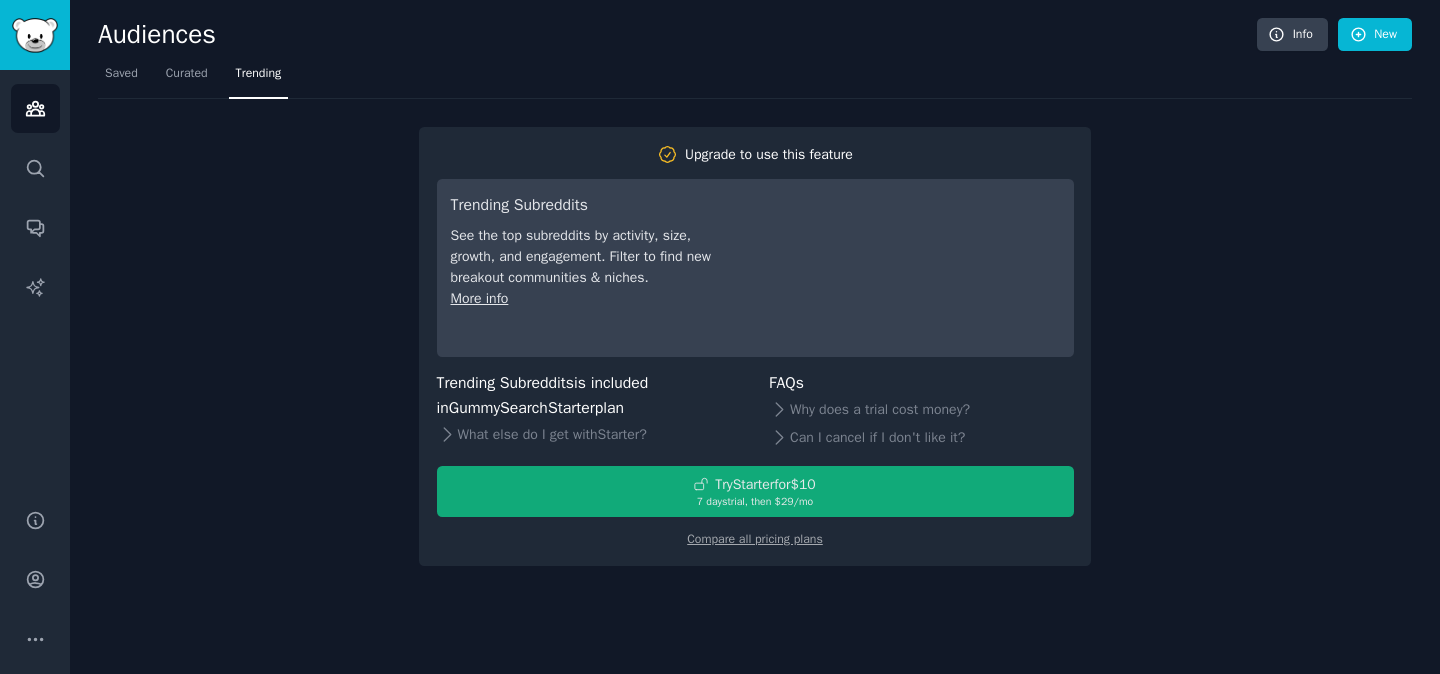 click on "7 days  trial, then $ 29 /mo" at bounding box center [755, 502] 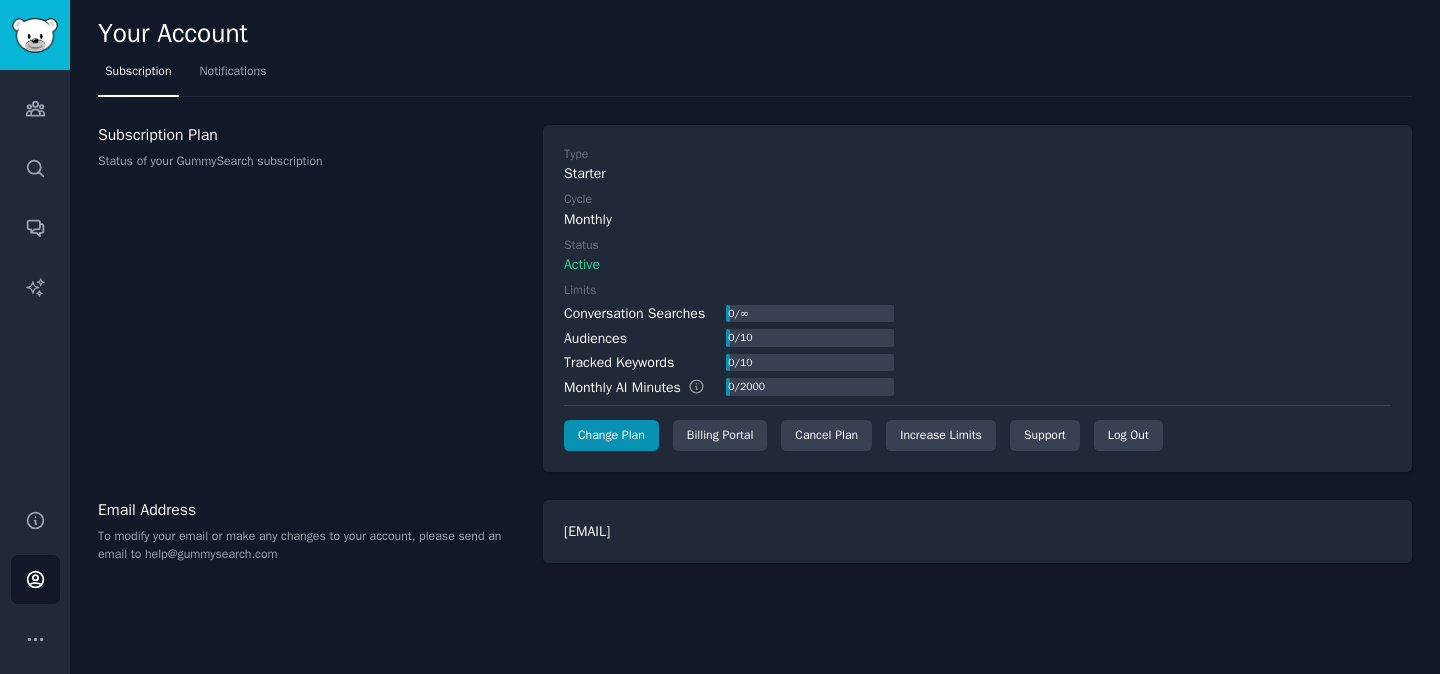 scroll, scrollTop: 0, scrollLeft: 0, axis: both 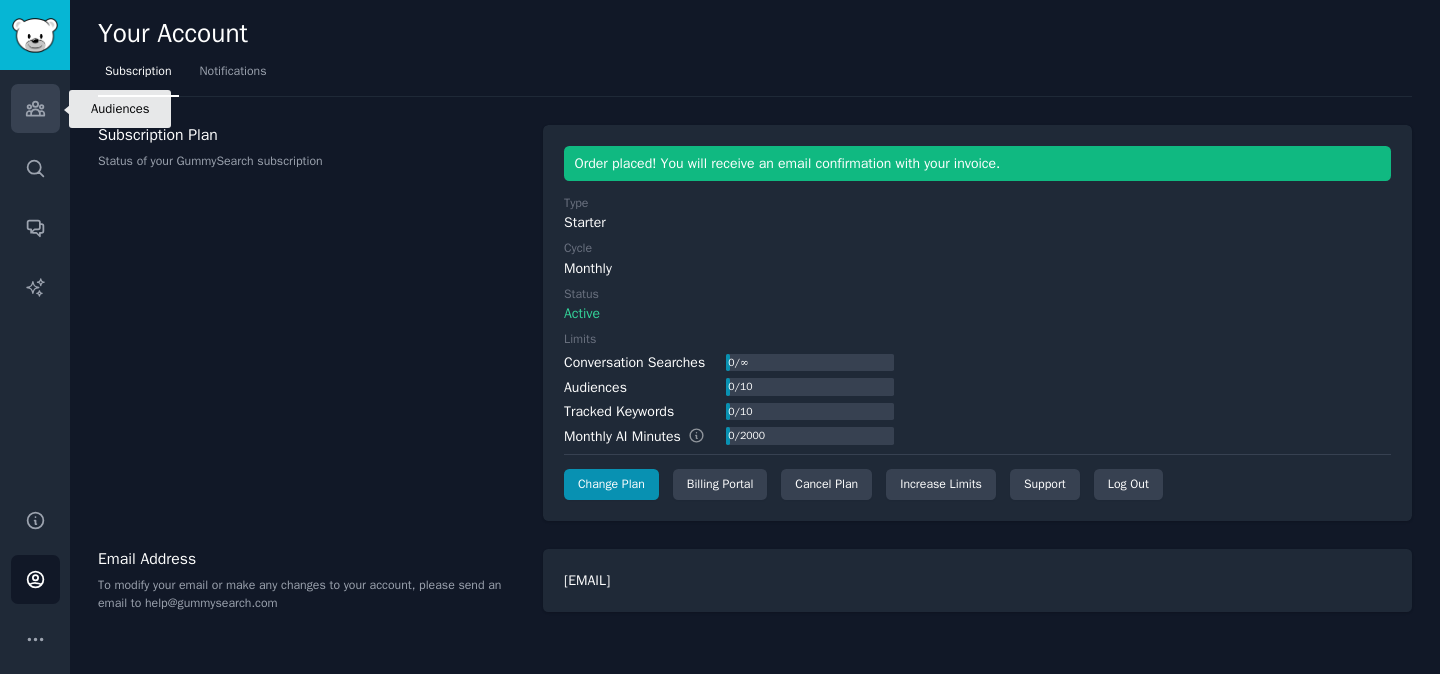 click 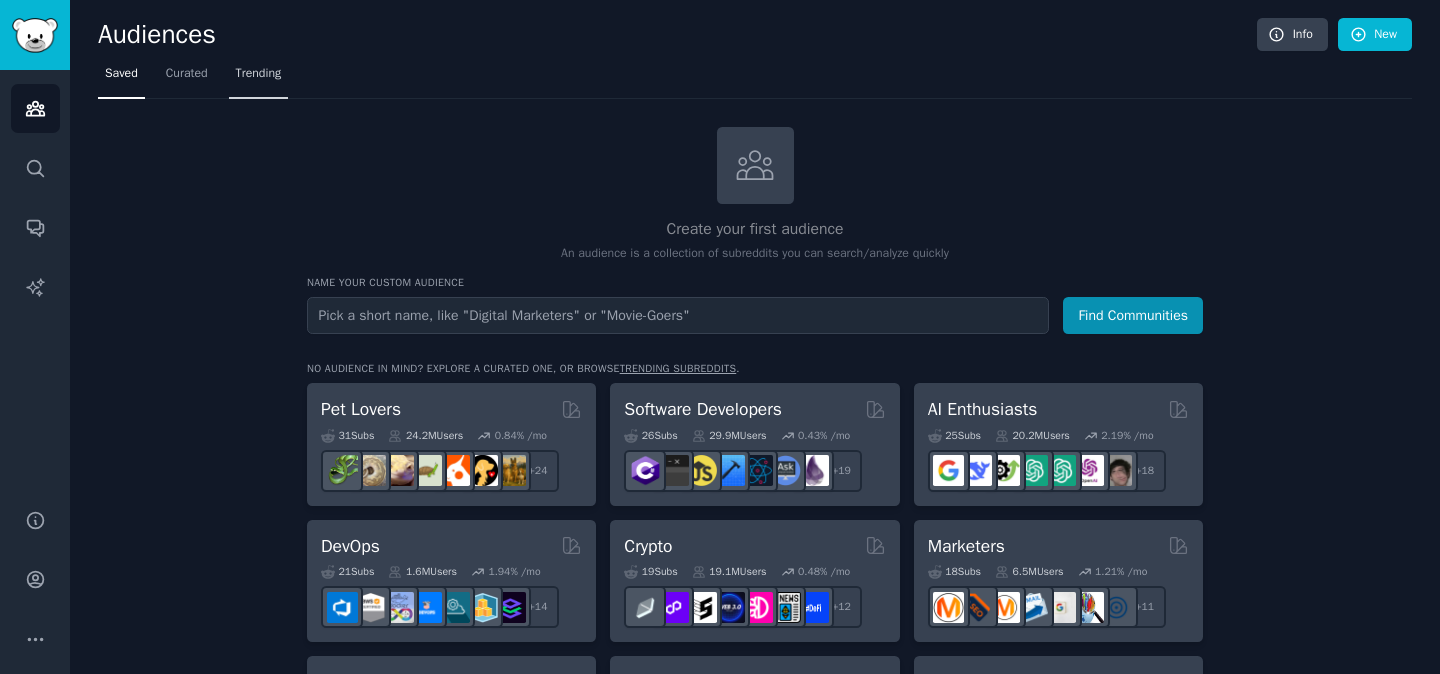 click on "Trending" at bounding box center [259, 74] 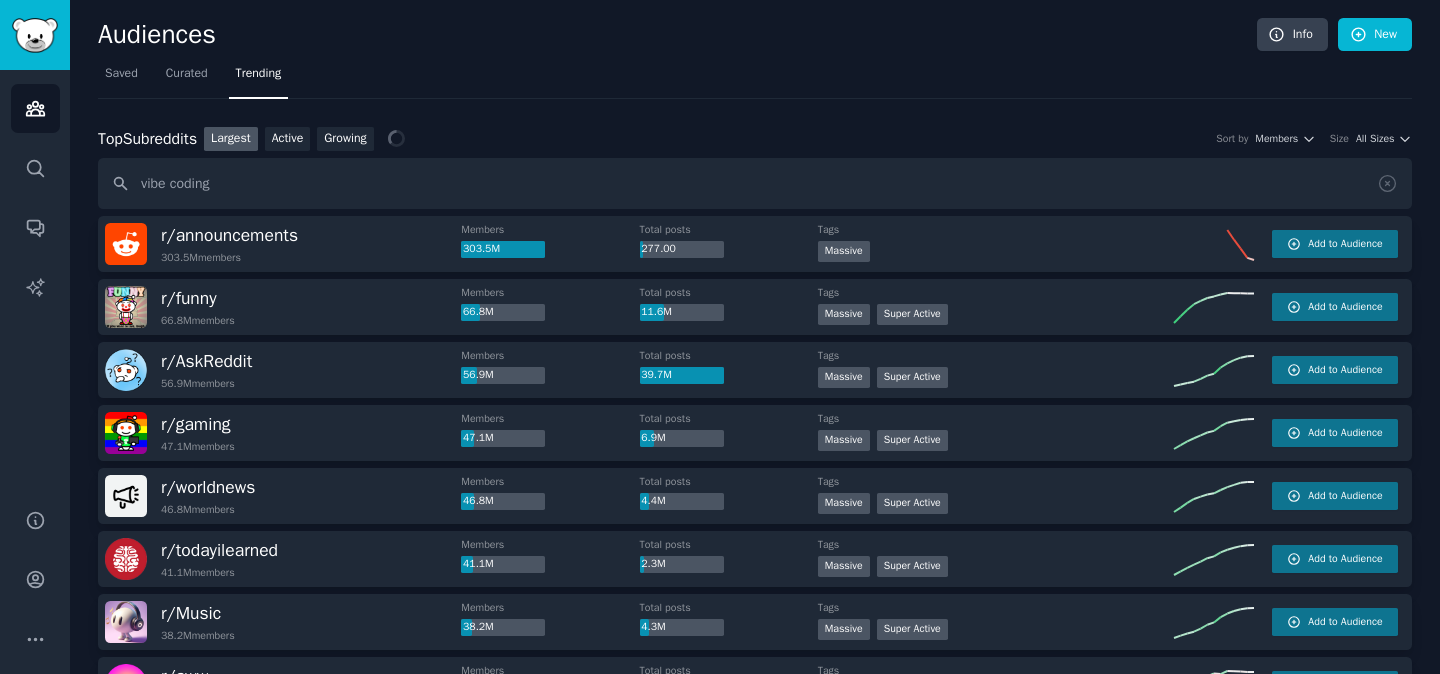 click on "vibe coding" at bounding box center (755, 183) 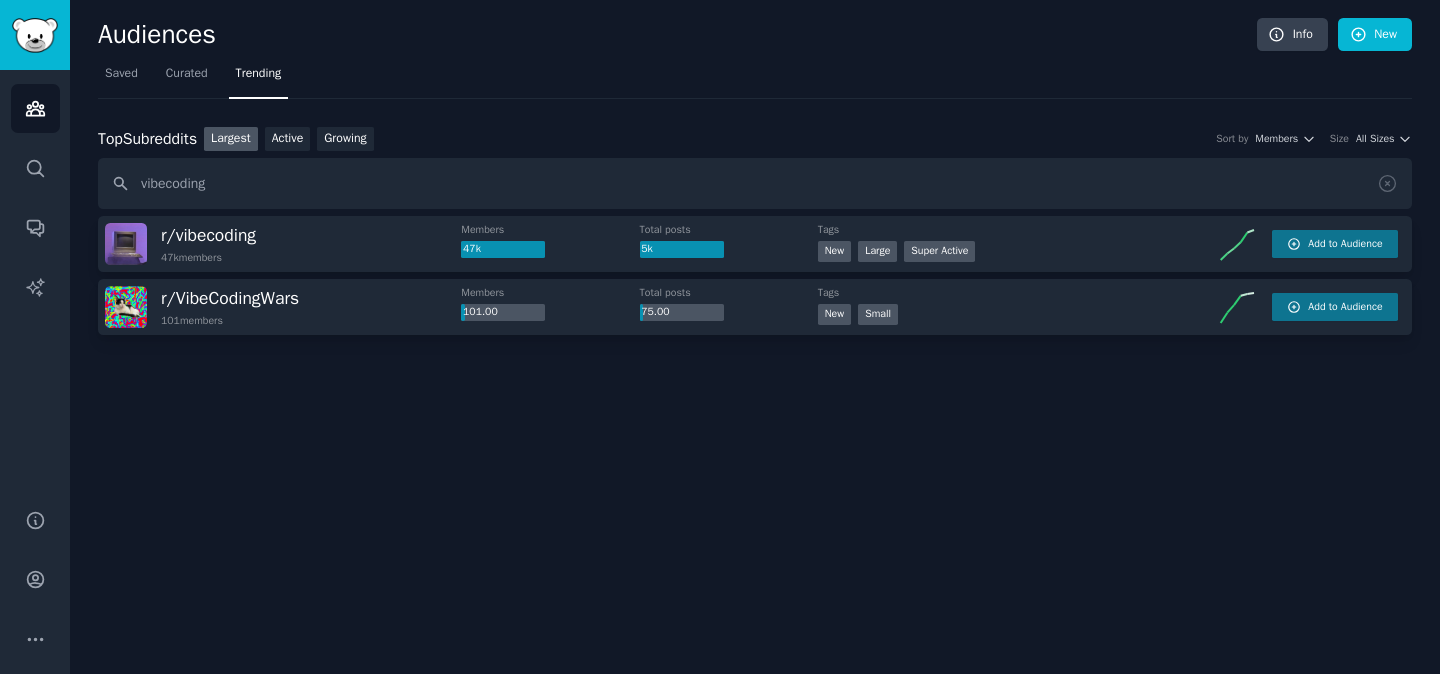 click on "vibecoding" at bounding box center (755, 183) 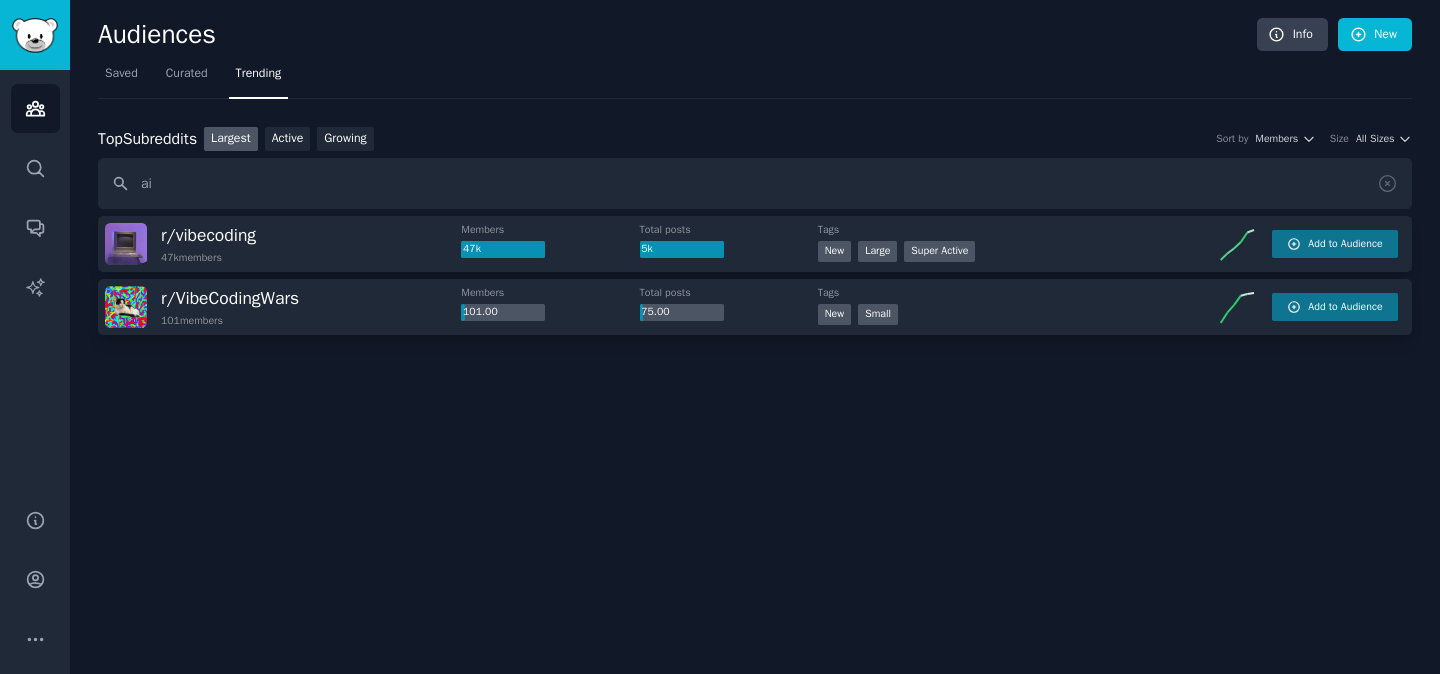 type on "a" 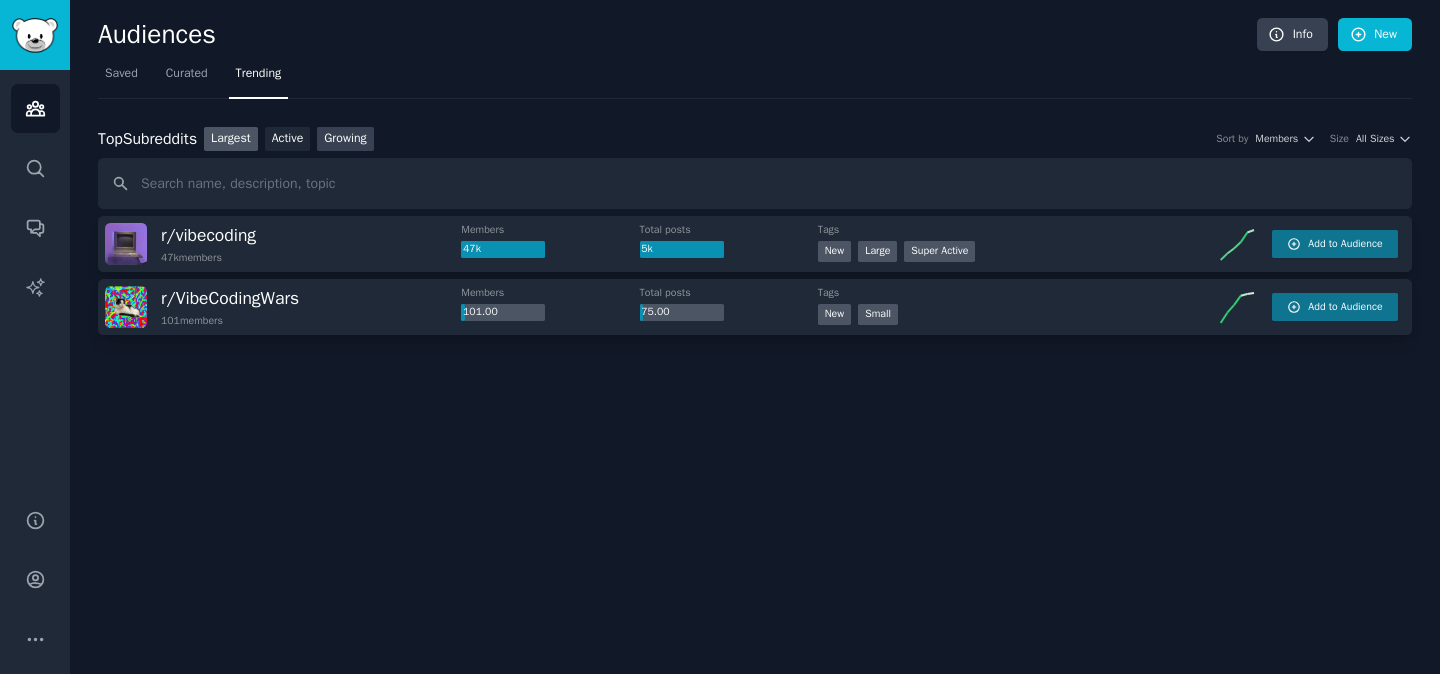 type 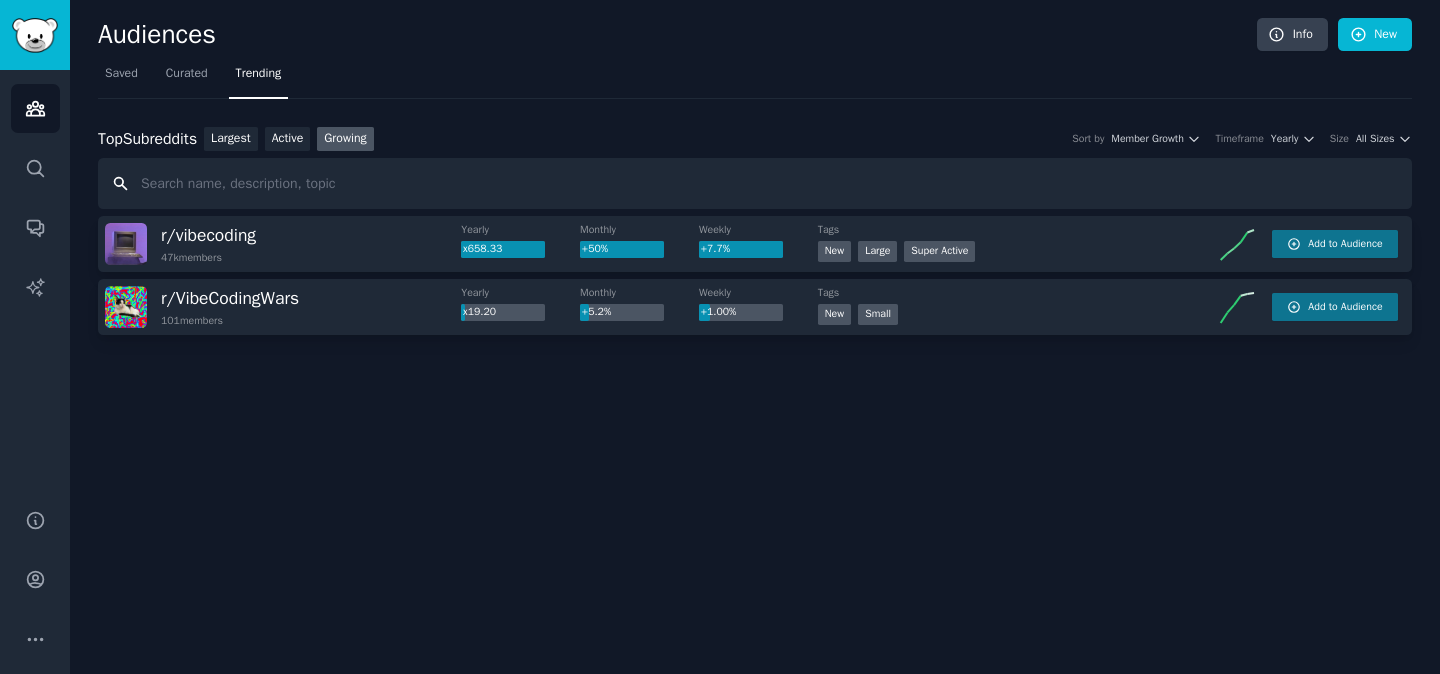 click at bounding box center (755, 183) 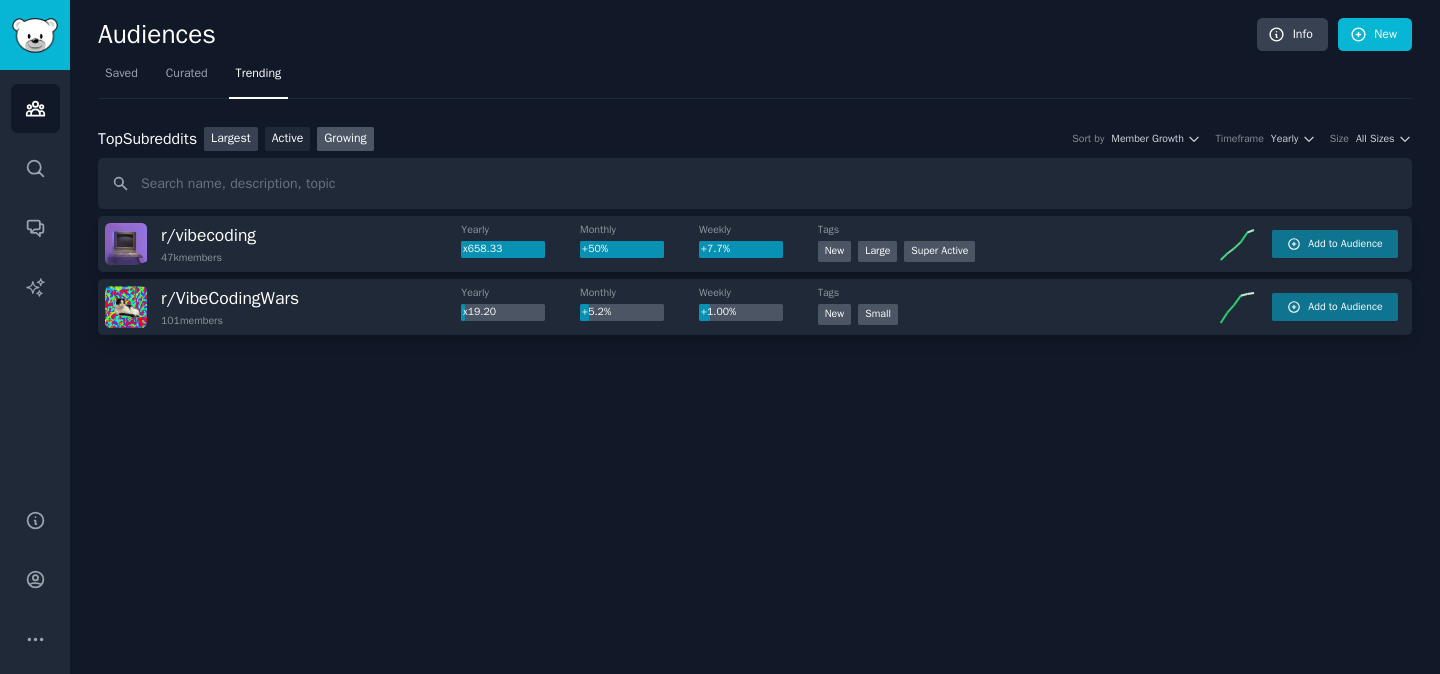 click on "Largest" at bounding box center [231, 139] 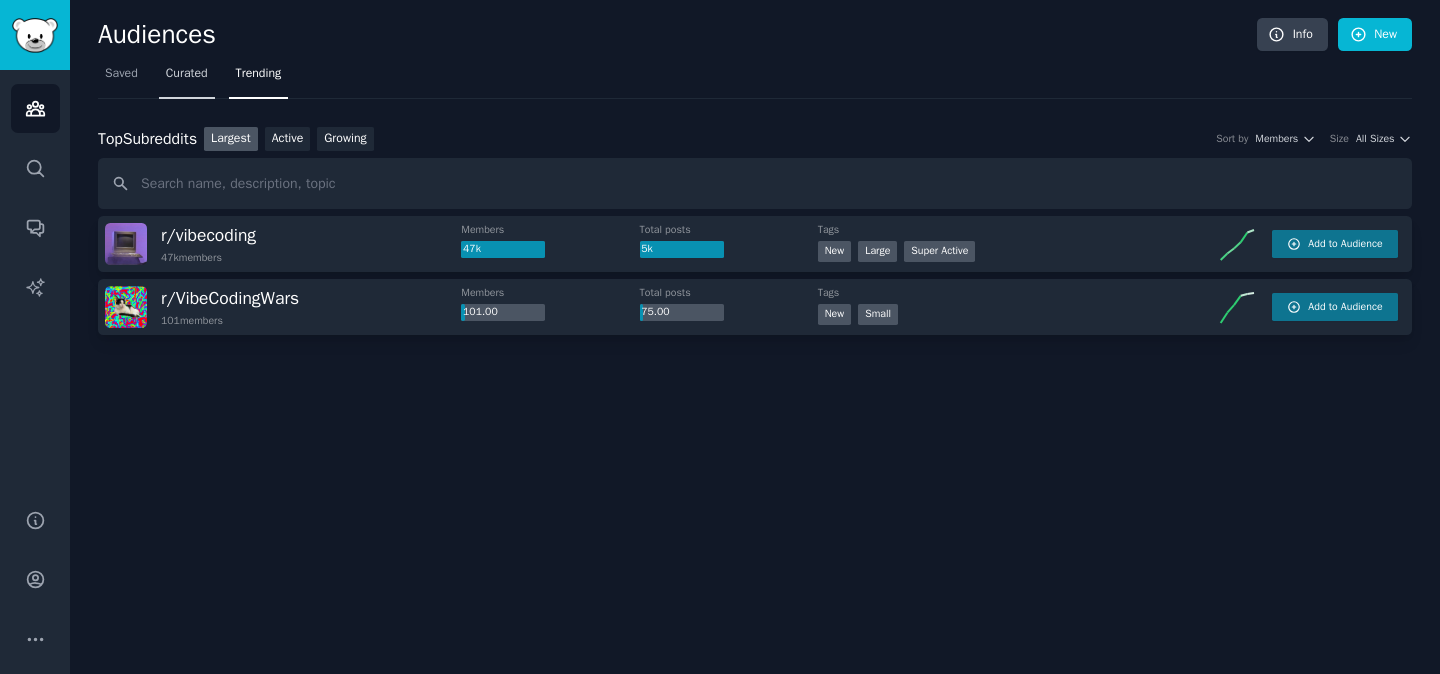 click on "Curated" at bounding box center [187, 78] 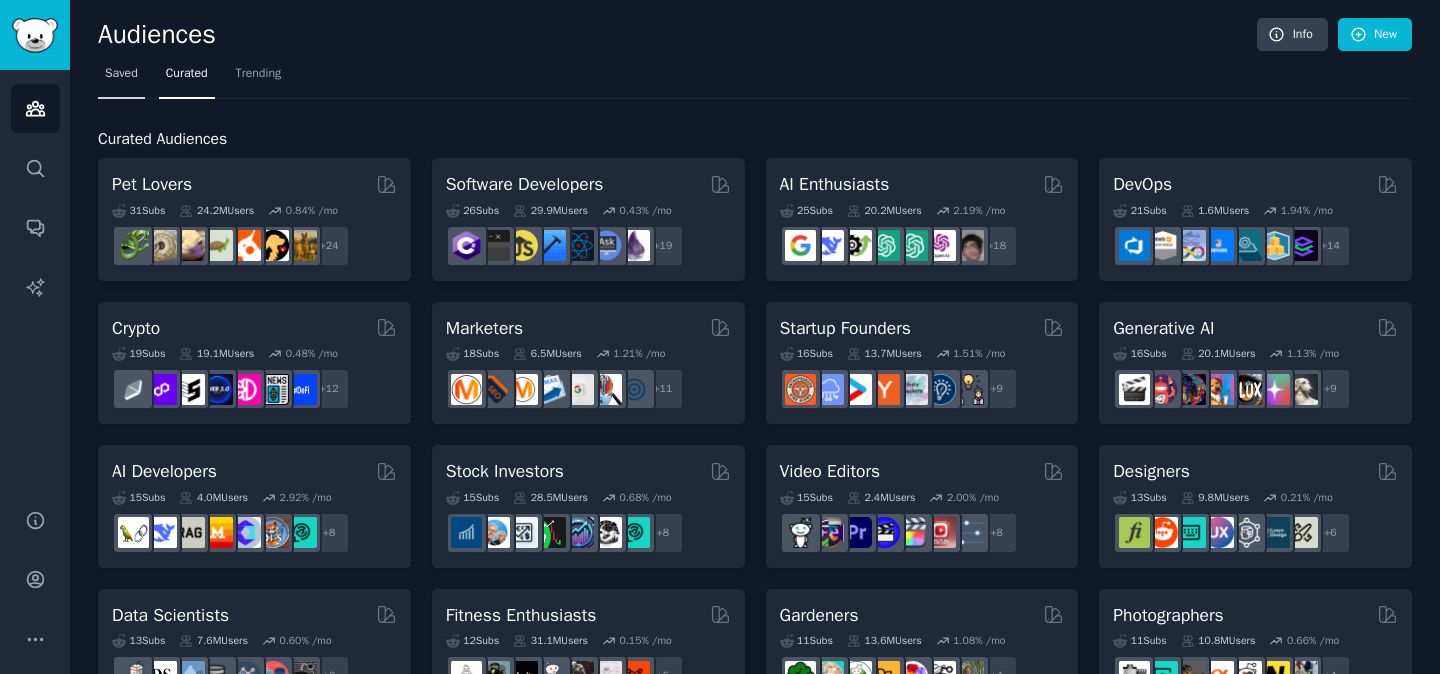 click on "Saved" at bounding box center [121, 74] 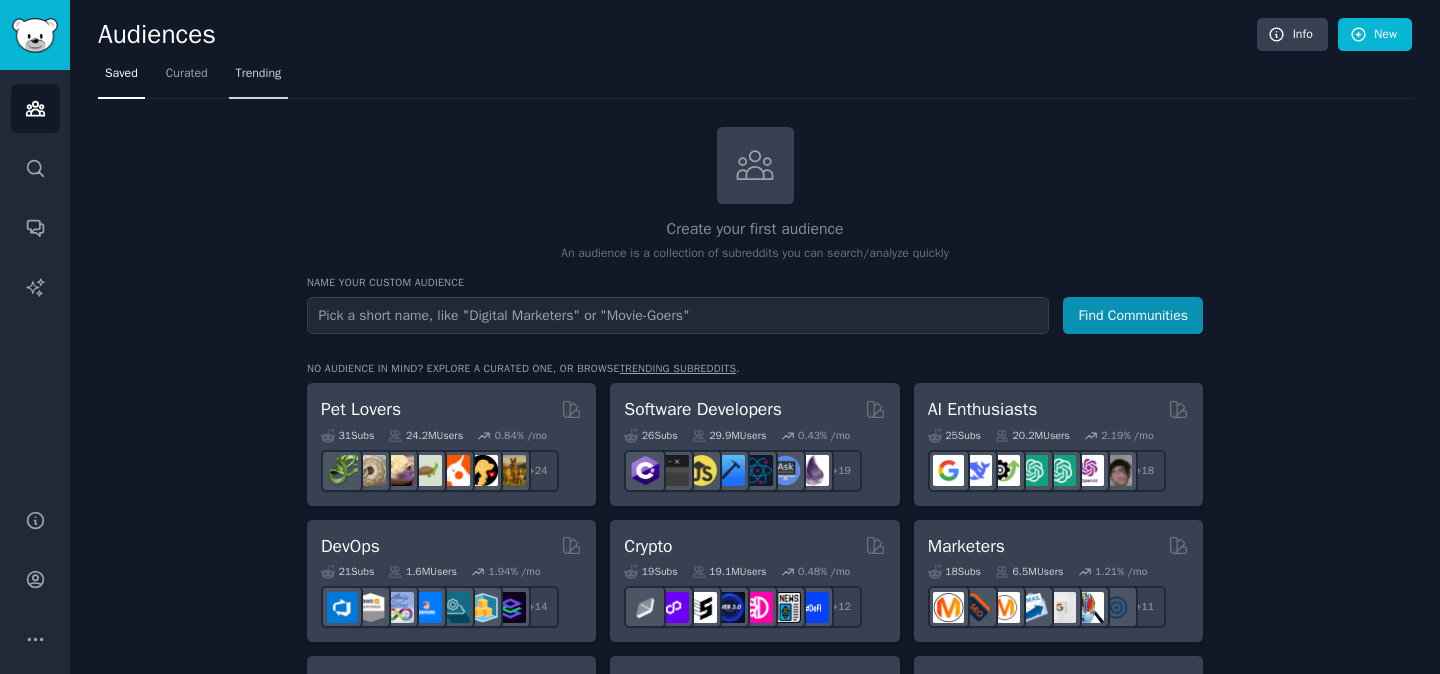 click on "Trending" at bounding box center [259, 78] 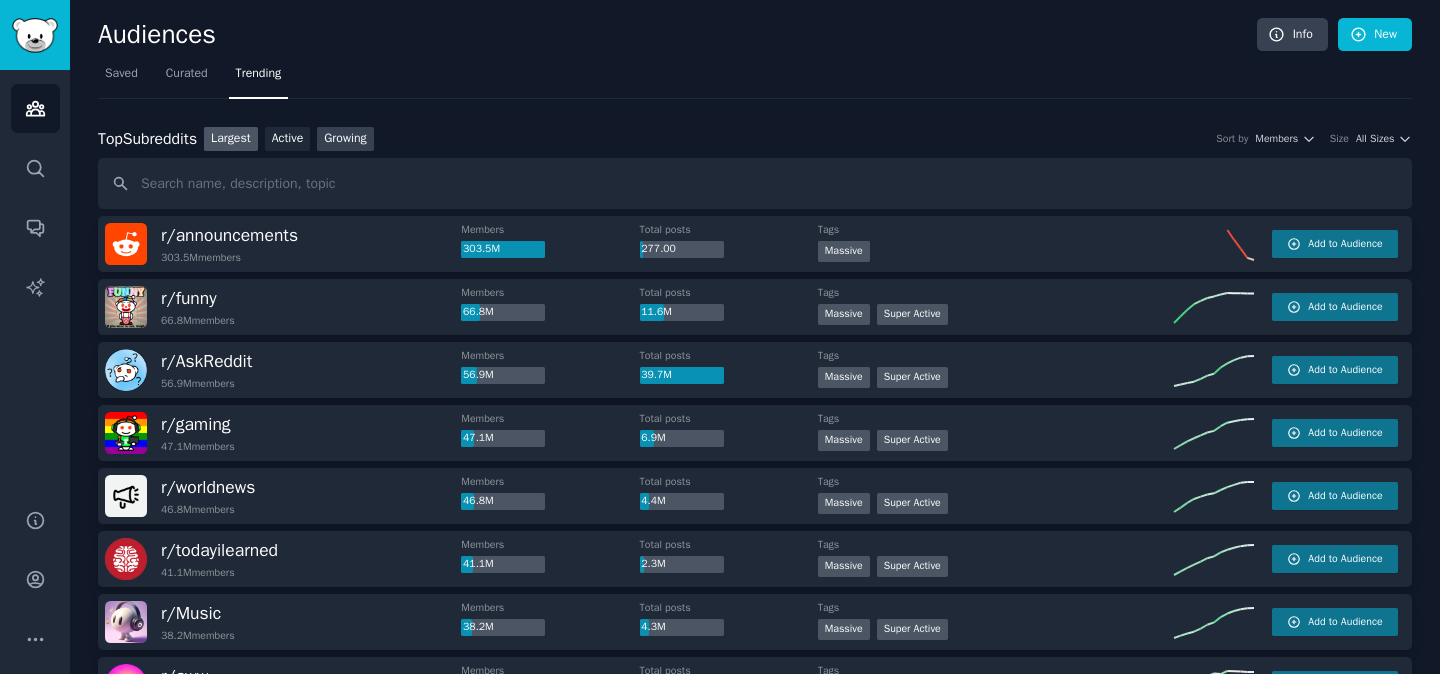 click on "Growing" at bounding box center [345, 139] 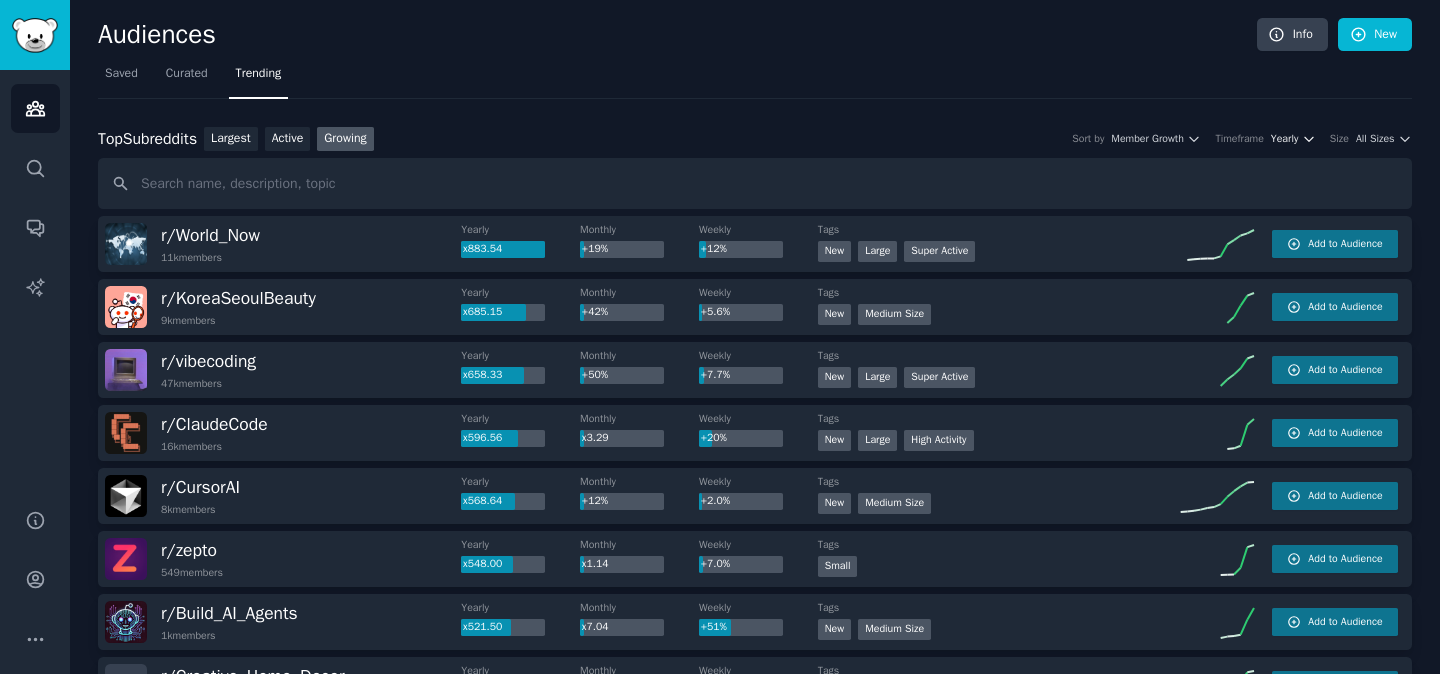click on "Yearly" at bounding box center (1284, 139) 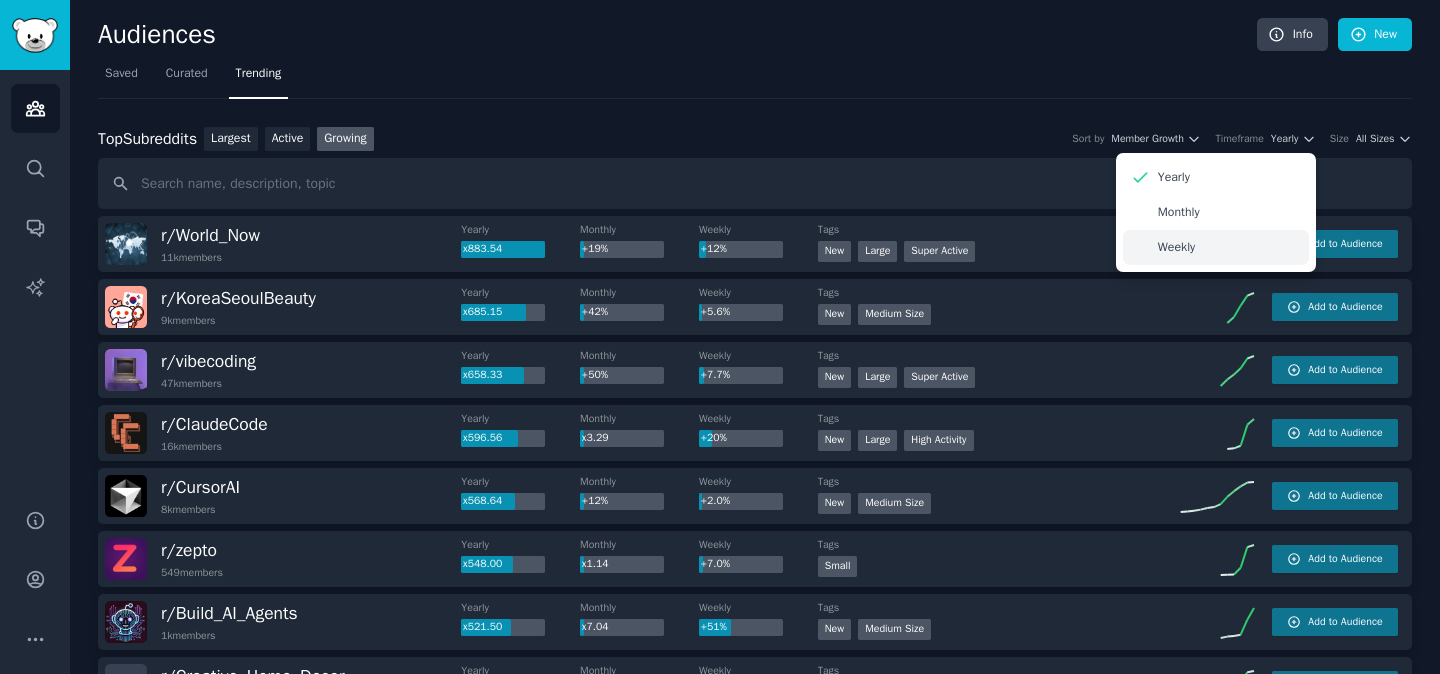 click on "Weekly" at bounding box center (1216, 247) 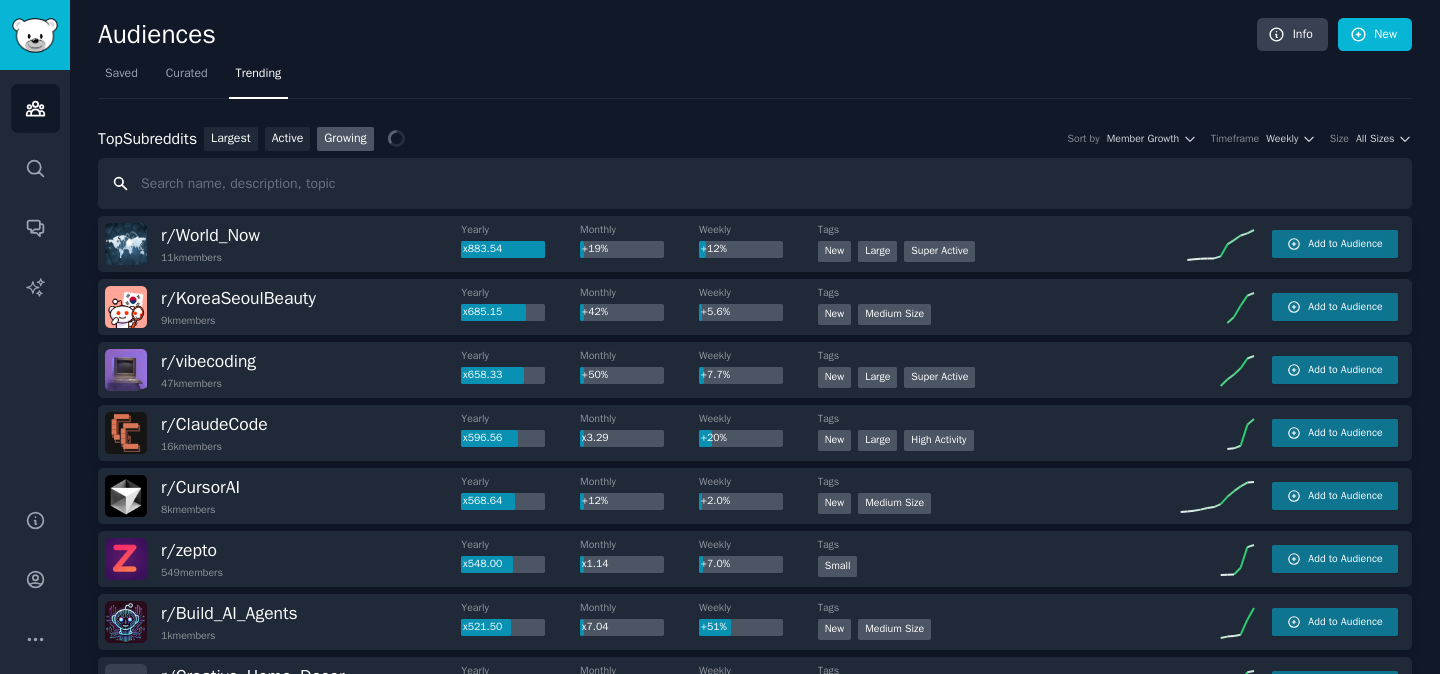 click at bounding box center [755, 183] 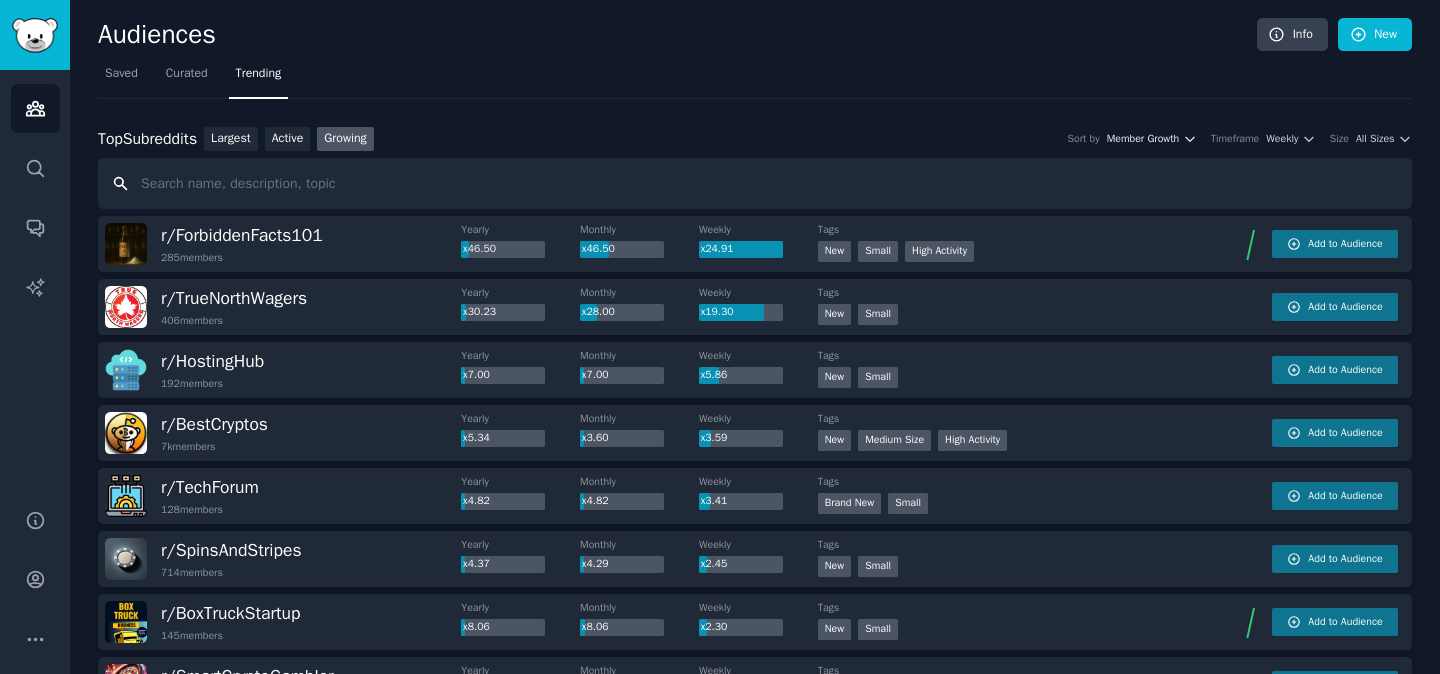 click on "Member Growth" at bounding box center [1143, 139] 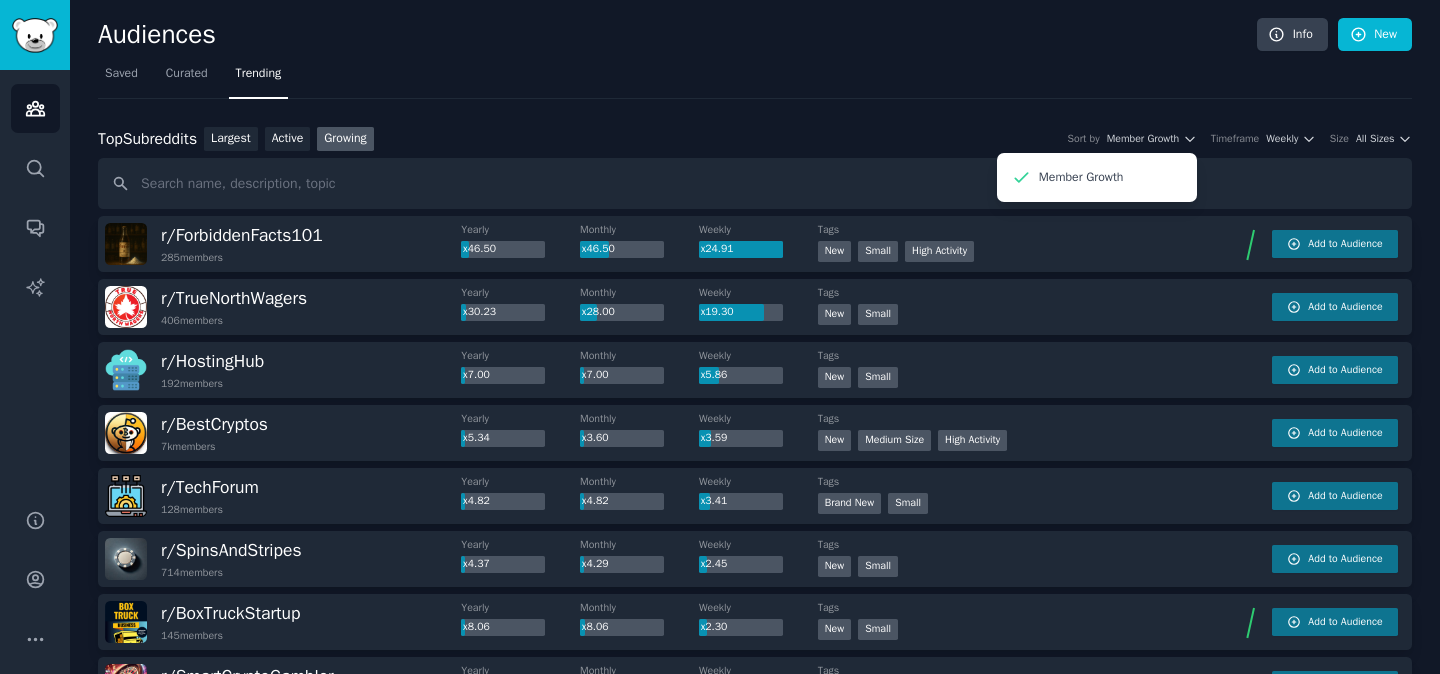 click on "Saved Curated Trending" at bounding box center [755, 78] 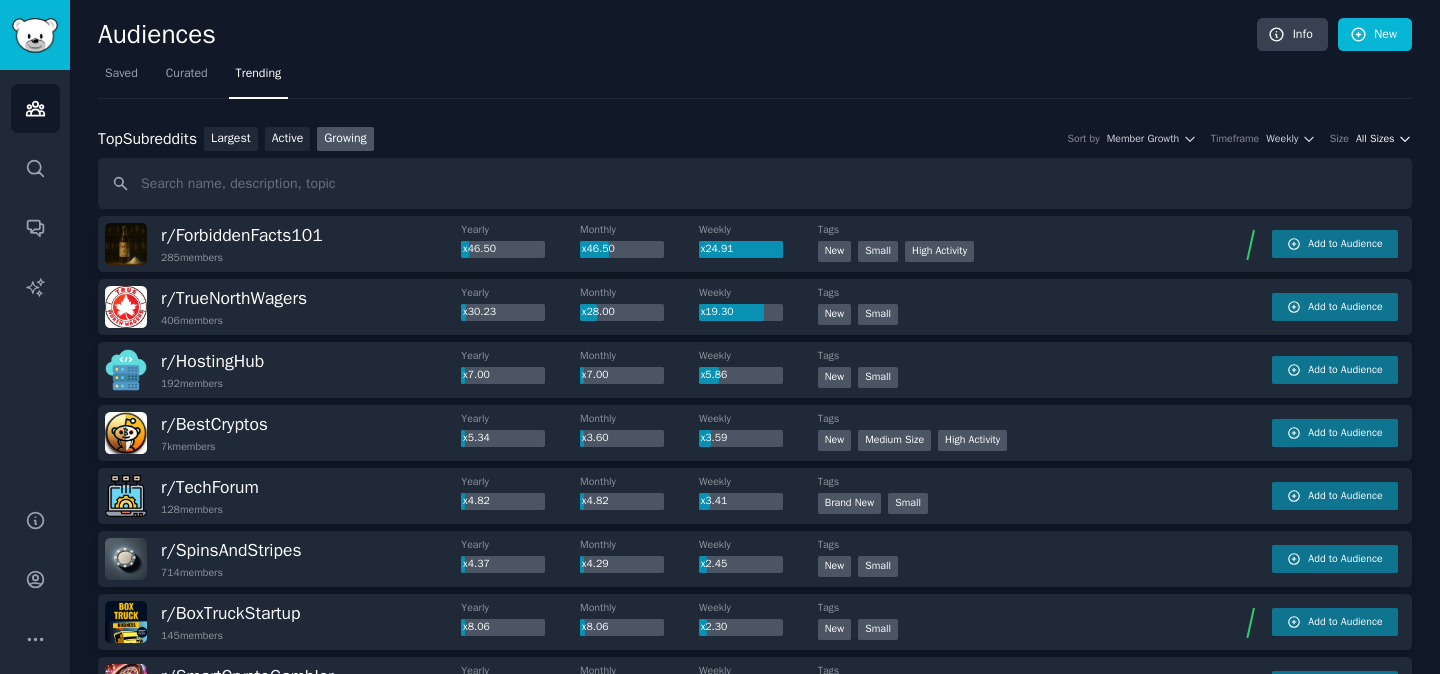 click on "All Sizes" at bounding box center (1375, 139) 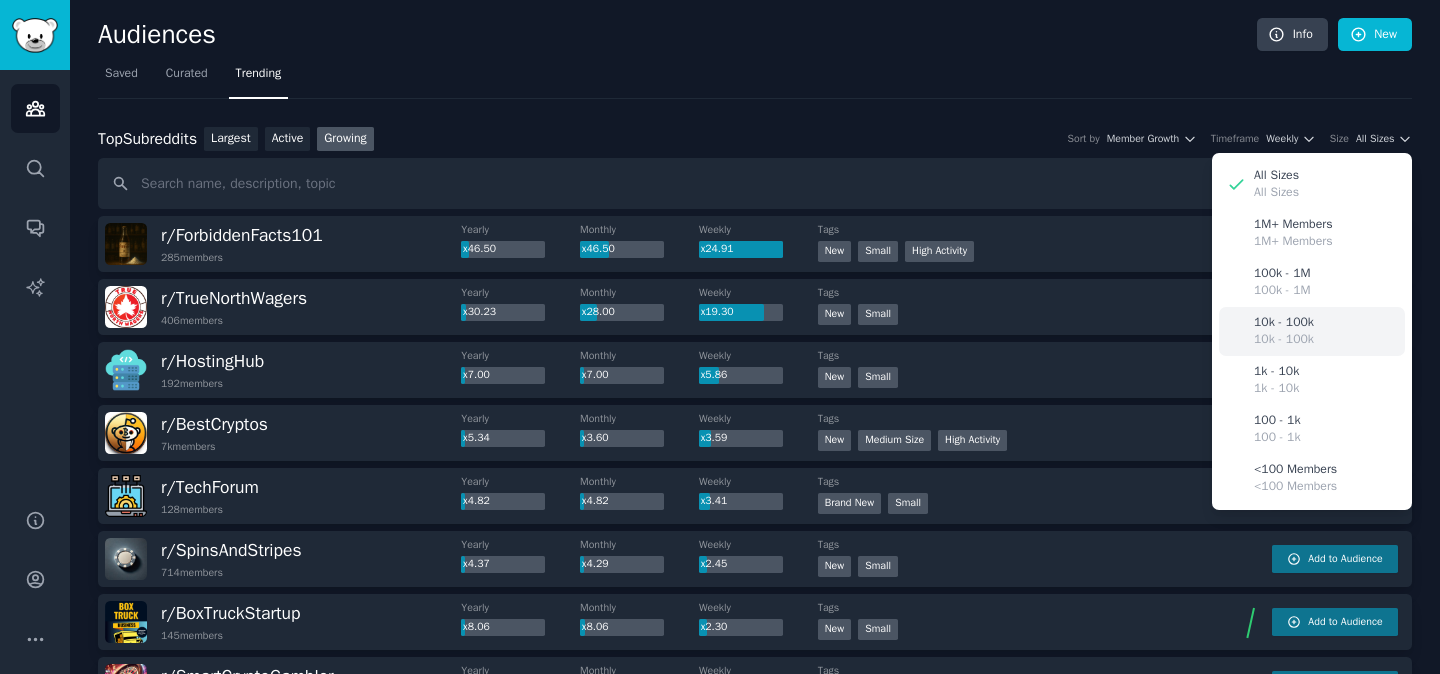 click on "10k - 100k" at bounding box center (1284, 340) 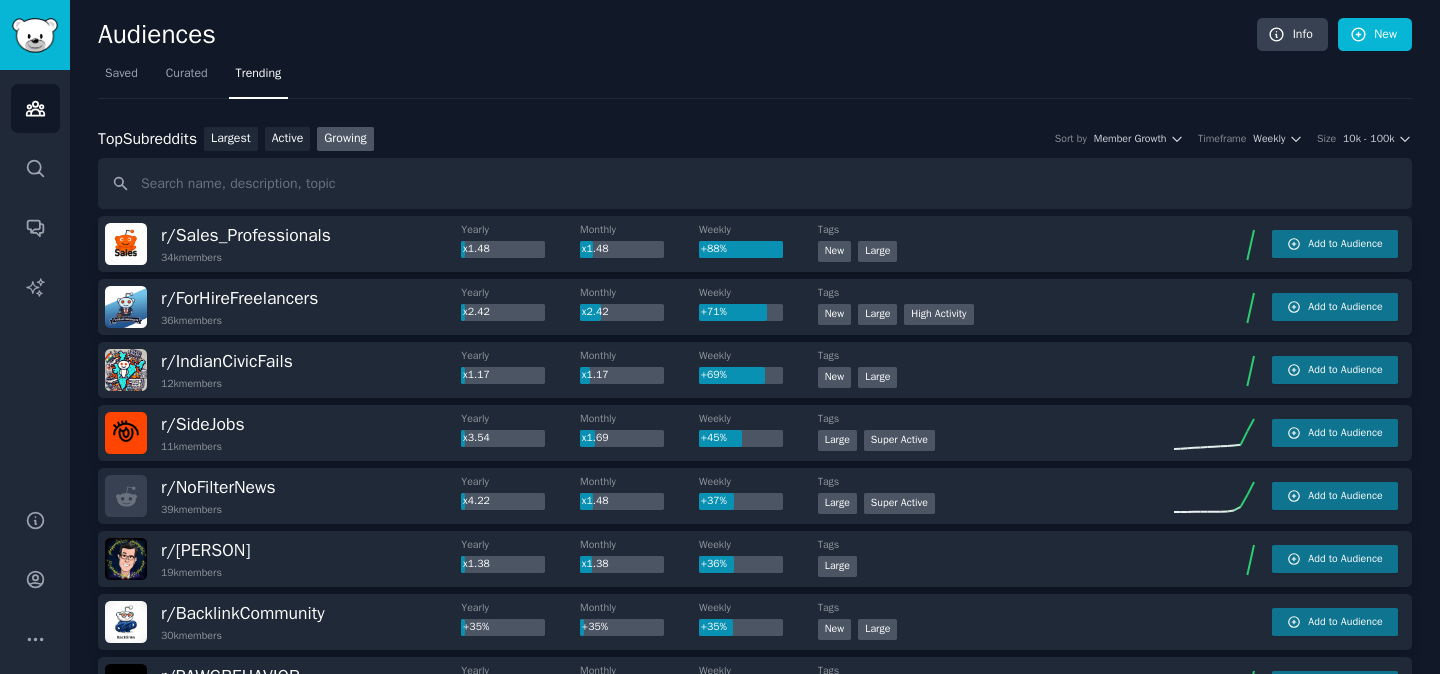 click on "Top Subreddits Top Subreddits Largest Active Growing Sort by Member Growth Timeframe Weekly Size 10k - 100k r/ Sales_Professionals 34k members Yearly x1.48 Monthly x1.48 Weekly +88% Tags New Large Add to Audience r/ ForHireFreelancers 36k members Yearly x2.42 Monthly x2.42 Weekly +71% Tags >= 80th percentile for submissions / day New Large High Activity Add to Audience r/ IndianCivicFails 12k members Yearly x1.17 Monthly x1.17 Weekly +69% Tags New Large Add to Audience r/ SideJobs 11k members Yearly x3.54 Monthly x1.69 Weekly +45% Tags Large Super Active Add to Audience r/ NoFilterNews 39k members Yearly x4.22 Monthly x1.48 Weekly +37% Tags Large Super Active Add to Audience r/ stephencolbert 19k members Yearly x1.38 Monthly x1.38 Weekly +36% Tags Large Add to Audience r/ BacklinkCommunity 30k members Yearly +35% Monthly +35% Weekly +35% Tags New Large Add to Audience r/ PAWGBEHAVIOR 13k members Yearly +80% Monthly +80% Weekly +33% Tags New Large Add to Audience r/ BestGhettoEboneys 12k members New" at bounding box center [755, 1783] 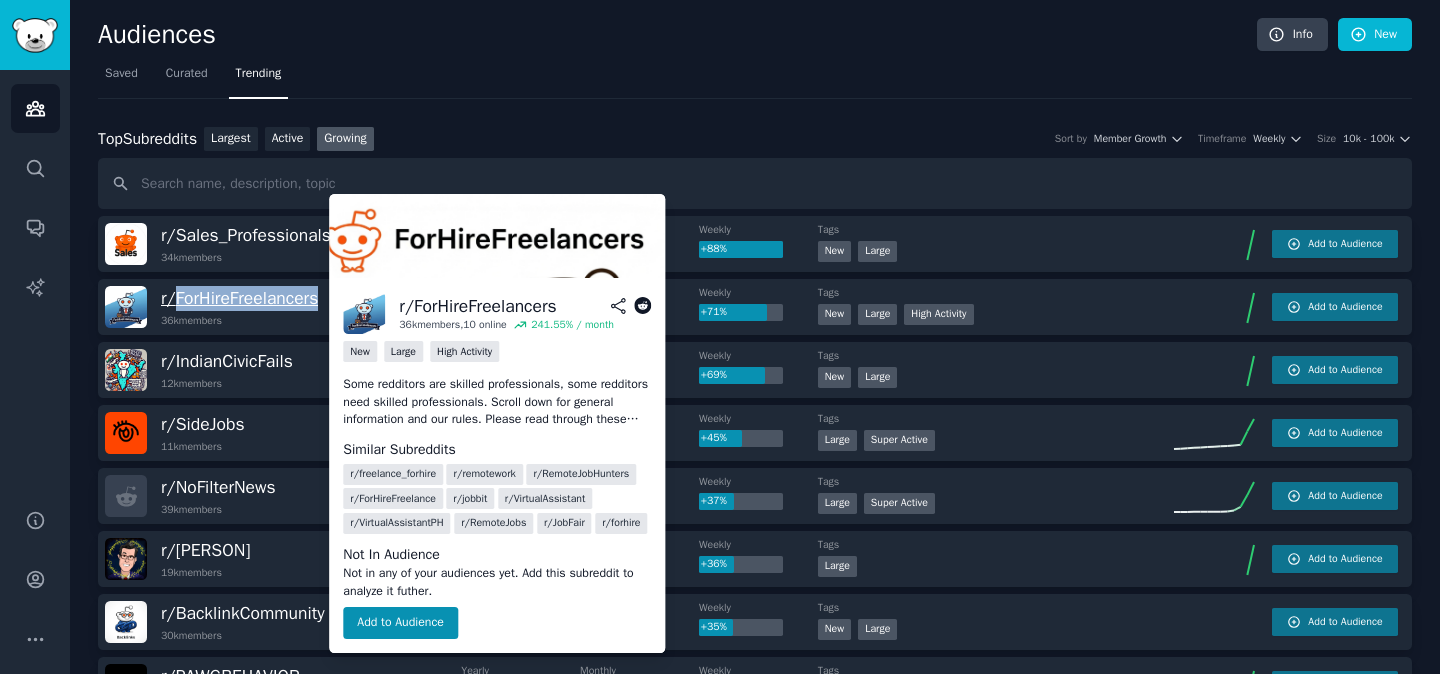 click on "r/ ForHireFreelancers" at bounding box center (239, 298) 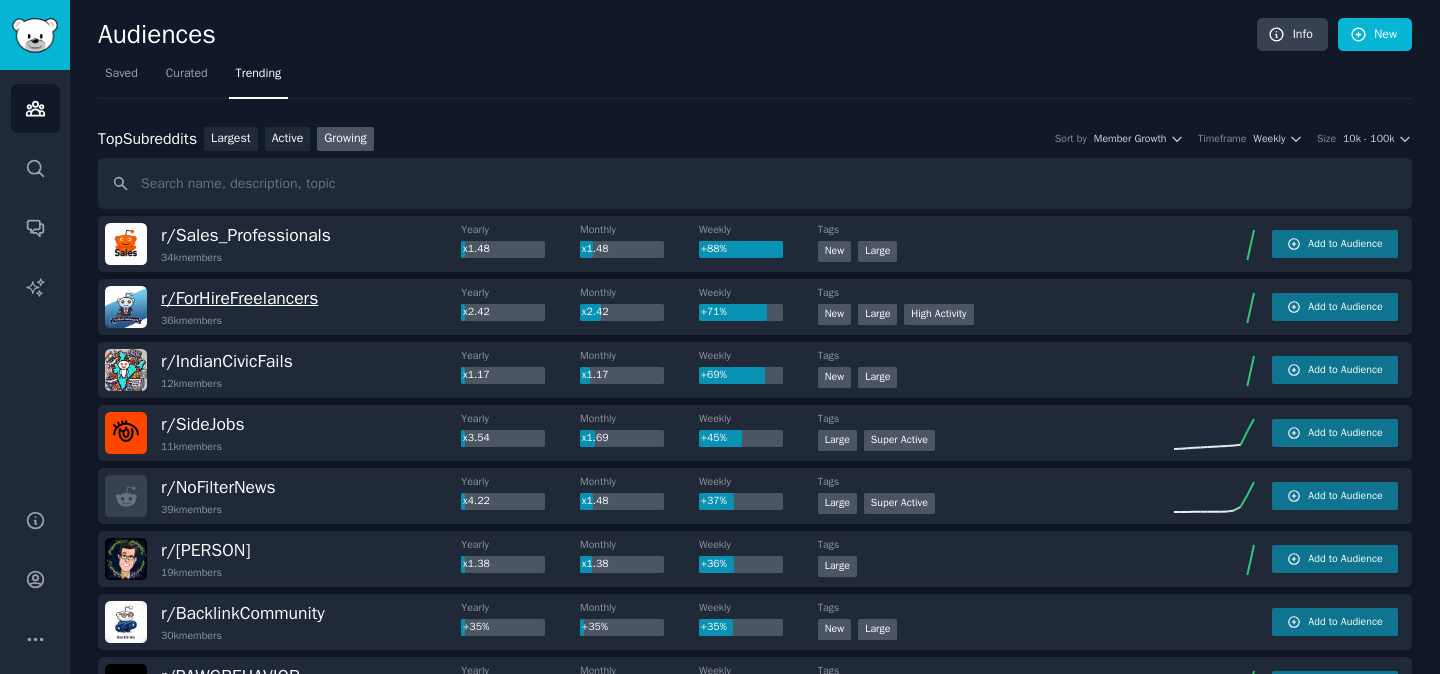 click on "r/ ForHireFreelancers" at bounding box center [239, 298] 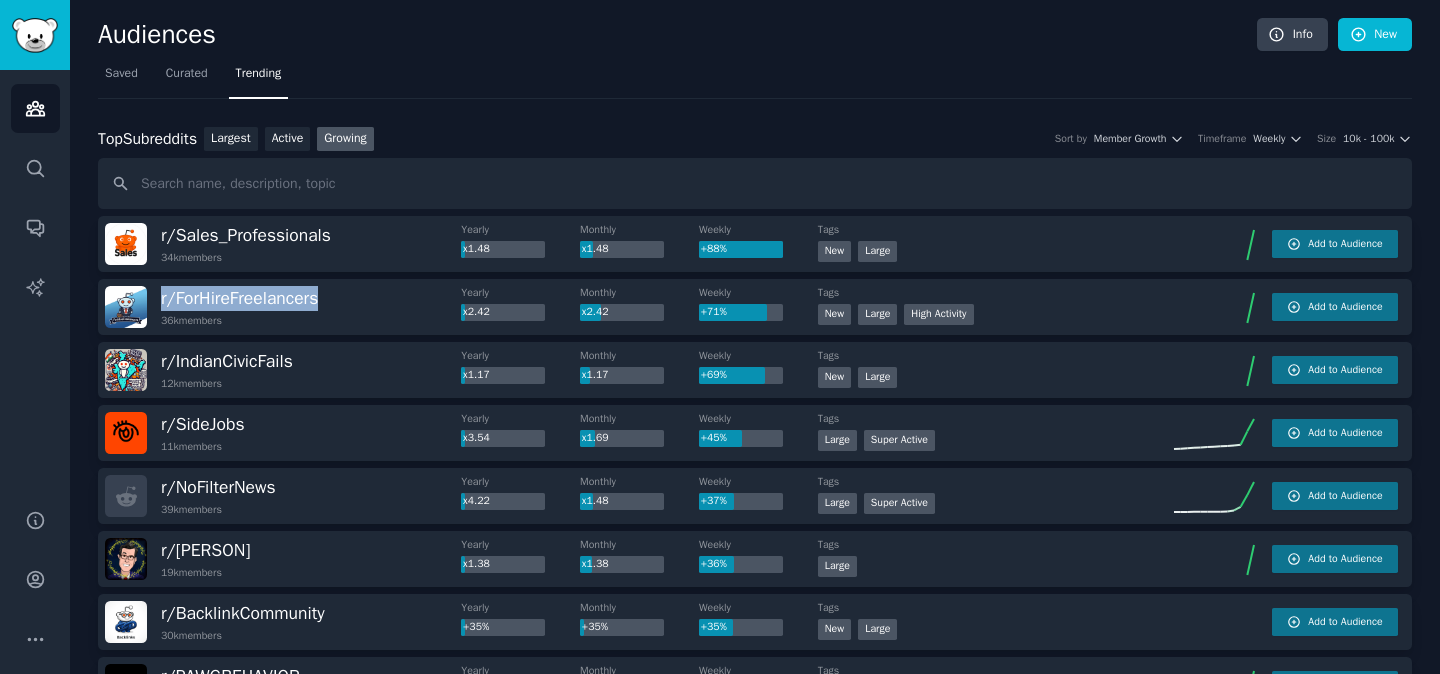 drag, startPoint x: 355, startPoint y: 298, endPoint x: 160, endPoint y: 298, distance: 195 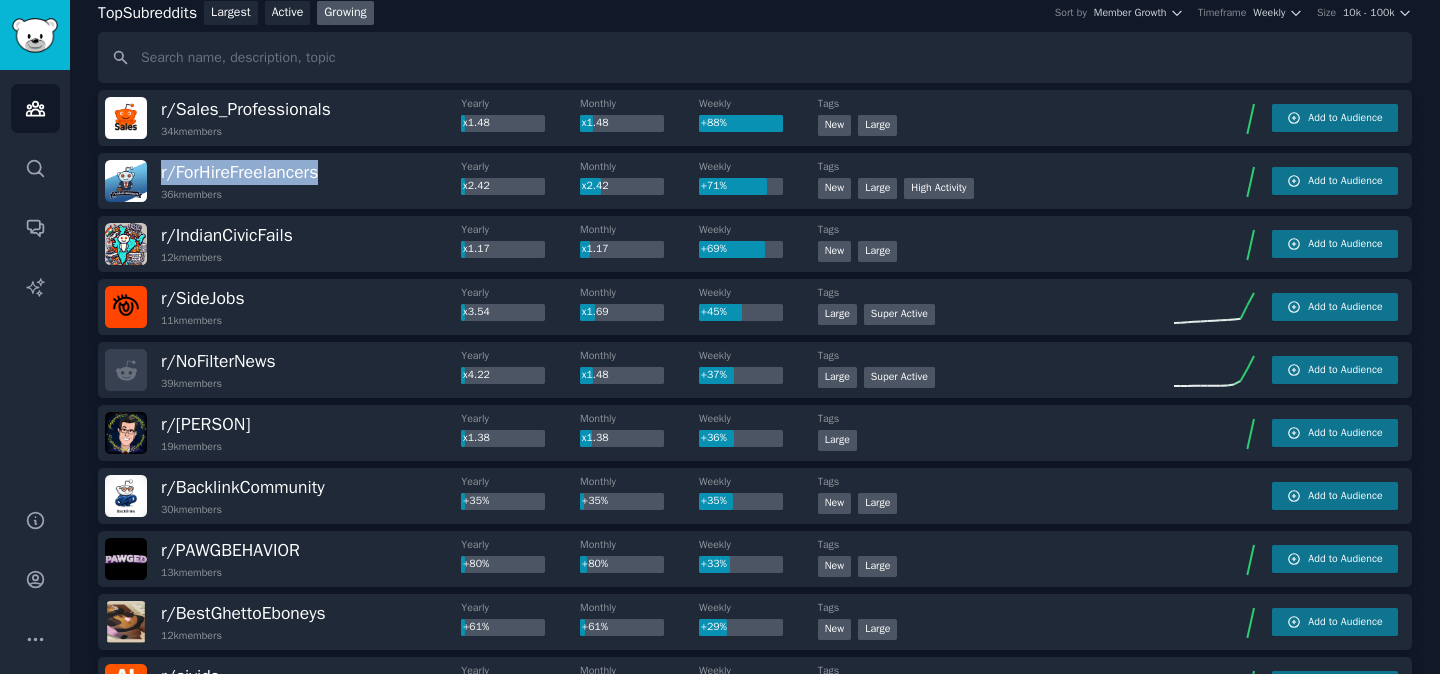 scroll, scrollTop: 119, scrollLeft: 0, axis: vertical 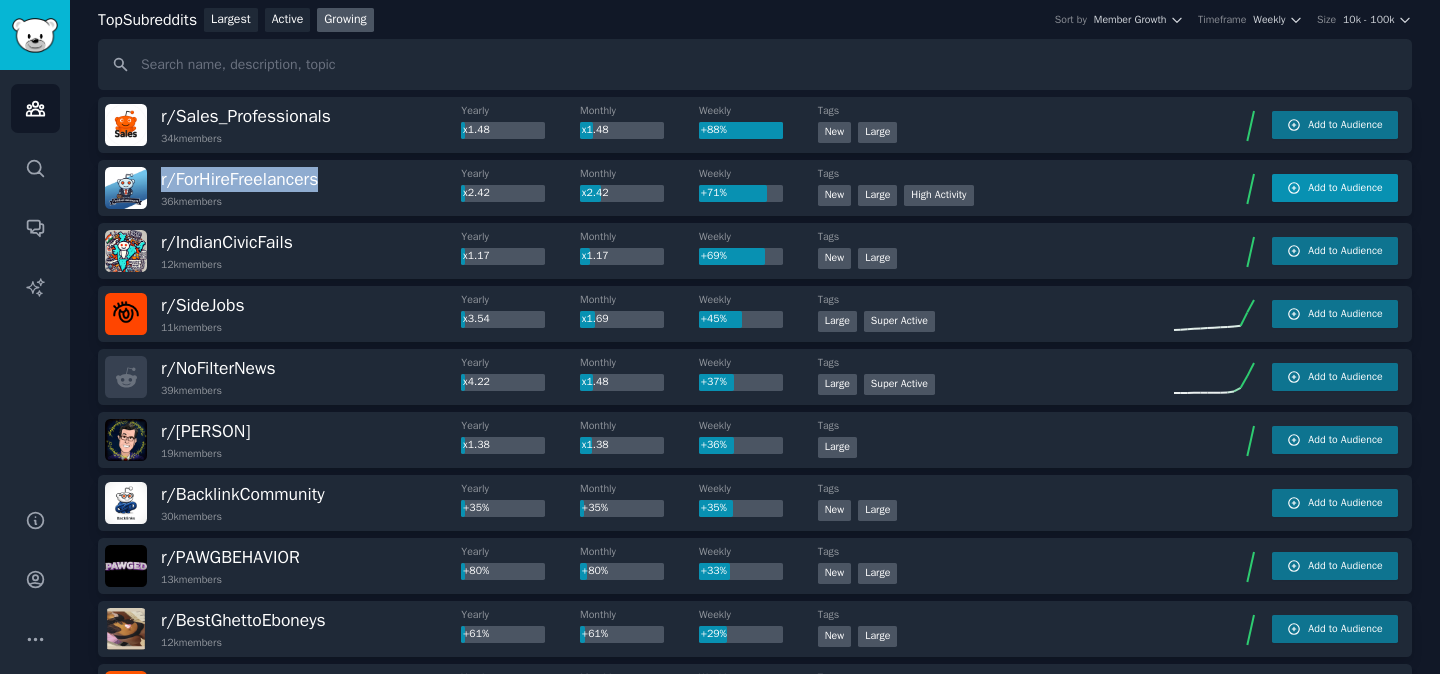 click on "Add to Audience" at bounding box center (1345, 188) 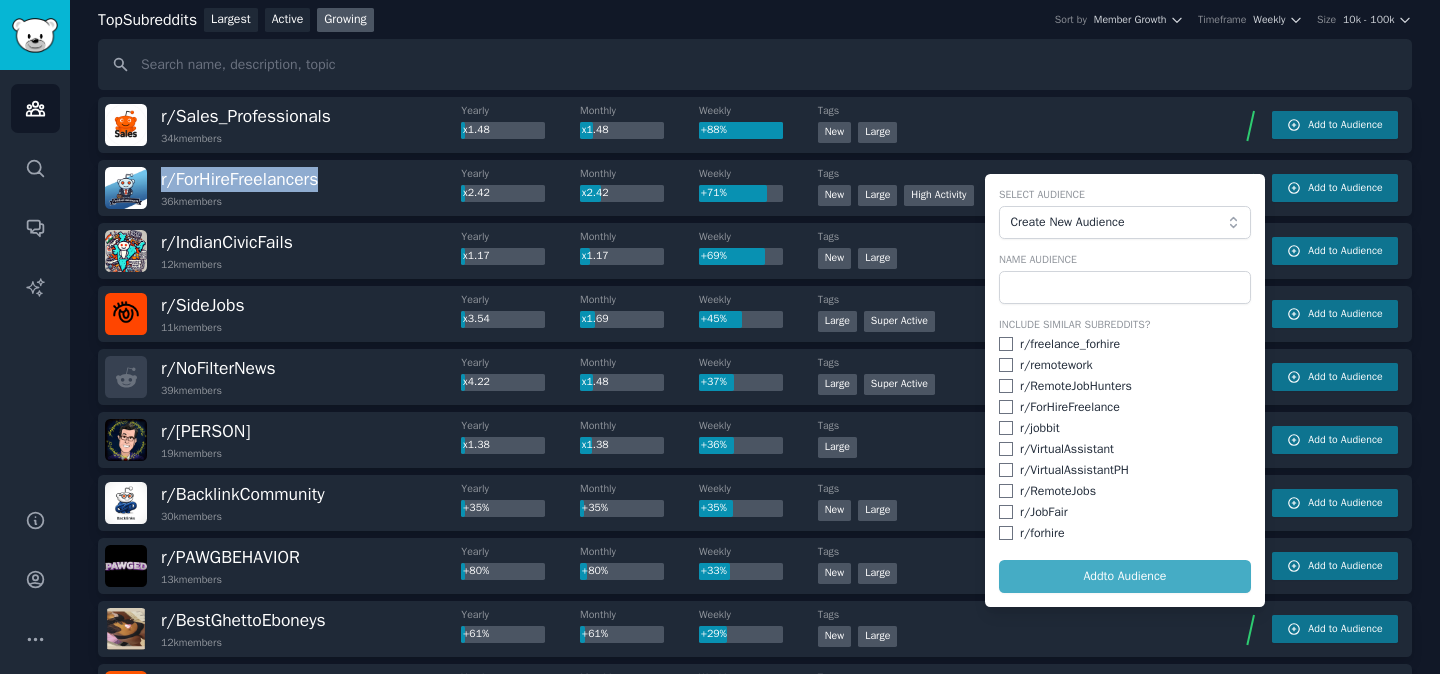 click at bounding box center [1006, 344] 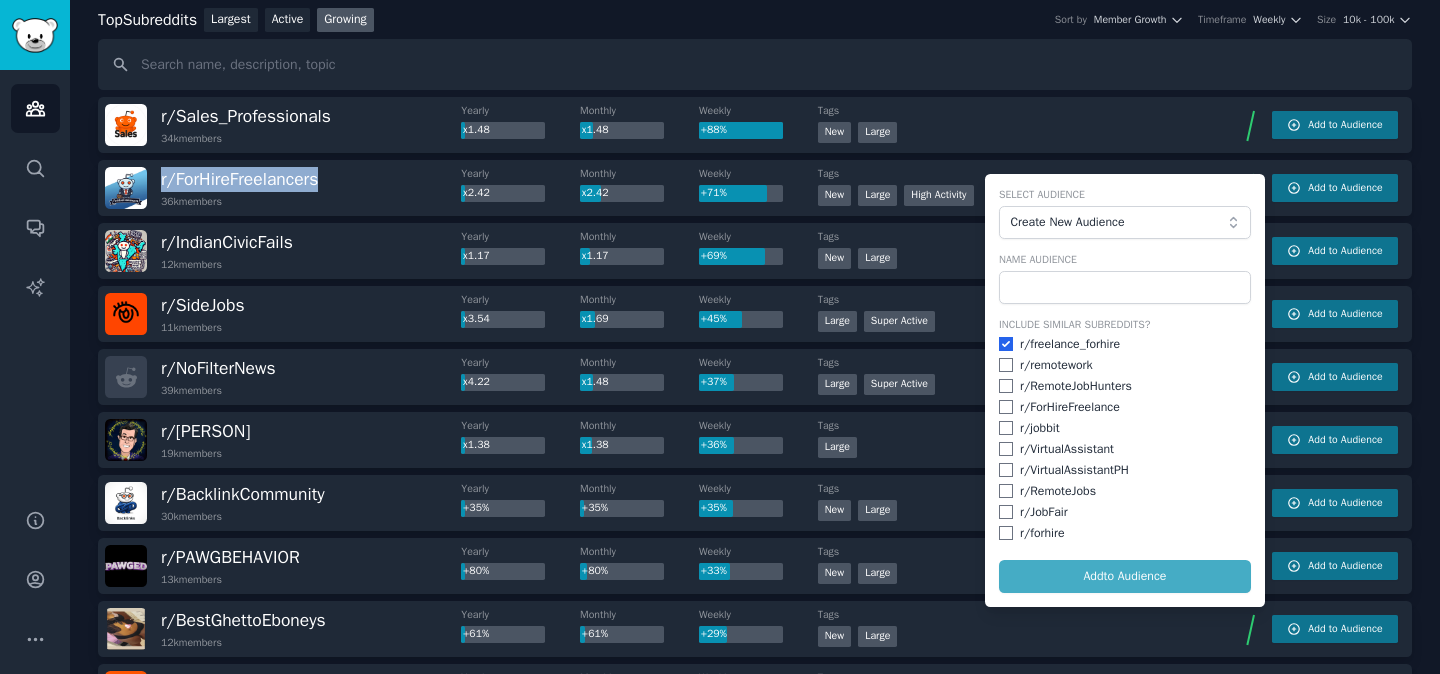 checkbox on "true" 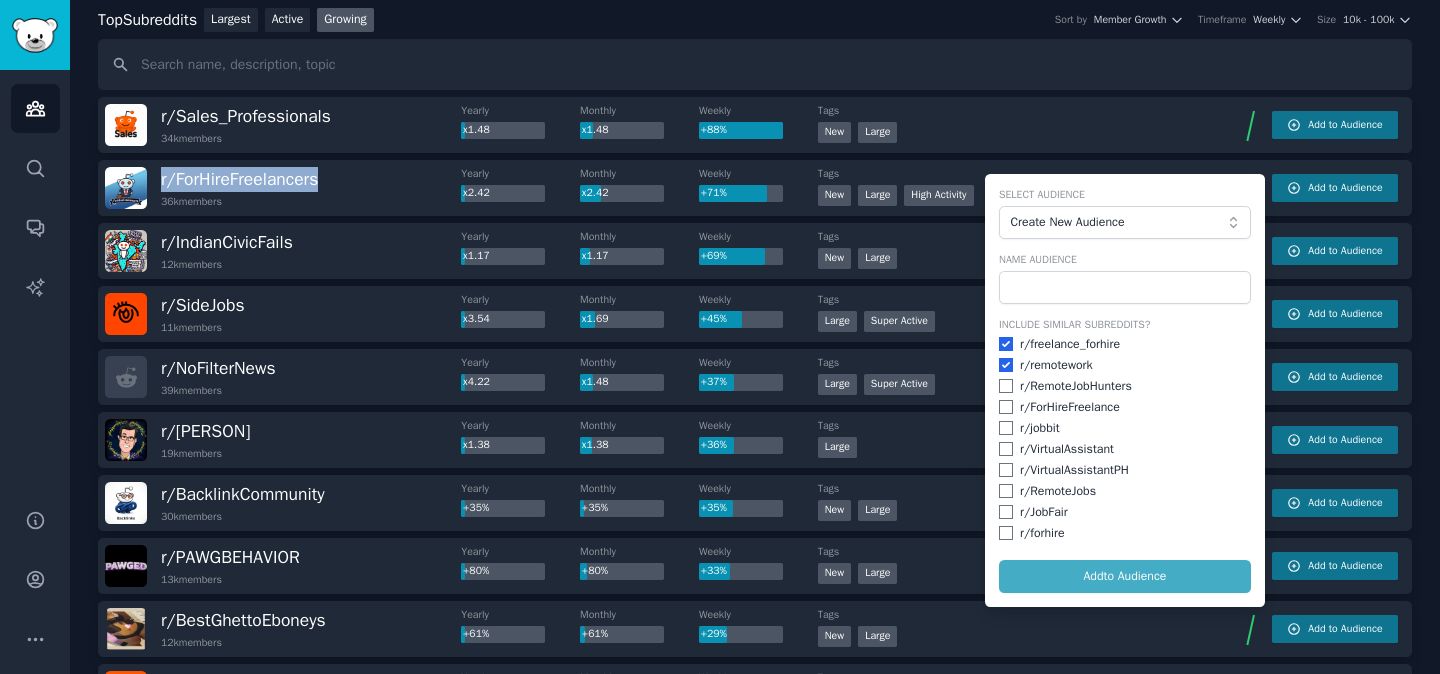 checkbox on "true" 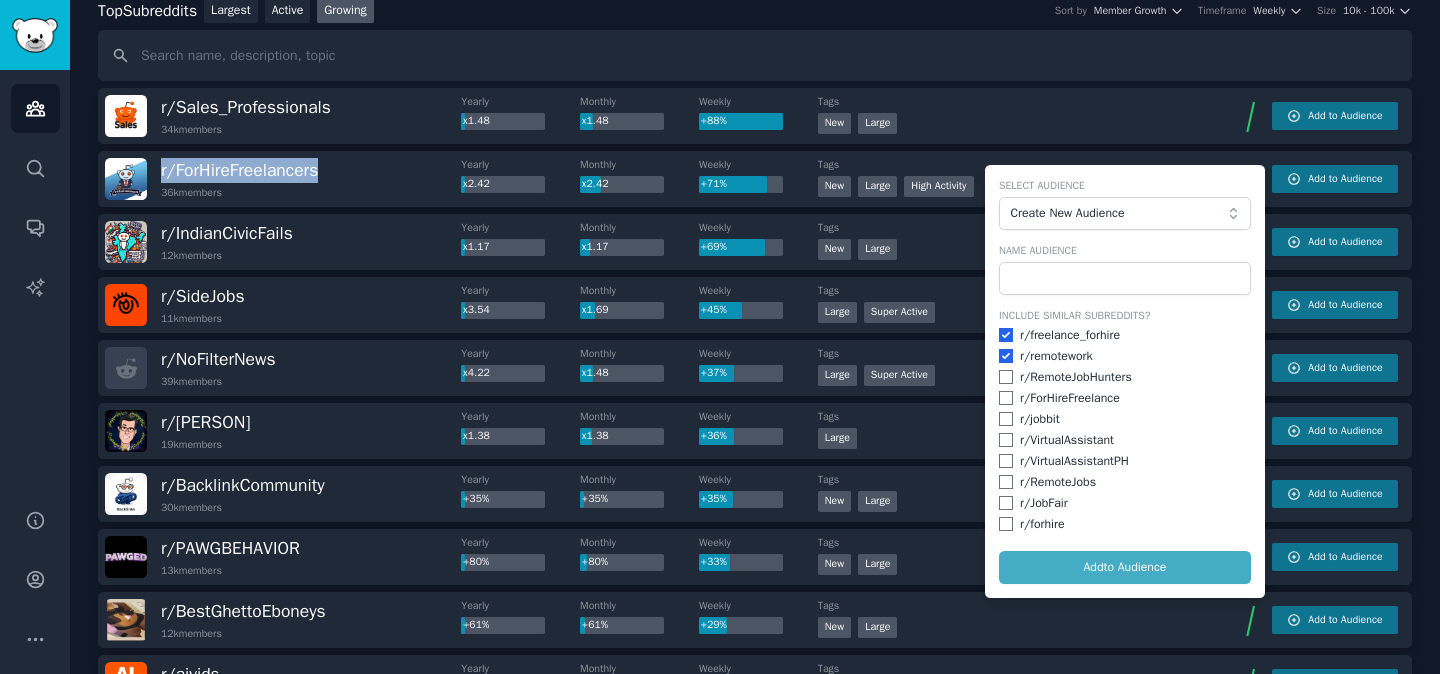 scroll, scrollTop: 125, scrollLeft: 0, axis: vertical 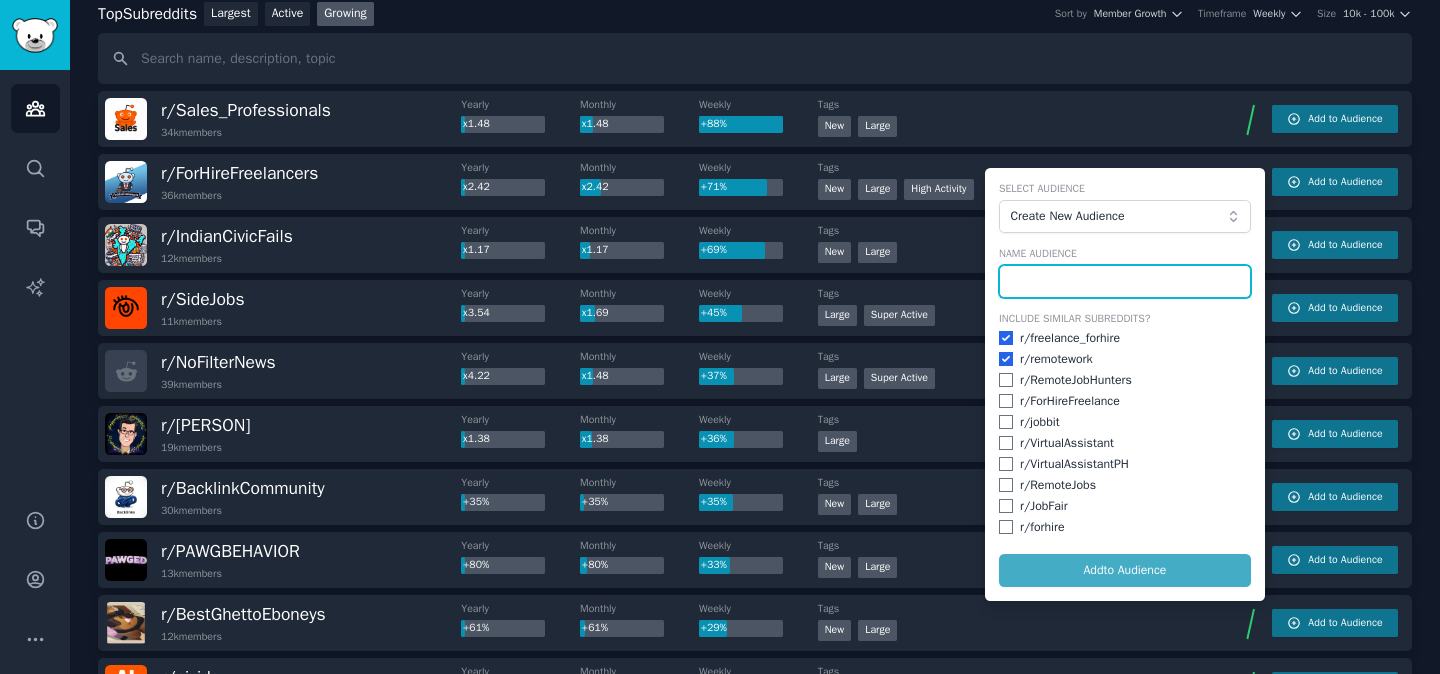 click at bounding box center [1125, 282] 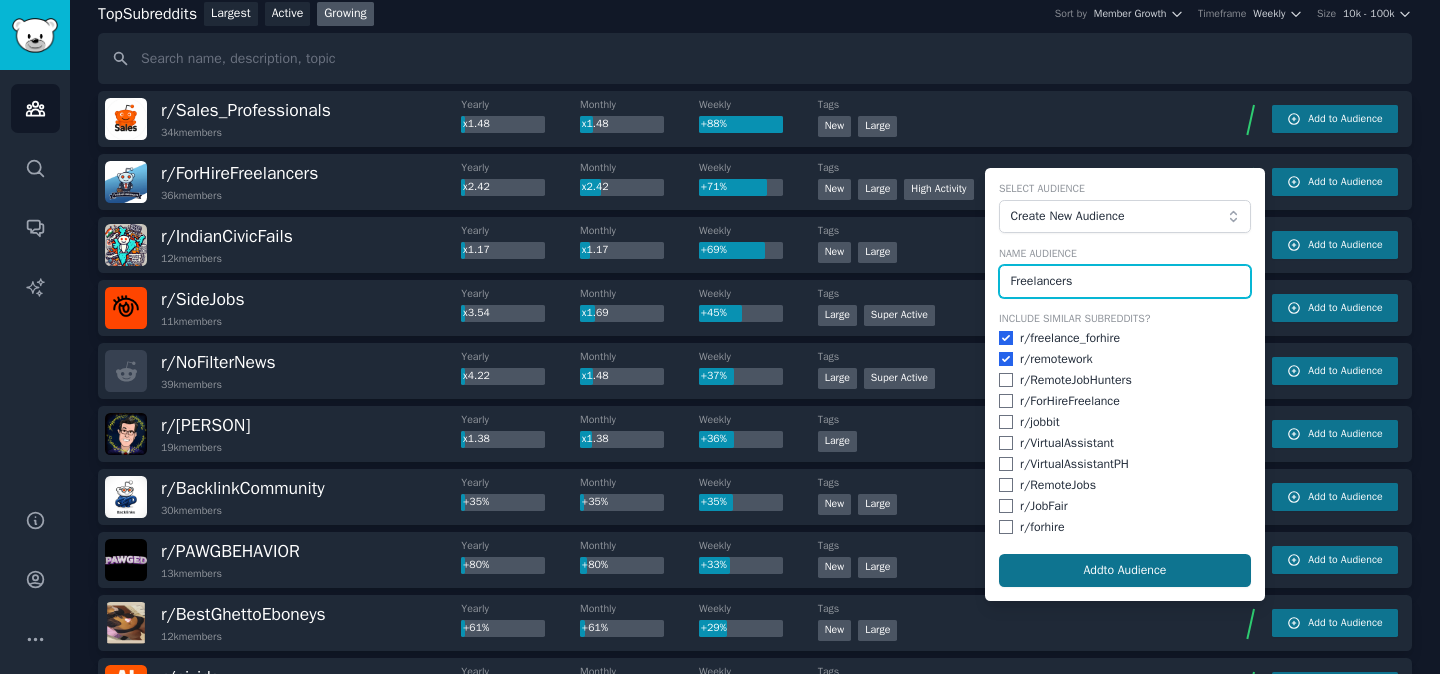 type on "Freelancers" 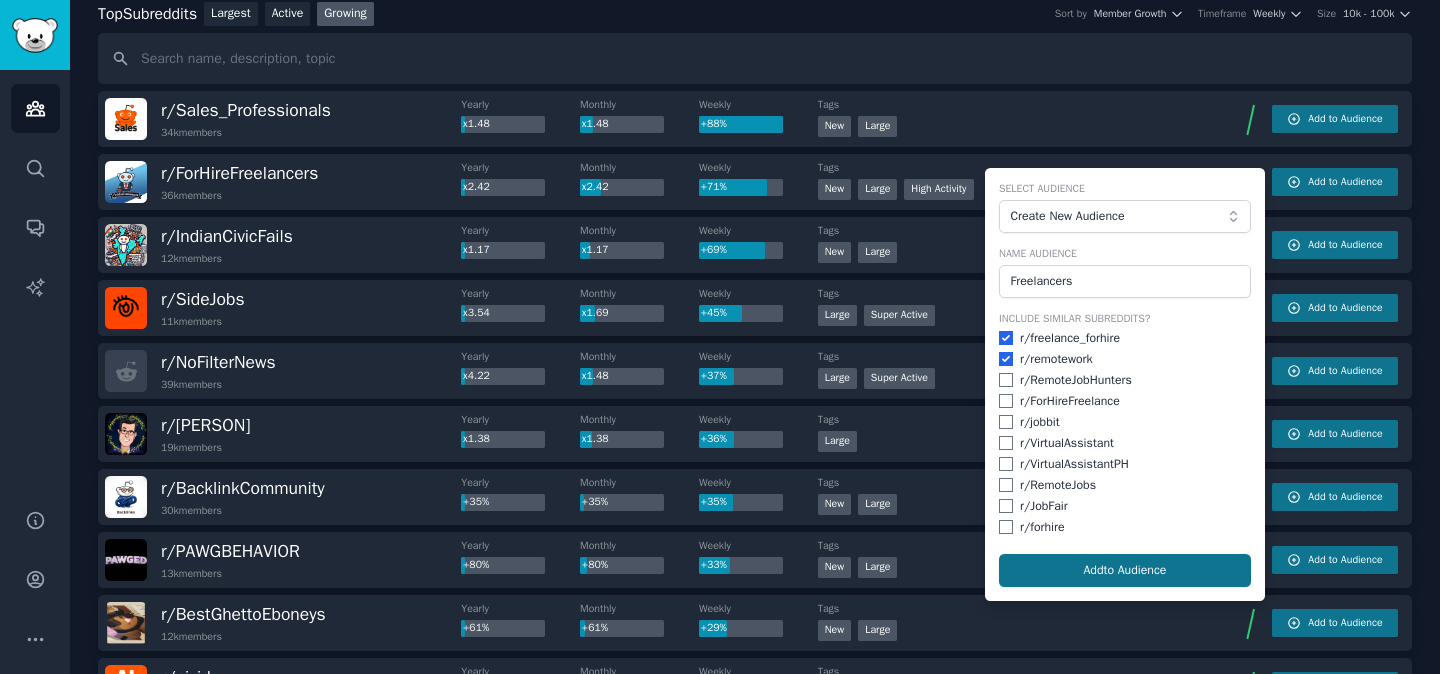 click on "Add  to Audience" at bounding box center (1125, 571) 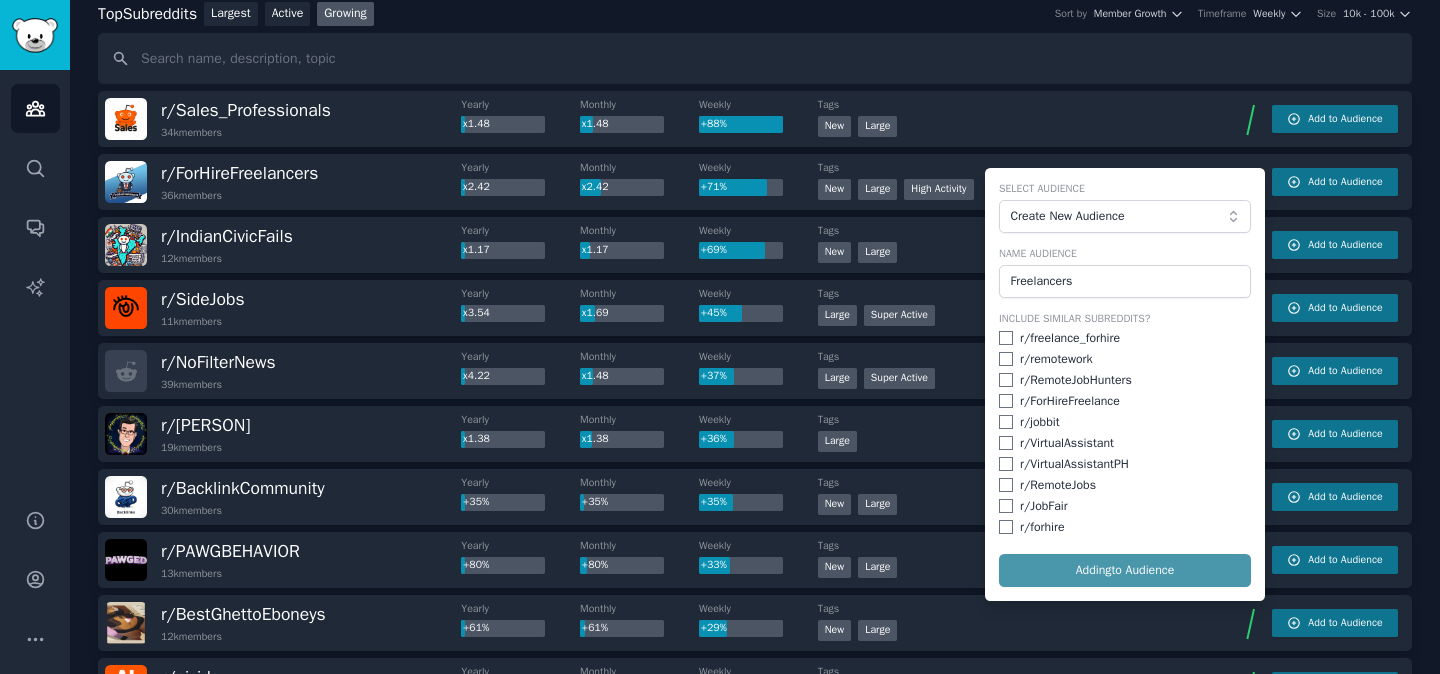 checkbox on "false" 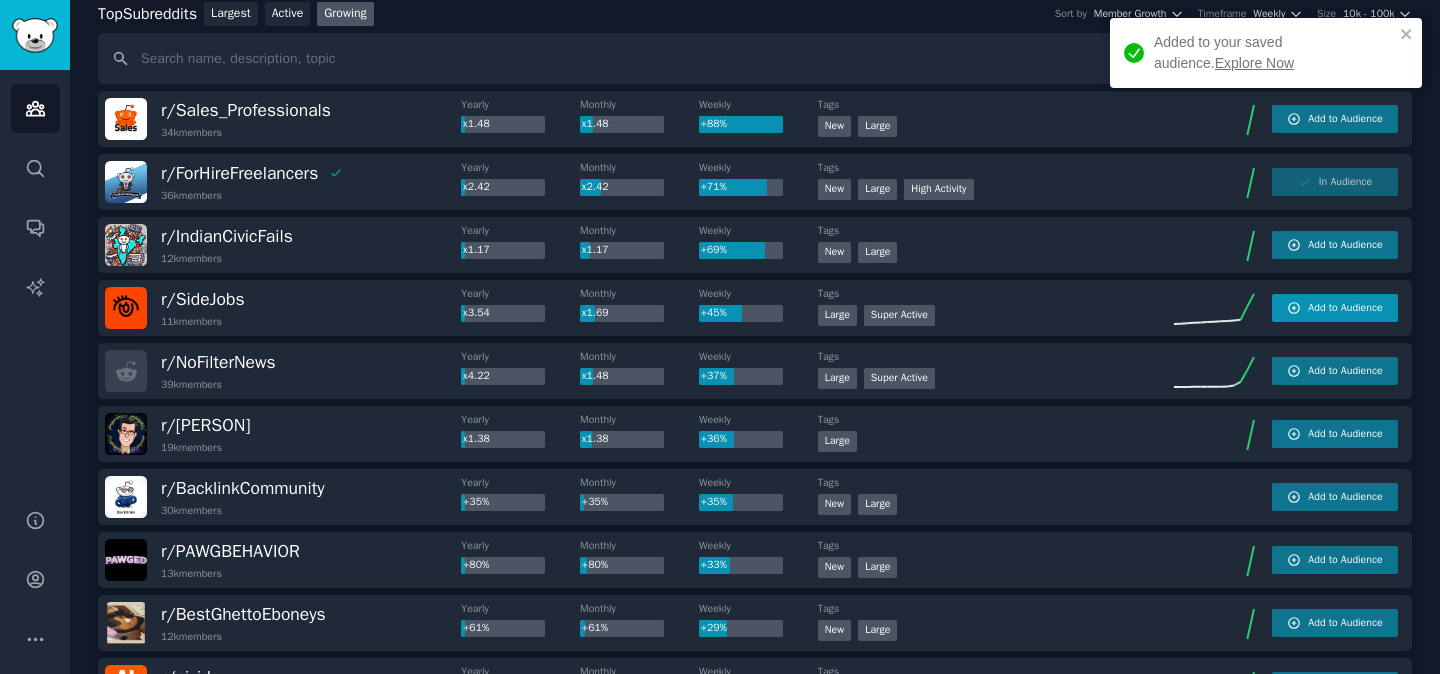 click on "Add to Audience" at bounding box center [1345, 308] 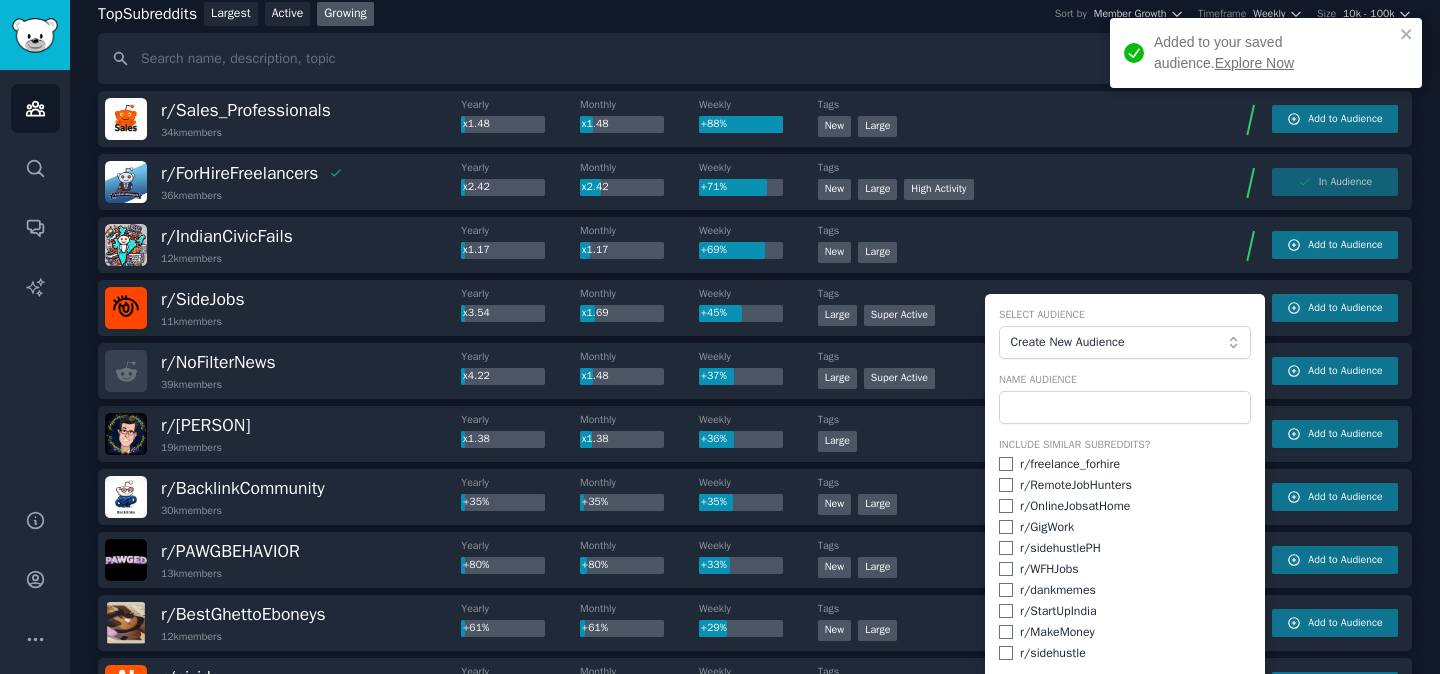click on "Create New Audience" at bounding box center [1119, 343] 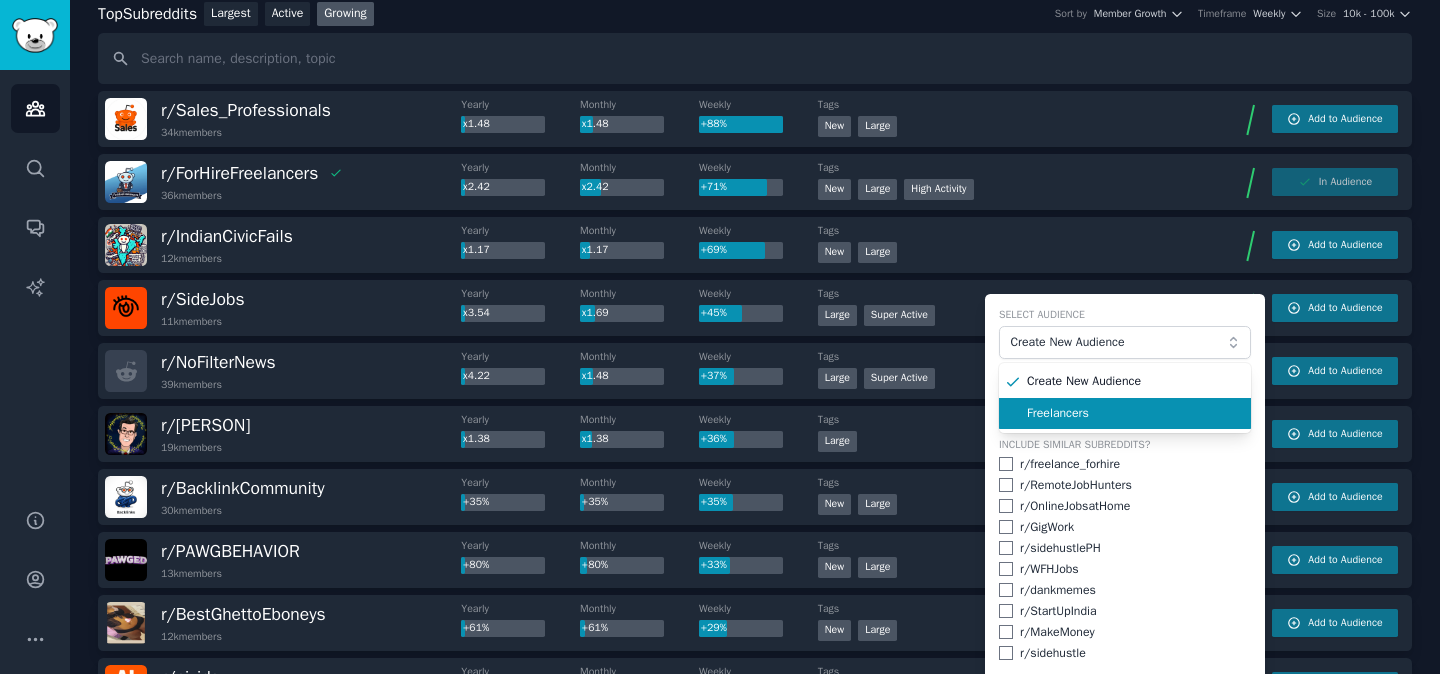 click on "Freelancers" at bounding box center (1132, 414) 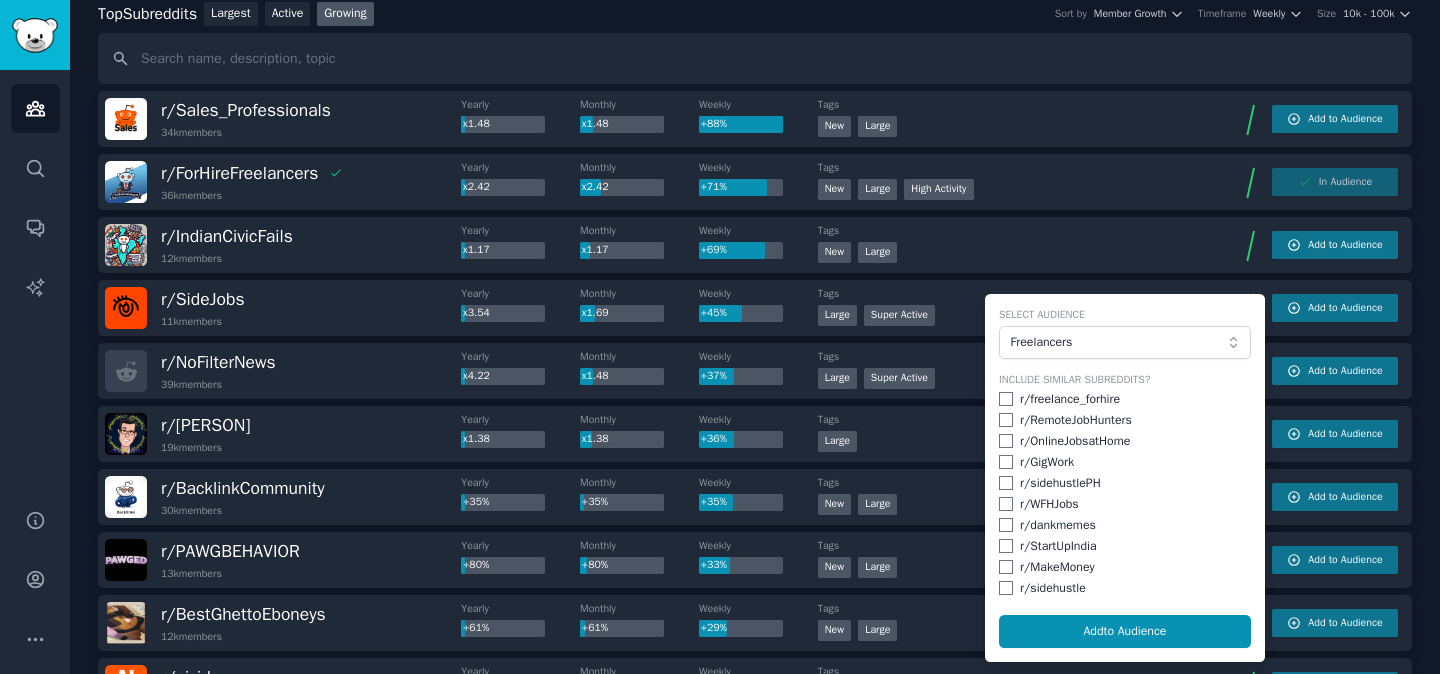 click at bounding box center (1006, 483) 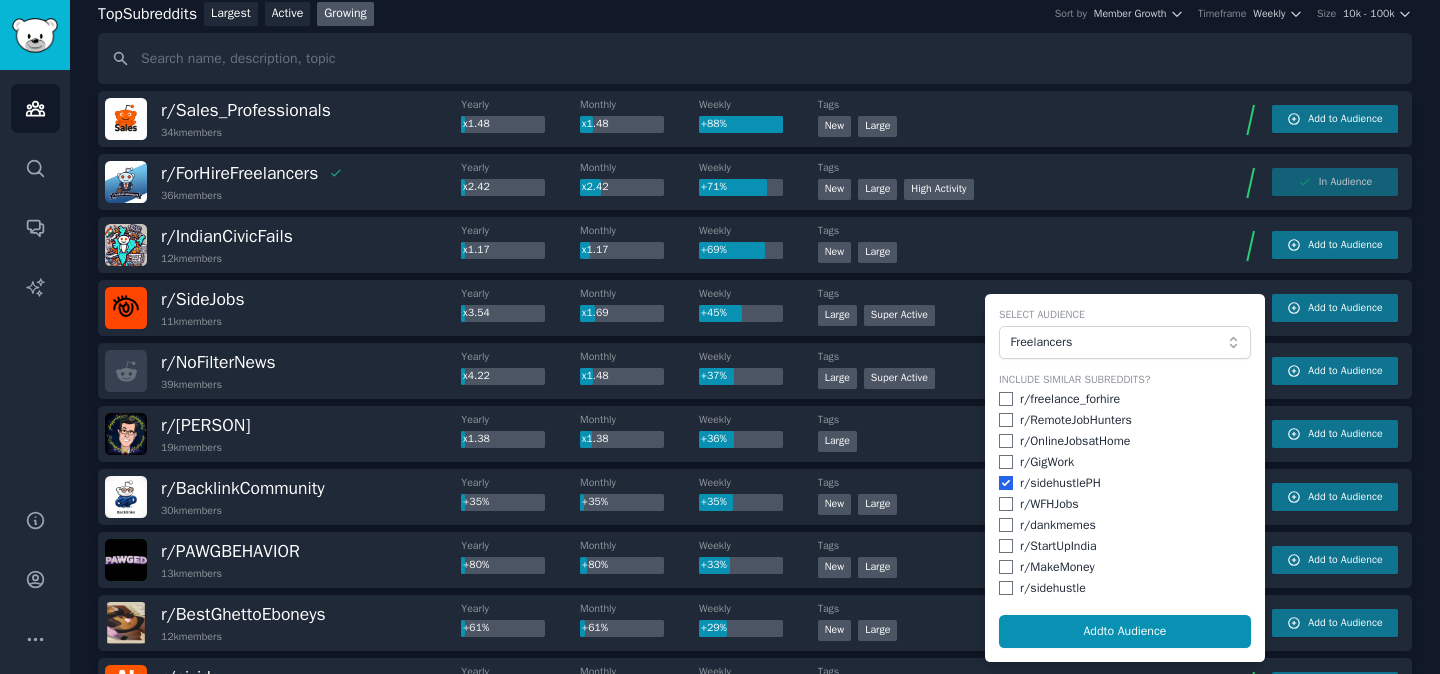 click at bounding box center [1006, 483] 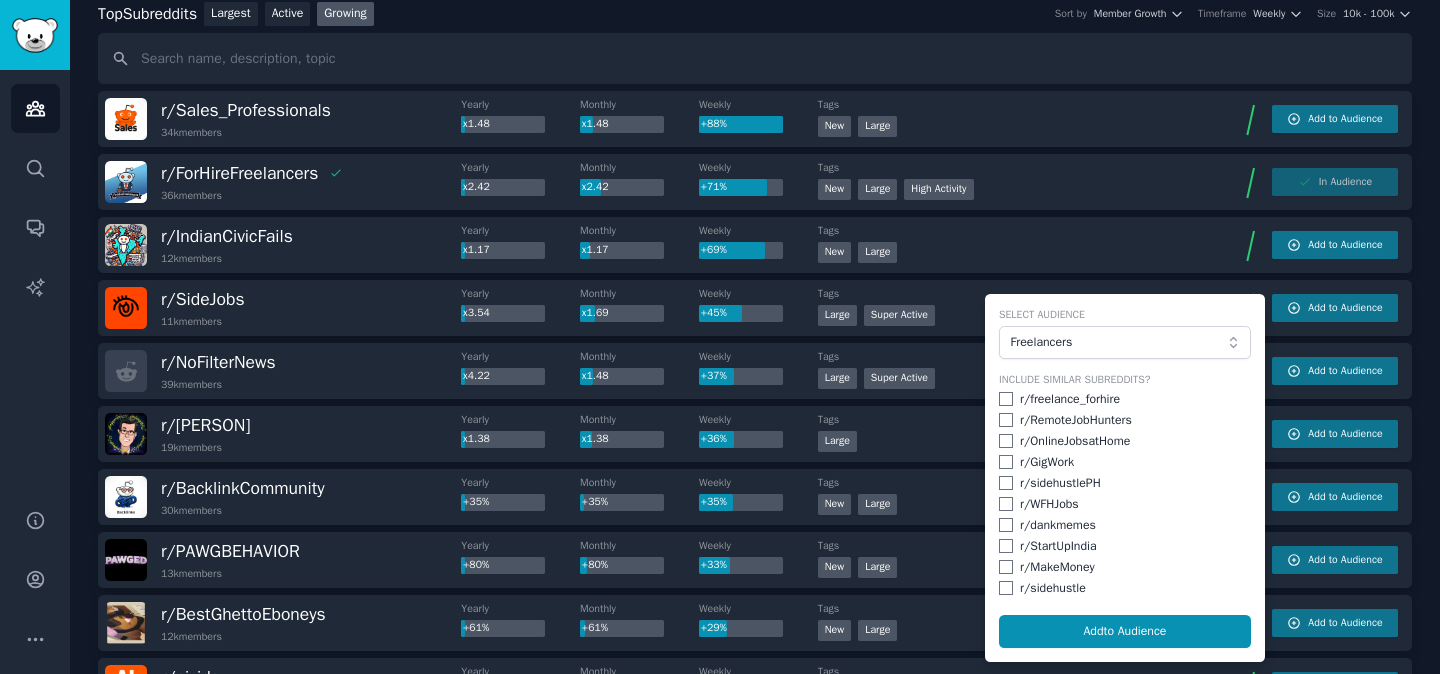 checkbox on "false" 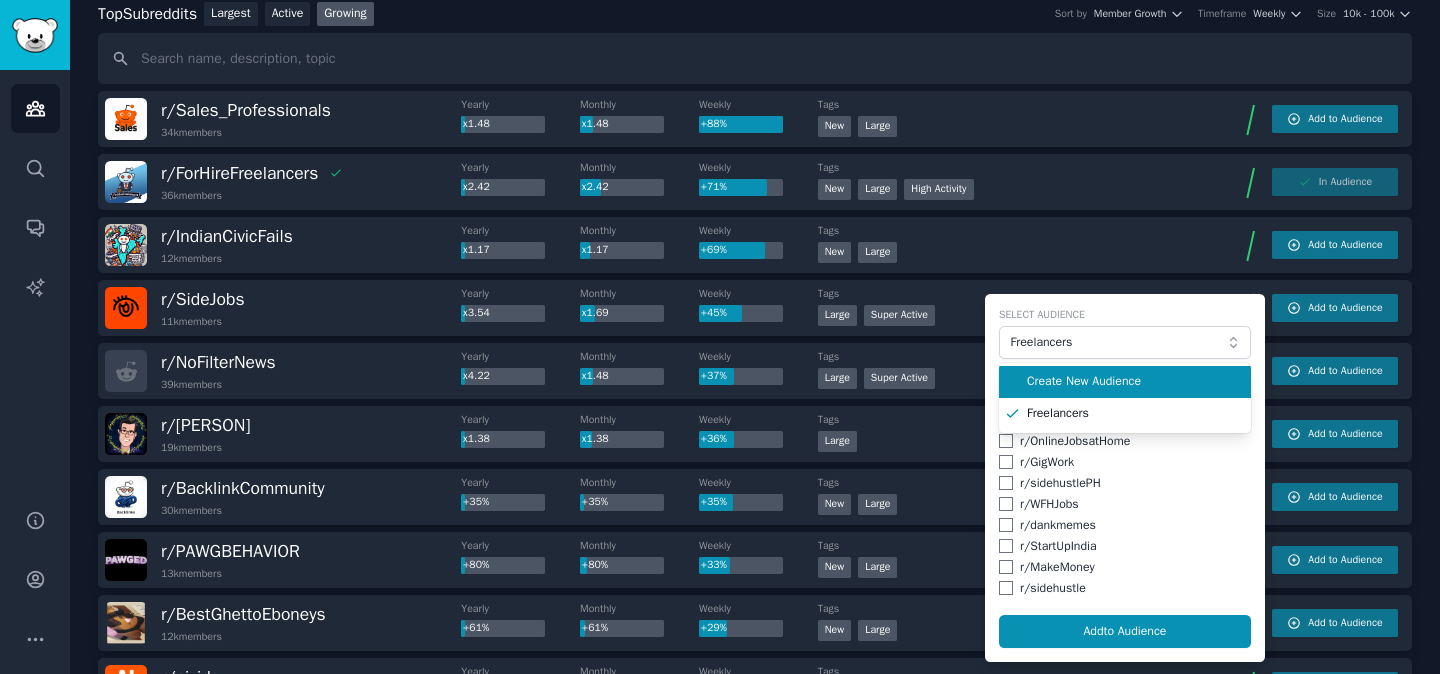 click on "Create New Audience" at bounding box center (1132, 382) 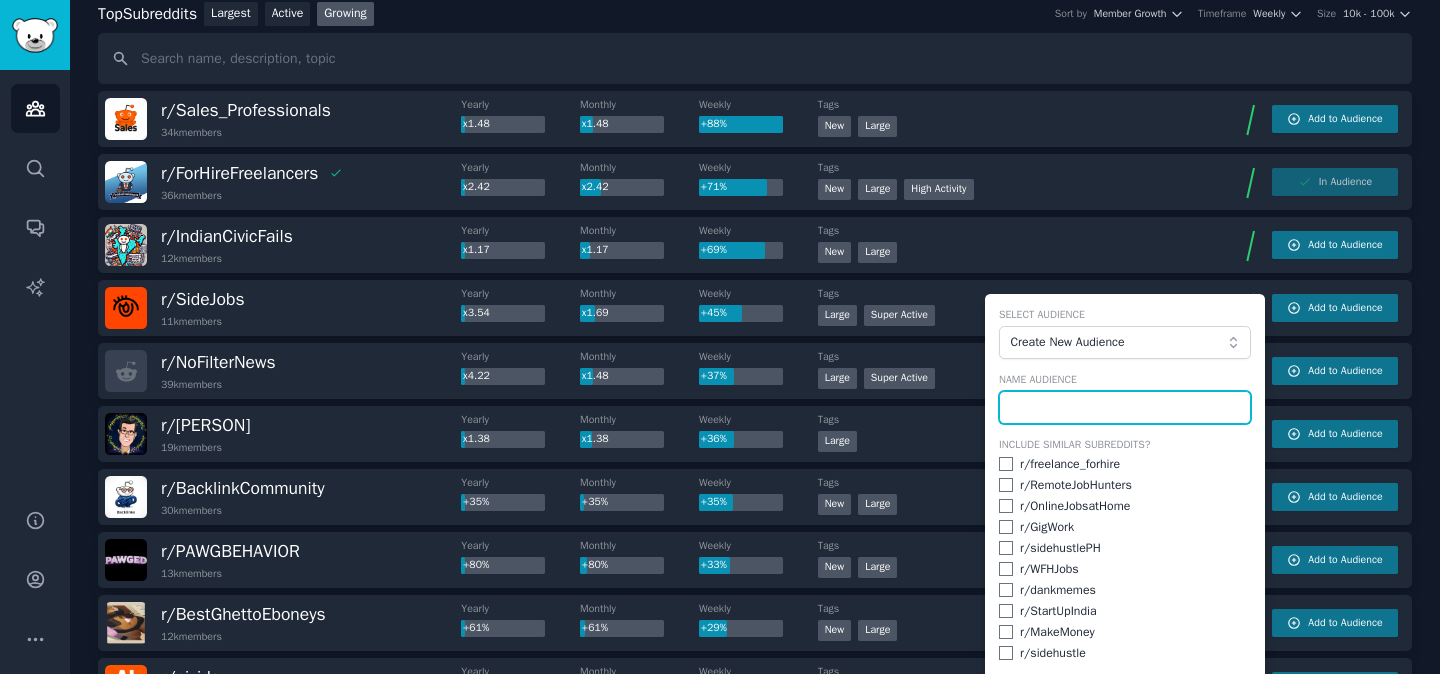 click at bounding box center (1125, 408) 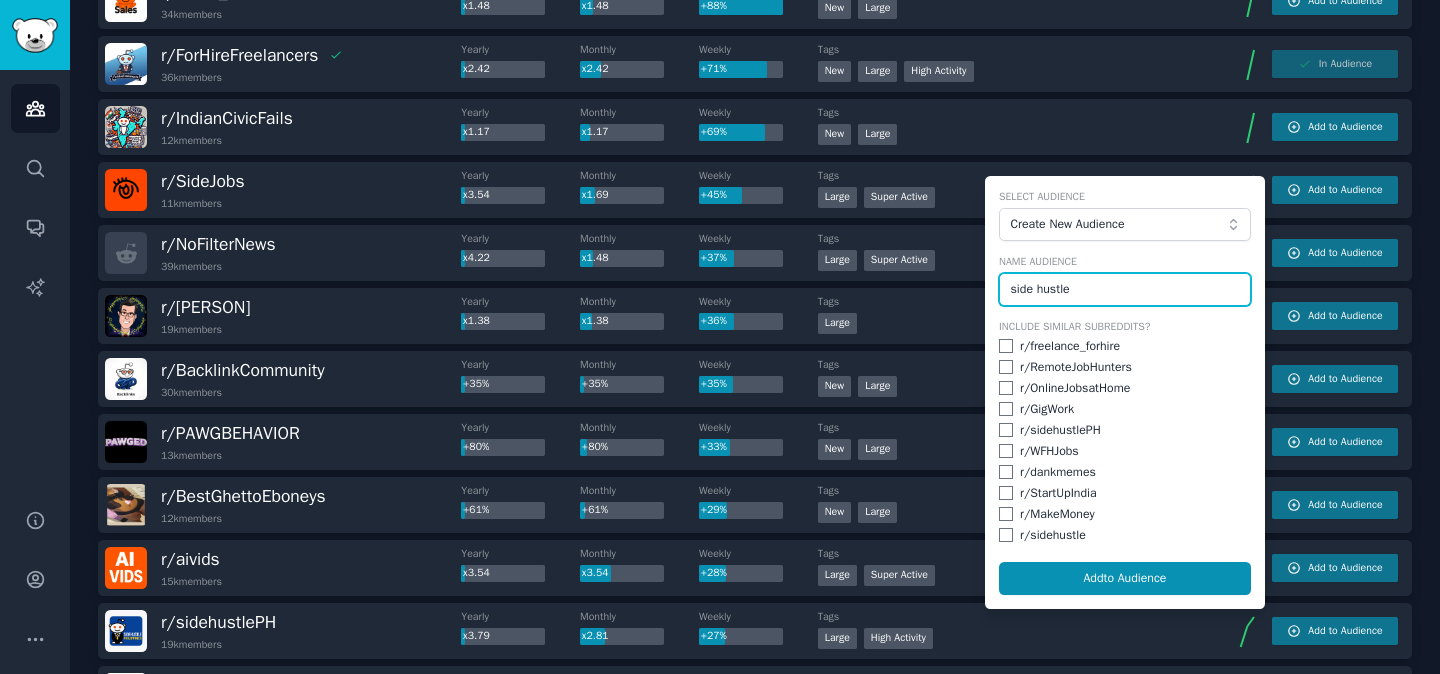 scroll, scrollTop: 253, scrollLeft: 0, axis: vertical 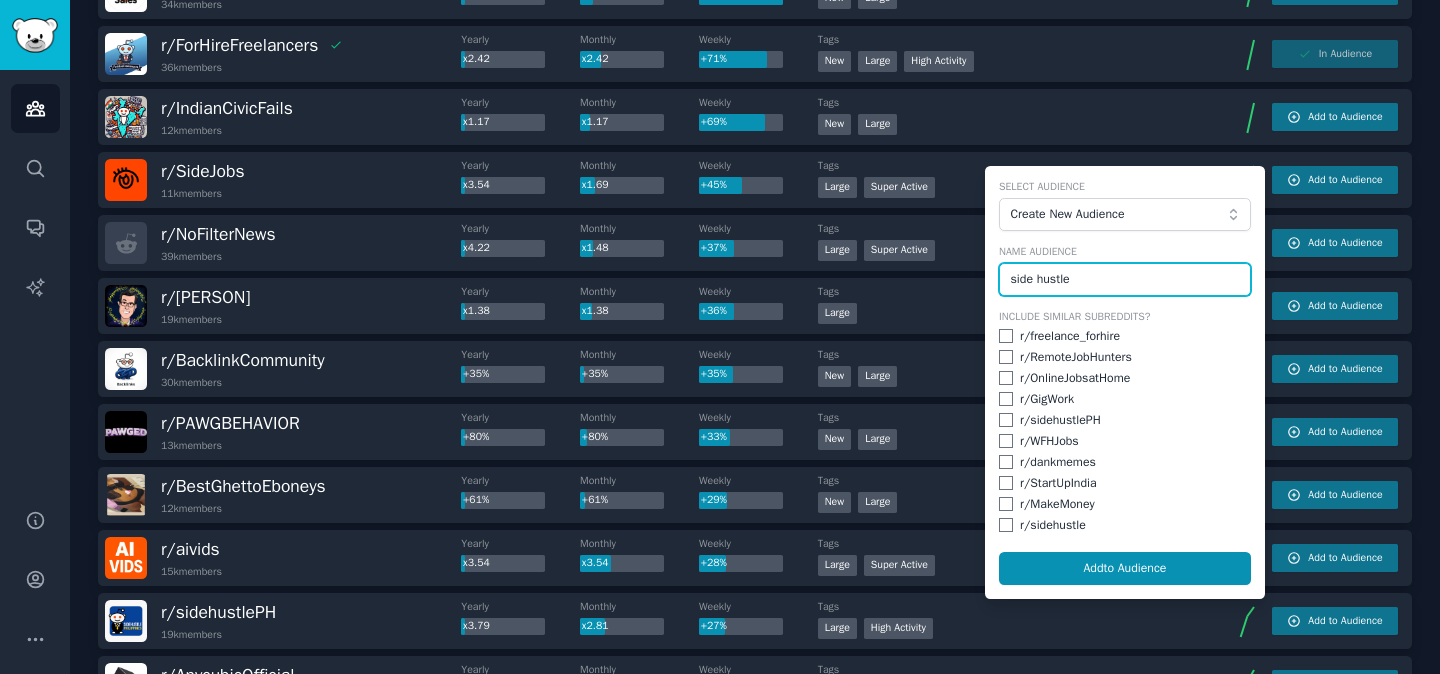 type on "side hustle" 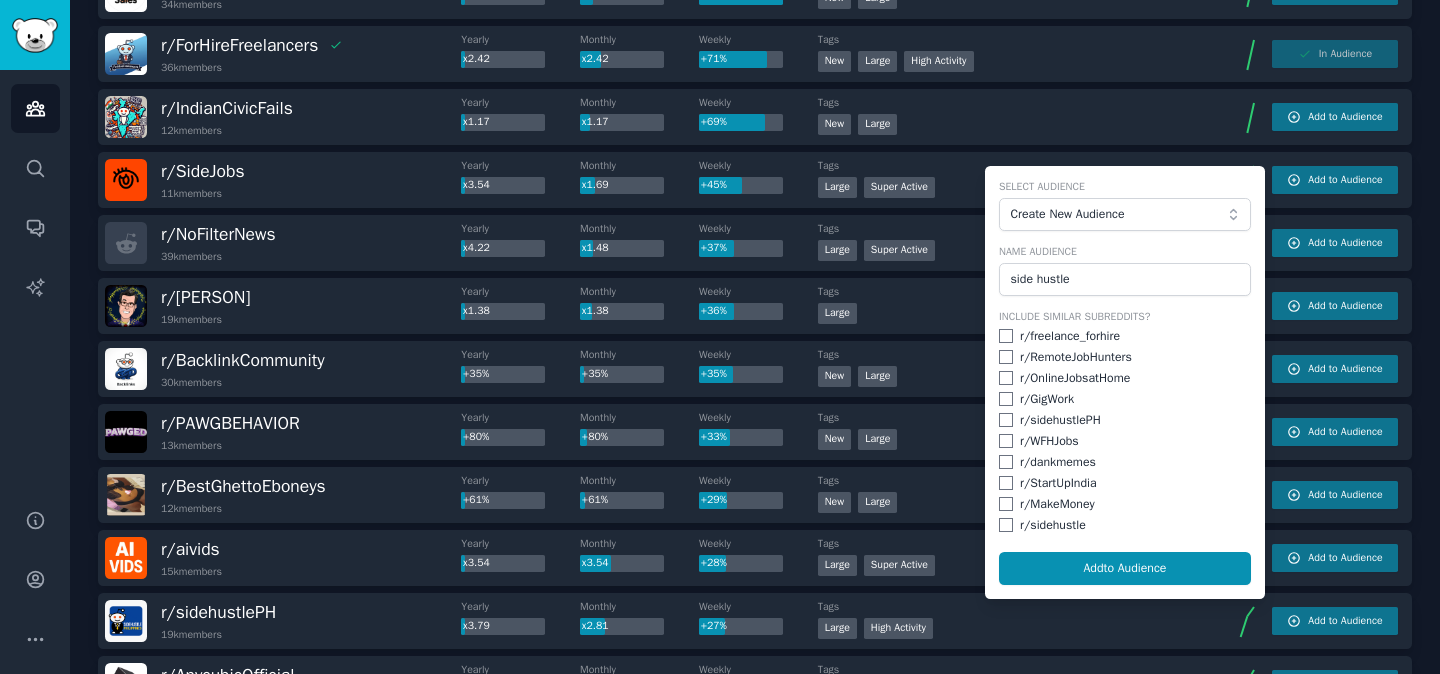 click at bounding box center (1006, 525) 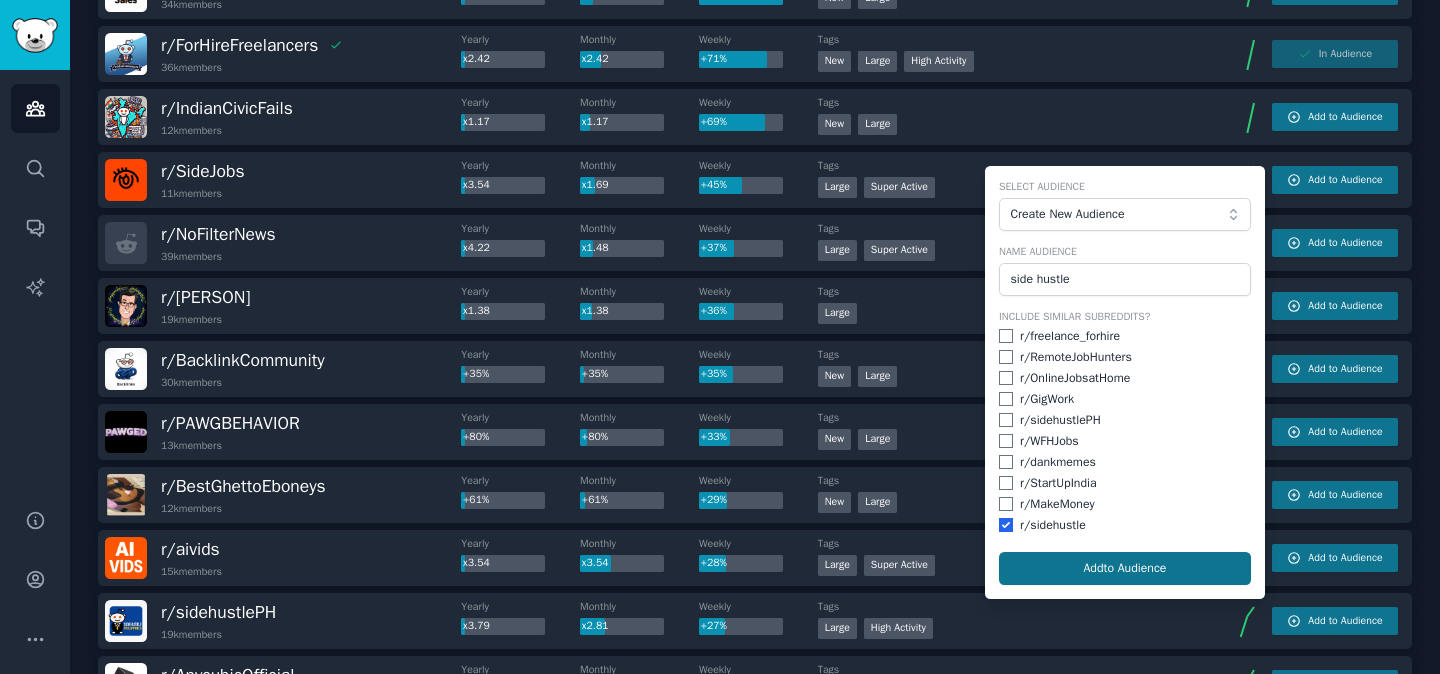click on "Add  to Audience" at bounding box center [1125, 569] 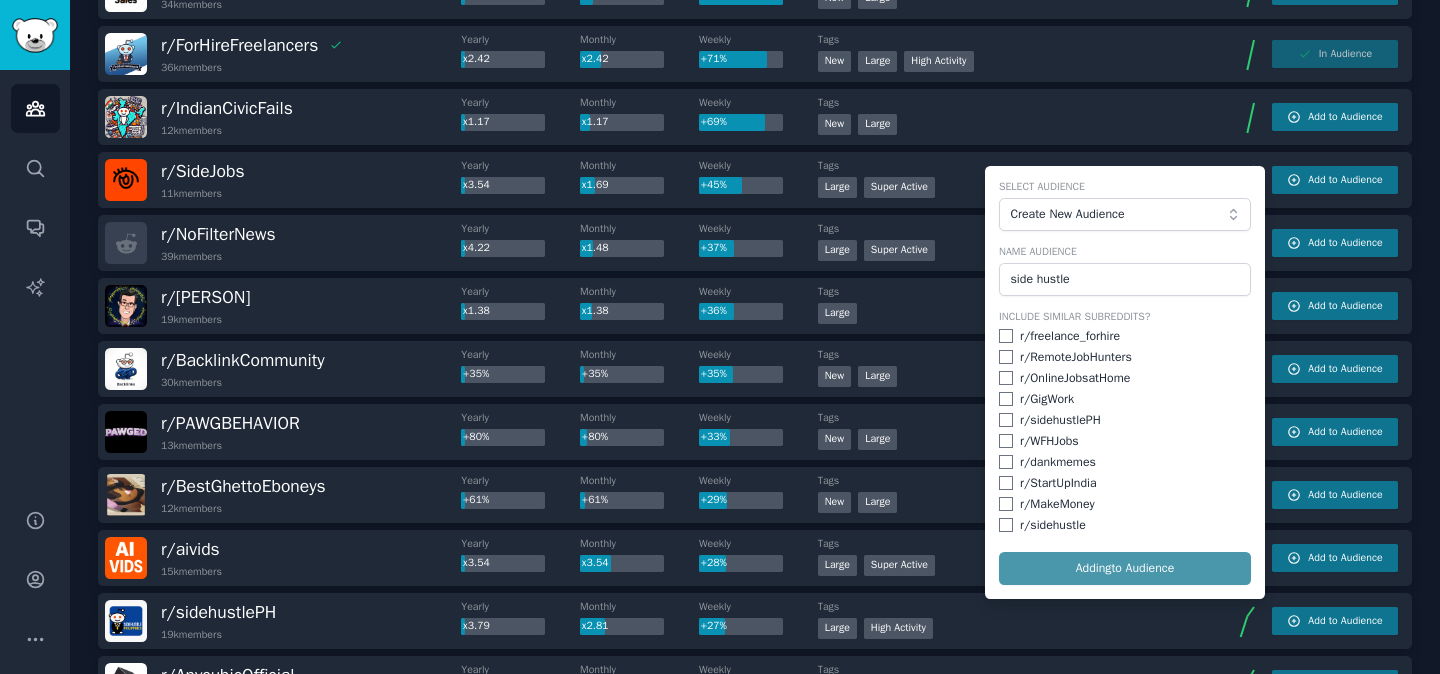 checkbox on "false" 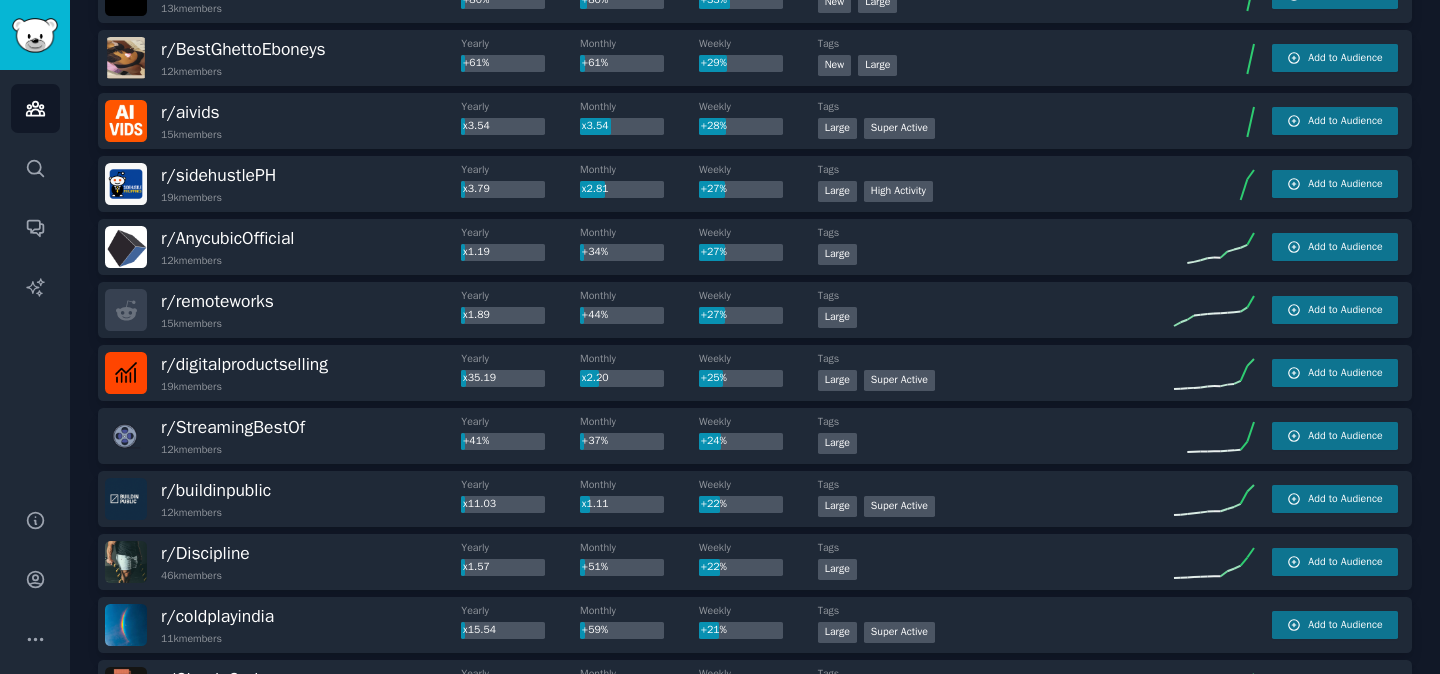 scroll, scrollTop: 721, scrollLeft: 0, axis: vertical 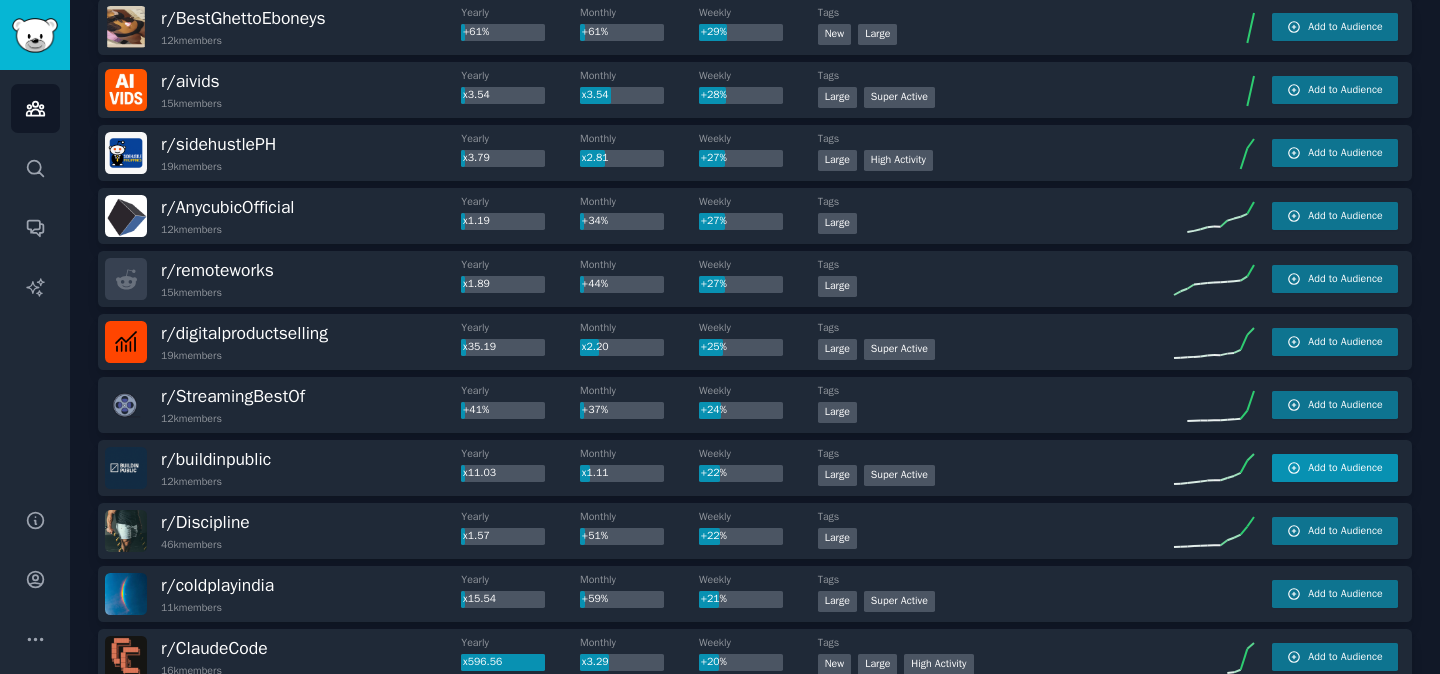click on "Add to Audience" at bounding box center (1335, 468) 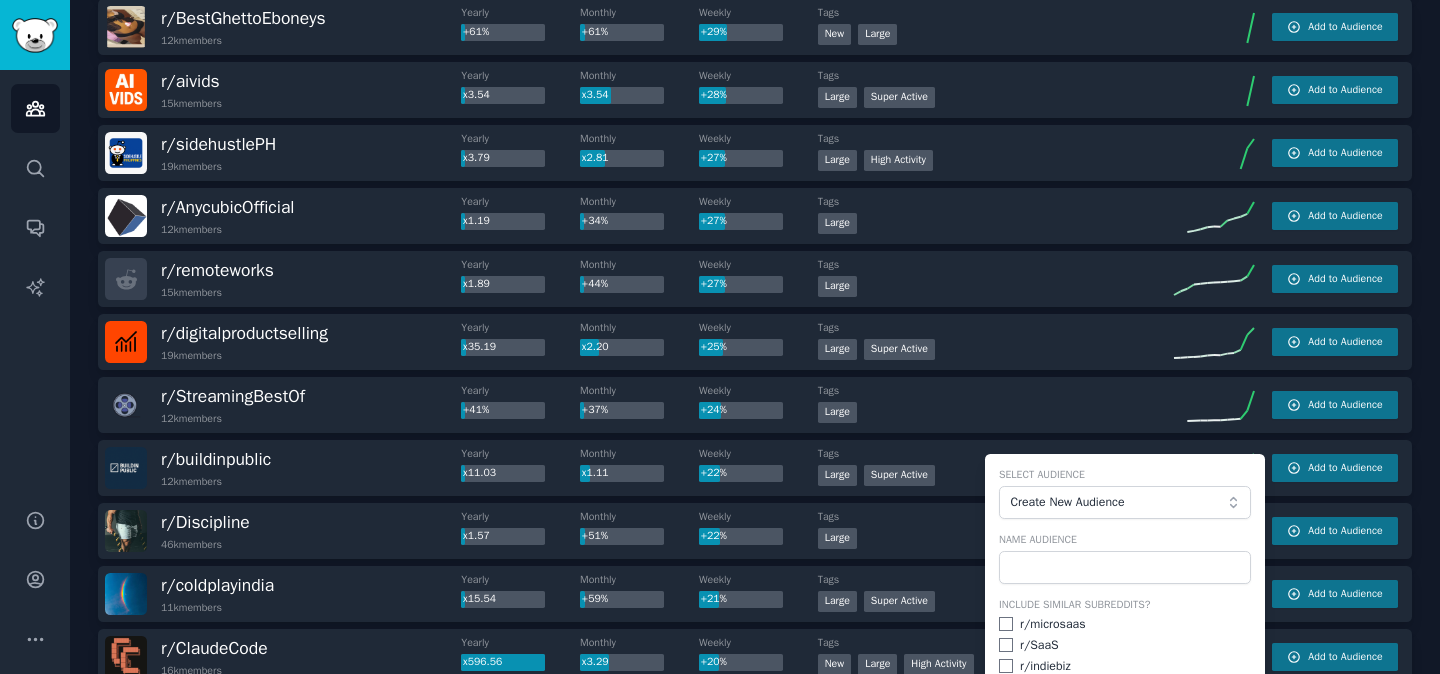 click on "Create New Audience" at bounding box center (1119, 503) 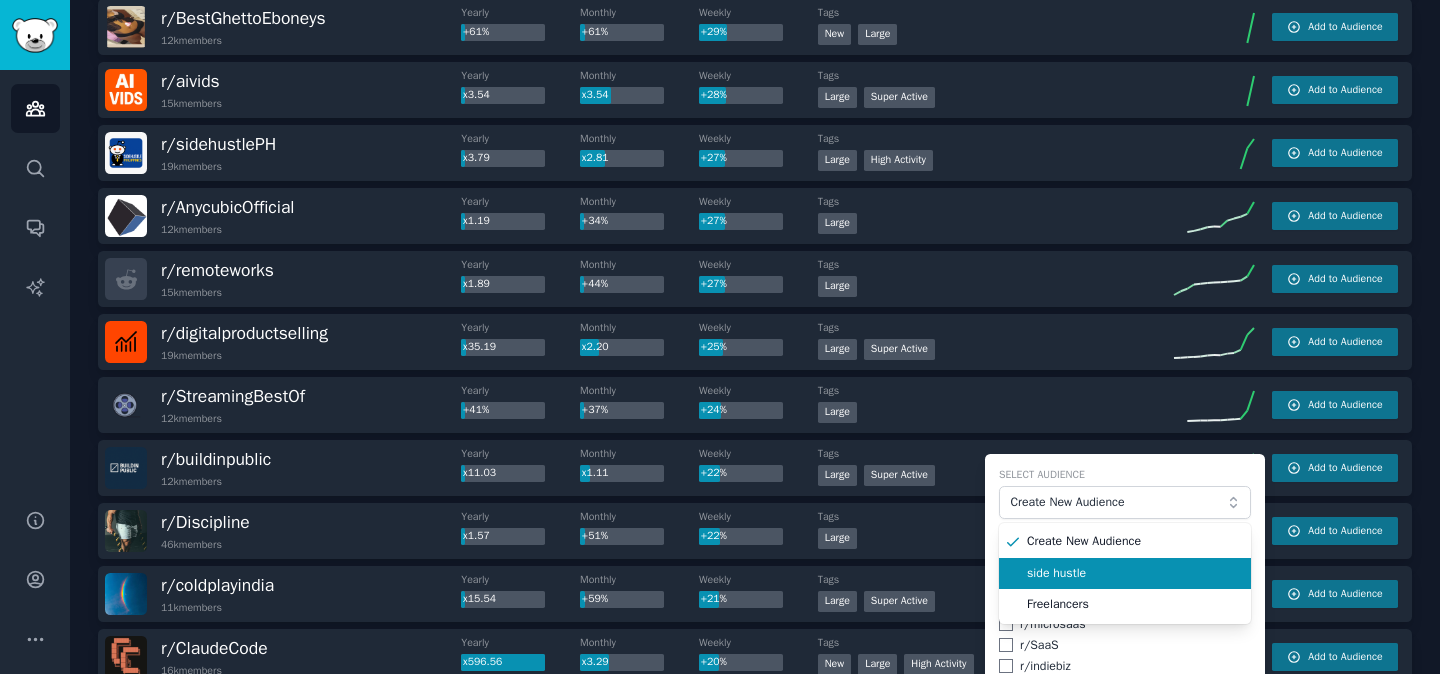 click on "side hustle" at bounding box center (1132, 574) 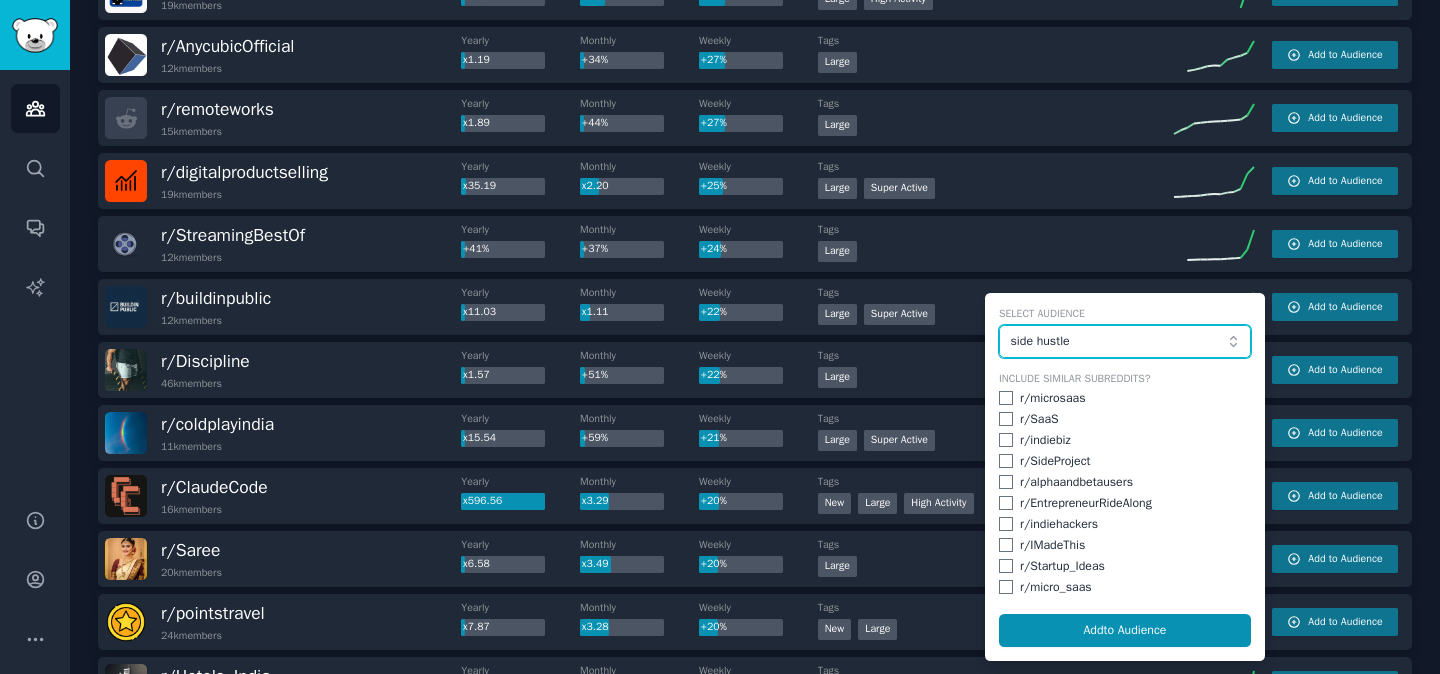 scroll, scrollTop: 887, scrollLeft: 0, axis: vertical 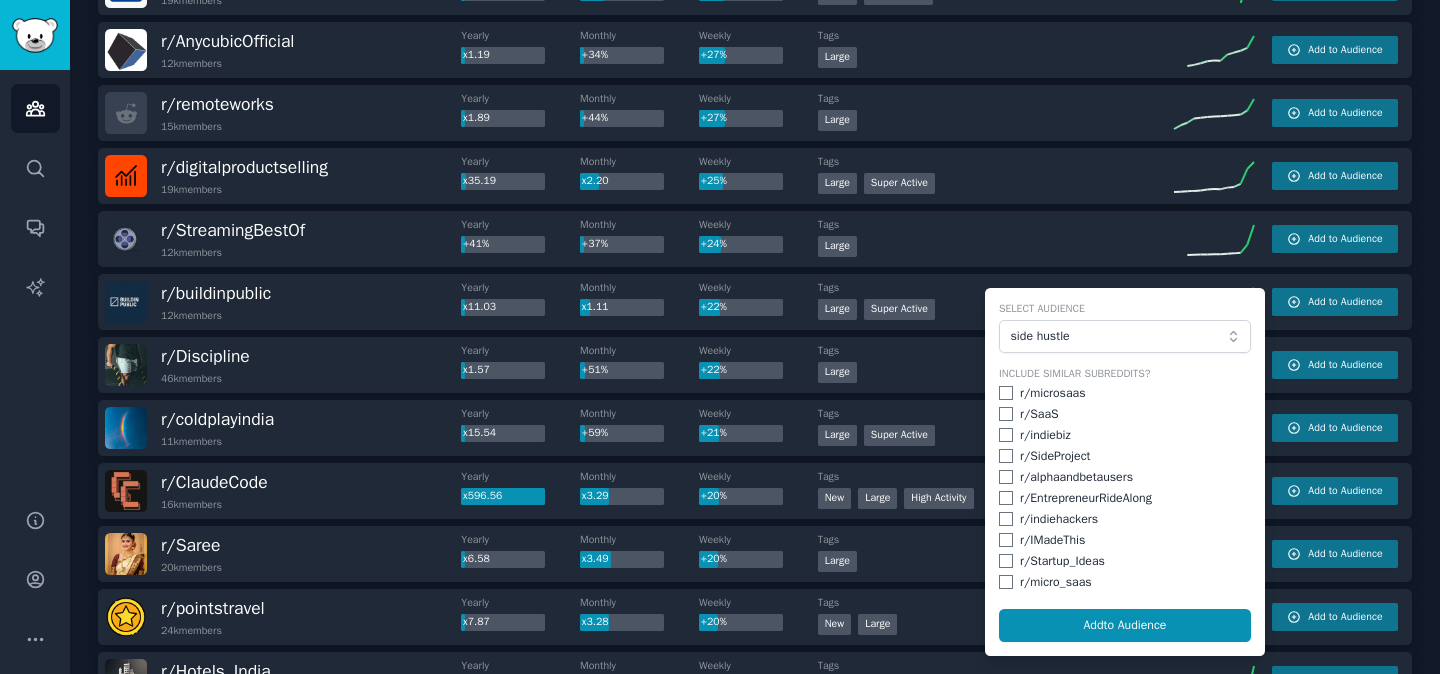 click at bounding box center (1006, 393) 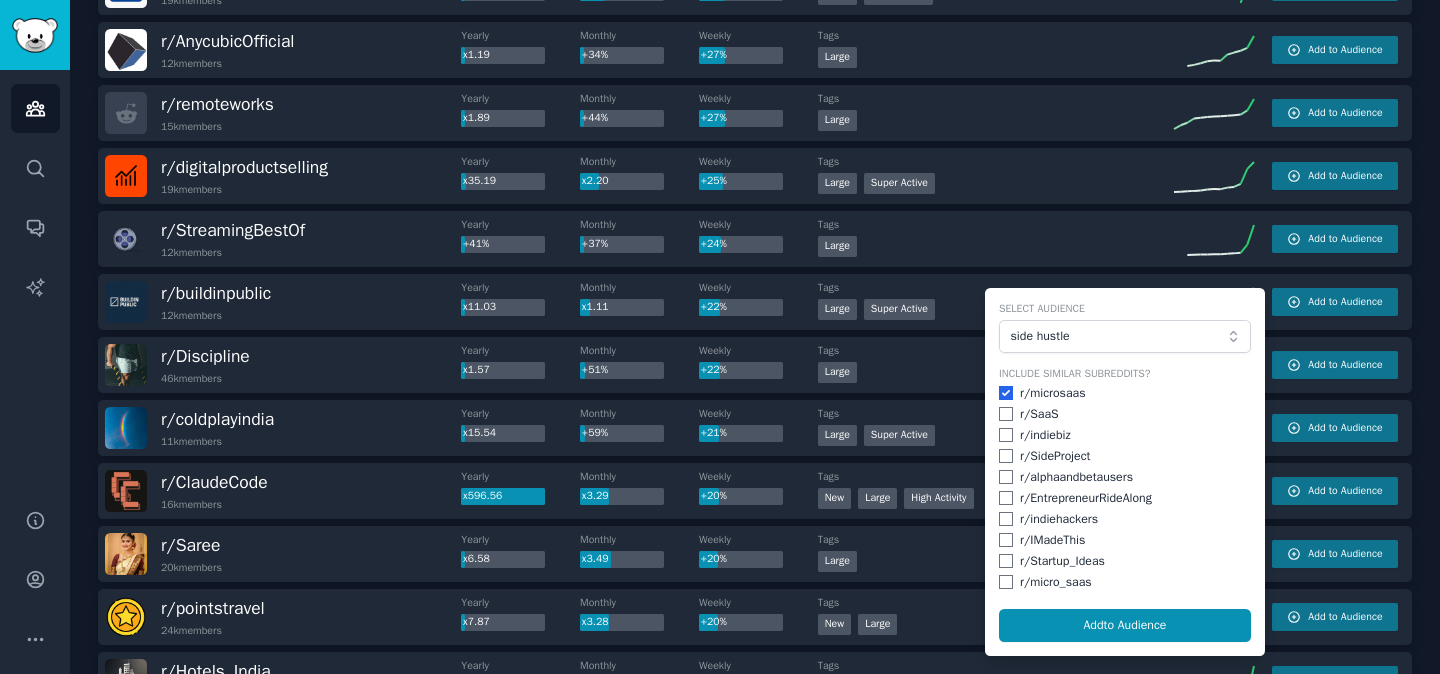 checkbox on "true" 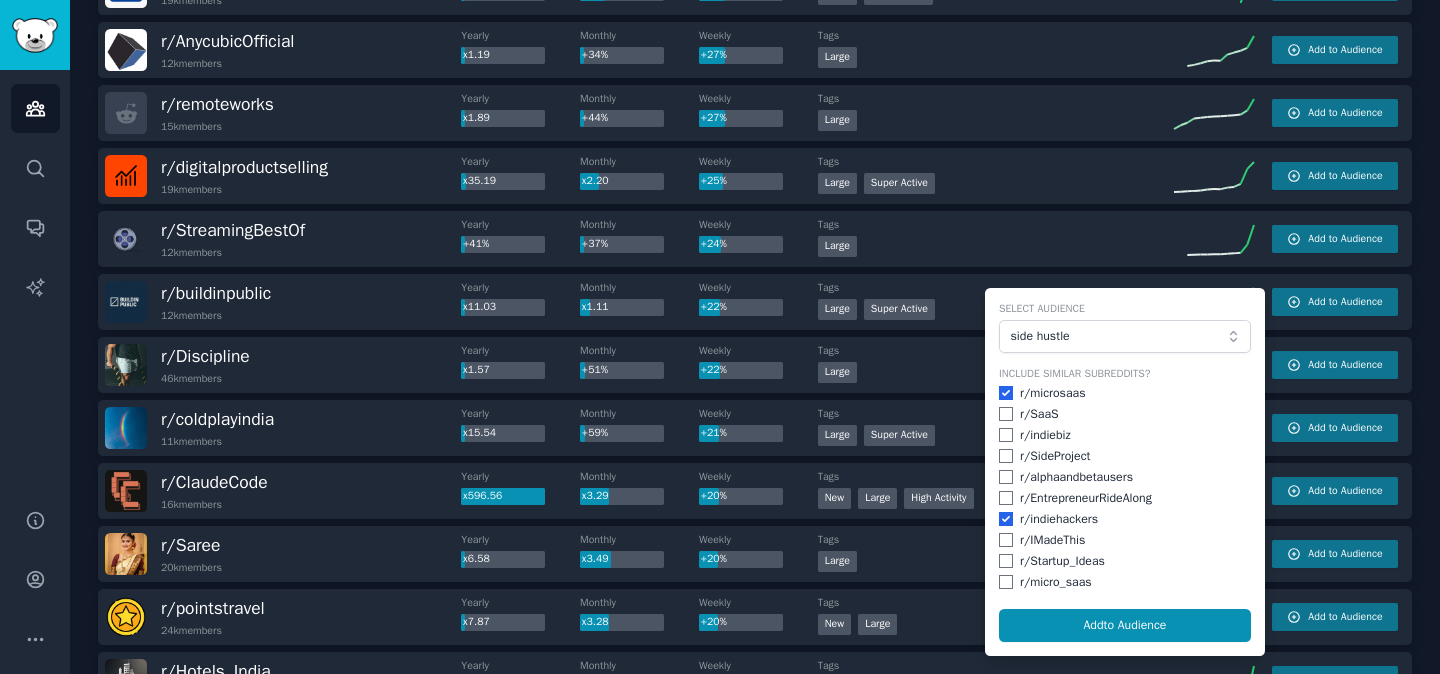 checkbox on "true" 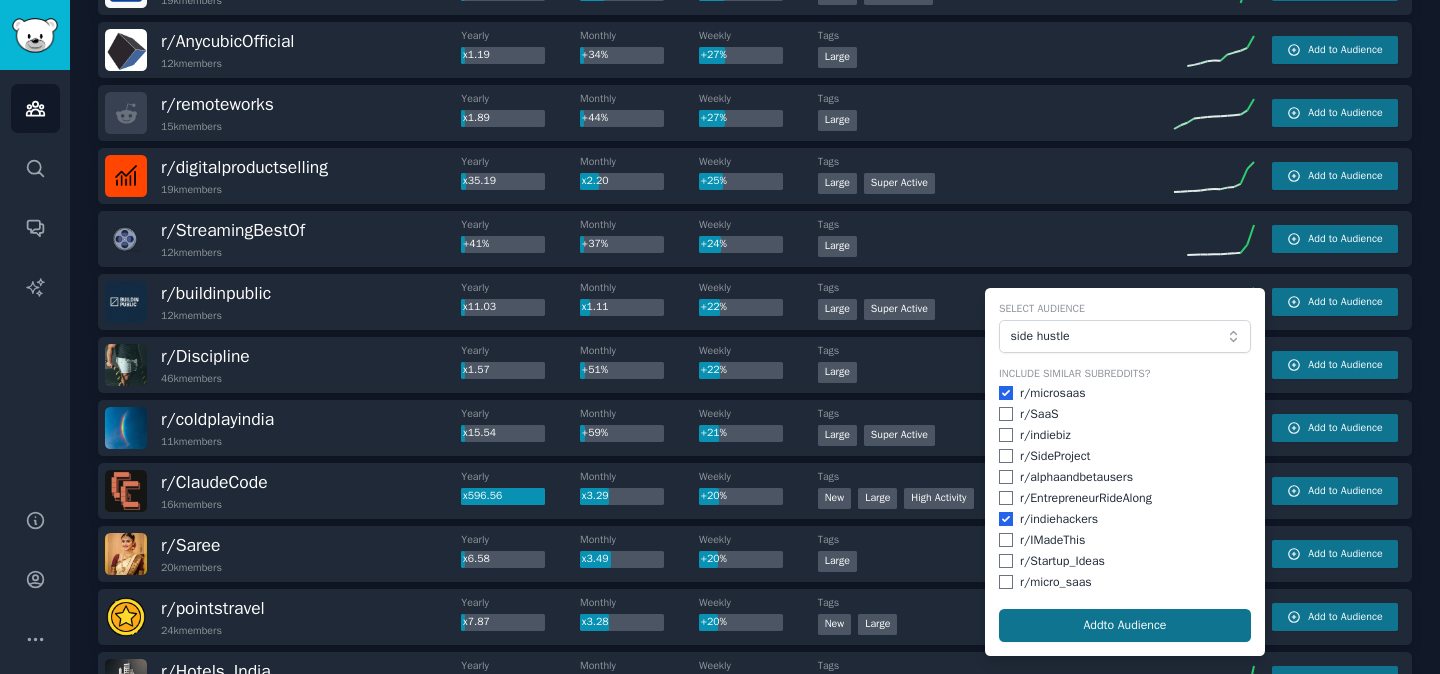click on "Add  to Audience" 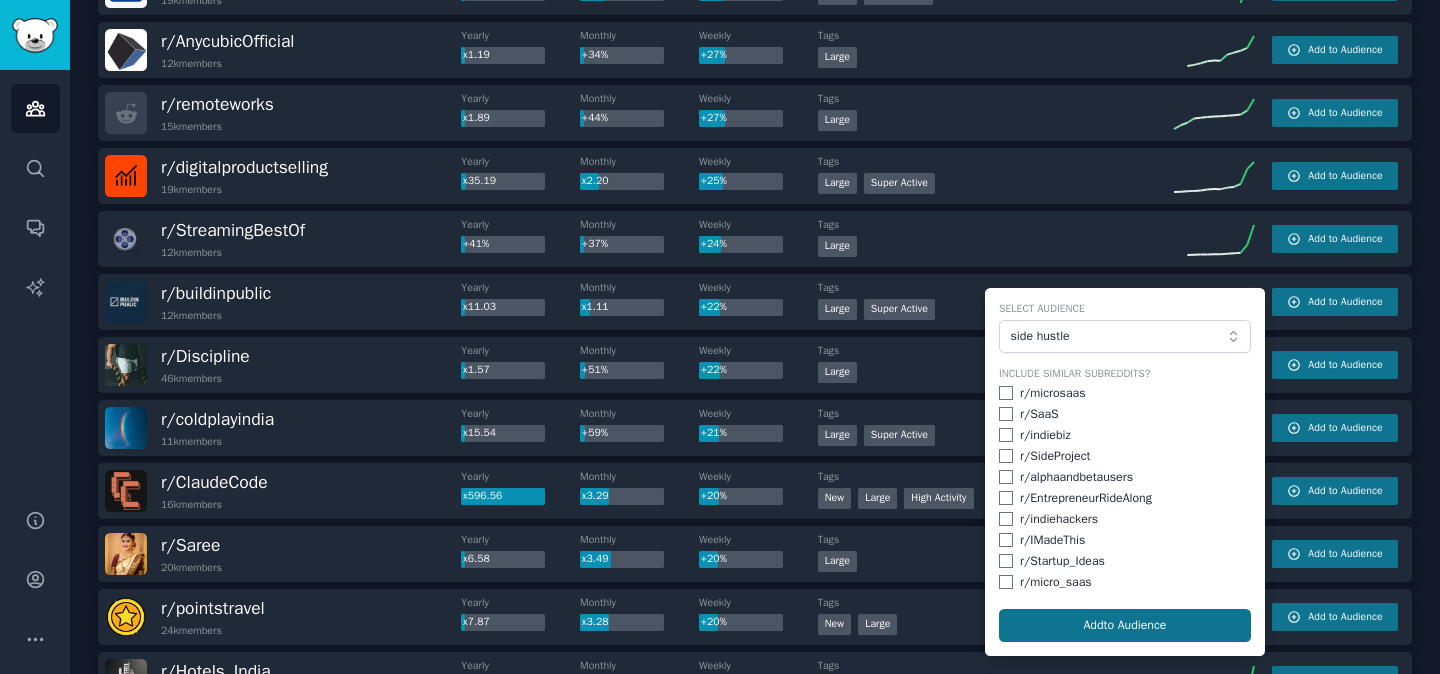 checkbox on "false" 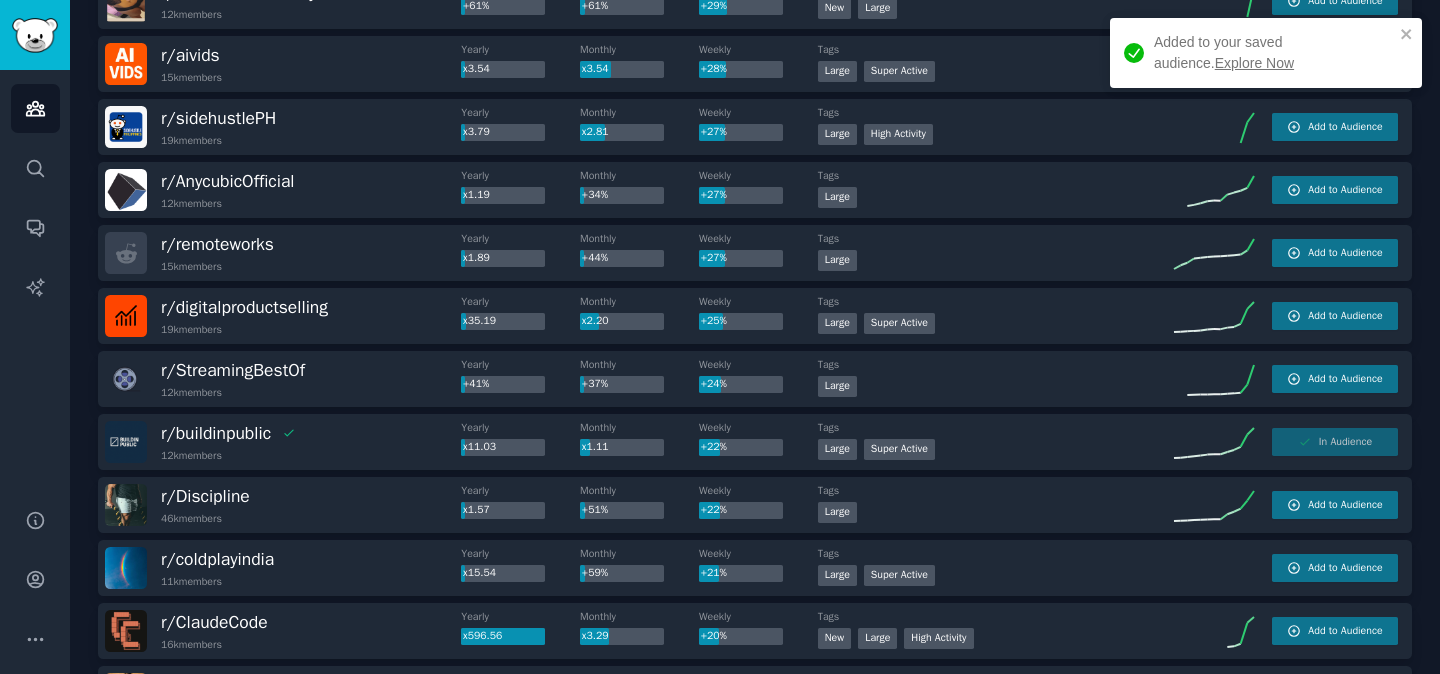 scroll, scrollTop: 683, scrollLeft: 0, axis: vertical 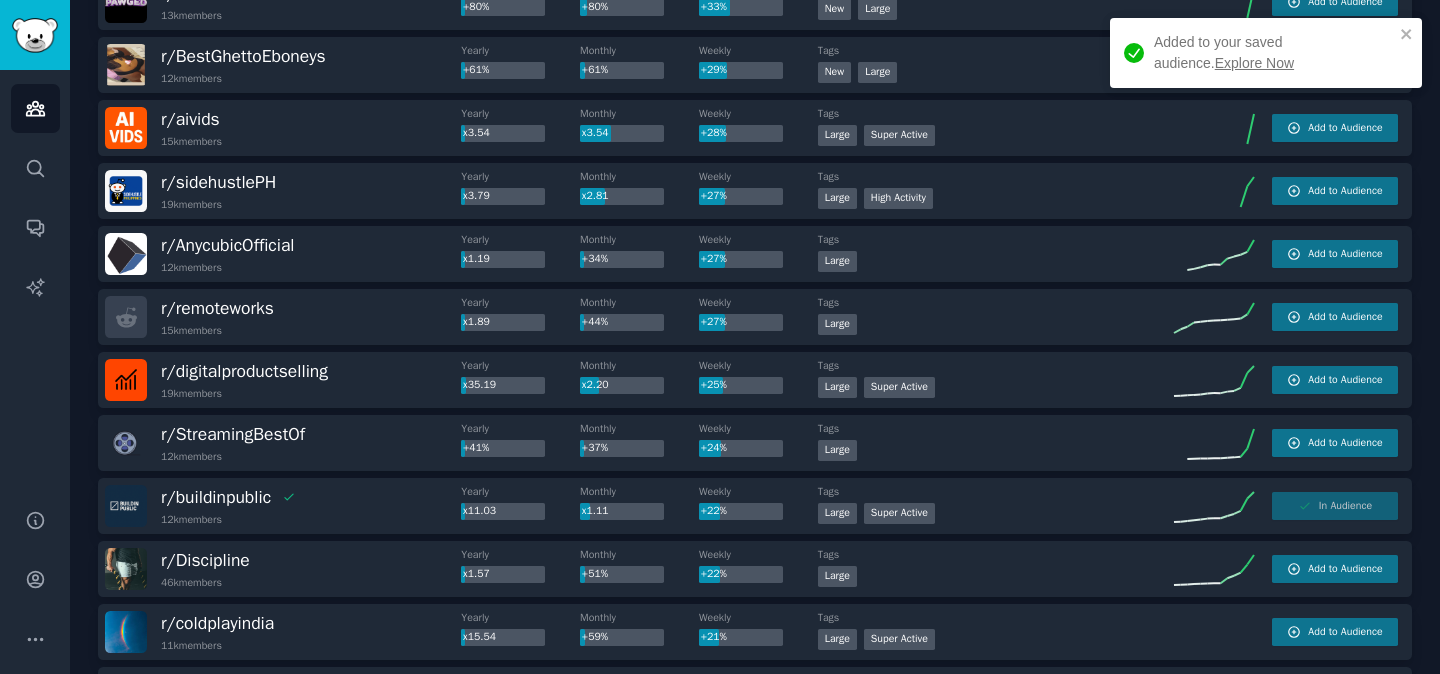 click on "Explore Now" at bounding box center (1254, 63) 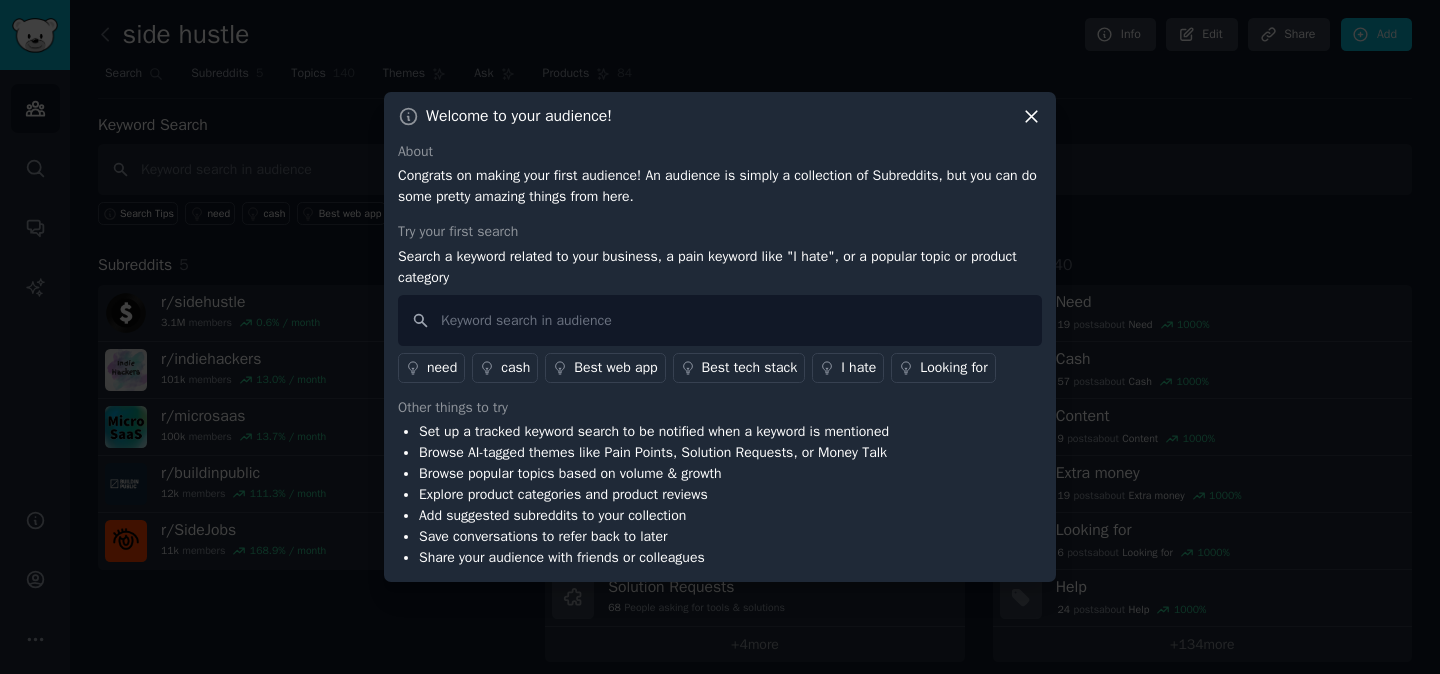 click 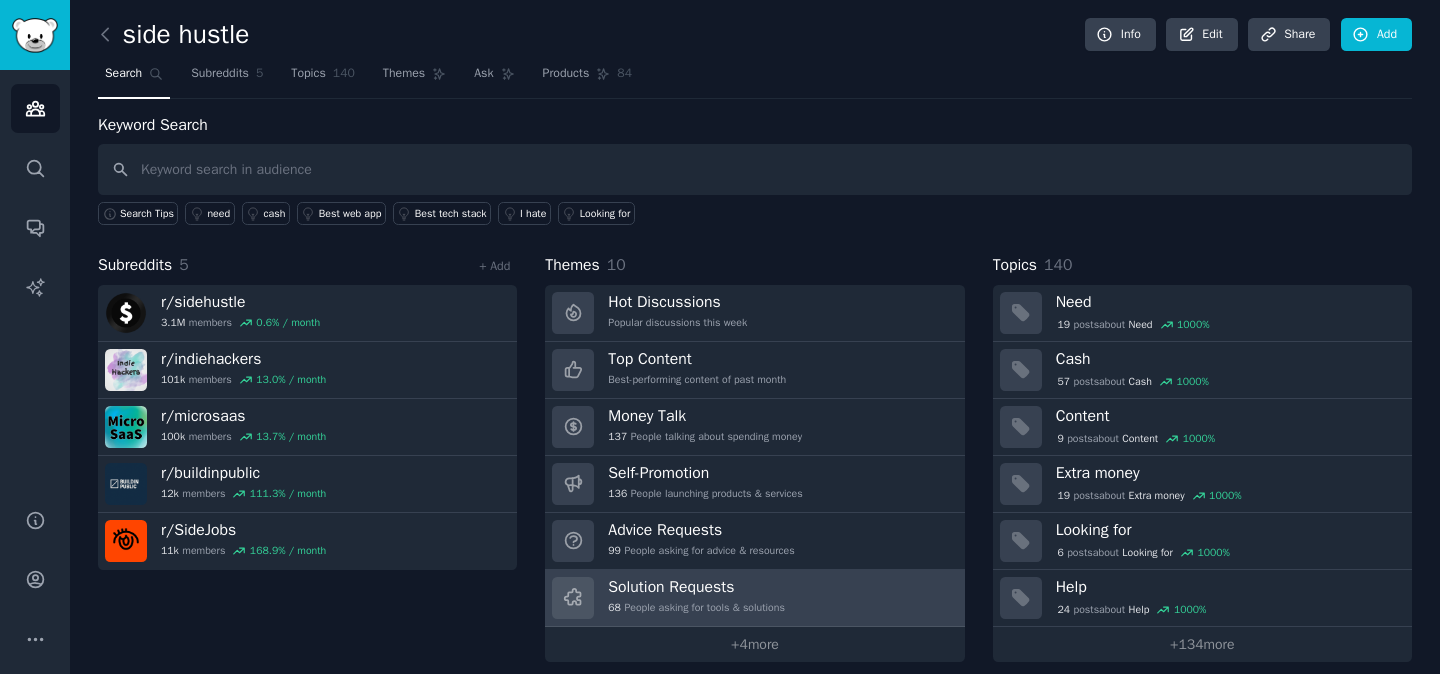 click on "Solution Requests 68 People asking for tools & solutions" at bounding box center [696, 598] 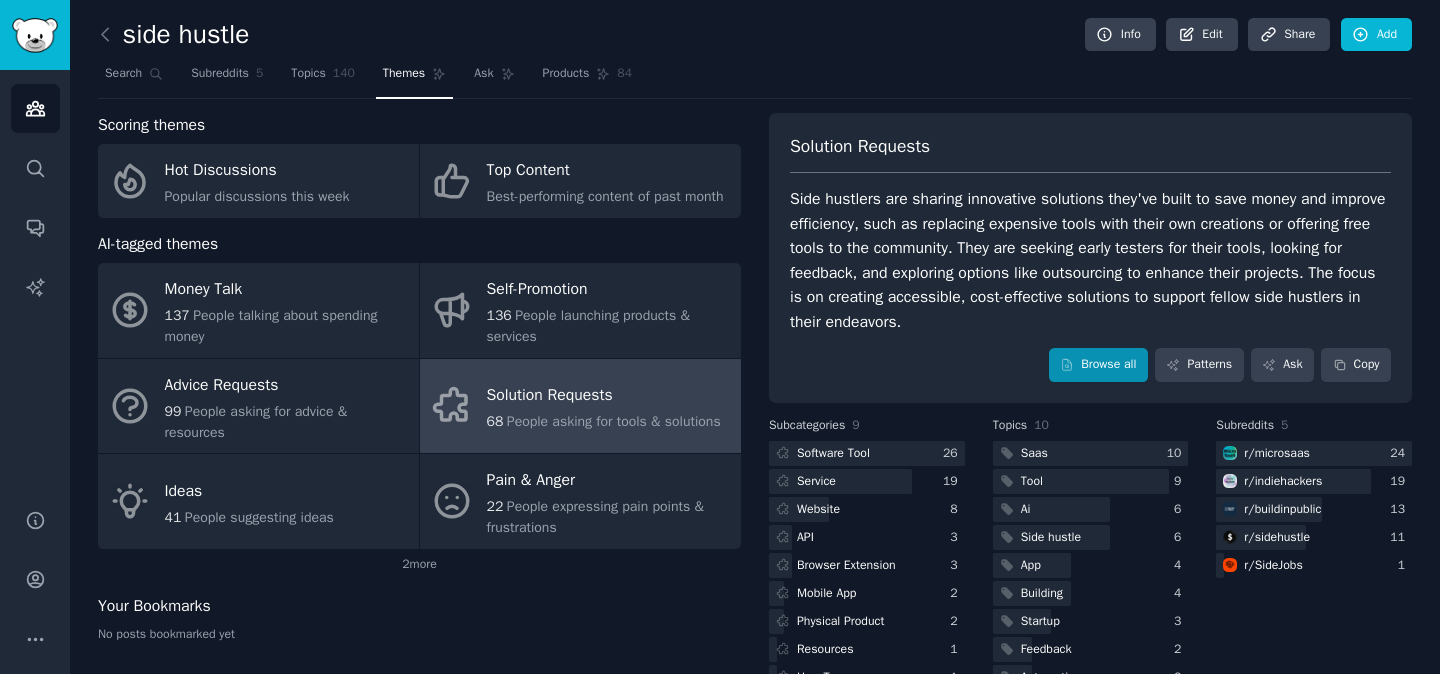 click on "Browse all" at bounding box center (1098, 365) 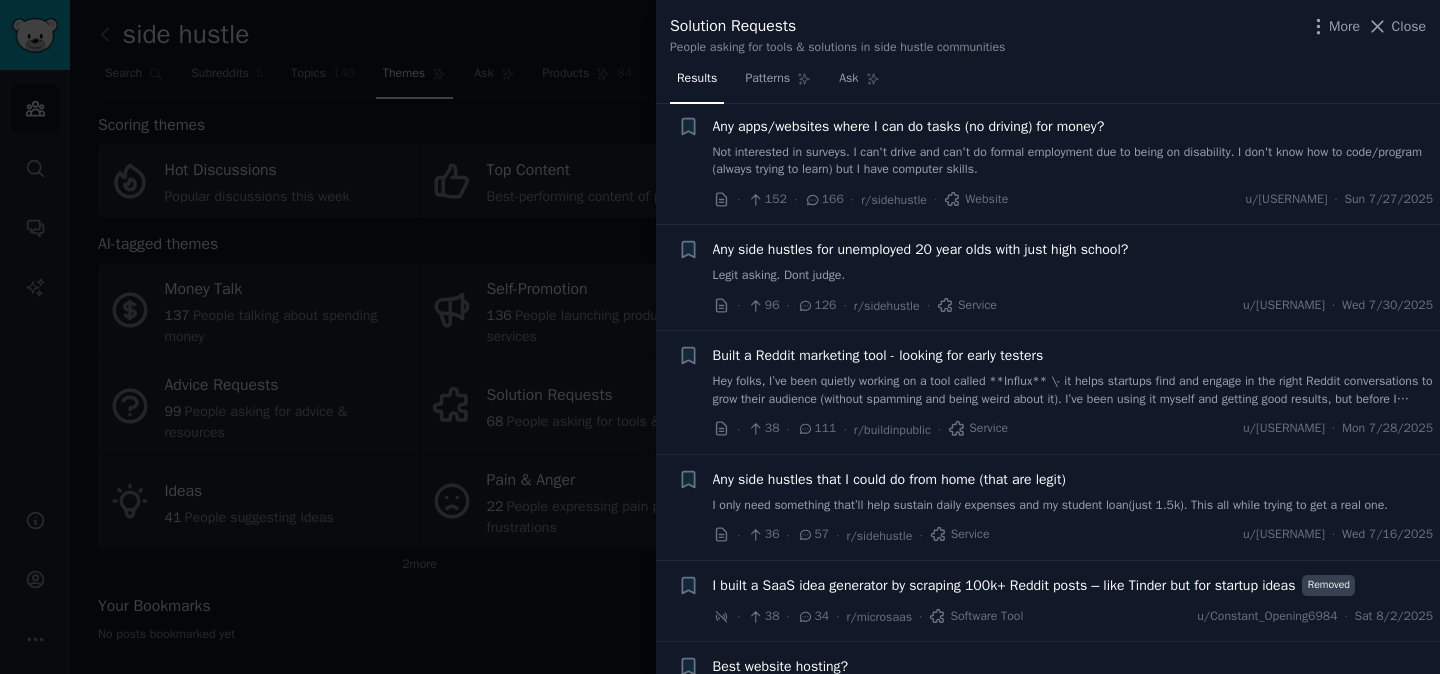 scroll, scrollTop: 160, scrollLeft: 0, axis: vertical 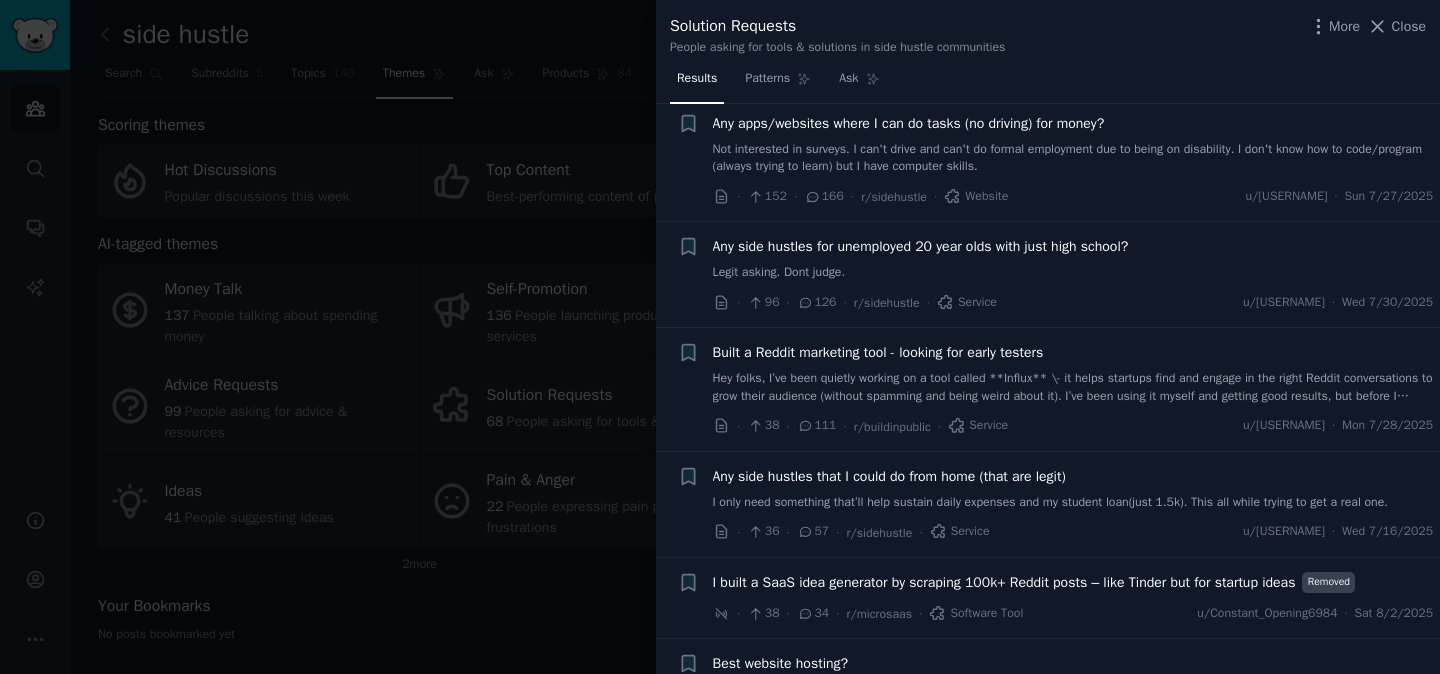 click at bounding box center [720, 337] 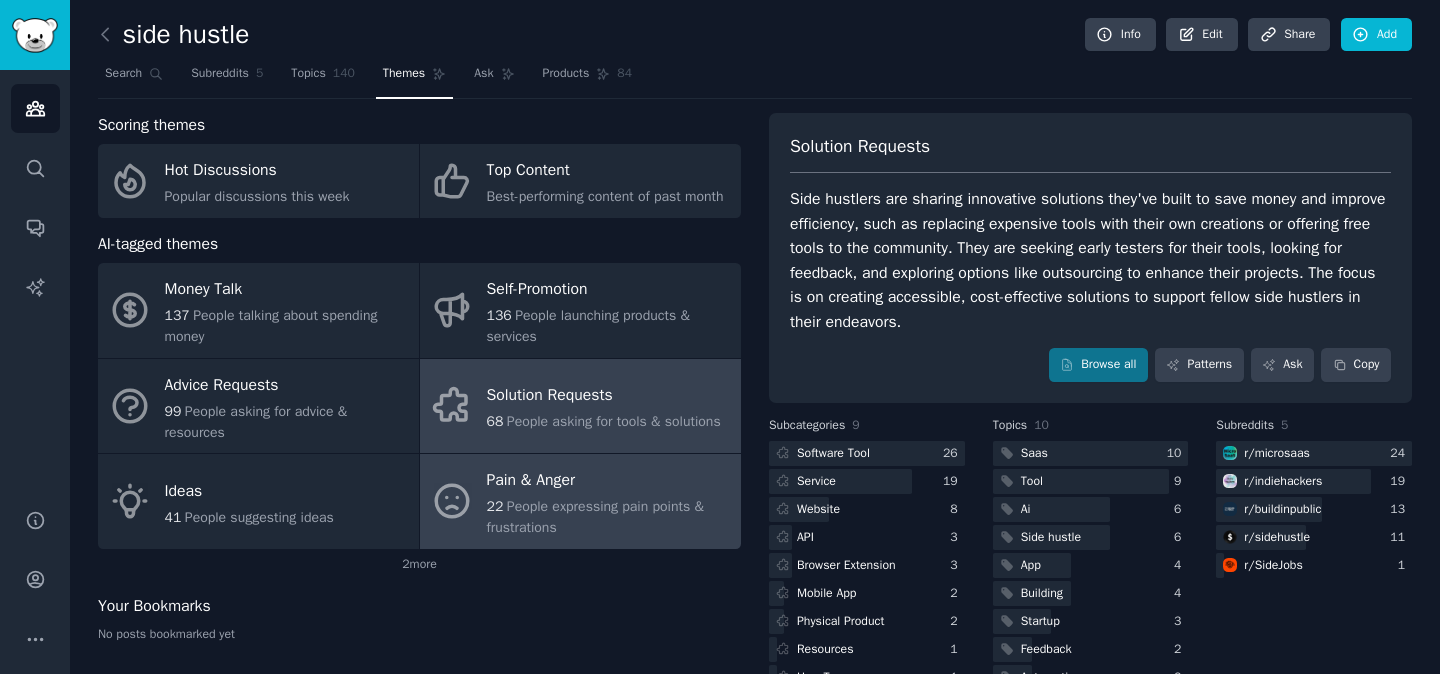 click on "People expressing pain points & frustrations" at bounding box center (595, 517) 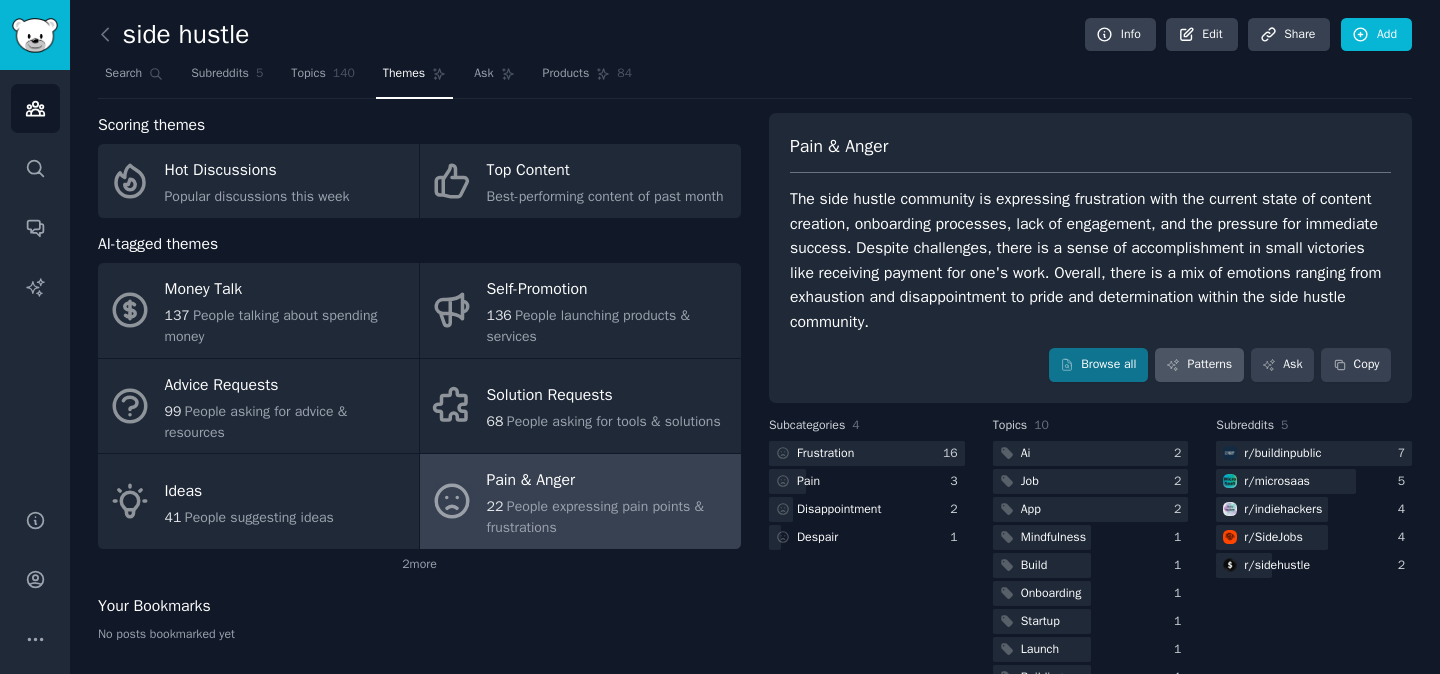 click on "Patterns" at bounding box center (1199, 365) 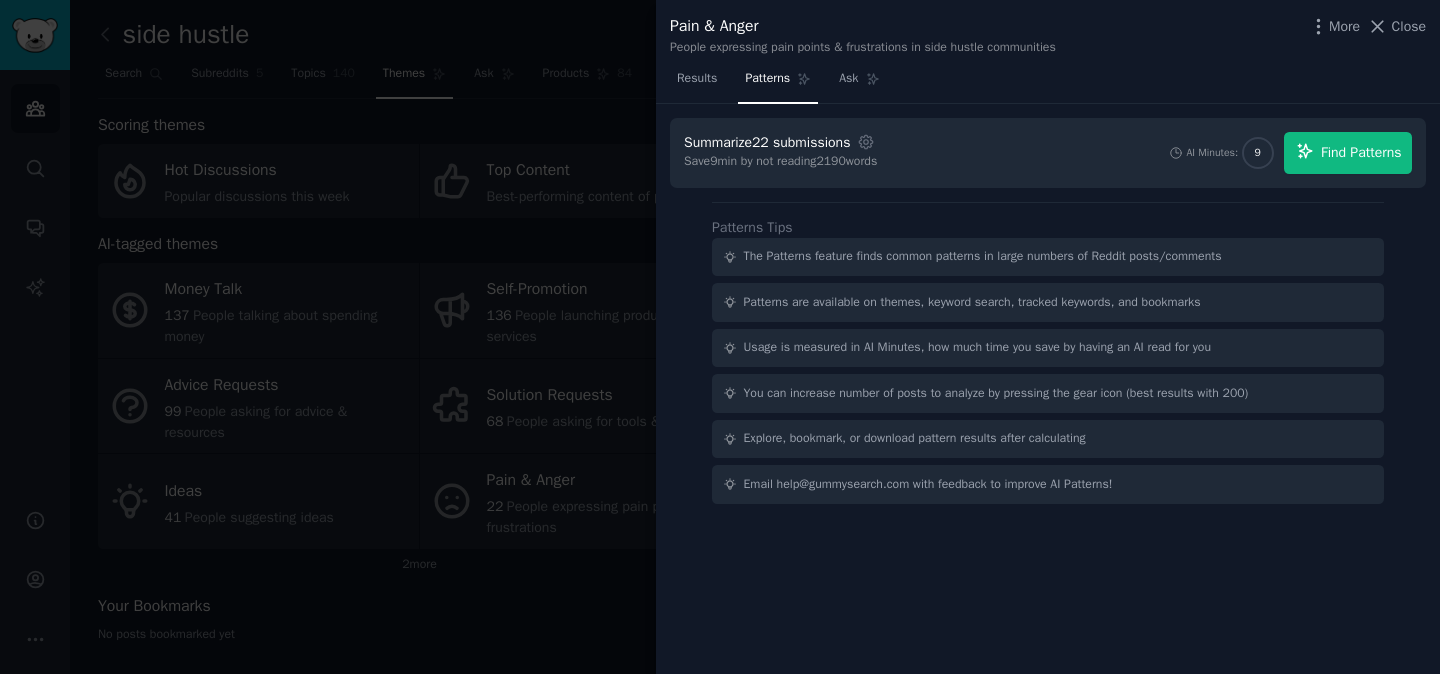 click on "Find Patterns" at bounding box center [1361, 152] 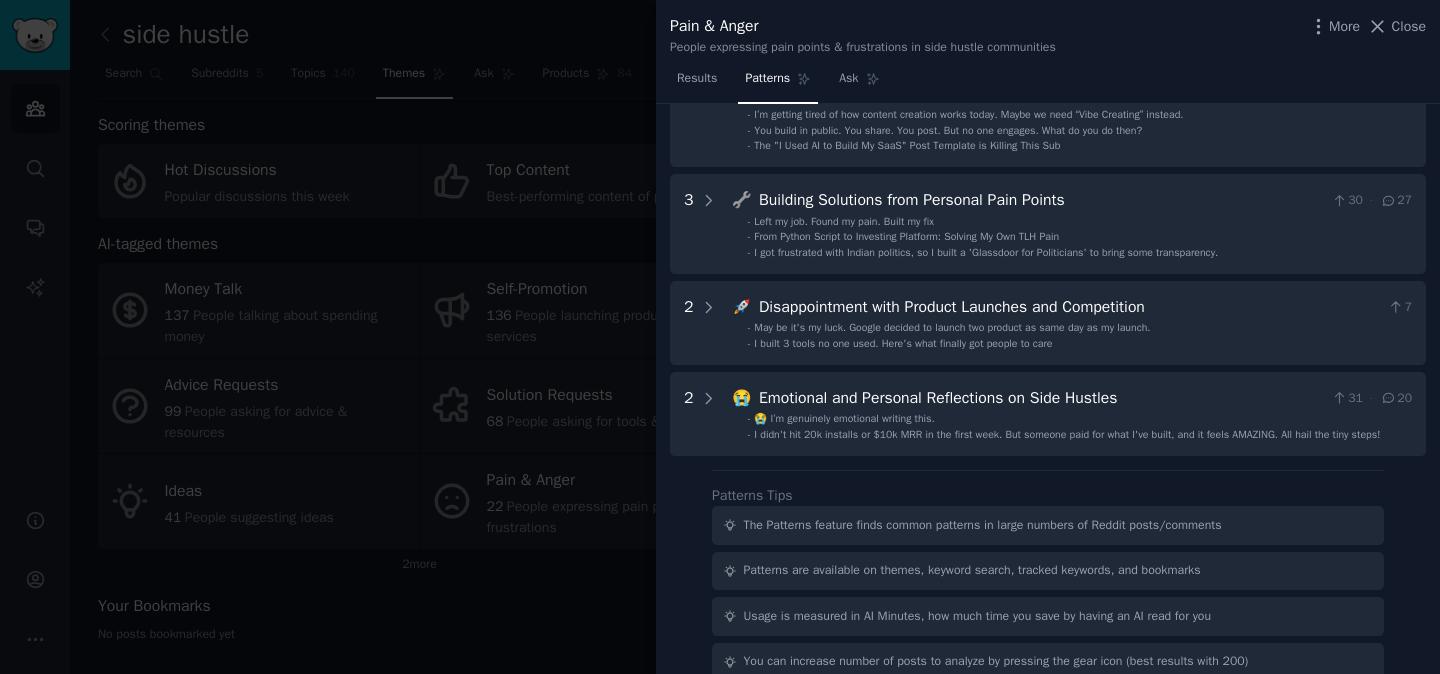 scroll, scrollTop: 115, scrollLeft: 0, axis: vertical 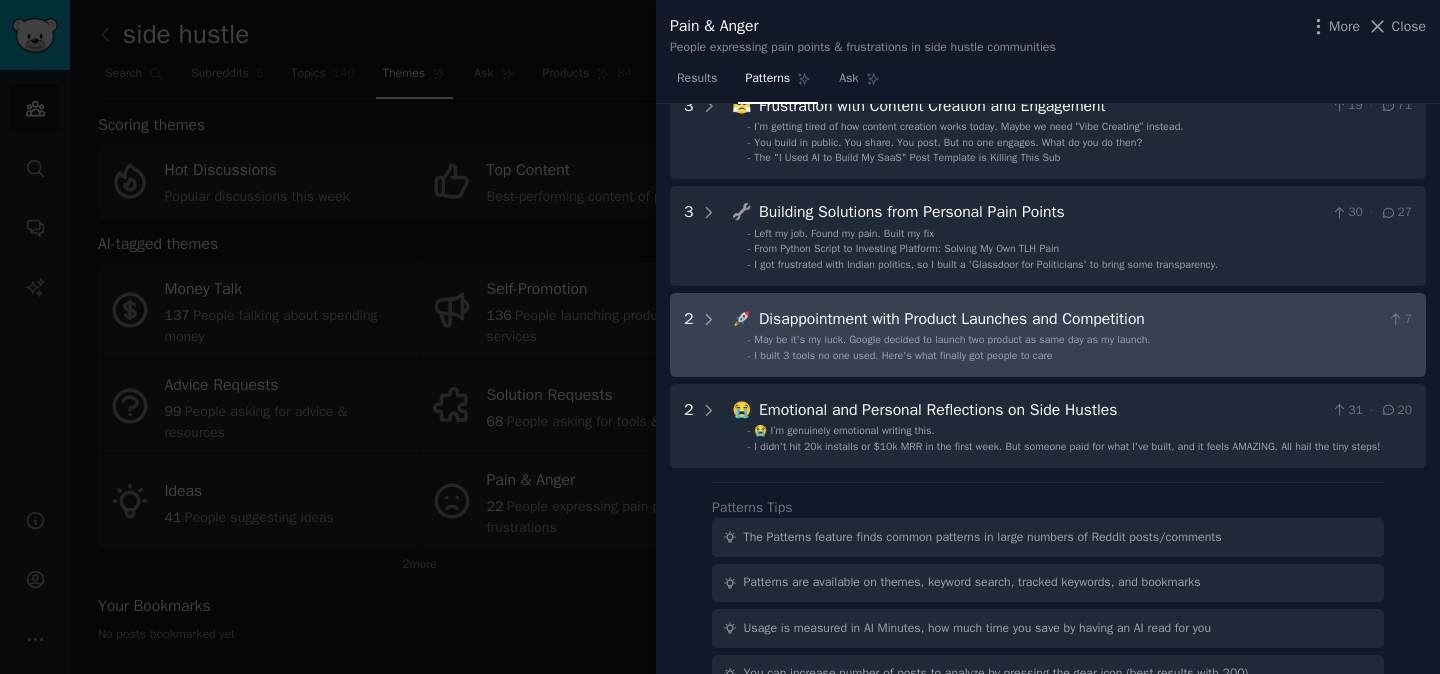 click on "I built 3 tools no one used. Here's what finally got people to care" at bounding box center (903, 356) 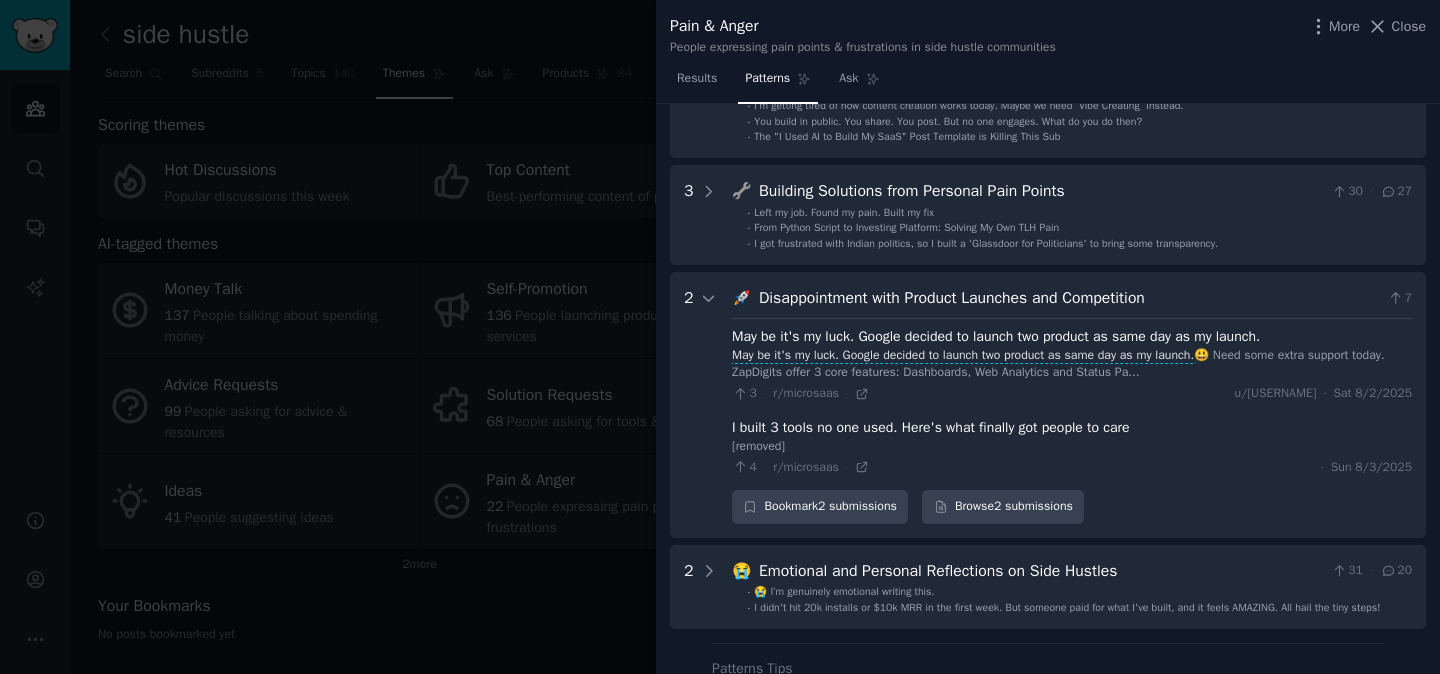 scroll, scrollTop: 134, scrollLeft: 0, axis: vertical 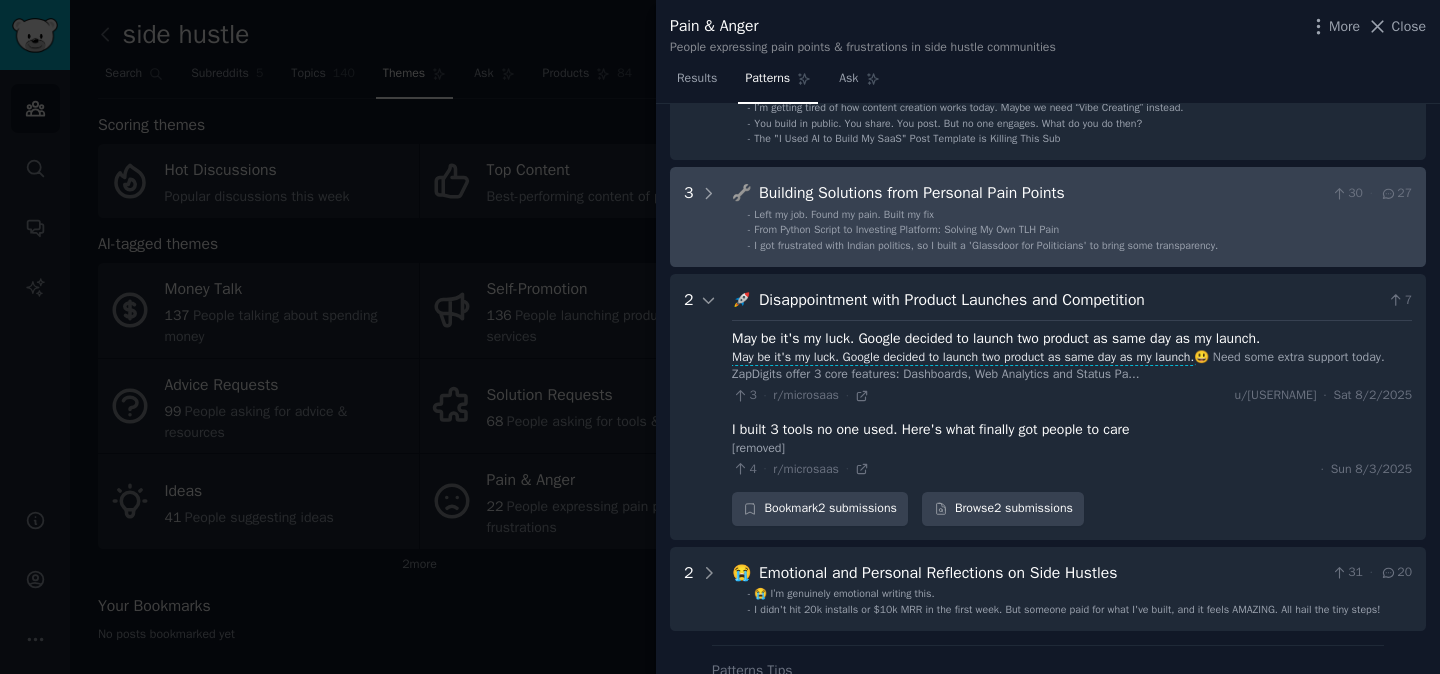 click on "- From Python Script to Investing Platform: Solving My Own TLH Pain" at bounding box center (1080, 230) 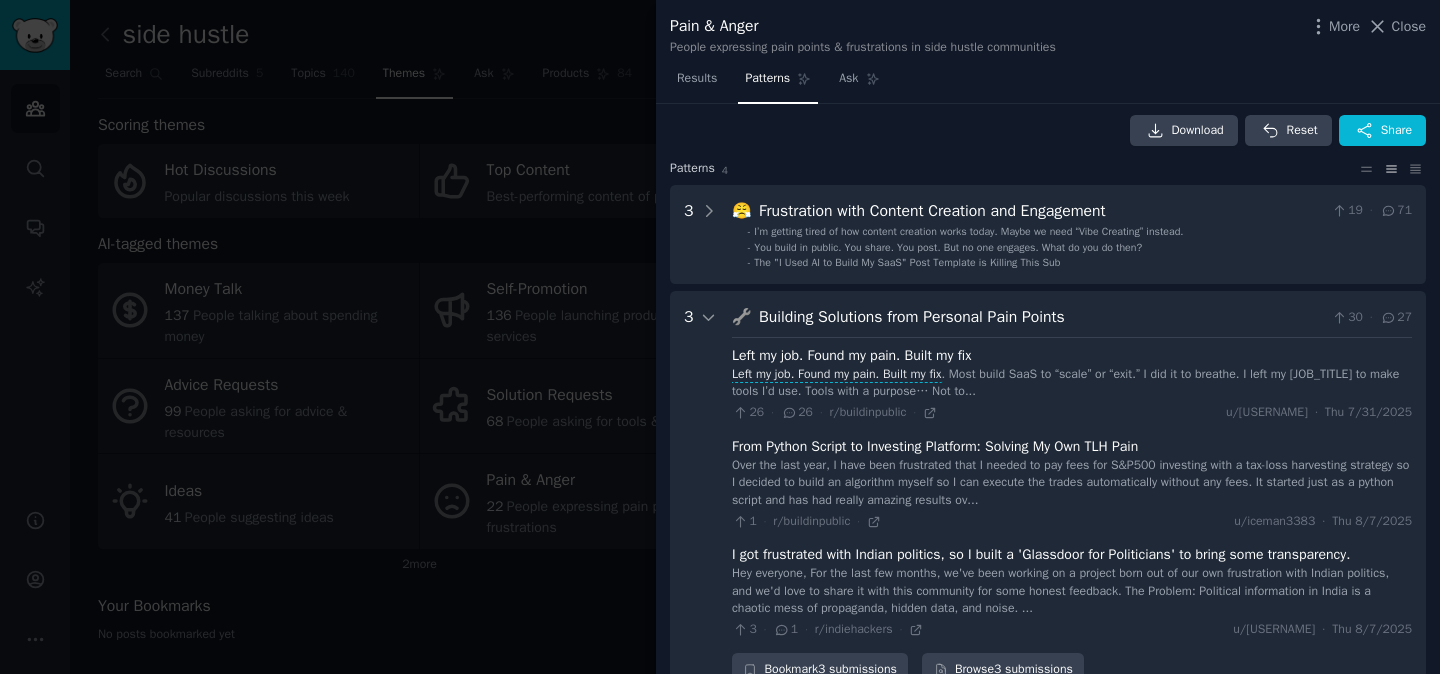 scroll, scrollTop: 0, scrollLeft: 0, axis: both 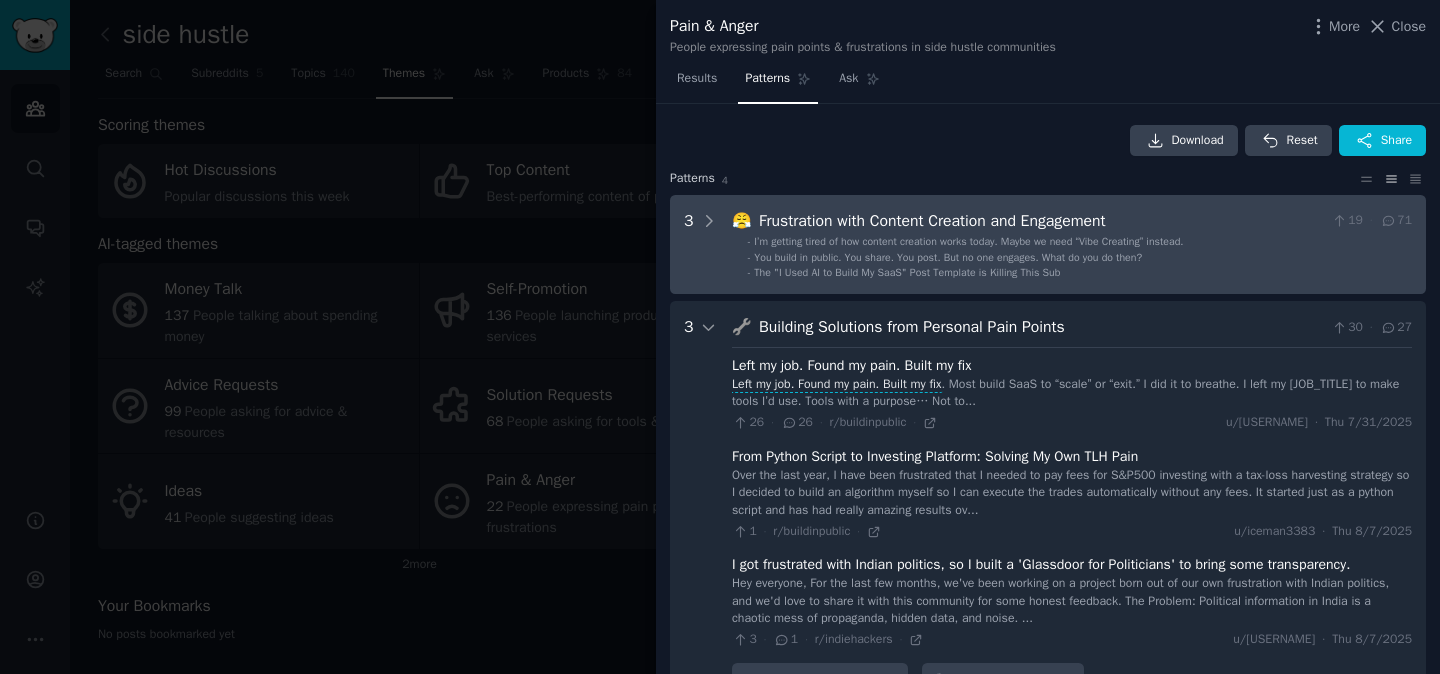 click on "[NUMBER] 😤 Frustration with Content Creation and Engagement [NUMBER] - I’m getting tired of how content creation works today. Maybe we need “Vibe Creating” instead. - You build in public. You share. You post. But no one engages. What do you do then? - The "I Used AI to Build My SaaS" Post Template is Killing This Sub" at bounding box center (1048, 245) 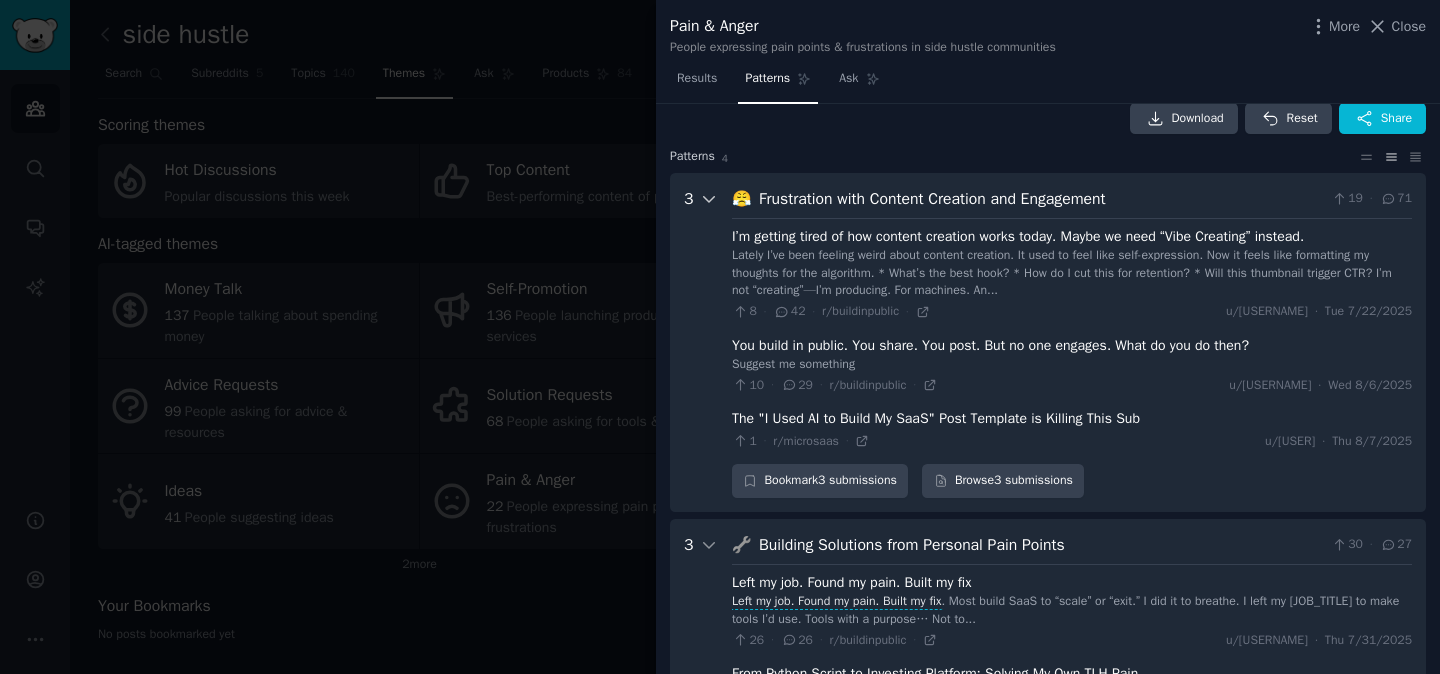 scroll, scrollTop: 18, scrollLeft: 0, axis: vertical 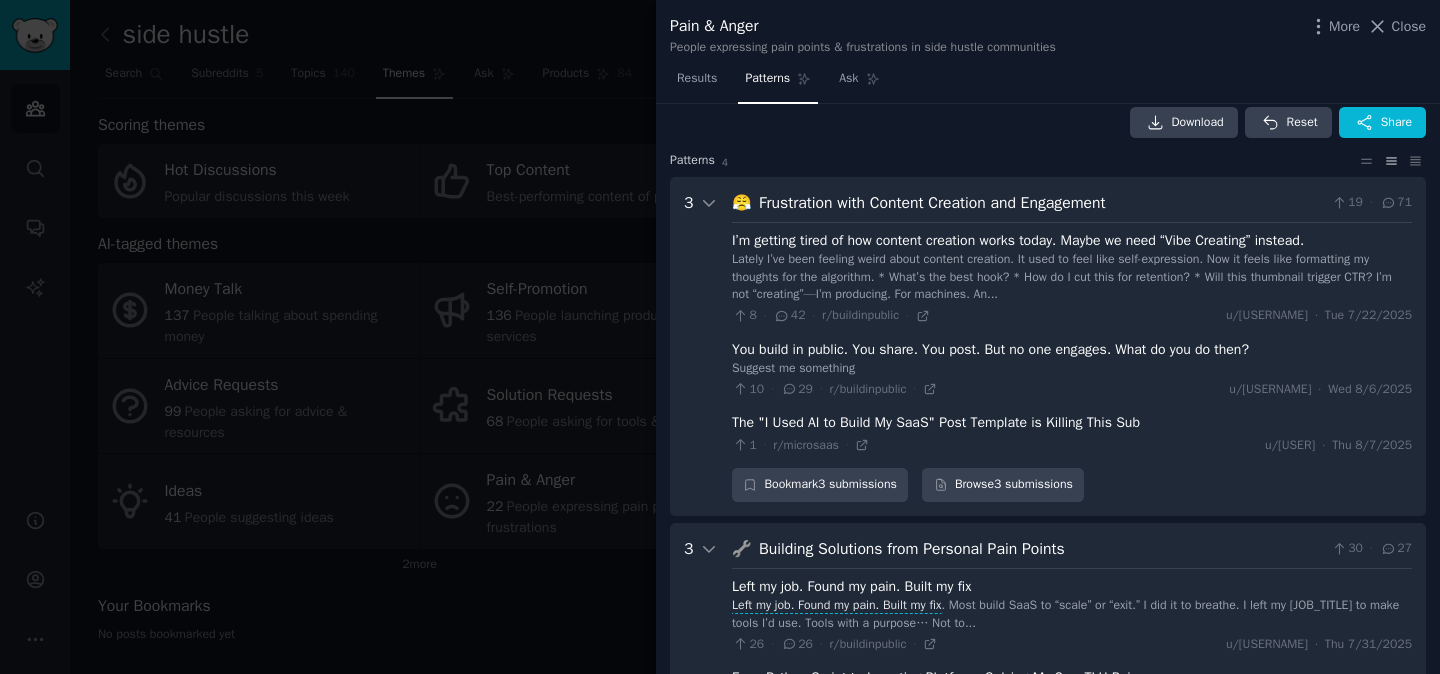 click at bounding box center (720, 337) 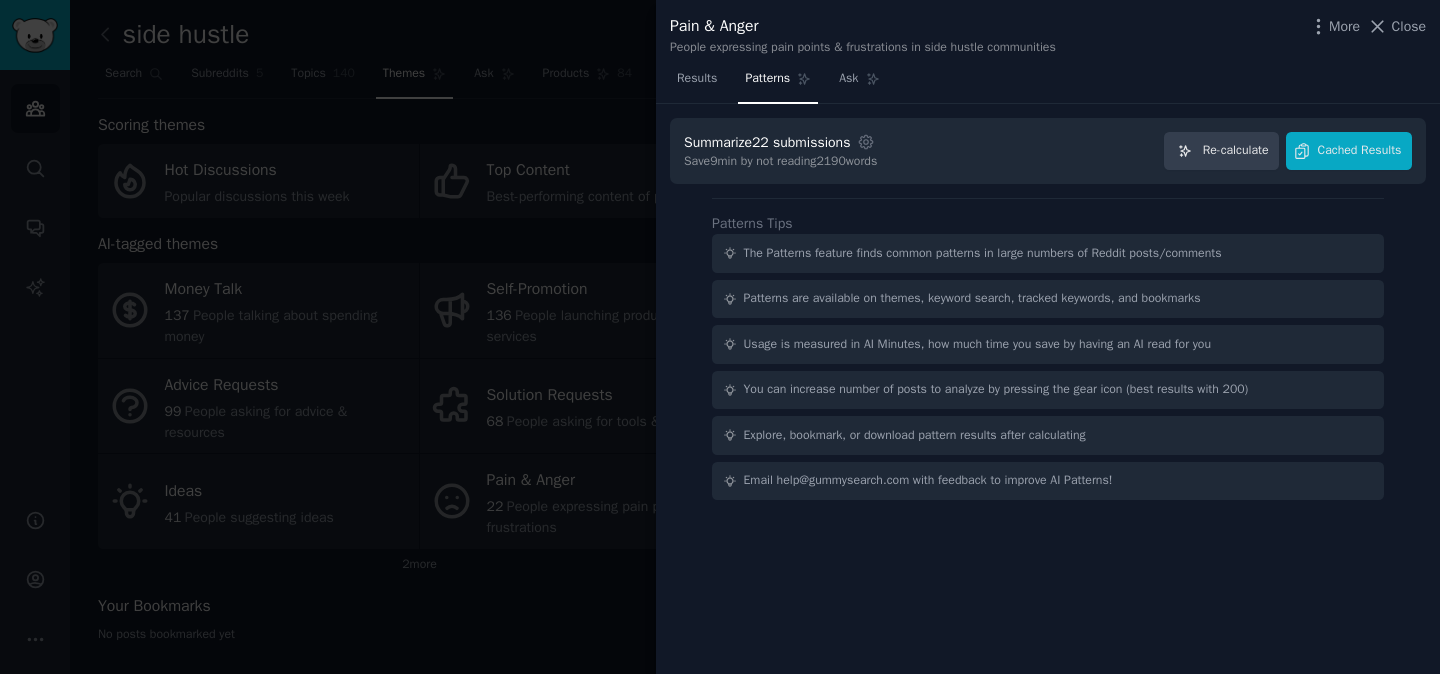 click at bounding box center (720, 337) 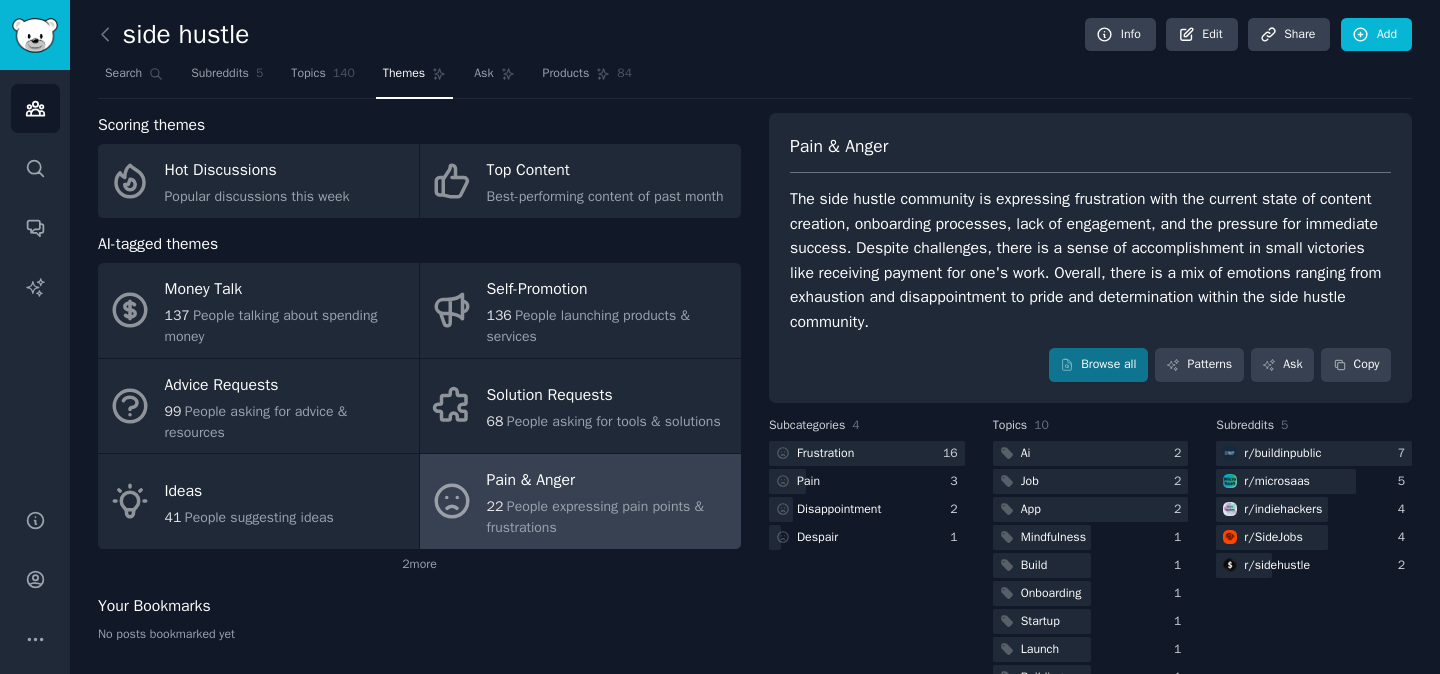 click at bounding box center [110, 35] 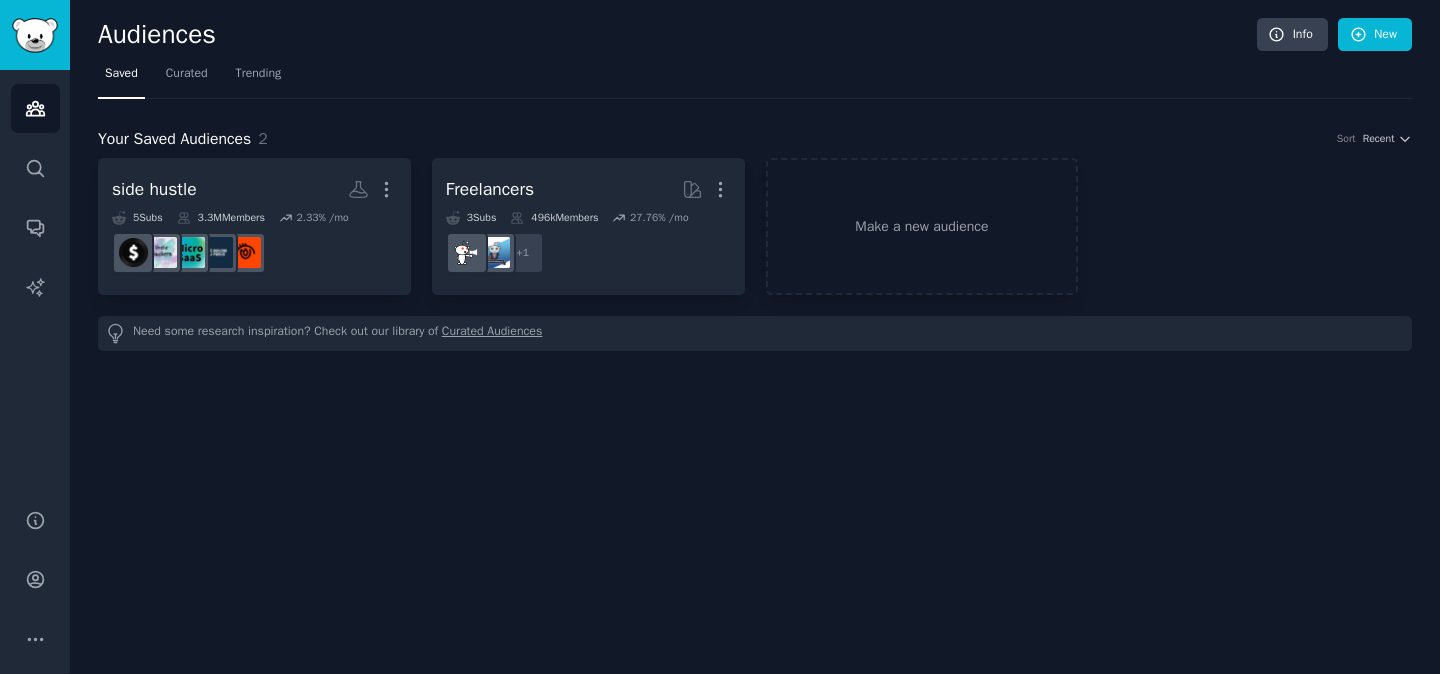 click on "Audiences" at bounding box center [677, 35] 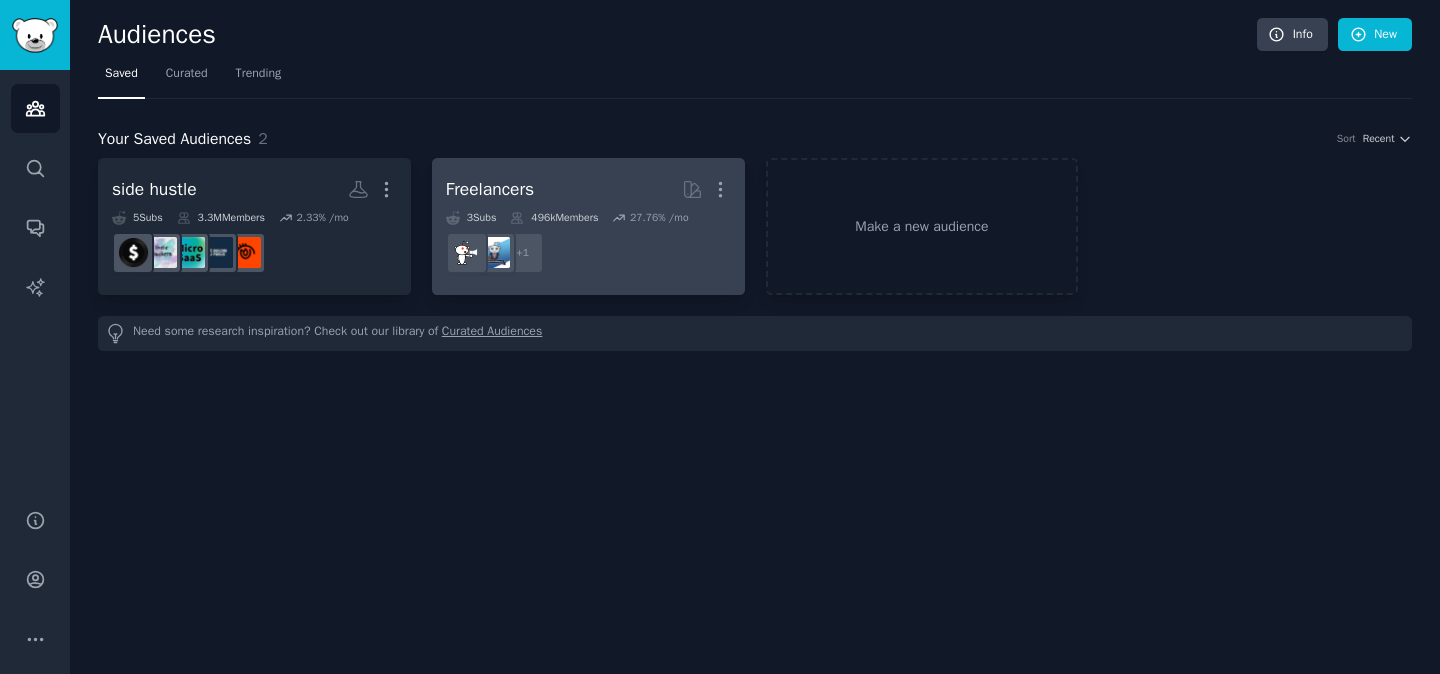click on "Freelancers More" at bounding box center [588, 189] 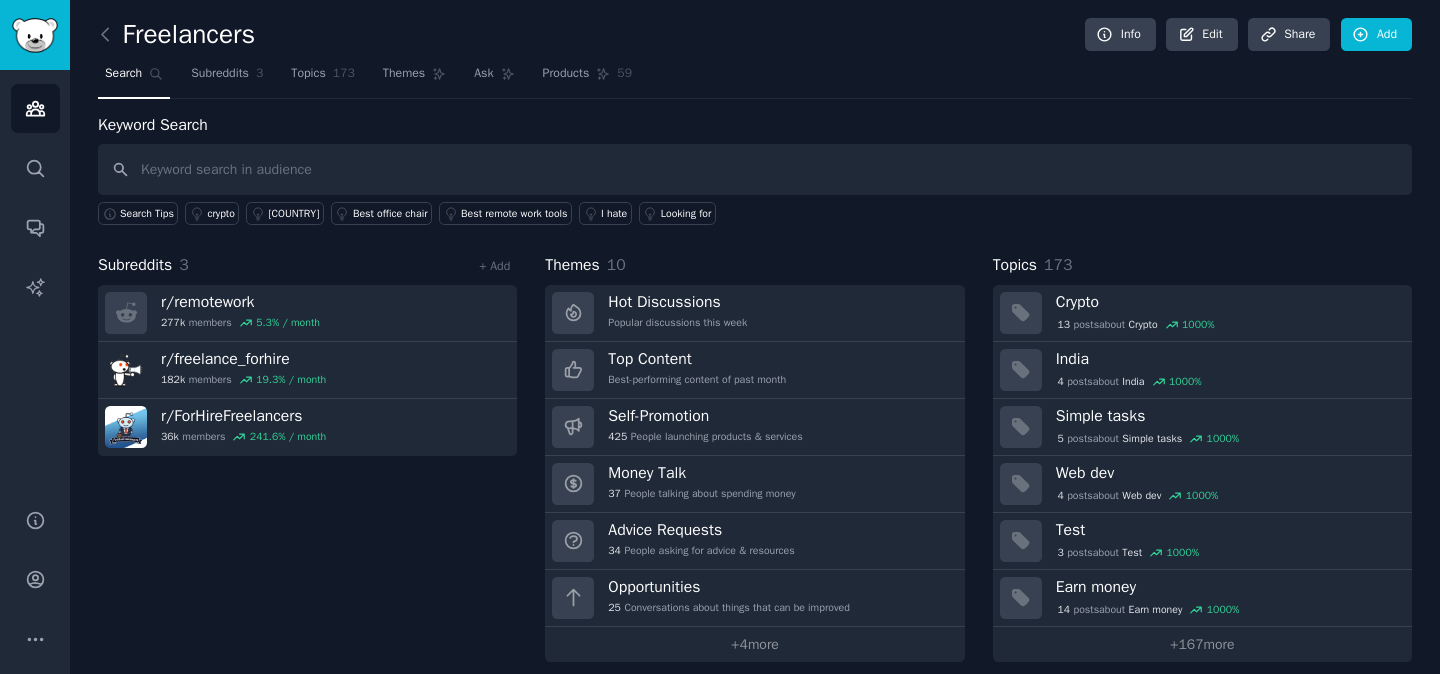 click on "Keyword Search Search Tips crypto [COUNTRY] Best office chair Best remote work tools I hate Looking for Subreddits 3 + Add r/ remotework 277k  members 5.3 % / month r/ freelance_forhire 182k  members 19.3 % / month r/ ForHireFreelancers 36k  members 241.6 % / month Themes 10 Hot Discussions Popular discussions this week Top Content Best-performing content of past month Self-Promotion 425 People launching products & services Money Talk 37 People talking about spending money Advice Requests 34 People asking for advice & resources Opportunities 25 Conversations about things that can be improved +  4  more Topics 173 Crypto 13  post s  about  Crypto 1000 % [COUNTRY] 4  post s  about  [COUNTRY] 1000 % Simple tasks 5  post s  about  Simple tasks 1000 % Web dev 4  post s  about  Web dev 1000 % Test 3  post s  about  Test 1000 % Earn money 14  post s  about  Earn money 1000 % +  167  more" at bounding box center [755, 387] 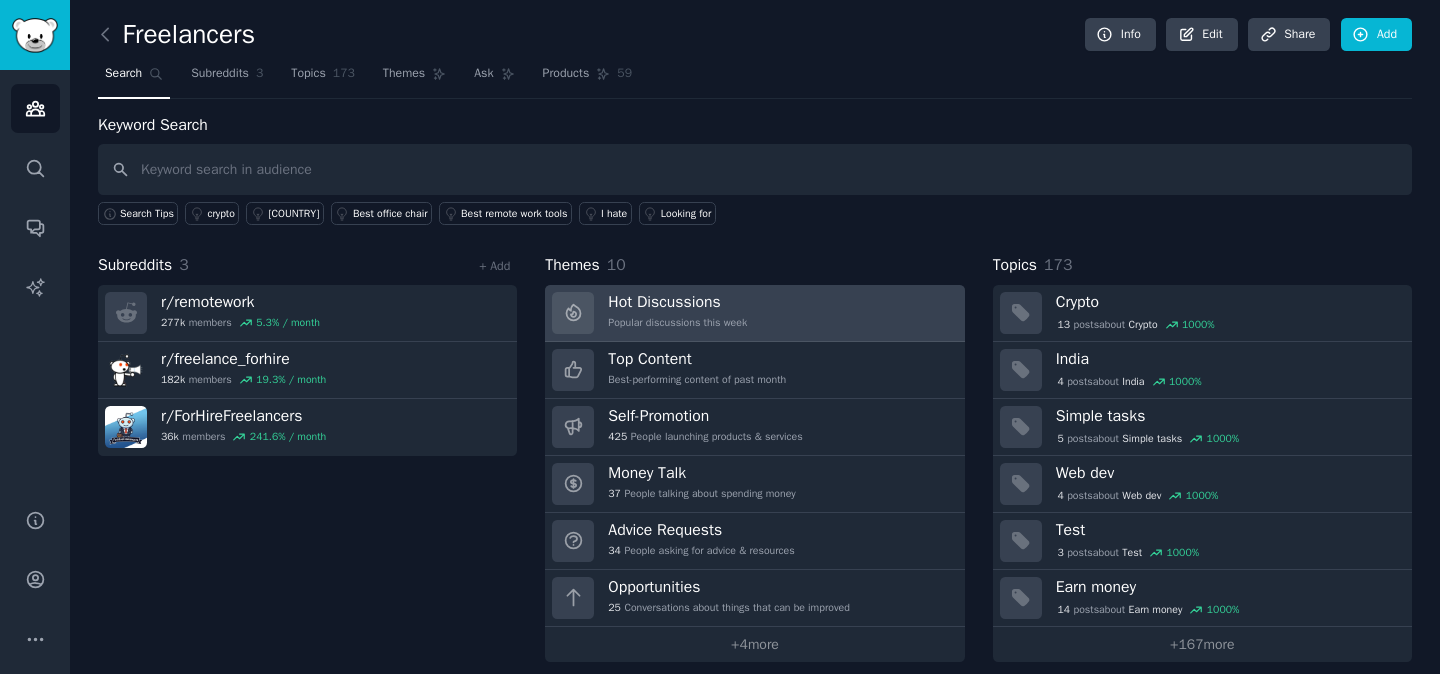 click on "Hot Discussions" at bounding box center (677, 302) 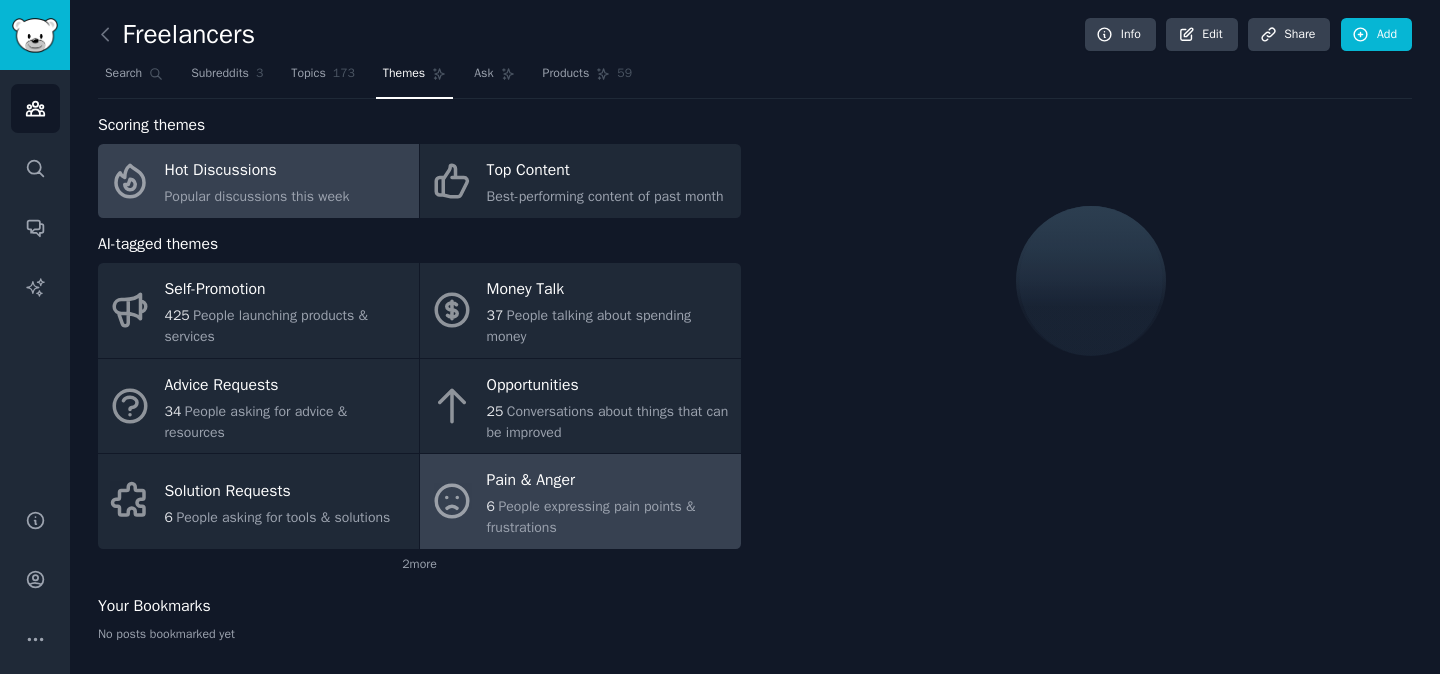 click on "People expressing pain points & frustrations" at bounding box center (591, 517) 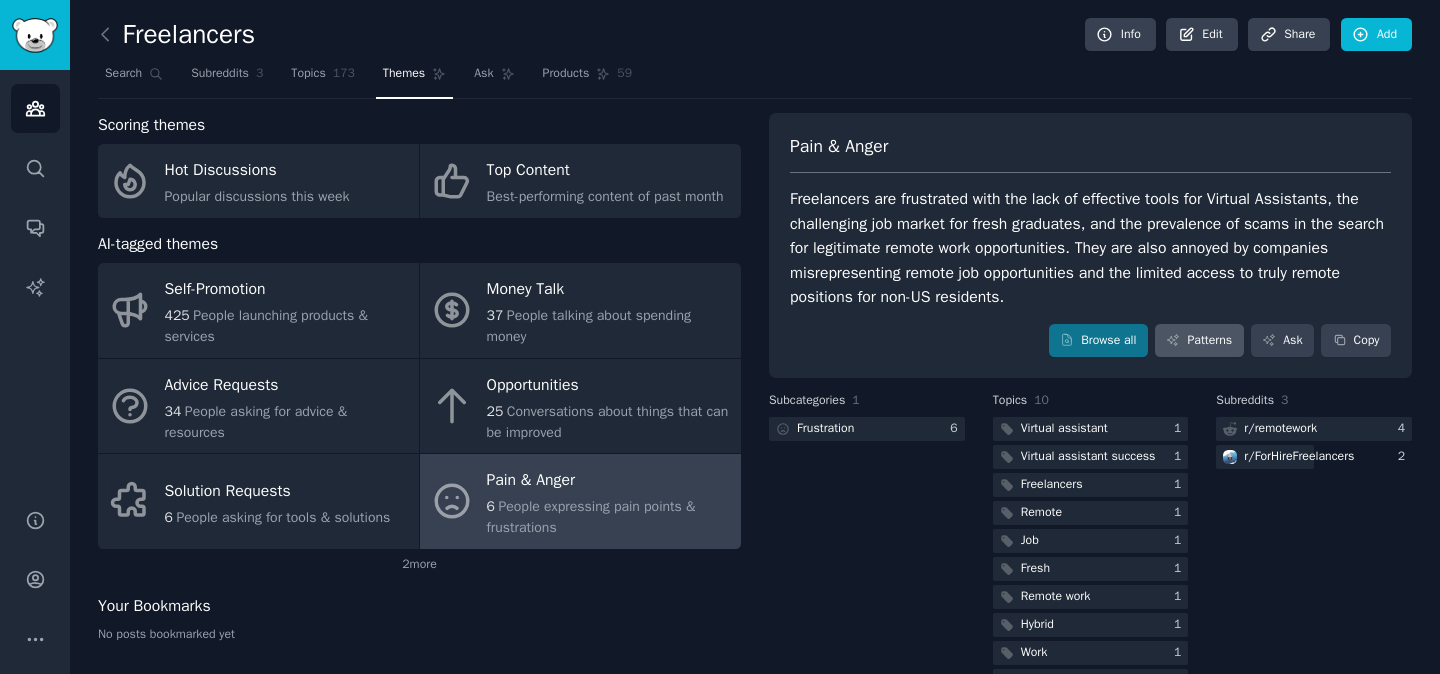 click on "Patterns" at bounding box center (1199, 341) 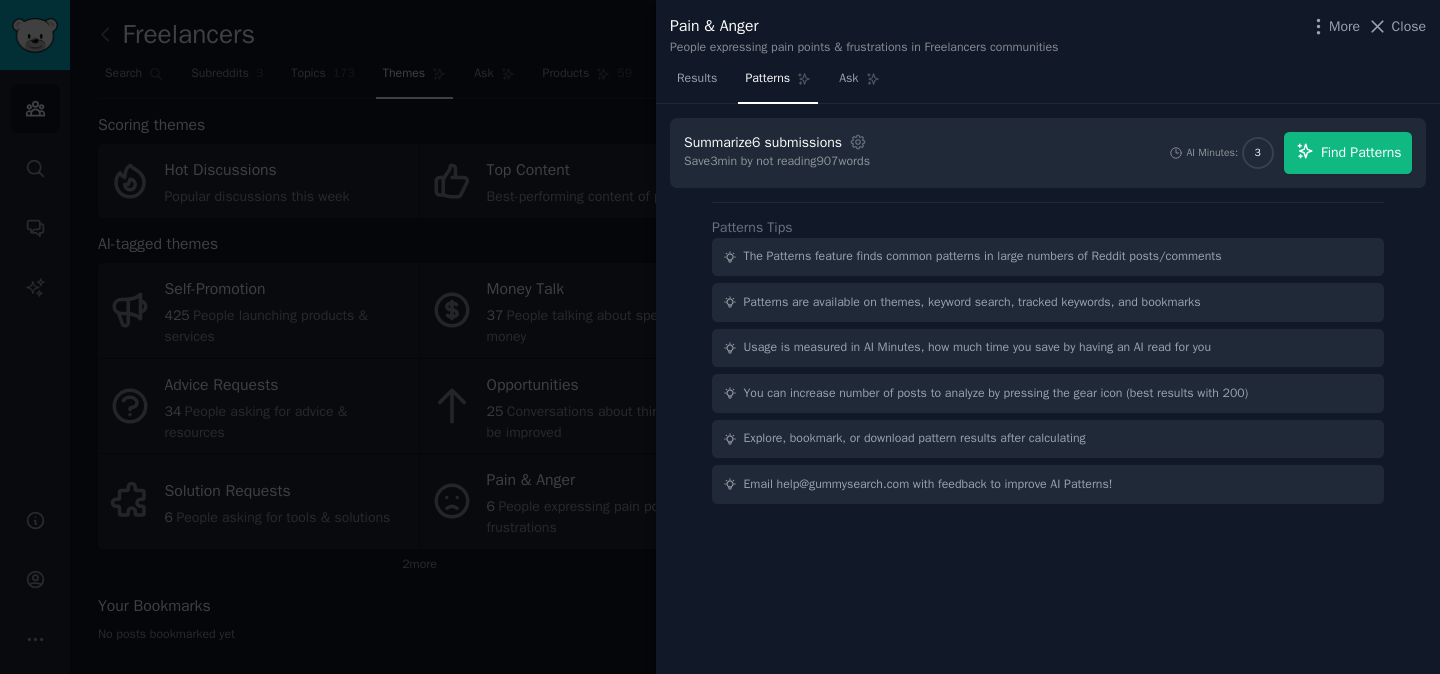 click on "Find Patterns" at bounding box center [1361, 152] 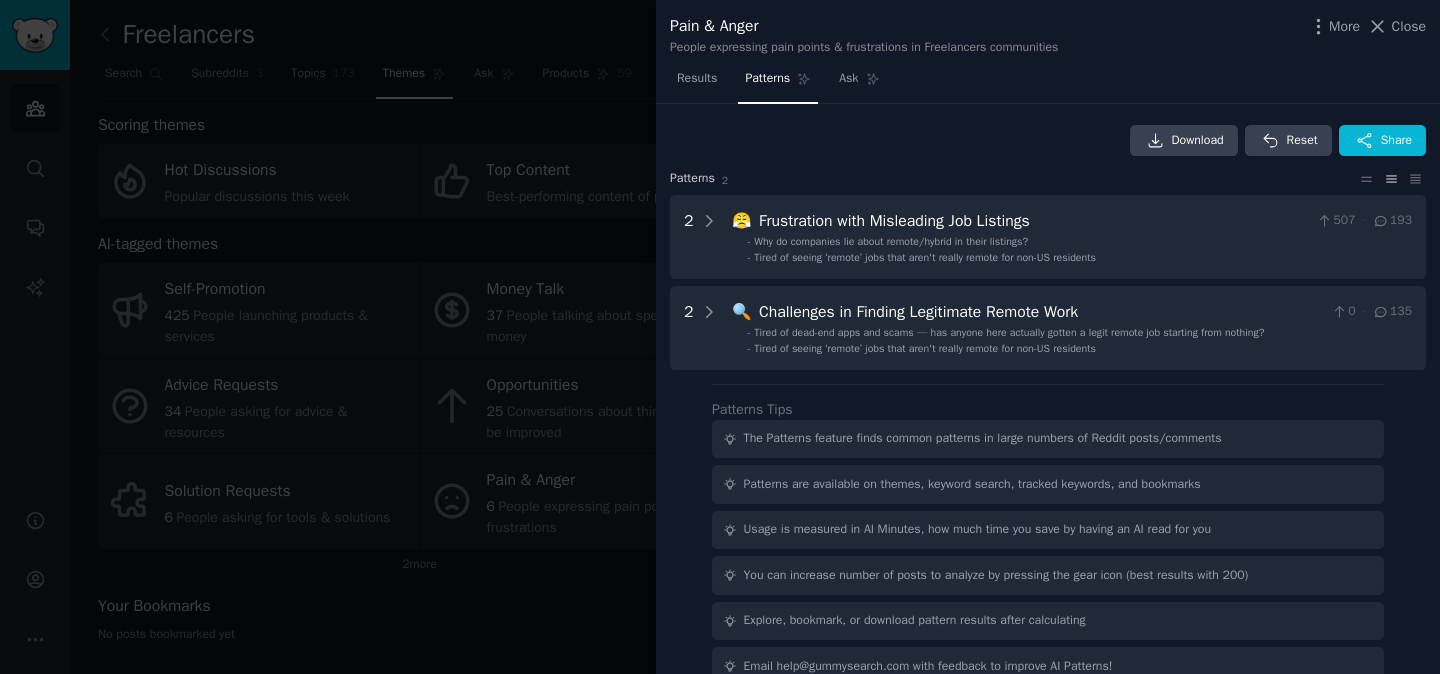 click at bounding box center [720, 337] 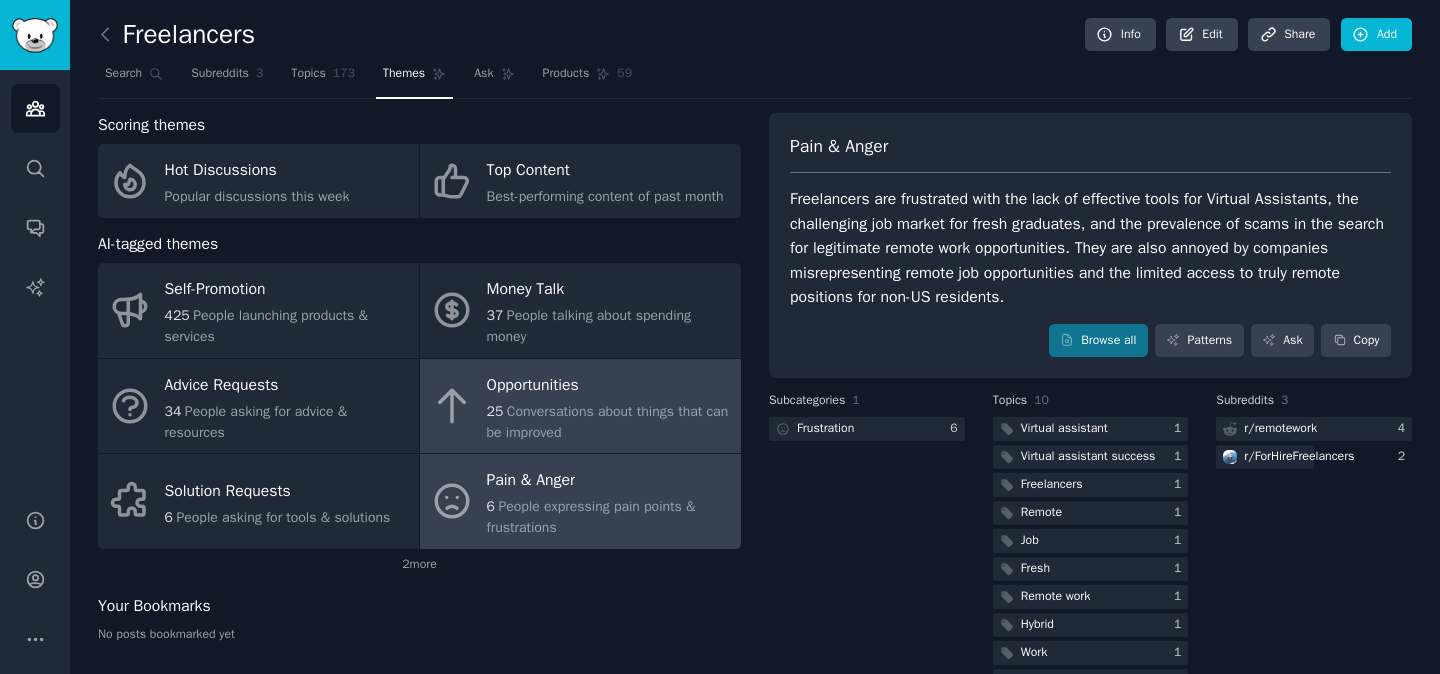 click on "Opportunities" at bounding box center [609, 385] 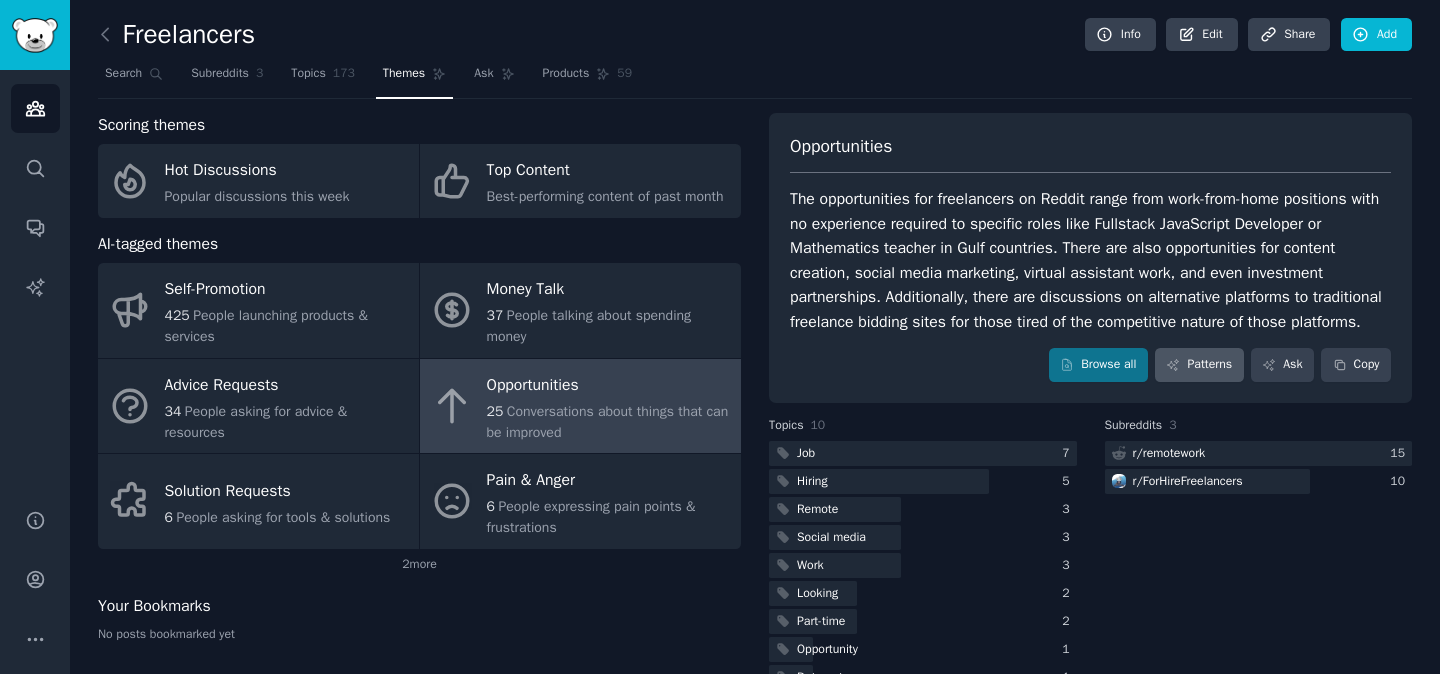click on "Patterns" at bounding box center (1199, 365) 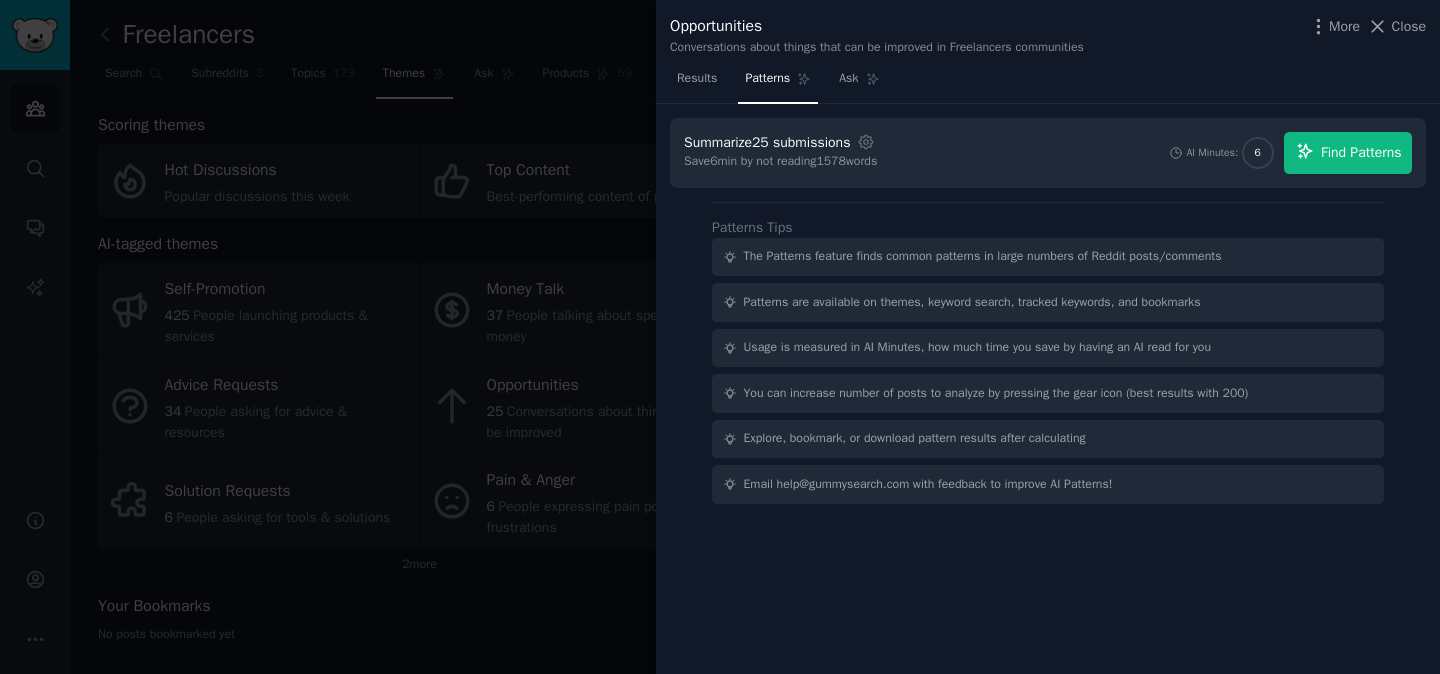 click on "Find Patterns" at bounding box center (1361, 152) 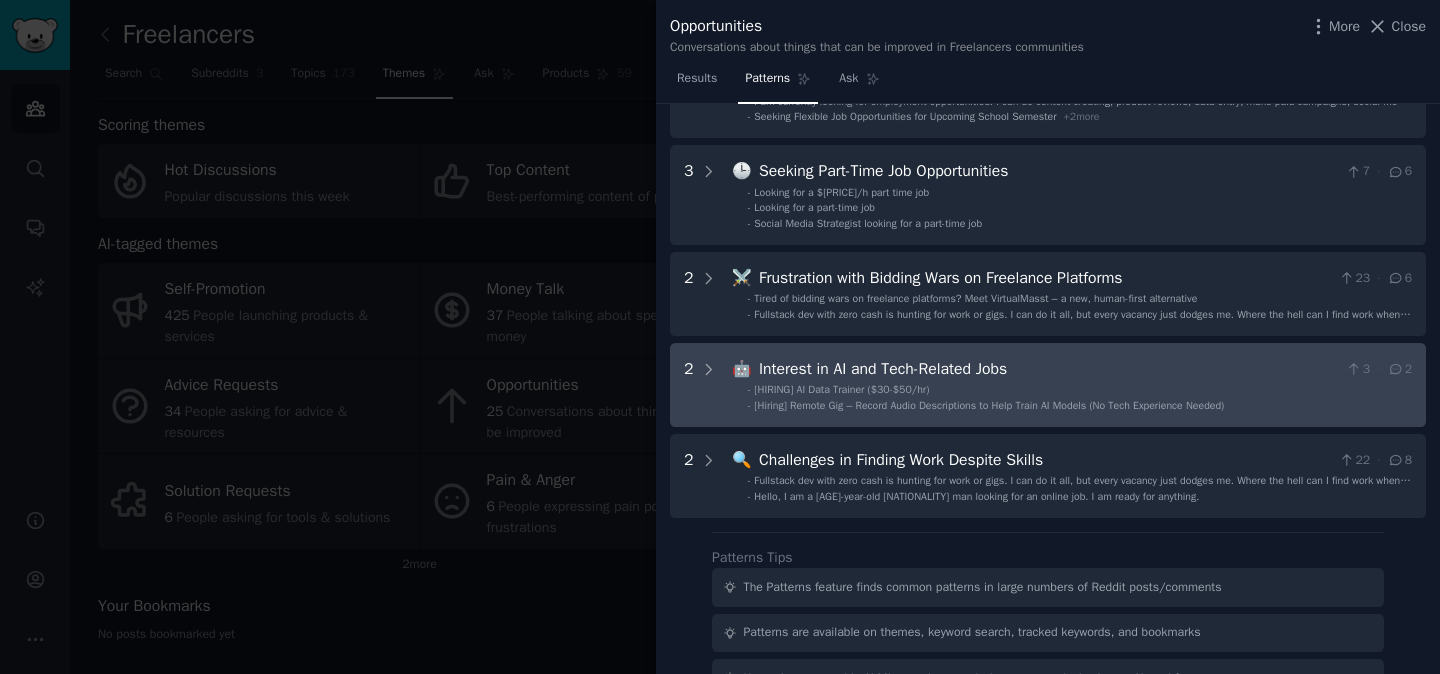 scroll, scrollTop: 228, scrollLeft: 0, axis: vertical 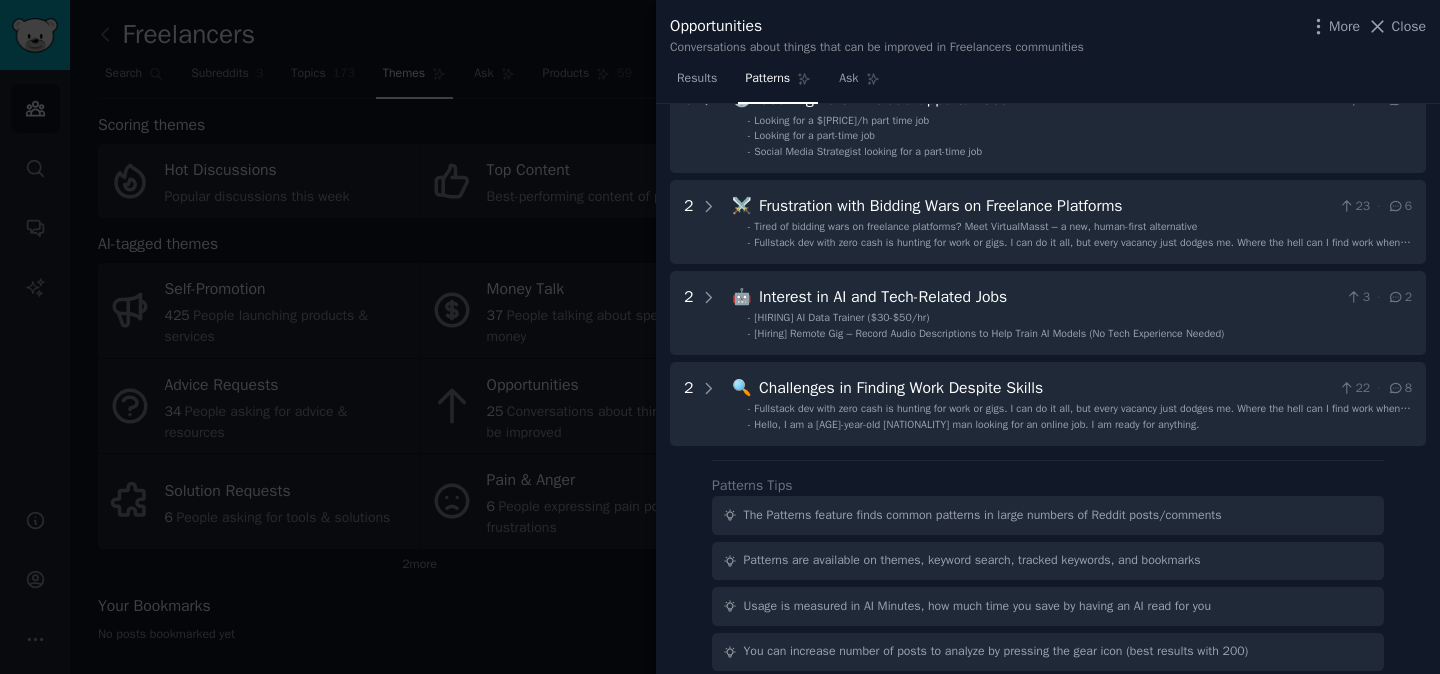 click at bounding box center [720, 337] 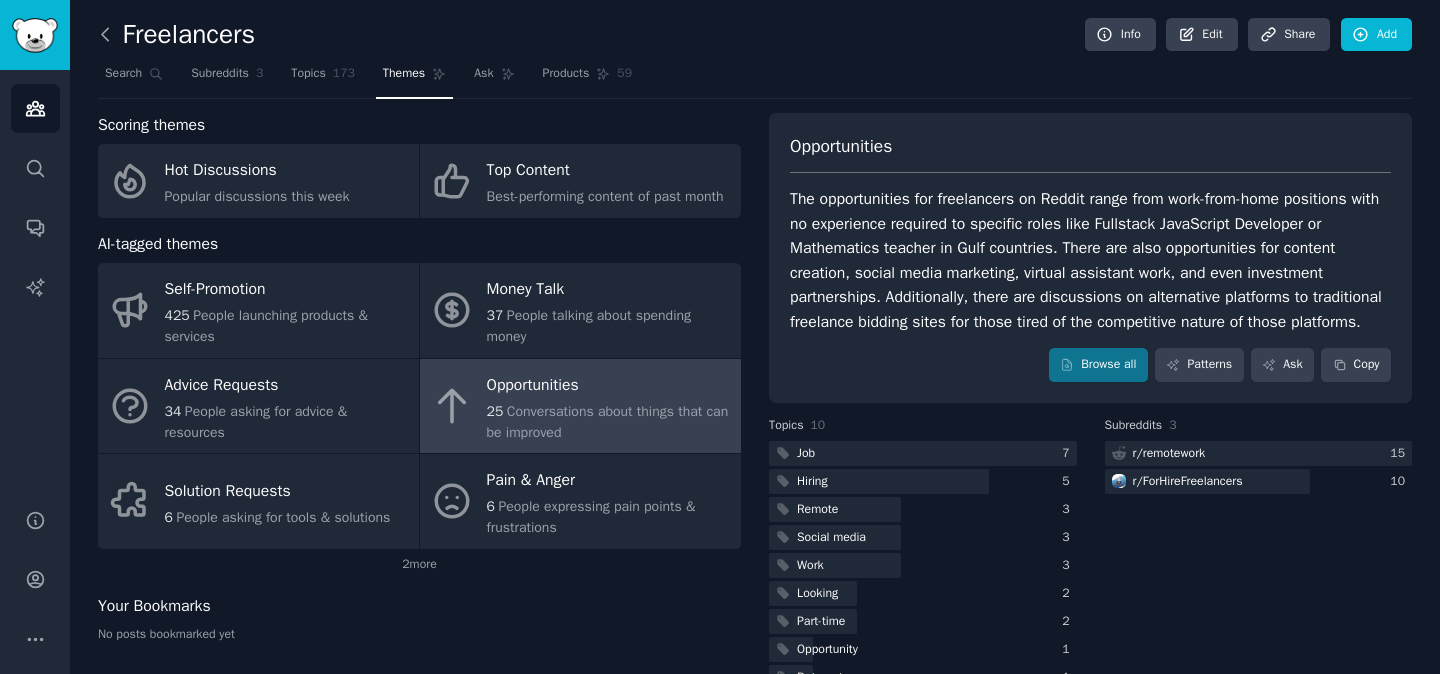click 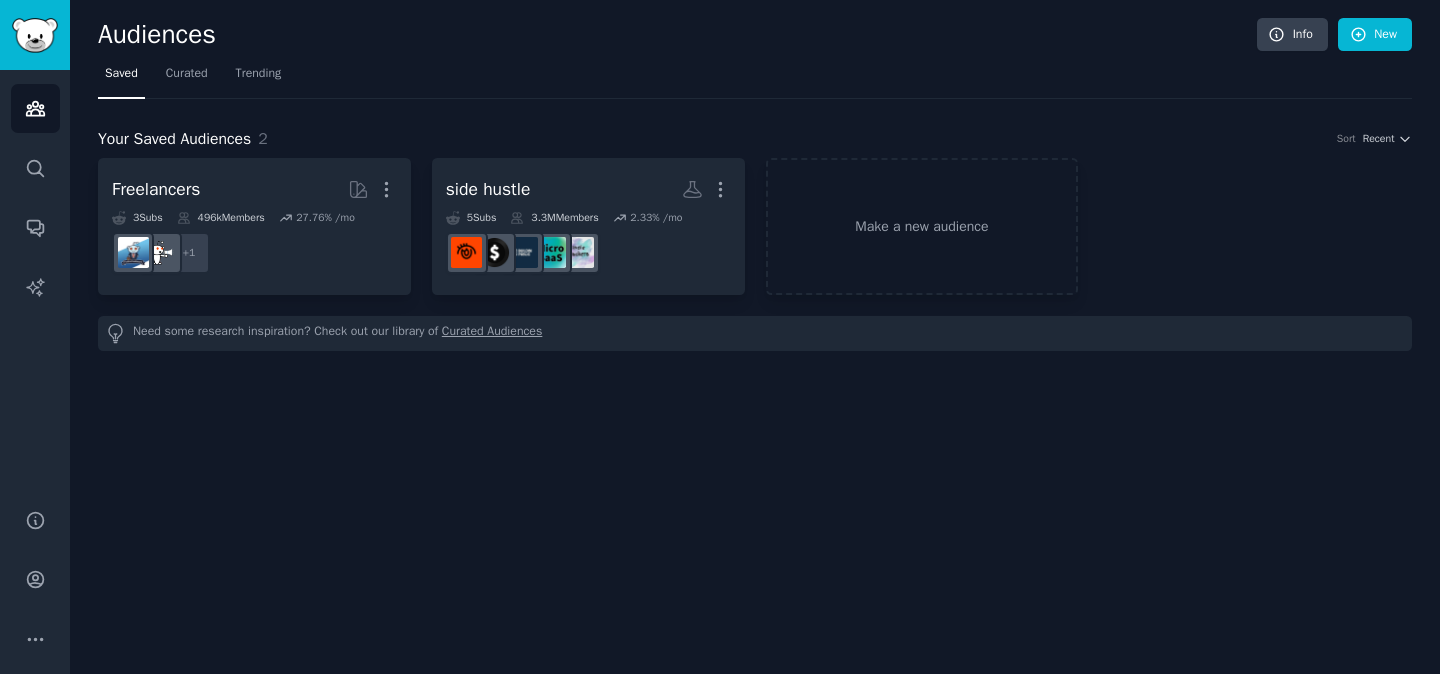 click on "Audiences" at bounding box center [677, 35] 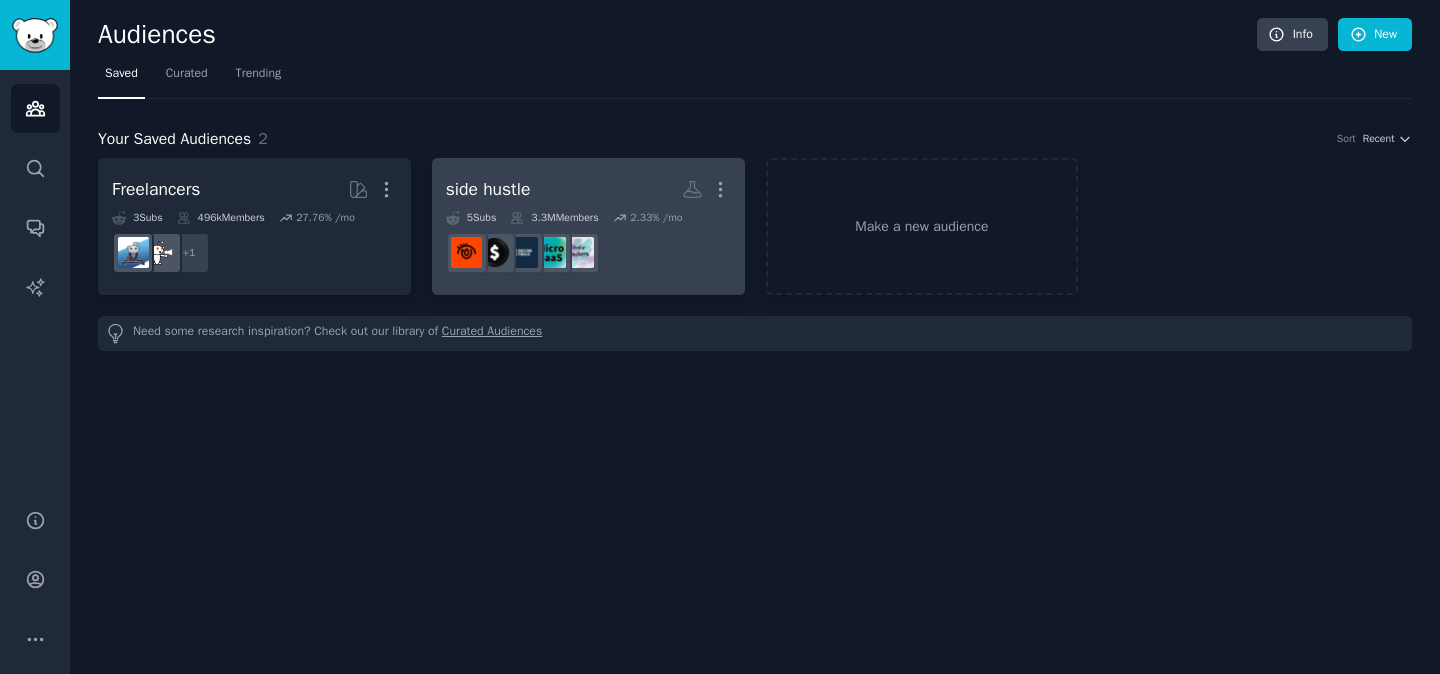 click on "side hustle" at bounding box center [488, 189] 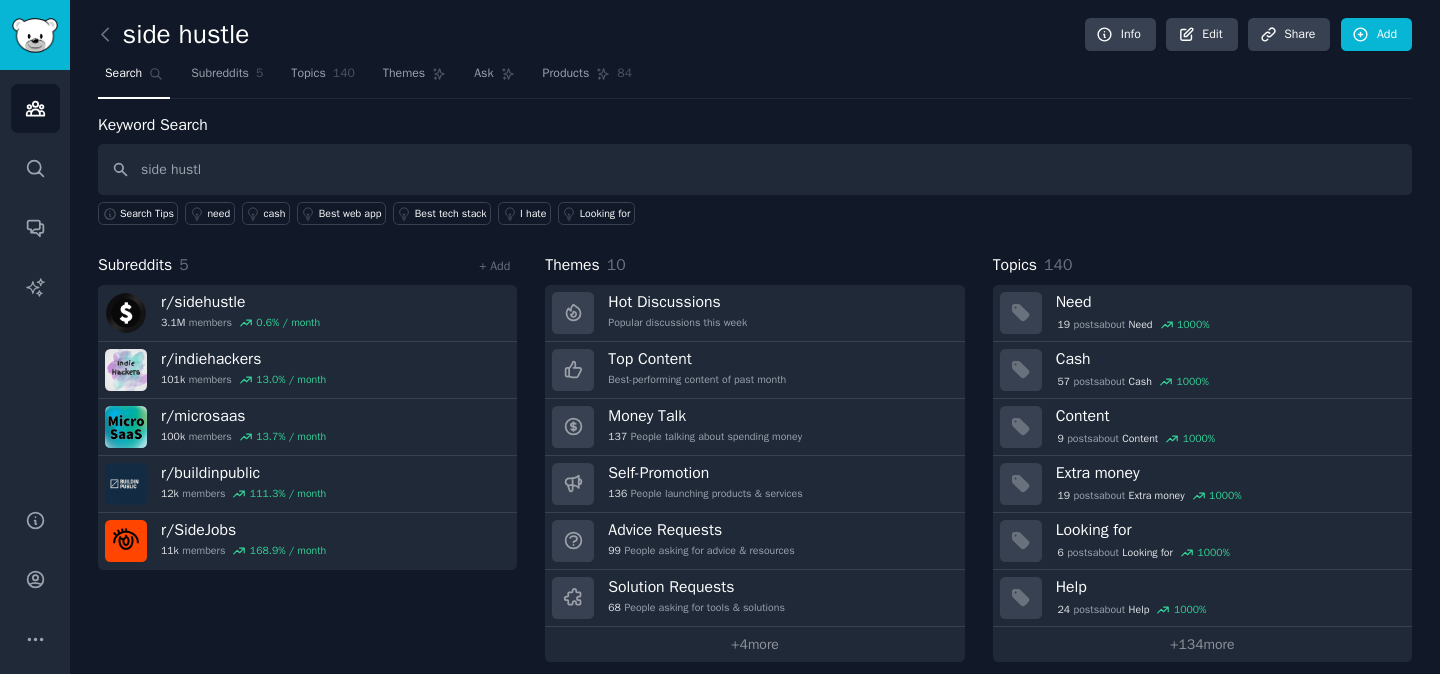 type on "side hustle" 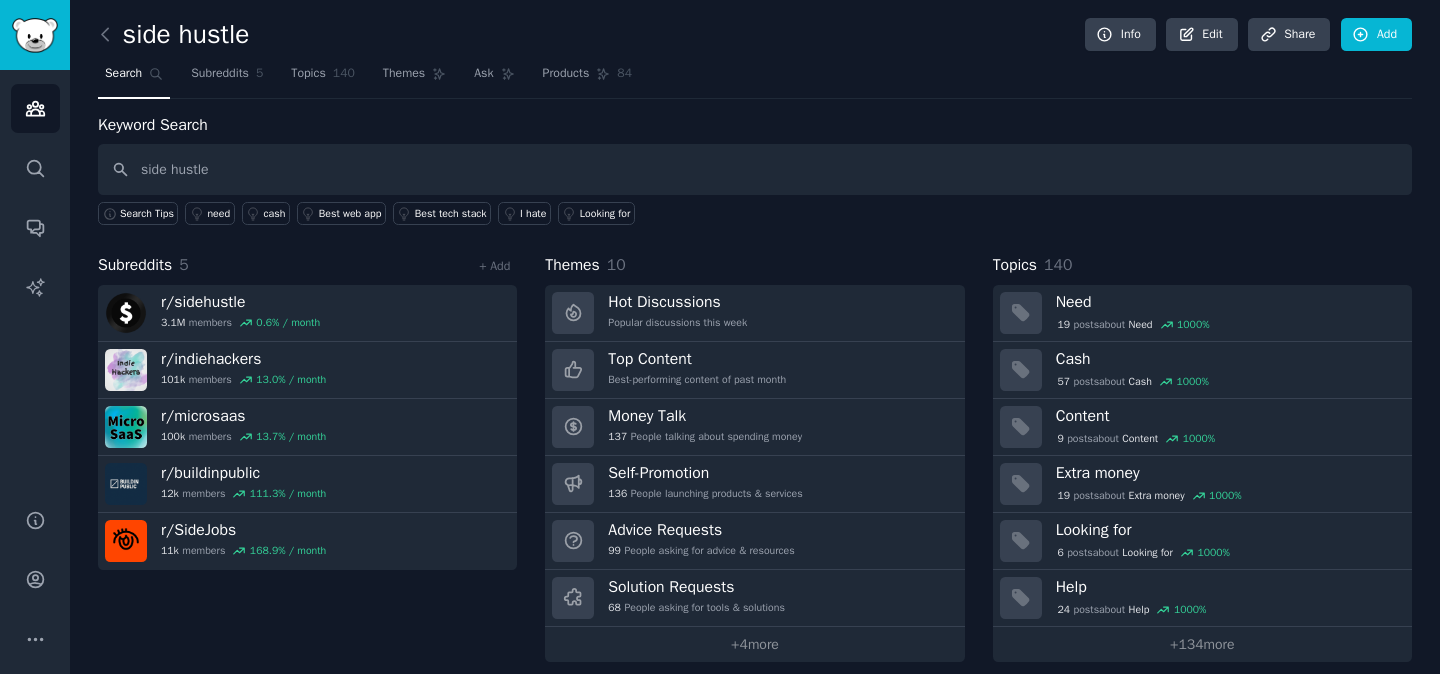 type 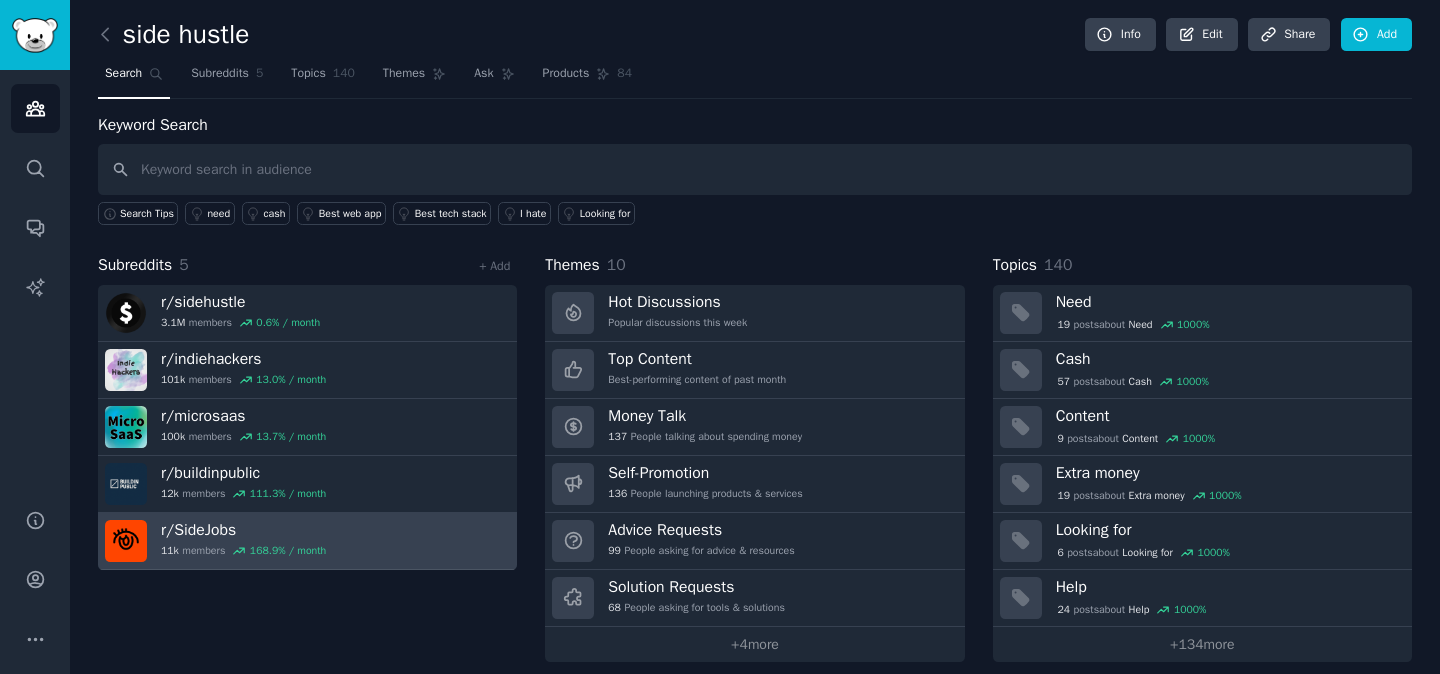click on "r/ SideJobs" at bounding box center [243, 530] 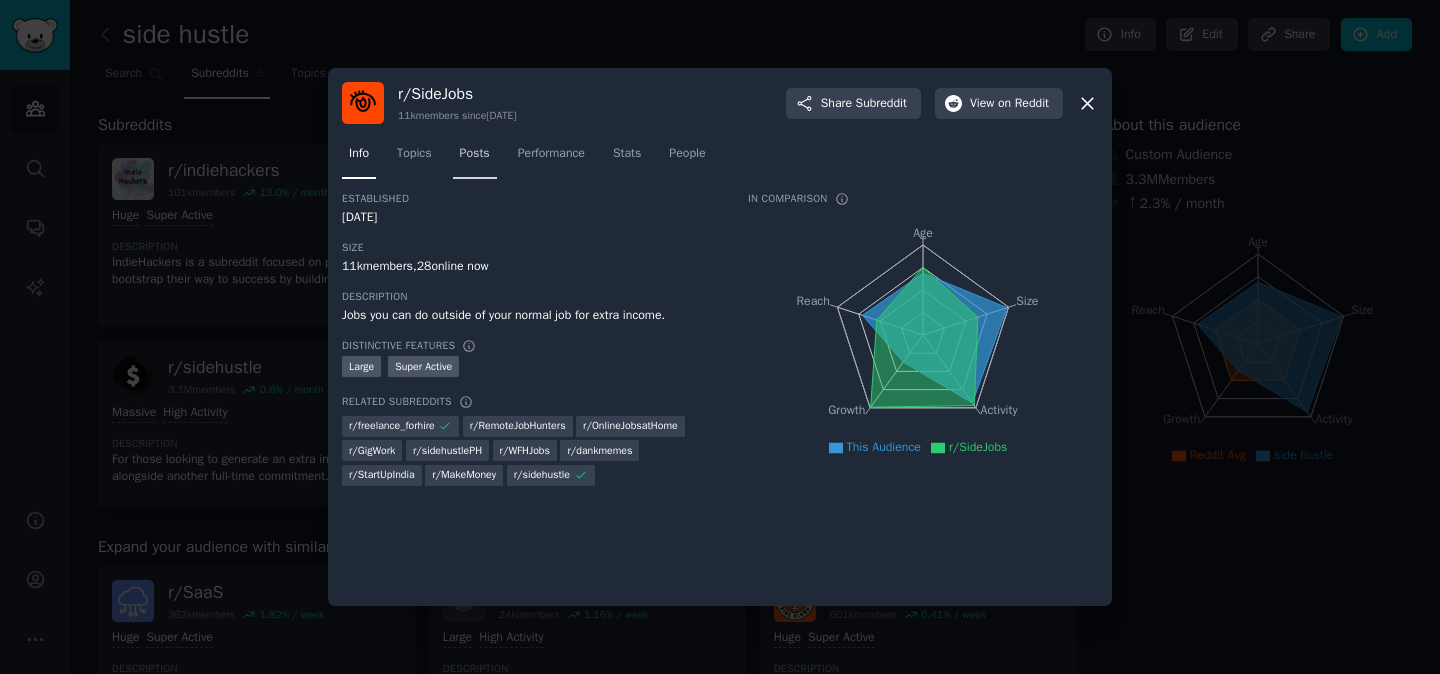click on "Posts" at bounding box center (475, 154) 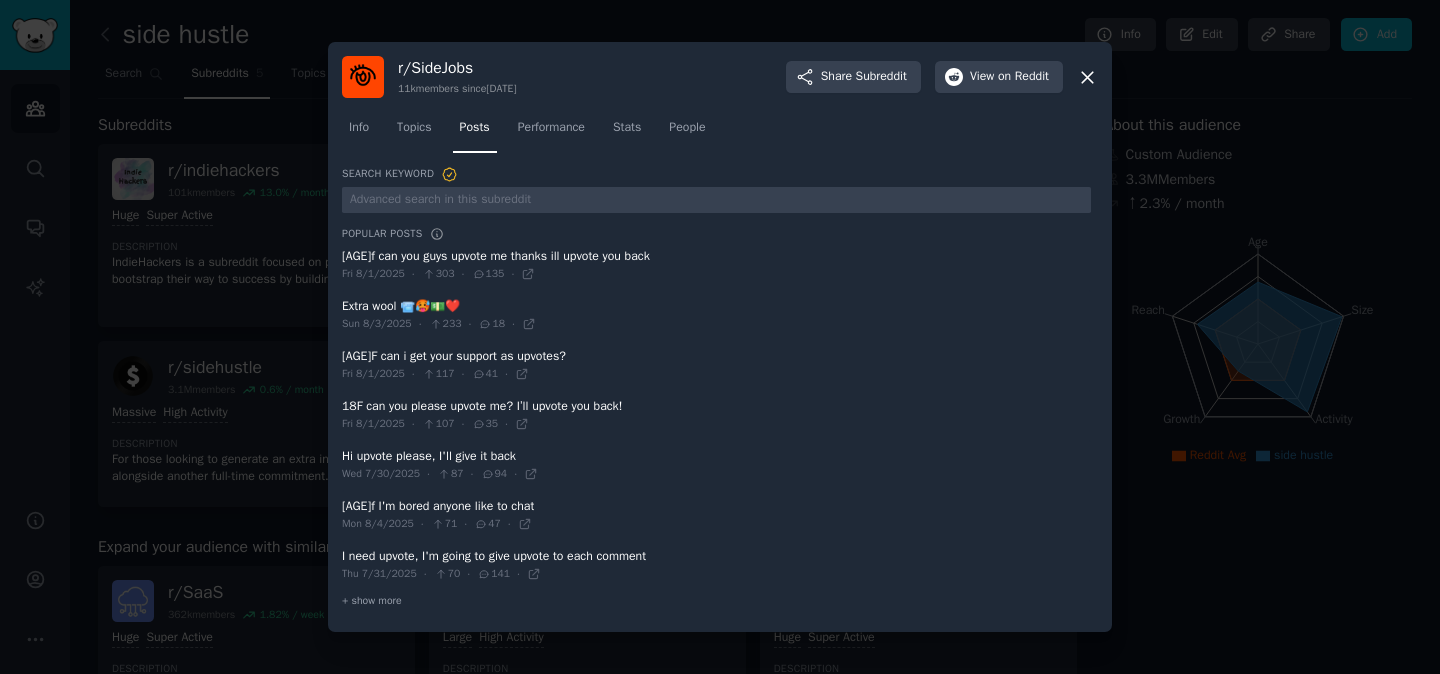 click at bounding box center [720, 337] 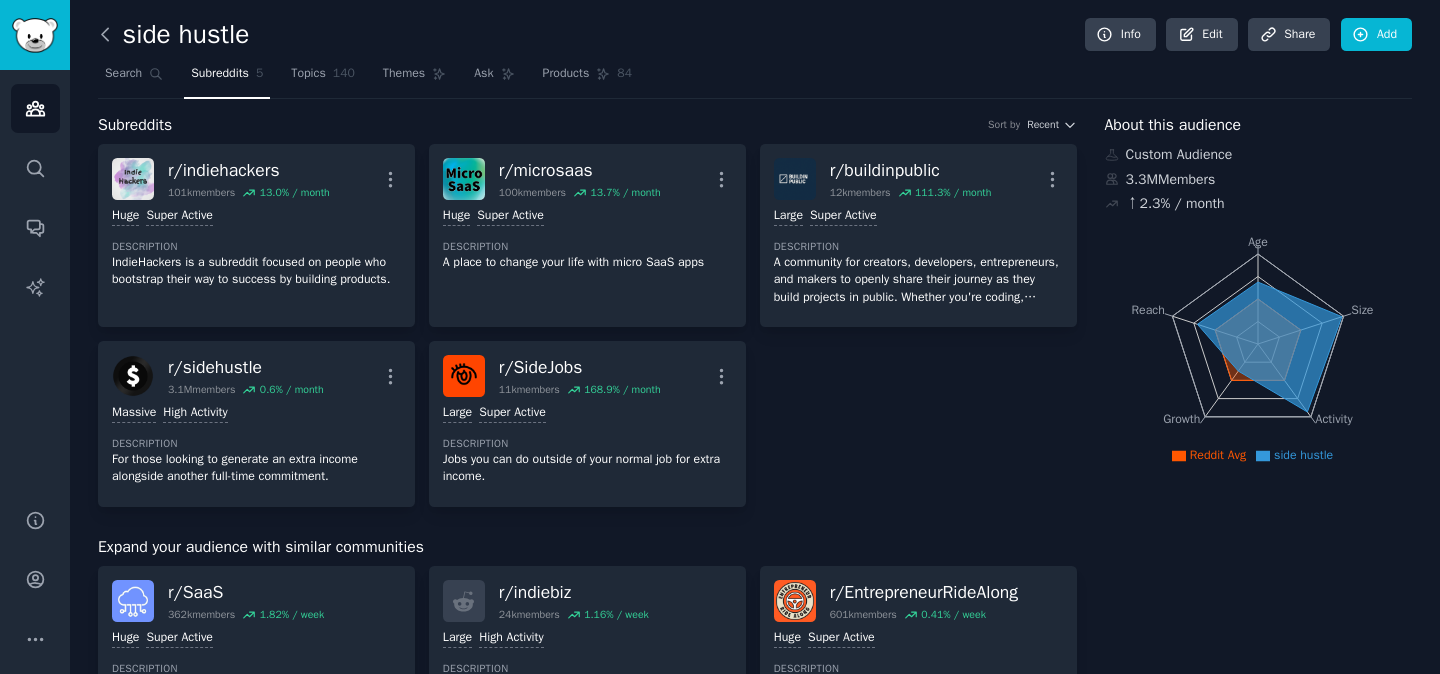 click 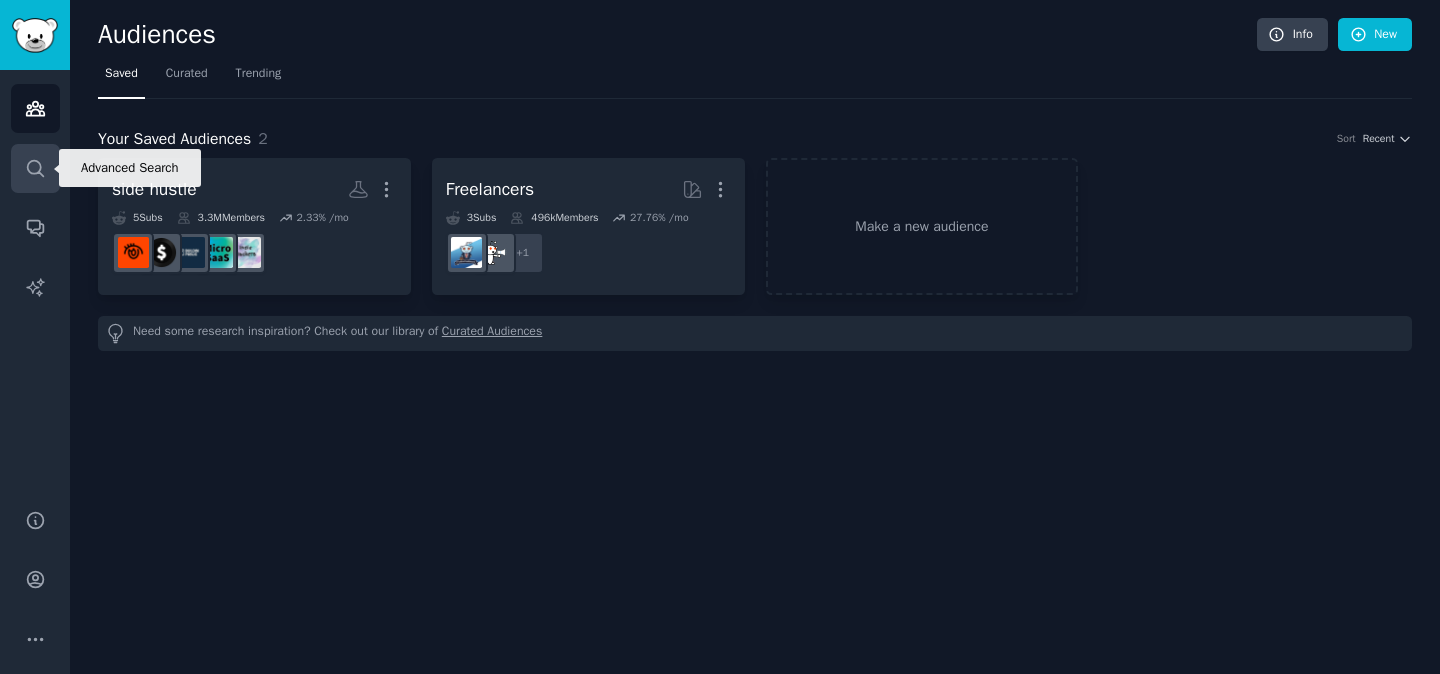 click 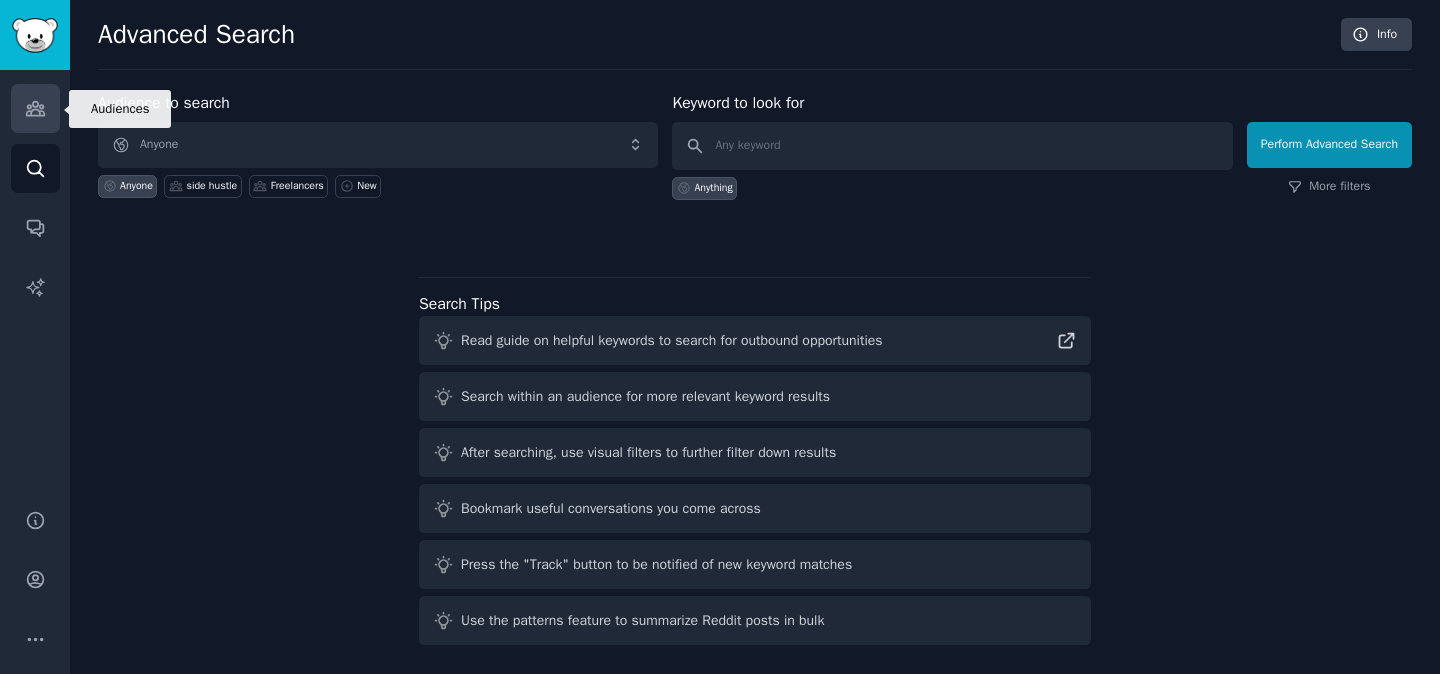 click on "Audiences" at bounding box center (35, 108) 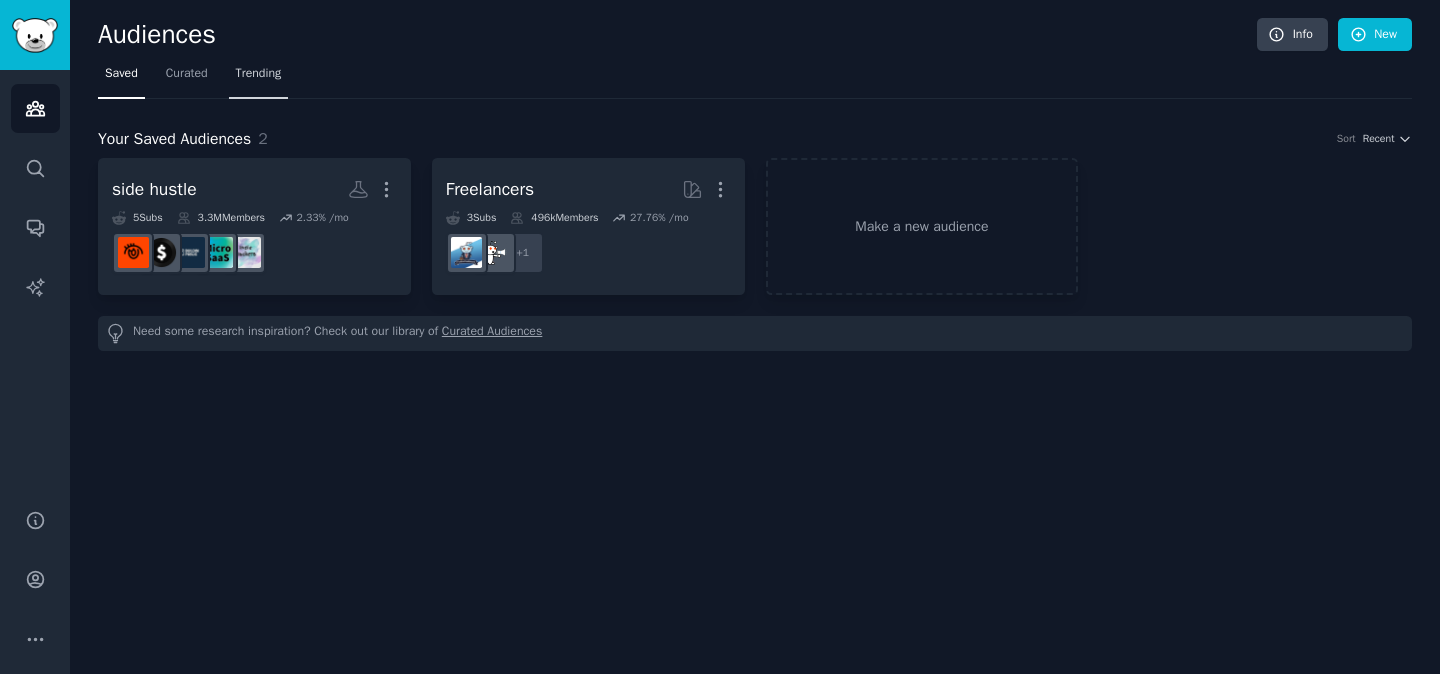 click on "Trending" at bounding box center [259, 74] 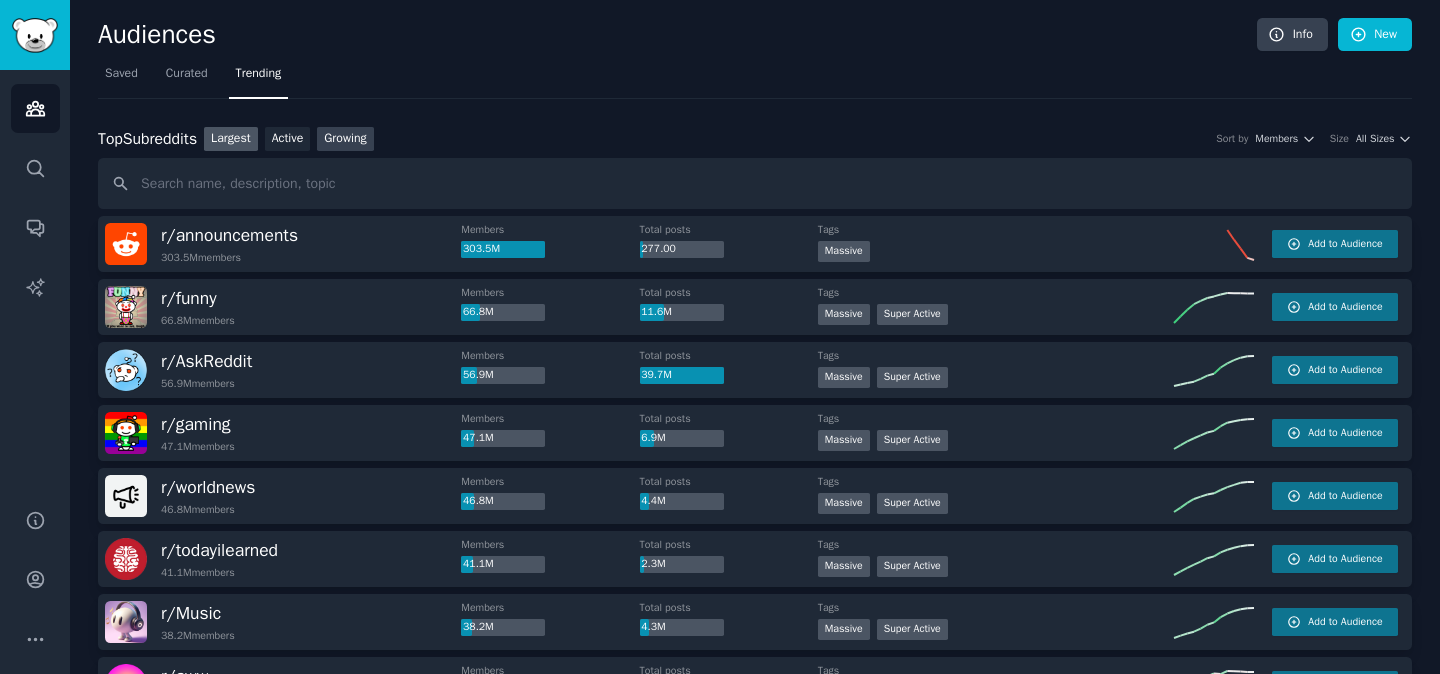 click on "Growing" at bounding box center (345, 139) 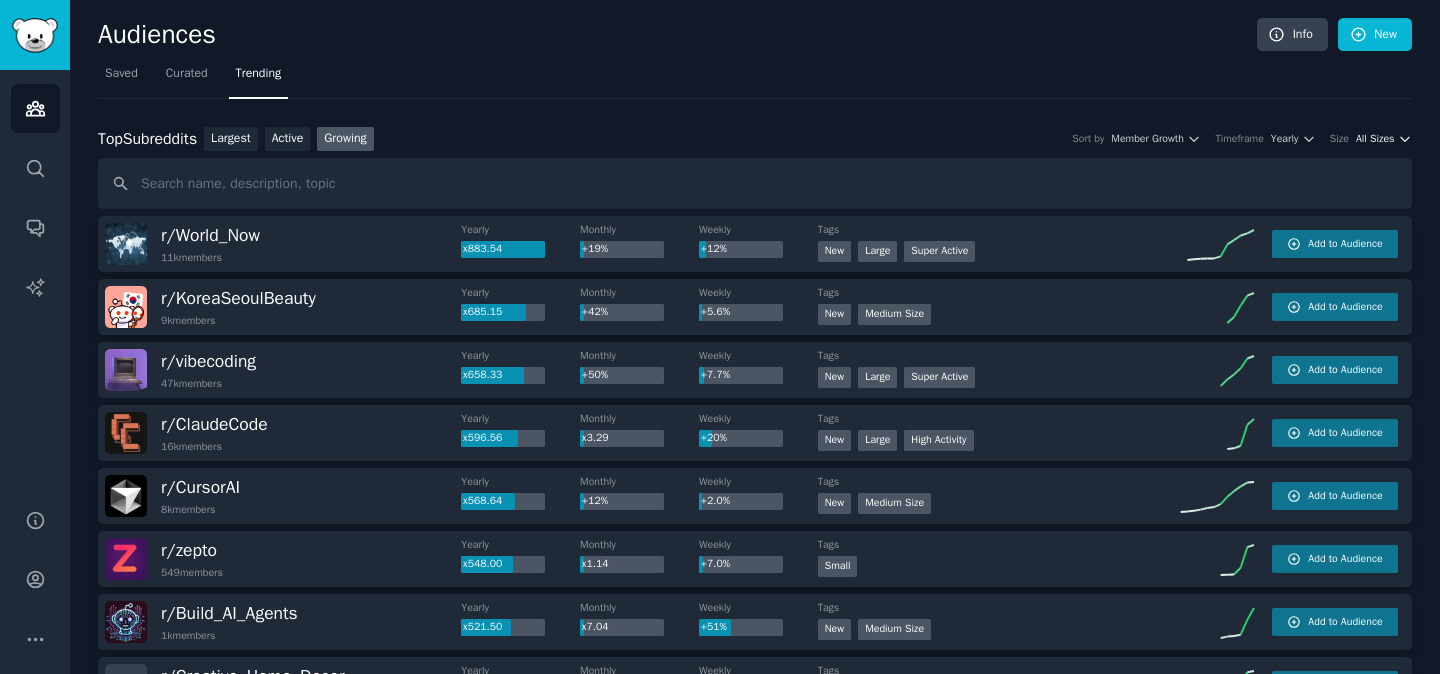 click on "All Sizes" at bounding box center [1375, 139] 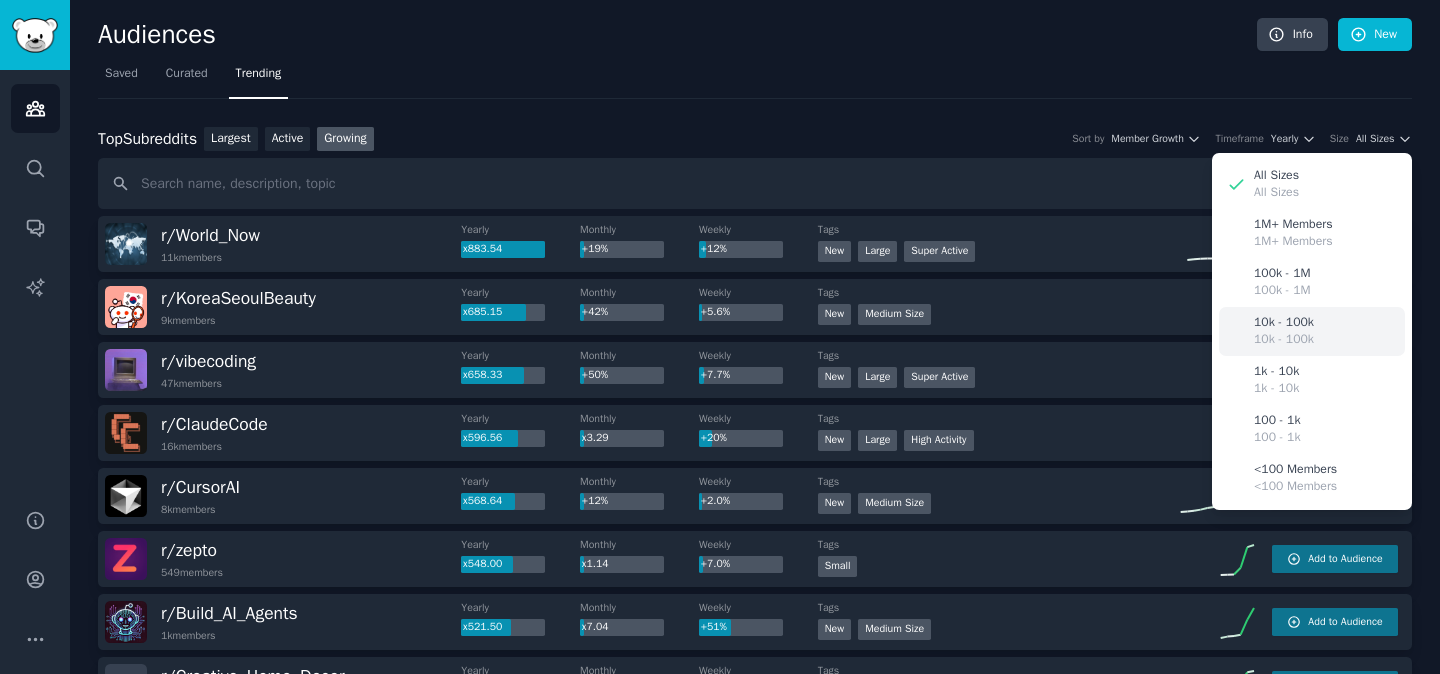 click on "10k - 100k" at bounding box center (1284, 340) 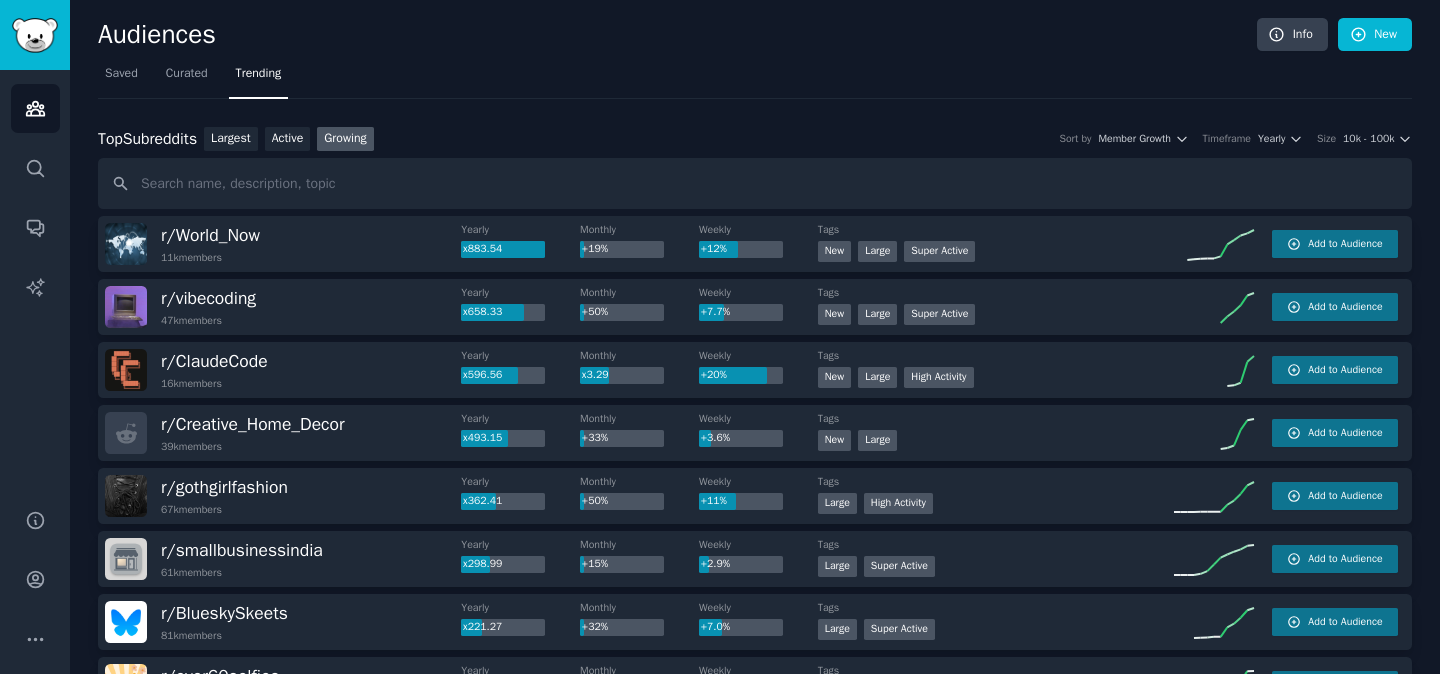 click on "Top   Subreddits Top Subreddits Largest Active Growing Sort by Member Growth Timeframe Yearly Size 10k - 100k" at bounding box center (755, 139) 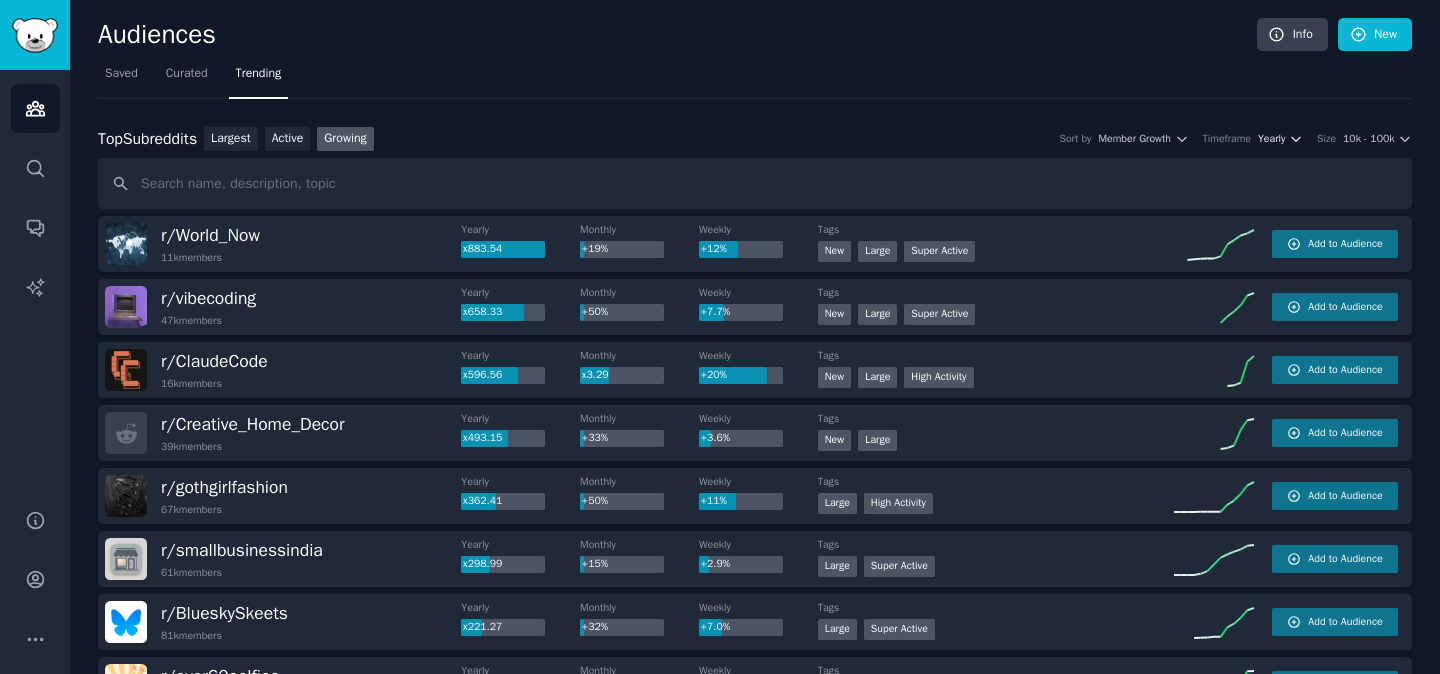 click on "Yearly" at bounding box center [1271, 139] 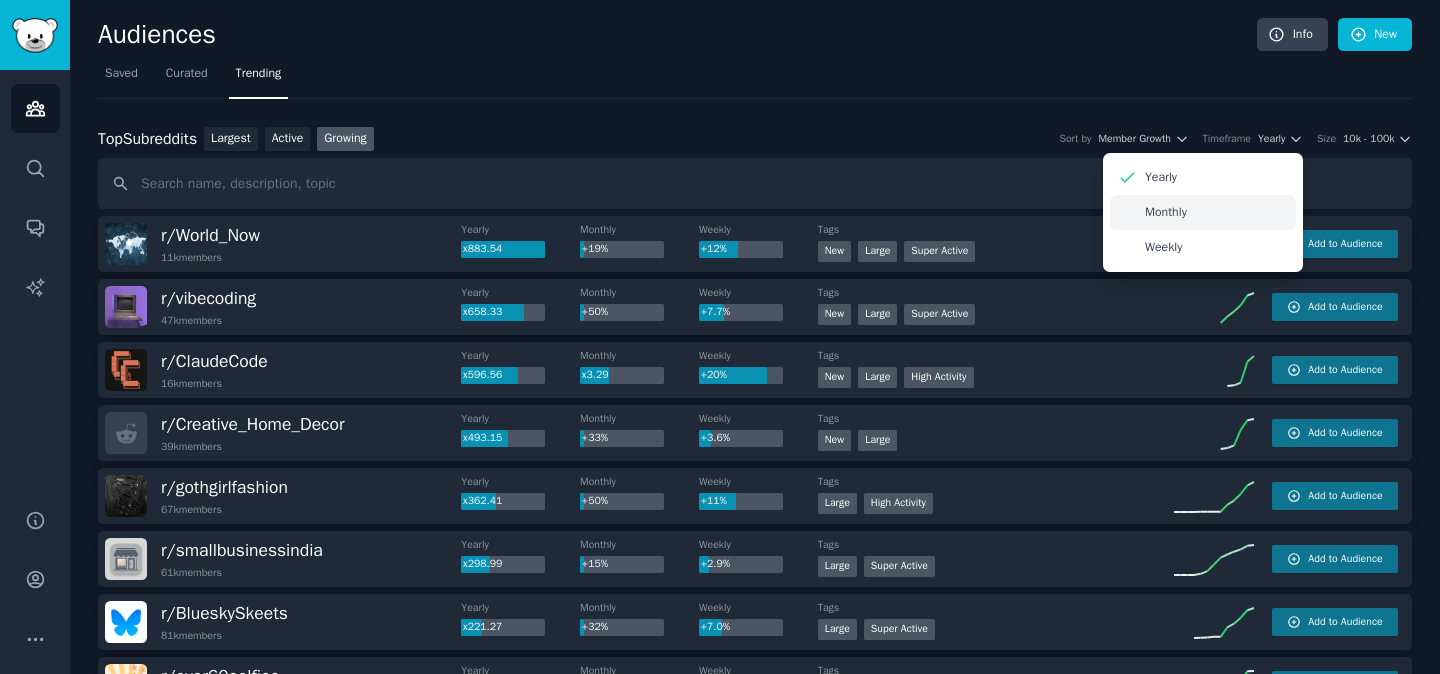 click on "Monthly" at bounding box center (1166, 213) 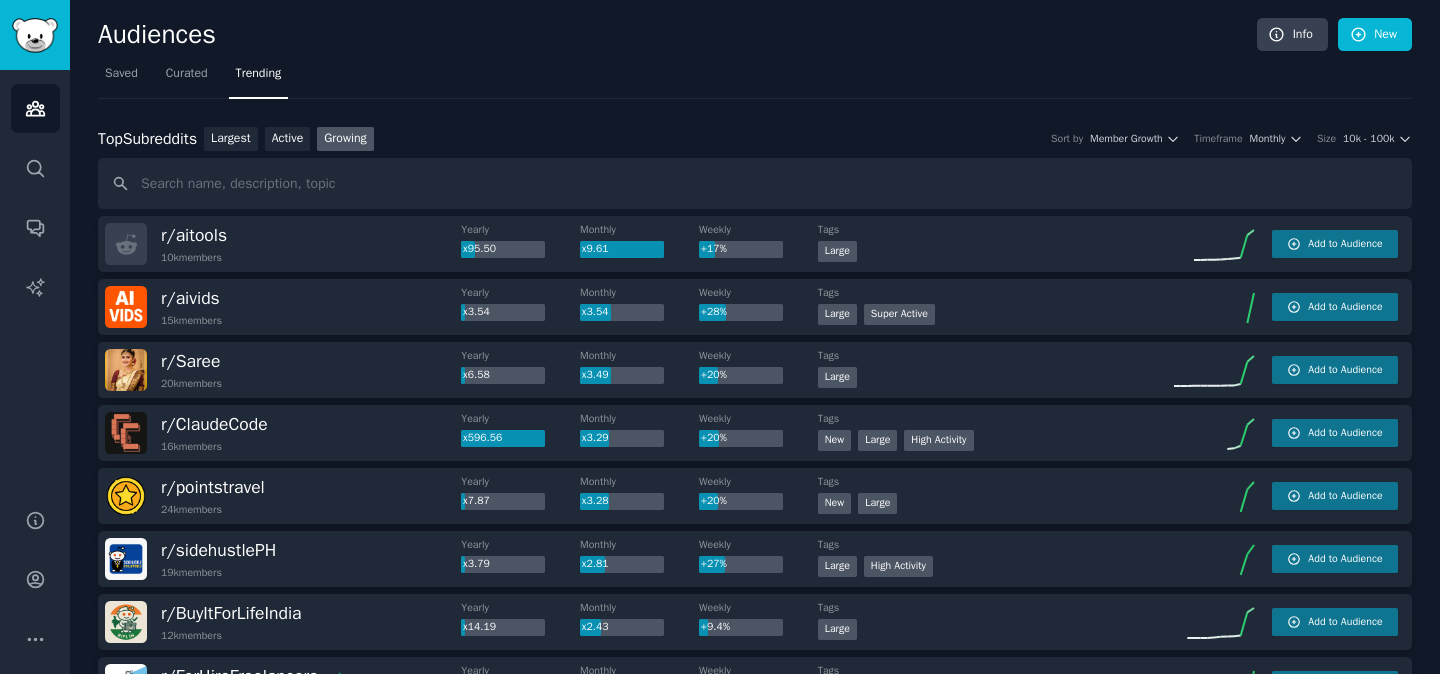 scroll, scrollTop: 0, scrollLeft: 0, axis: both 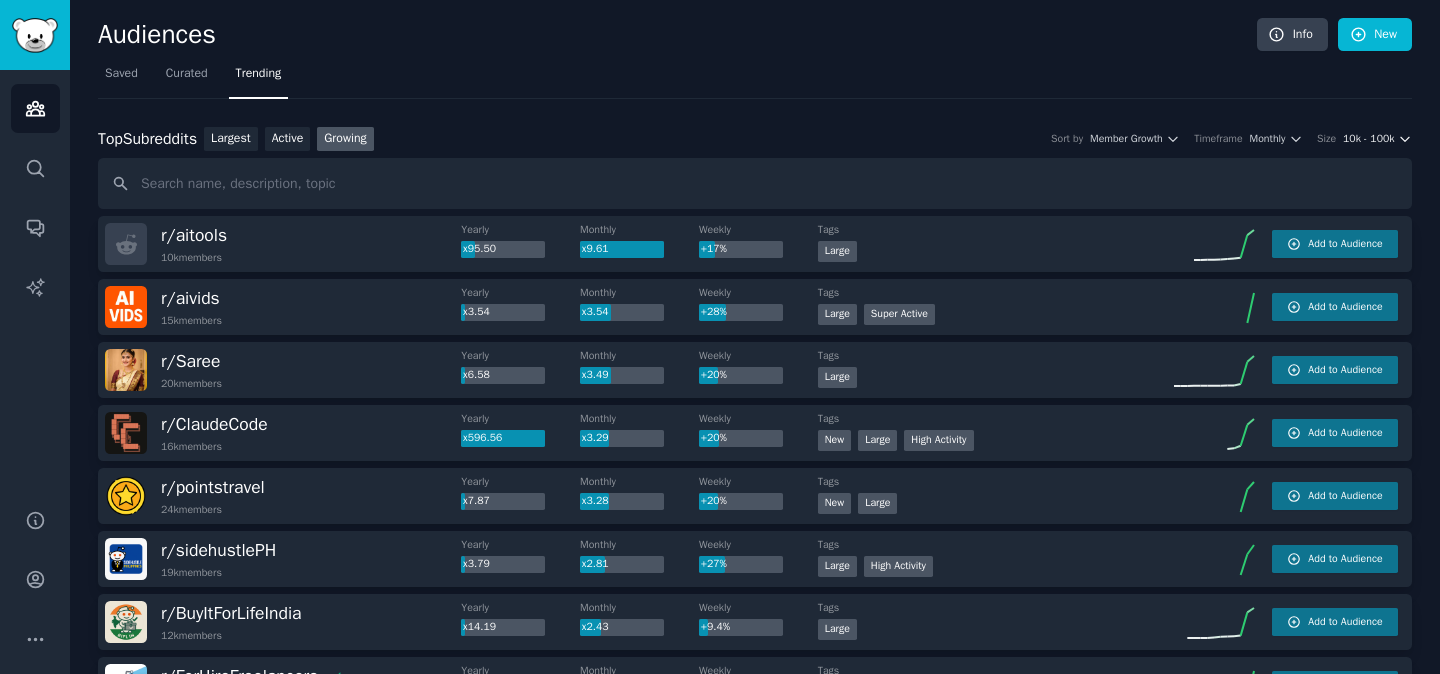 click on "10k - 100k" at bounding box center (1368, 139) 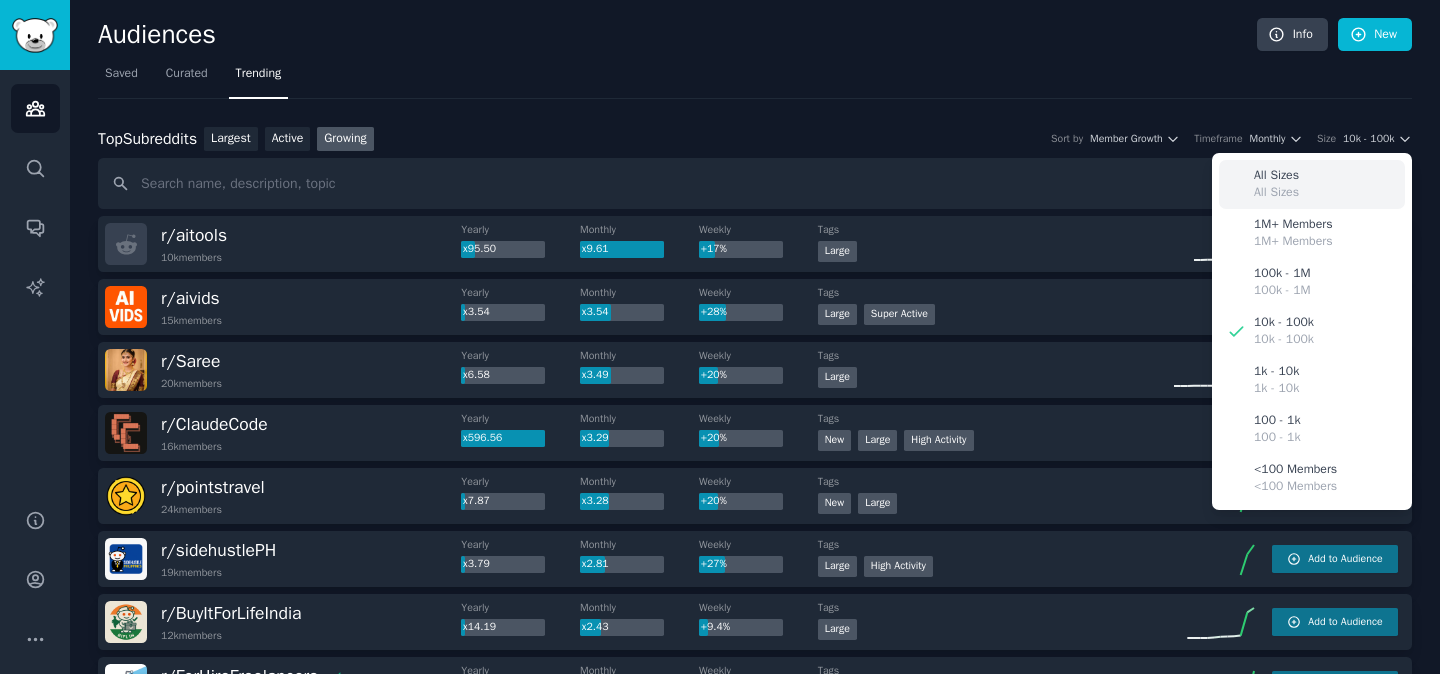 click on "All Sizes All Sizes" at bounding box center (1312, 184) 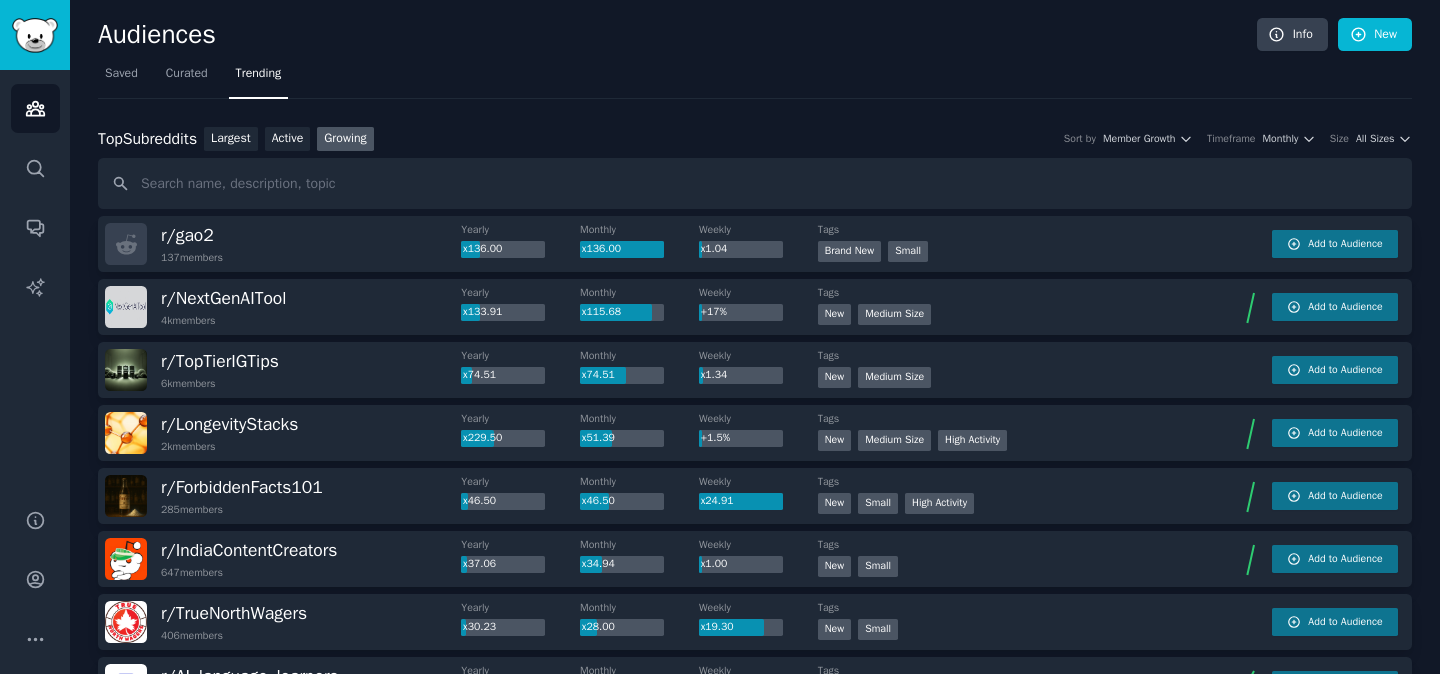 scroll, scrollTop: 0, scrollLeft: 0, axis: both 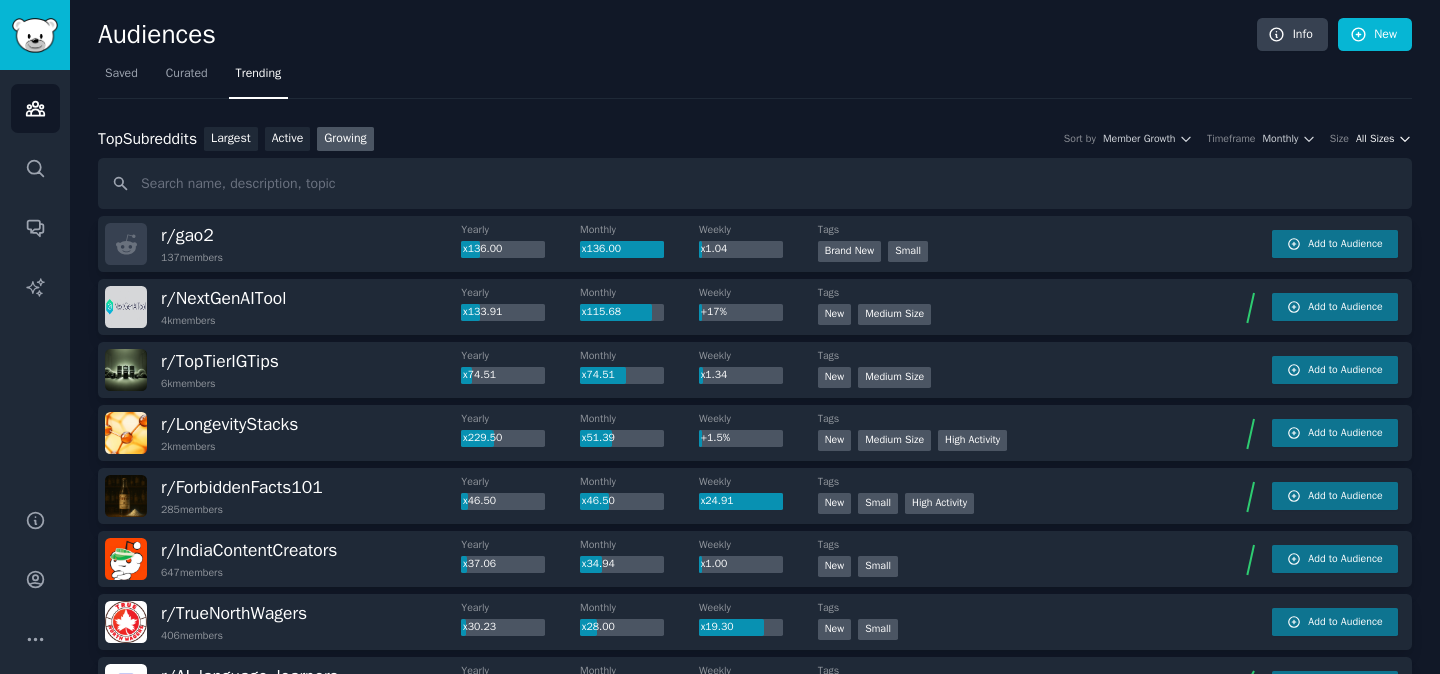 click on "All Sizes" at bounding box center (1375, 139) 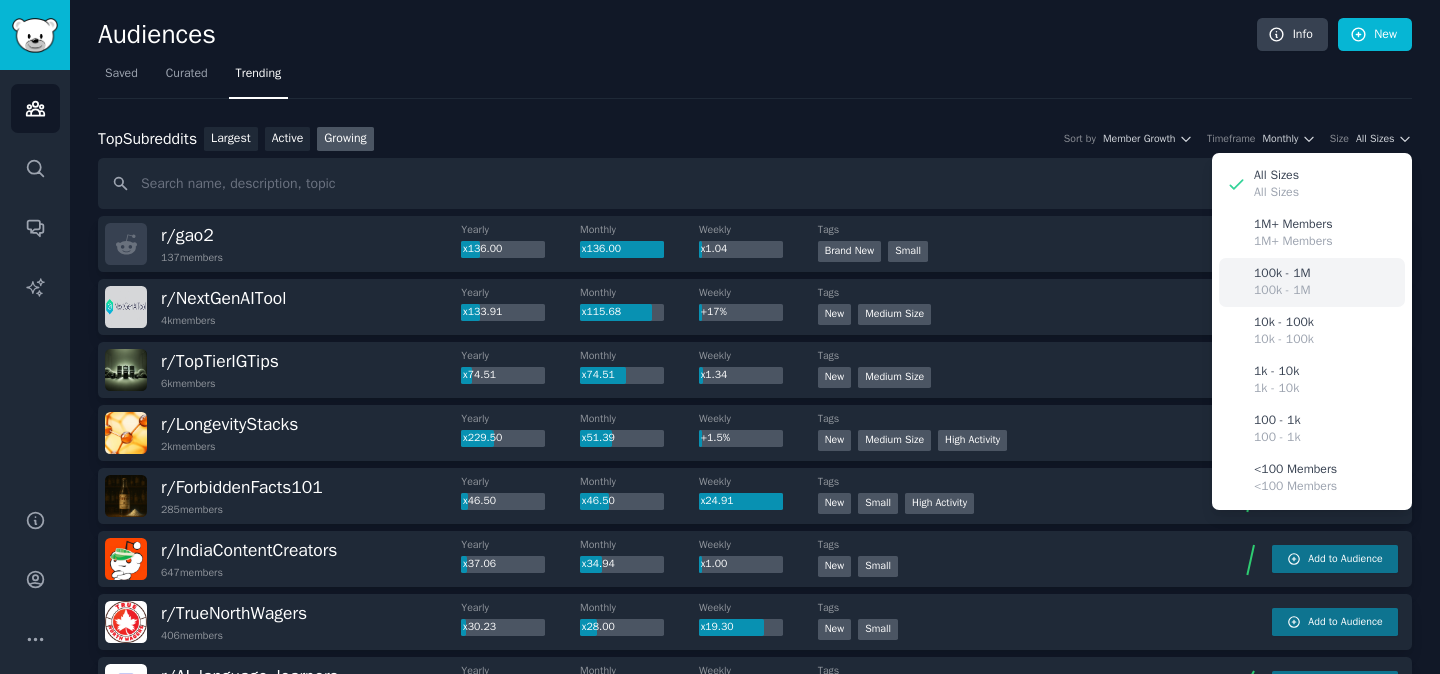 click on "[NUMBER] - [NUMBER] [NUMBER] - [NUMBER]" at bounding box center (1312, 282) 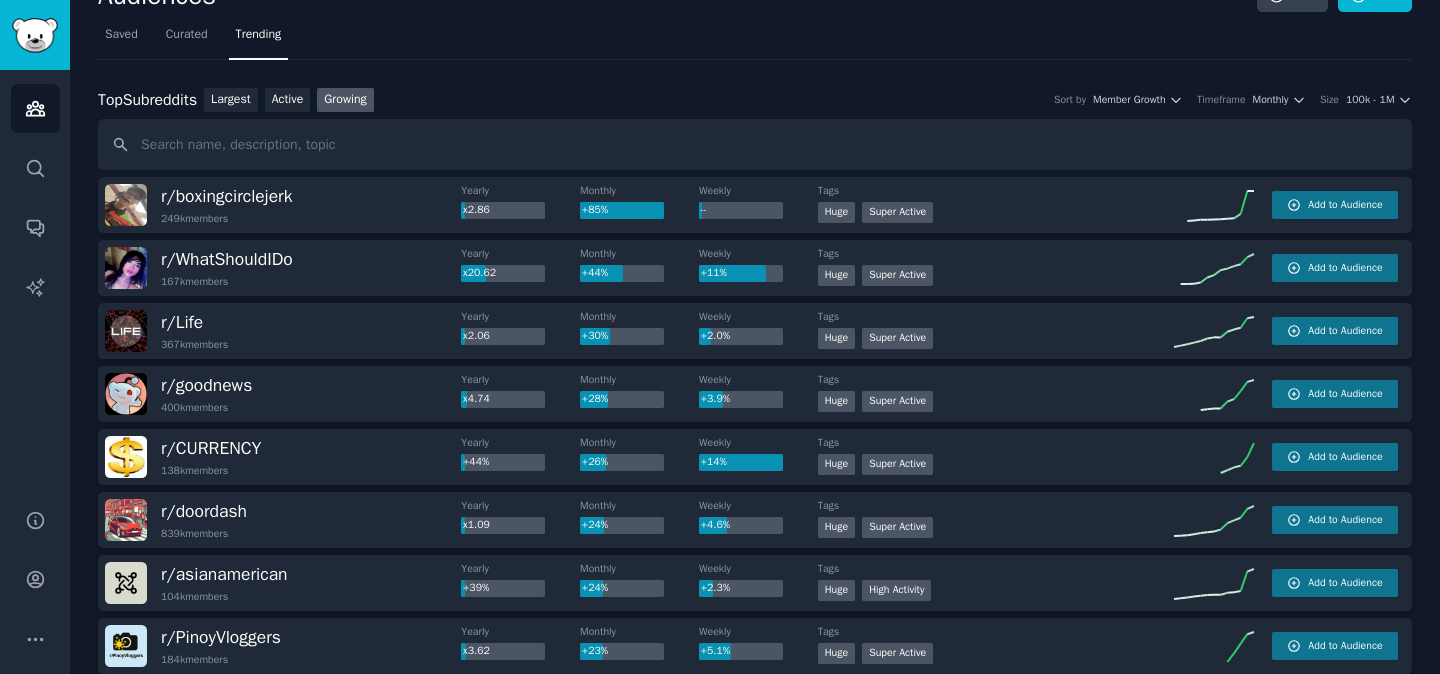 scroll, scrollTop: 38, scrollLeft: 0, axis: vertical 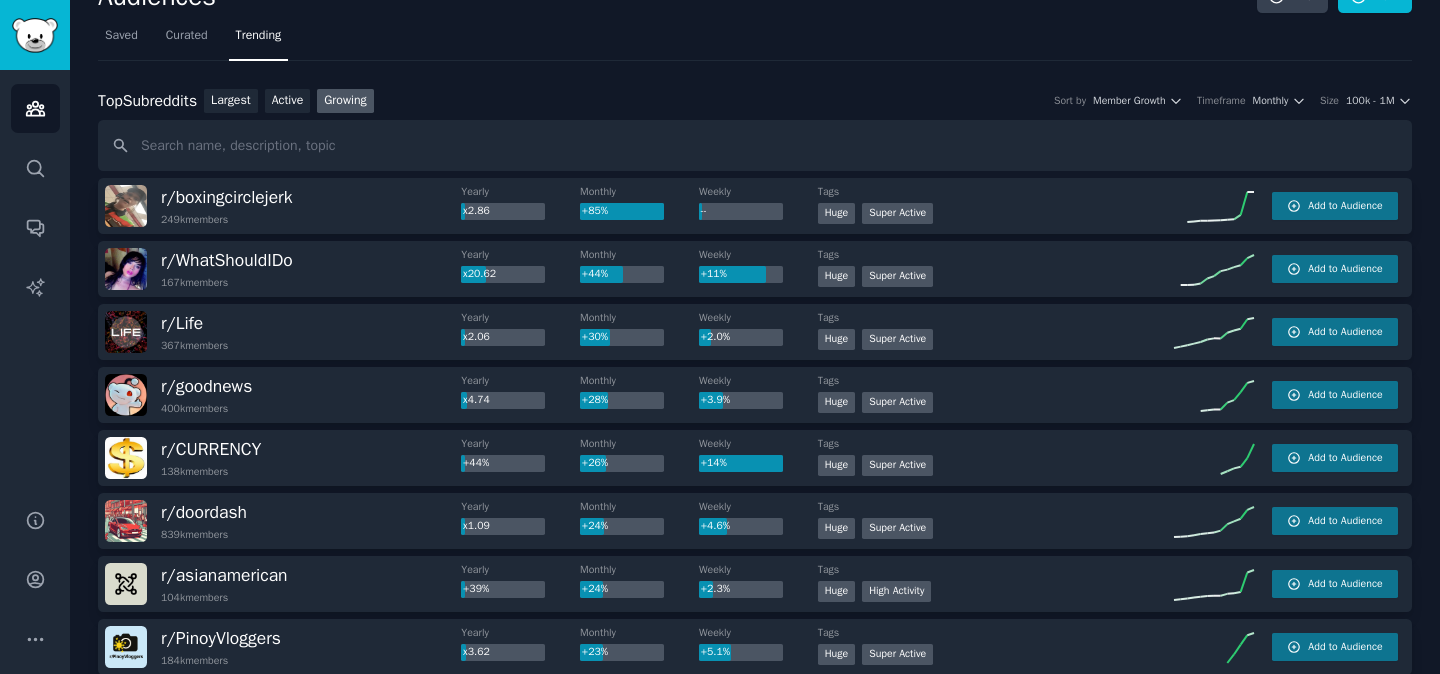 click on "Size 100k - 1M" at bounding box center (1366, 101) 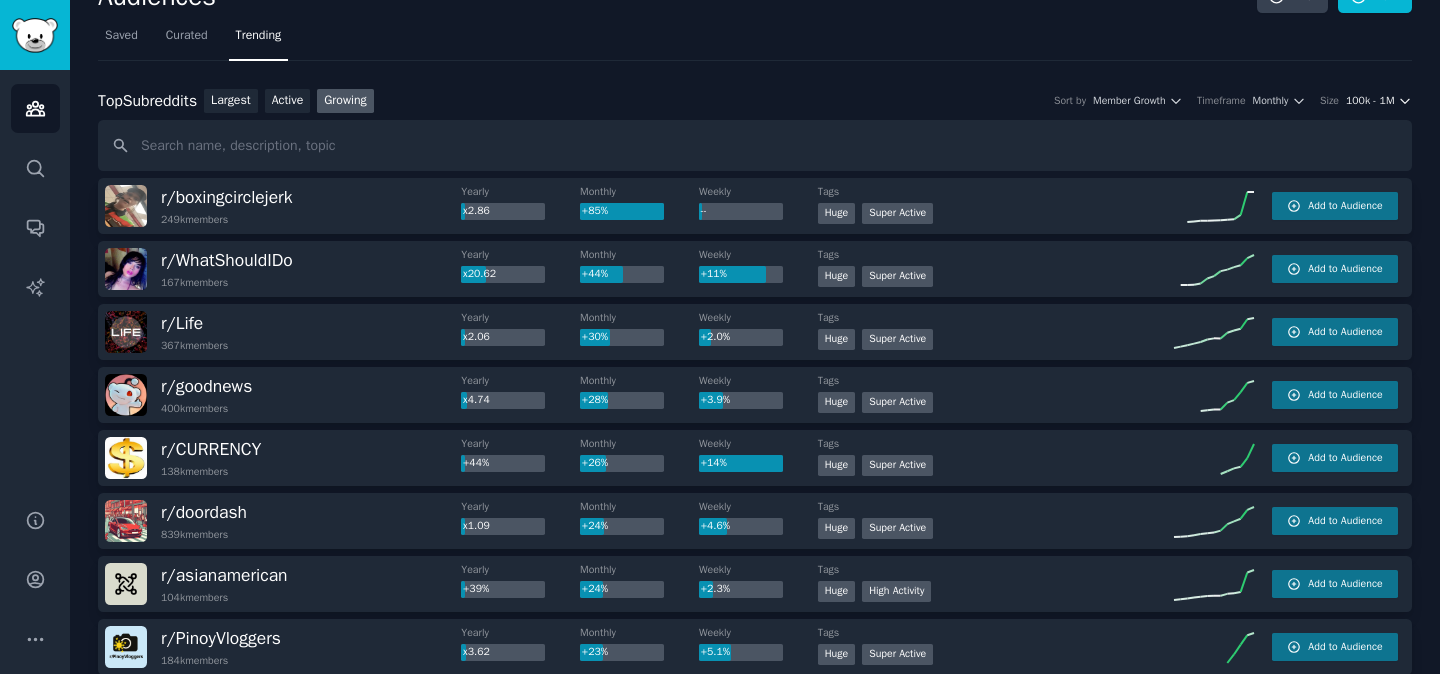 click on "100k - 1M" at bounding box center [1370, 101] 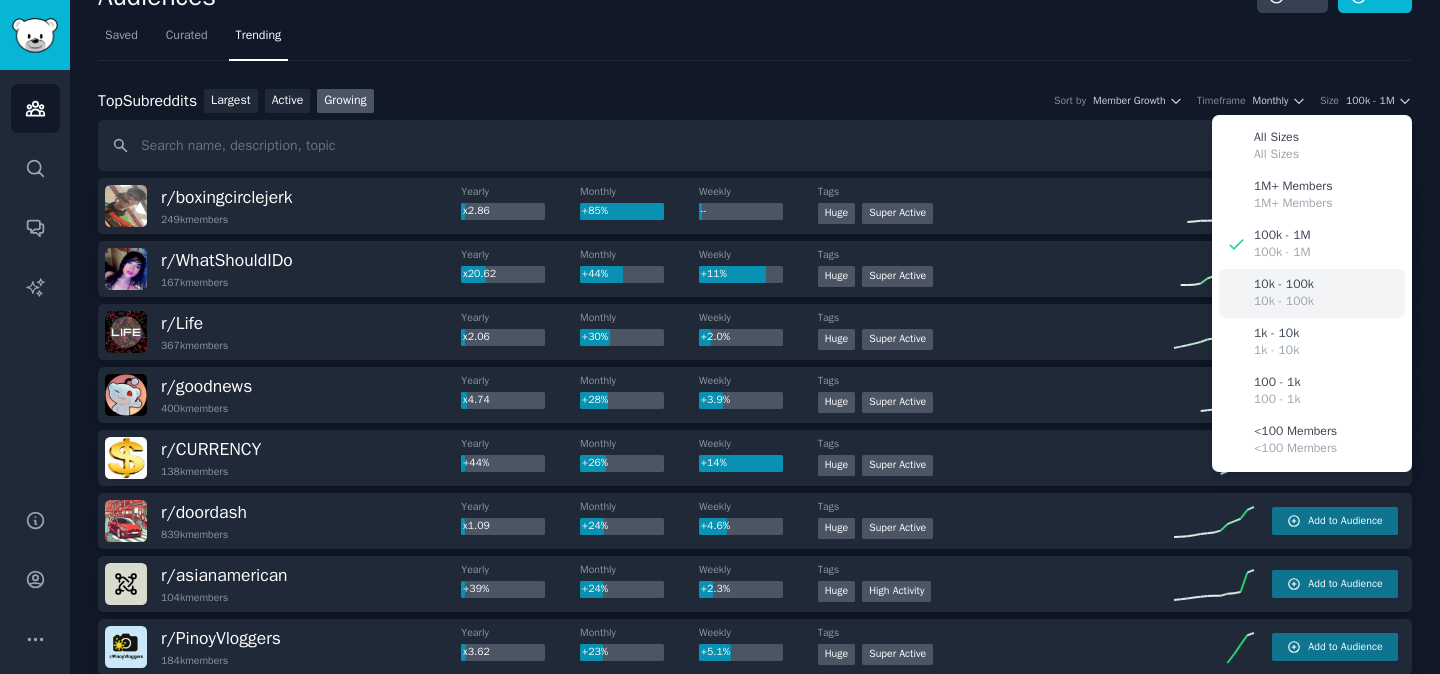 click on "10k - 100k" at bounding box center (1284, 285) 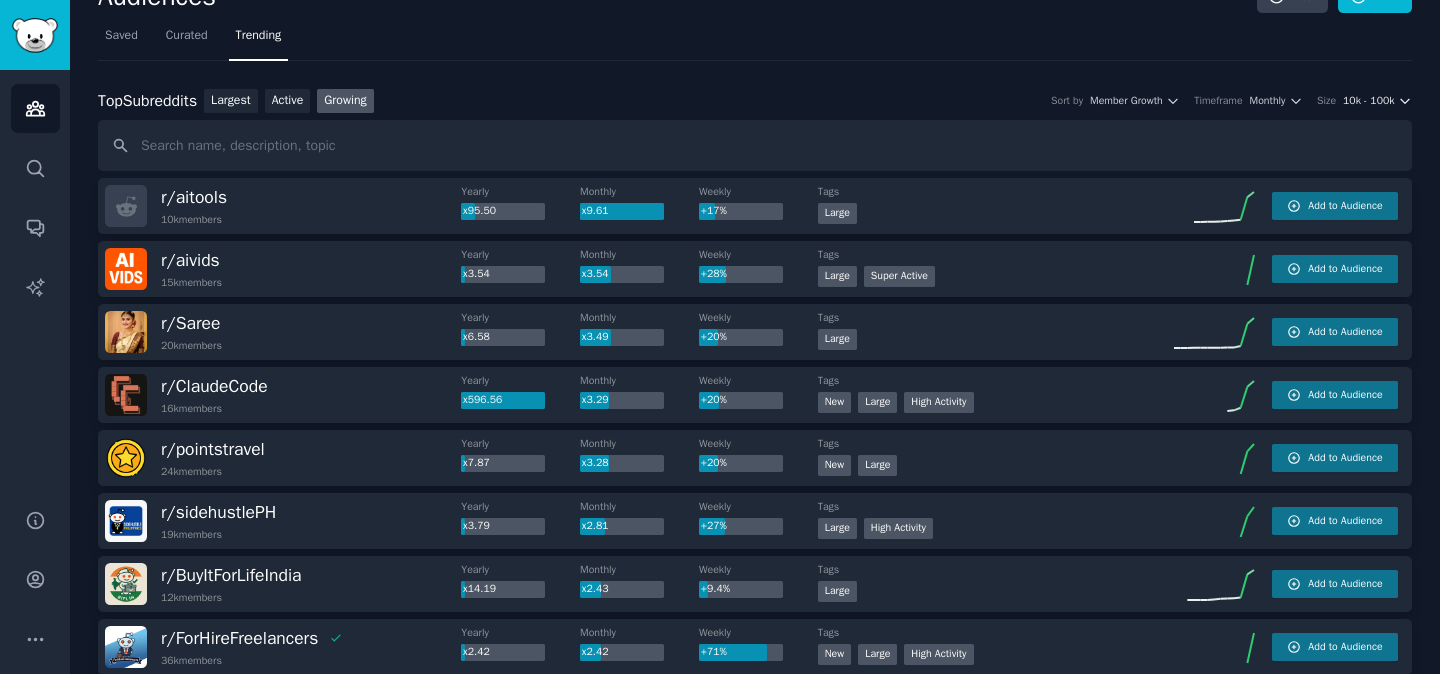click on "10k - 100k" at bounding box center [1368, 101] 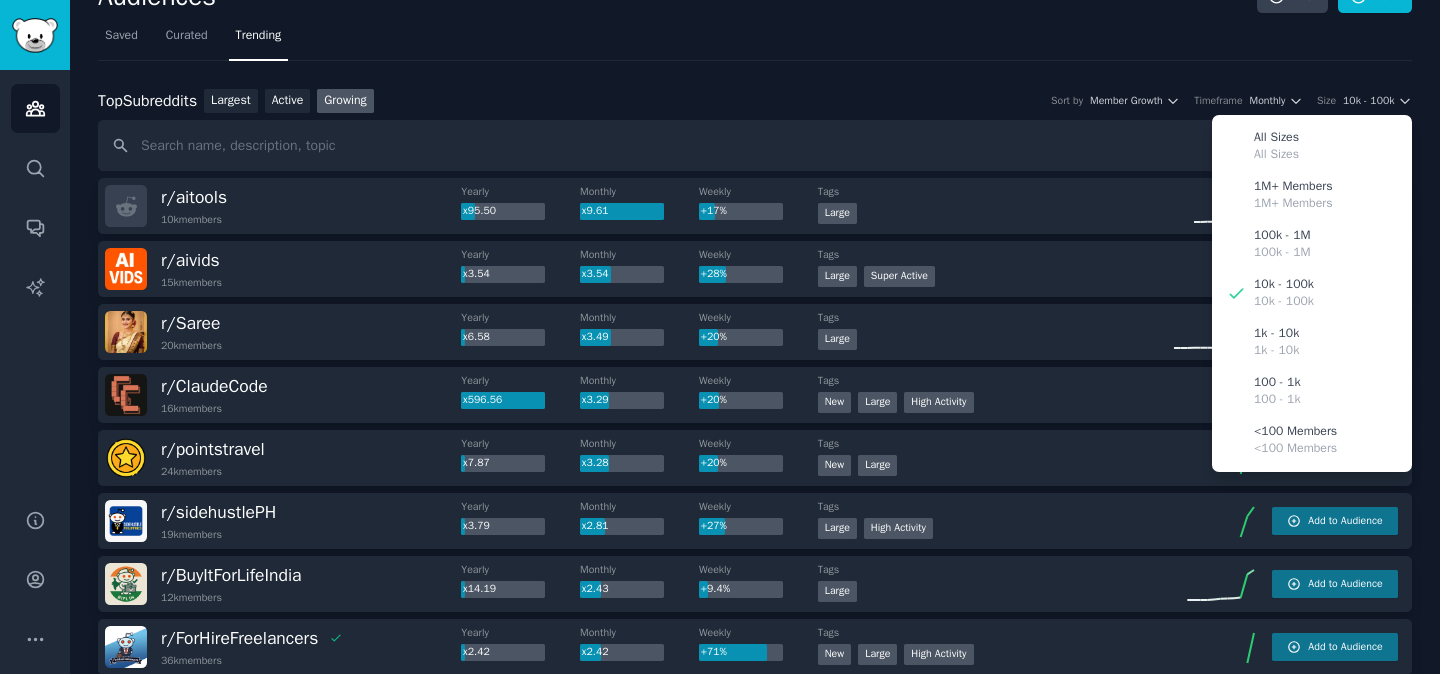 click on "Saved Curated Trending" at bounding box center [755, 40] 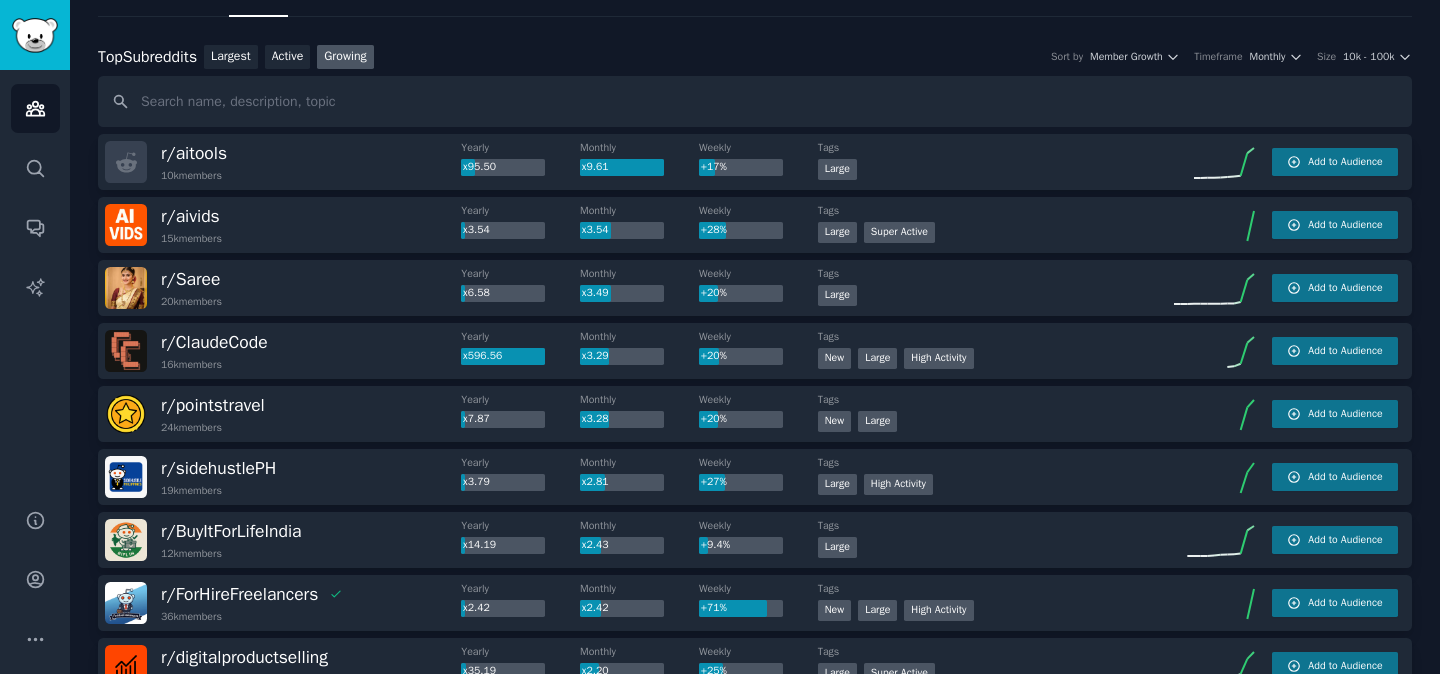 scroll, scrollTop: 91, scrollLeft: 0, axis: vertical 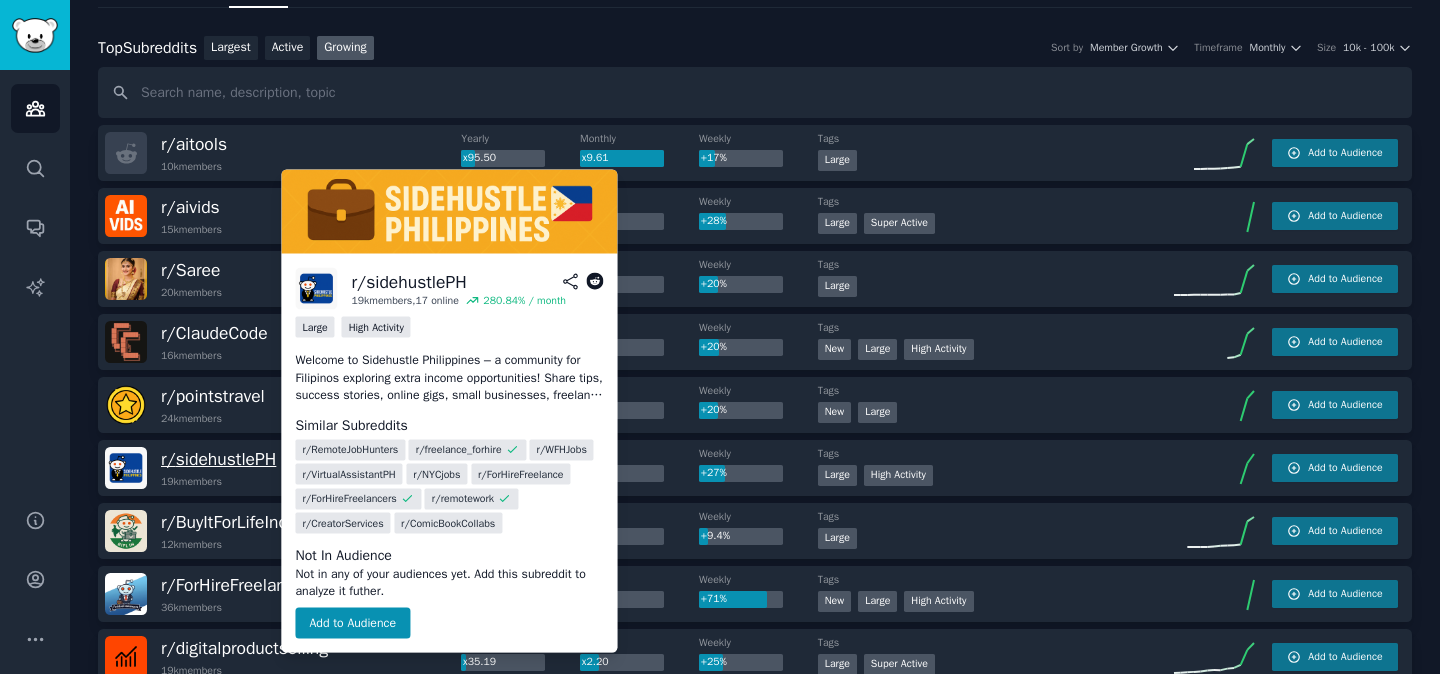 click on "r/ sidehustlePH" at bounding box center [218, 459] 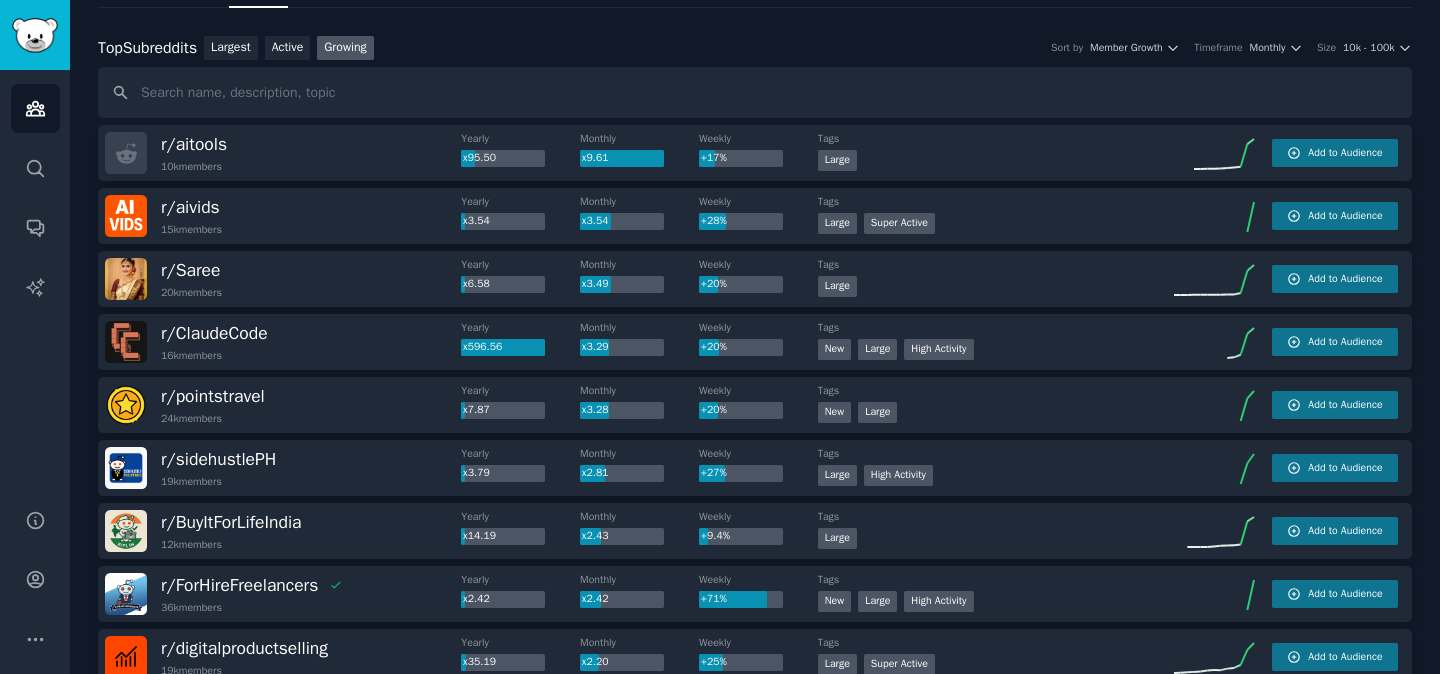 click on "Top   Subreddits Top Subreddits Largest Active Growing Sort by Member Growth Timeframe Monthly Size 10k - 100k" at bounding box center (755, 48) 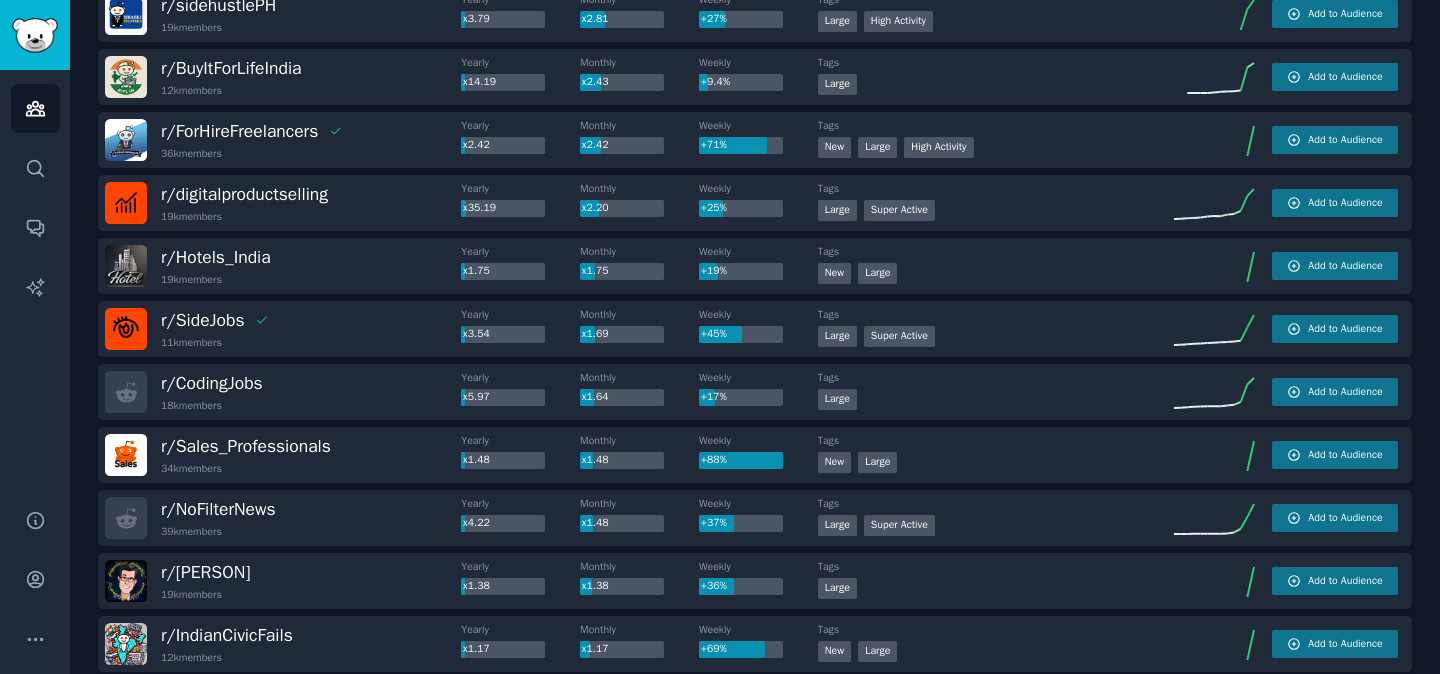 scroll, scrollTop: 558, scrollLeft: 0, axis: vertical 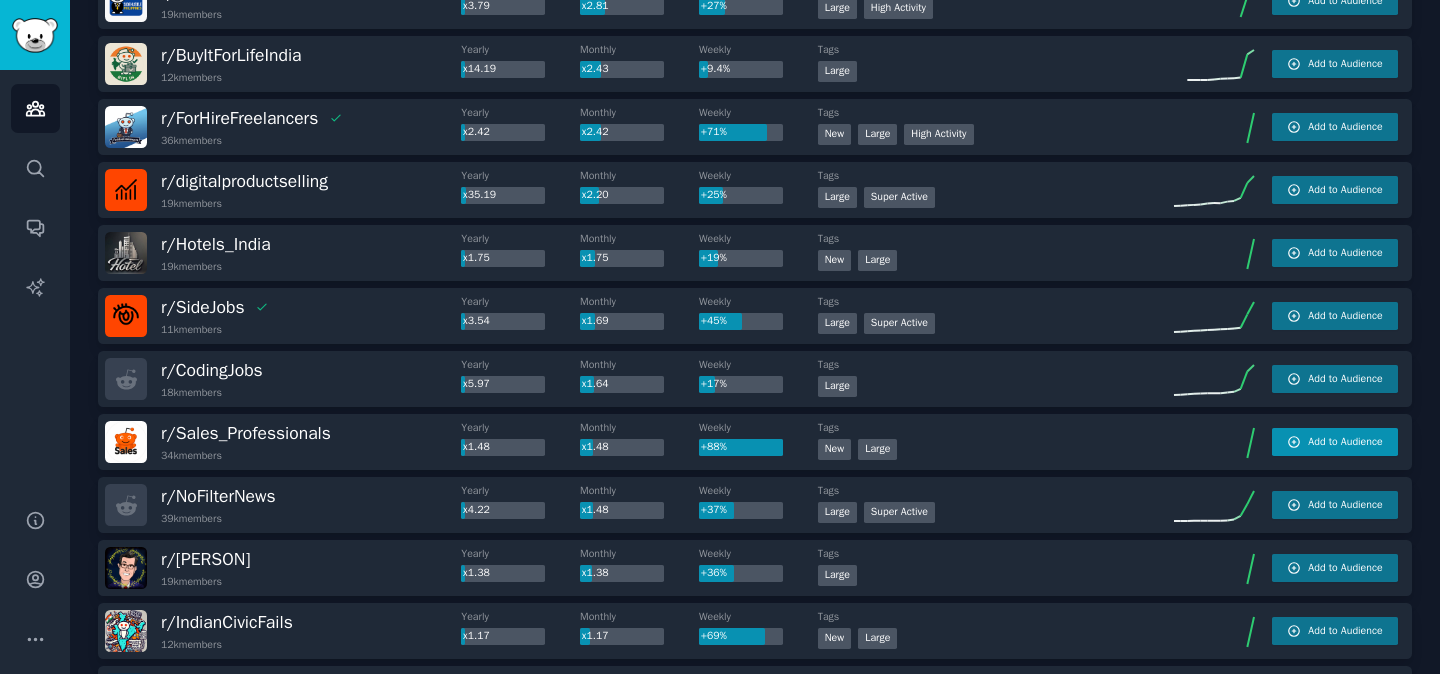 click on "Add to Audience" at bounding box center (1345, 442) 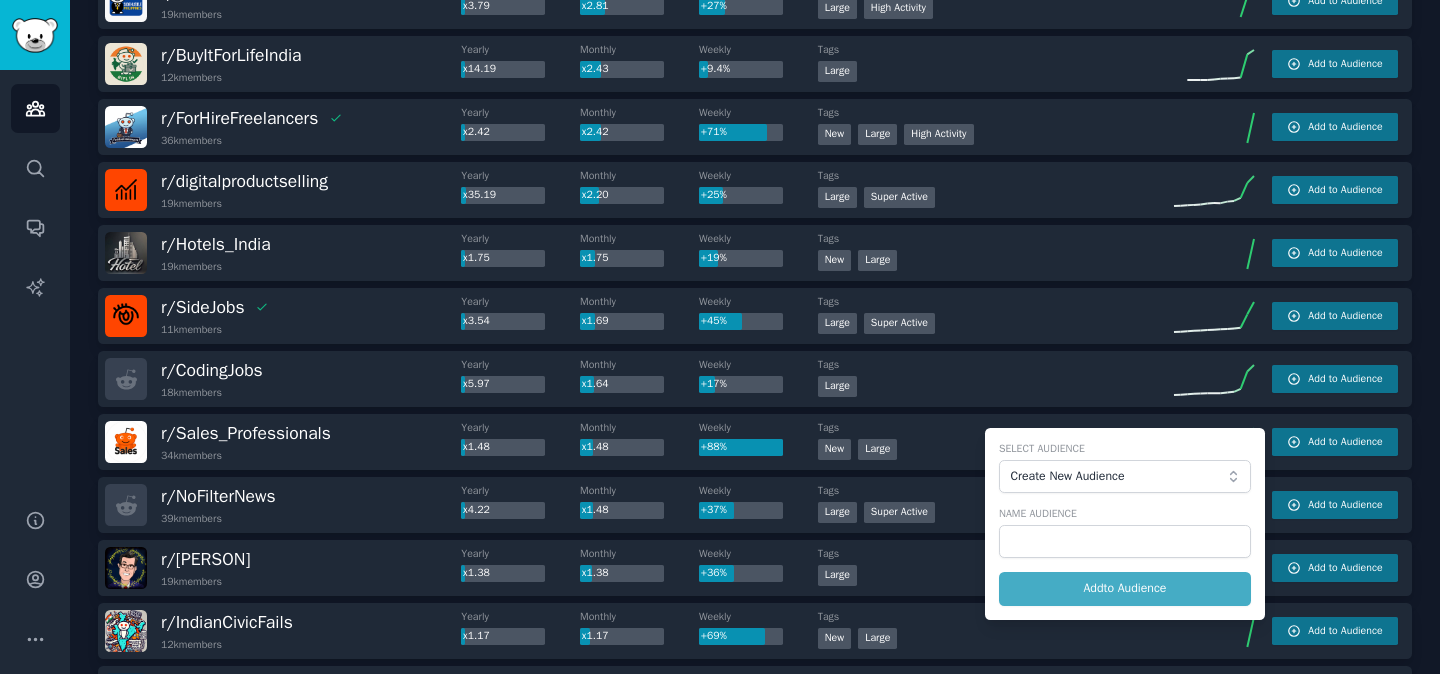 click on "Create New Audience" at bounding box center (1119, 477) 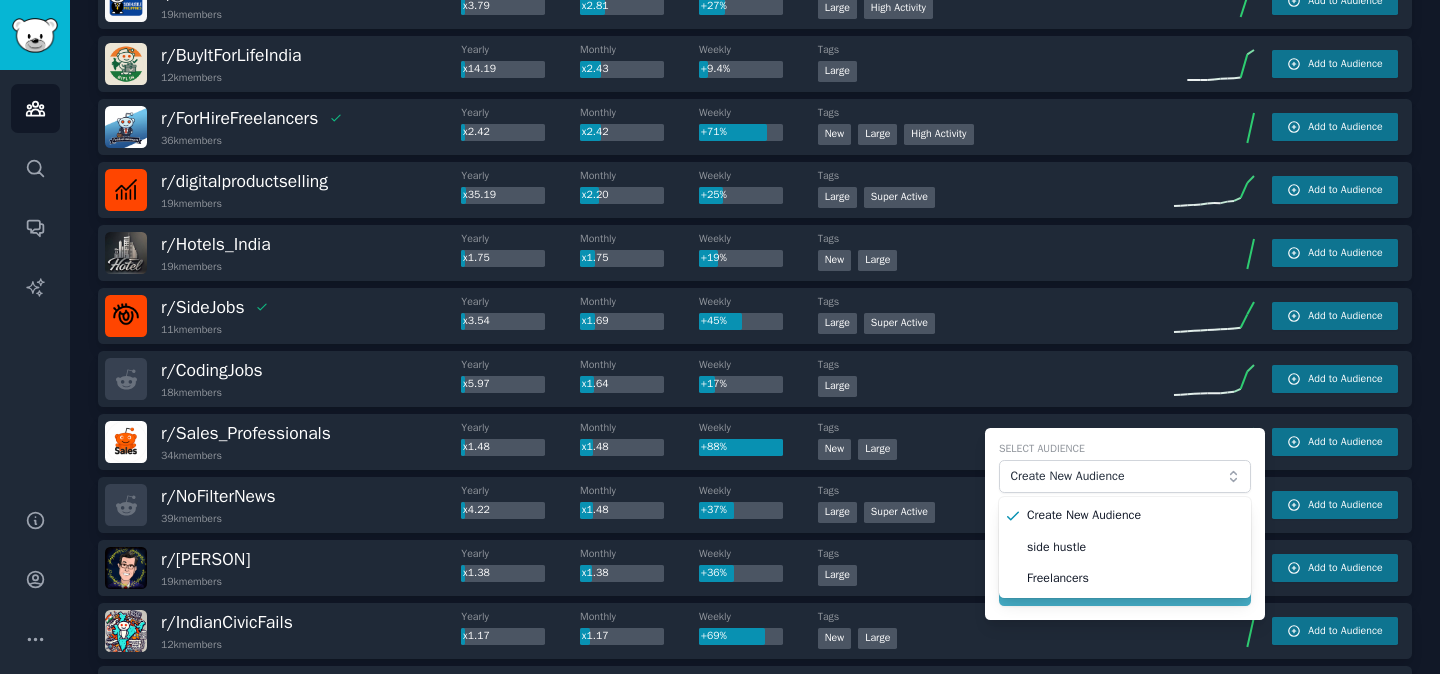 click on "Create New Audience side hustle Freelancers" at bounding box center (1125, 548) 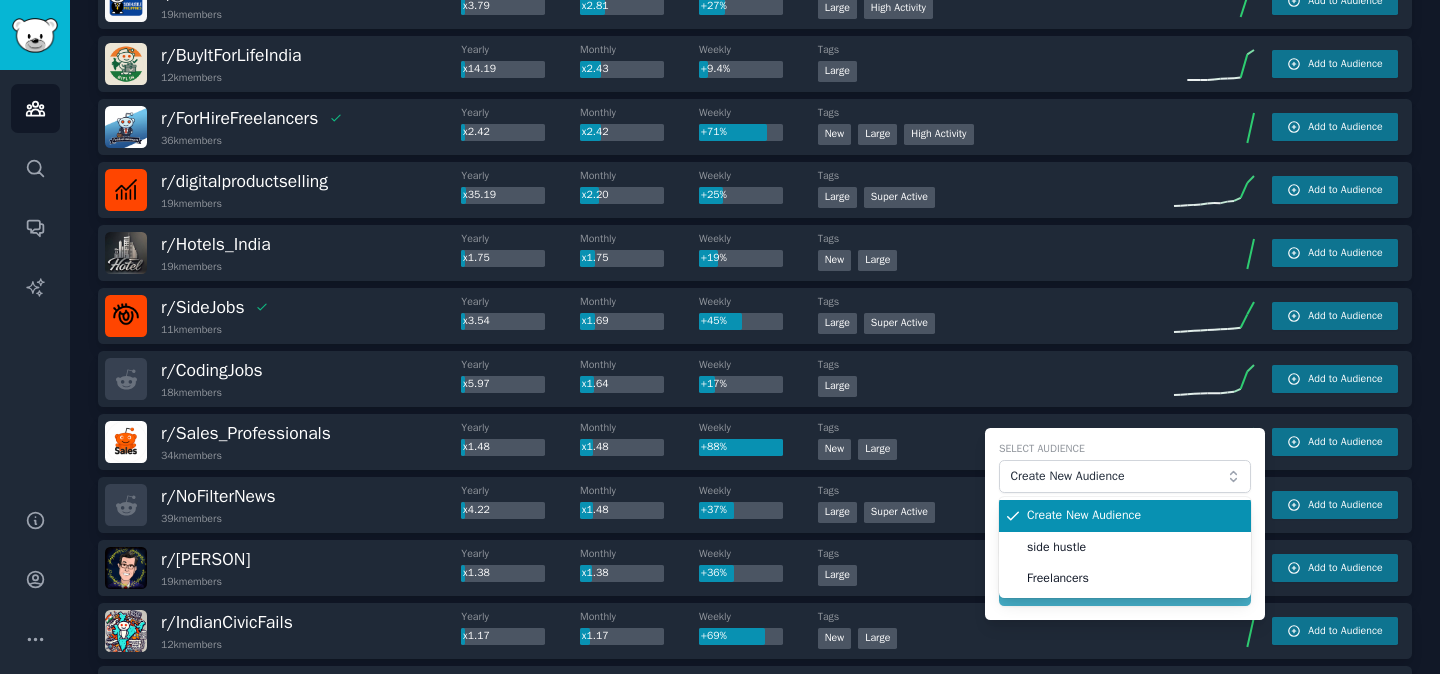 click on "Create New Audience" at bounding box center (1125, 516) 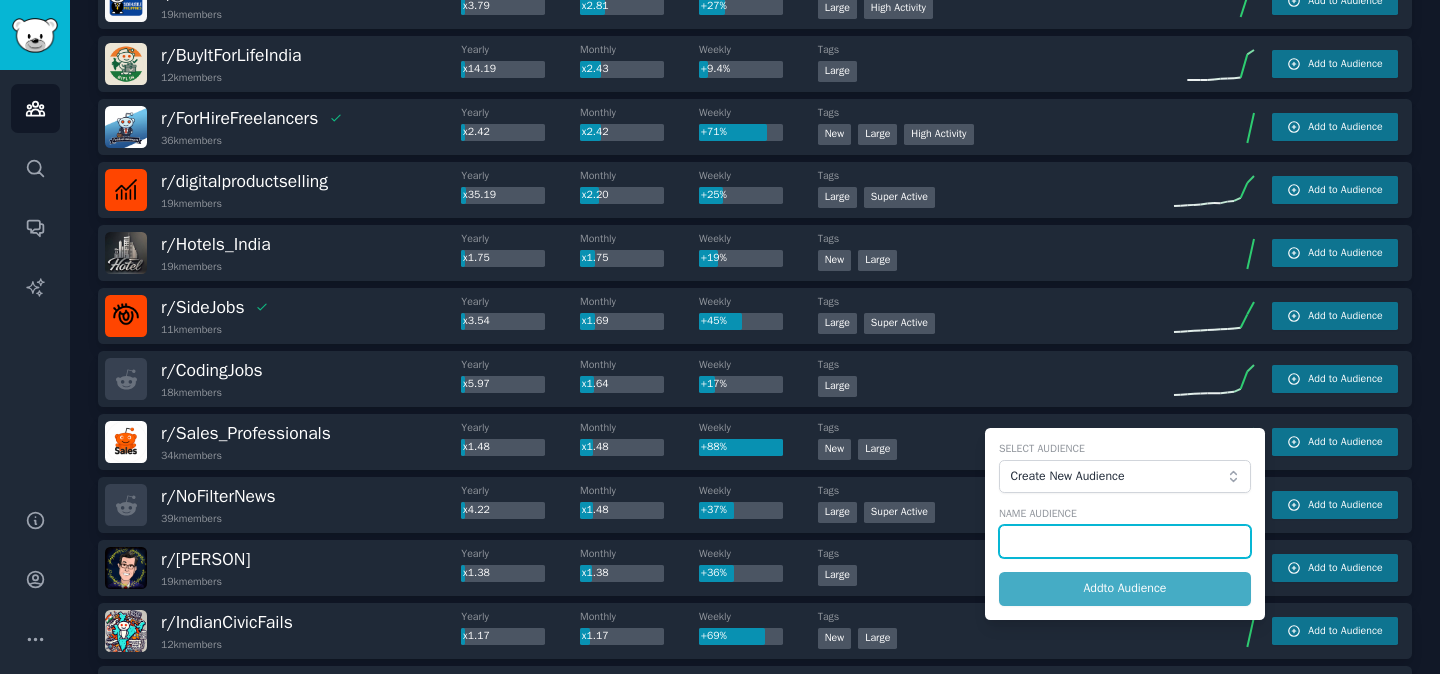 click at bounding box center (1125, 542) 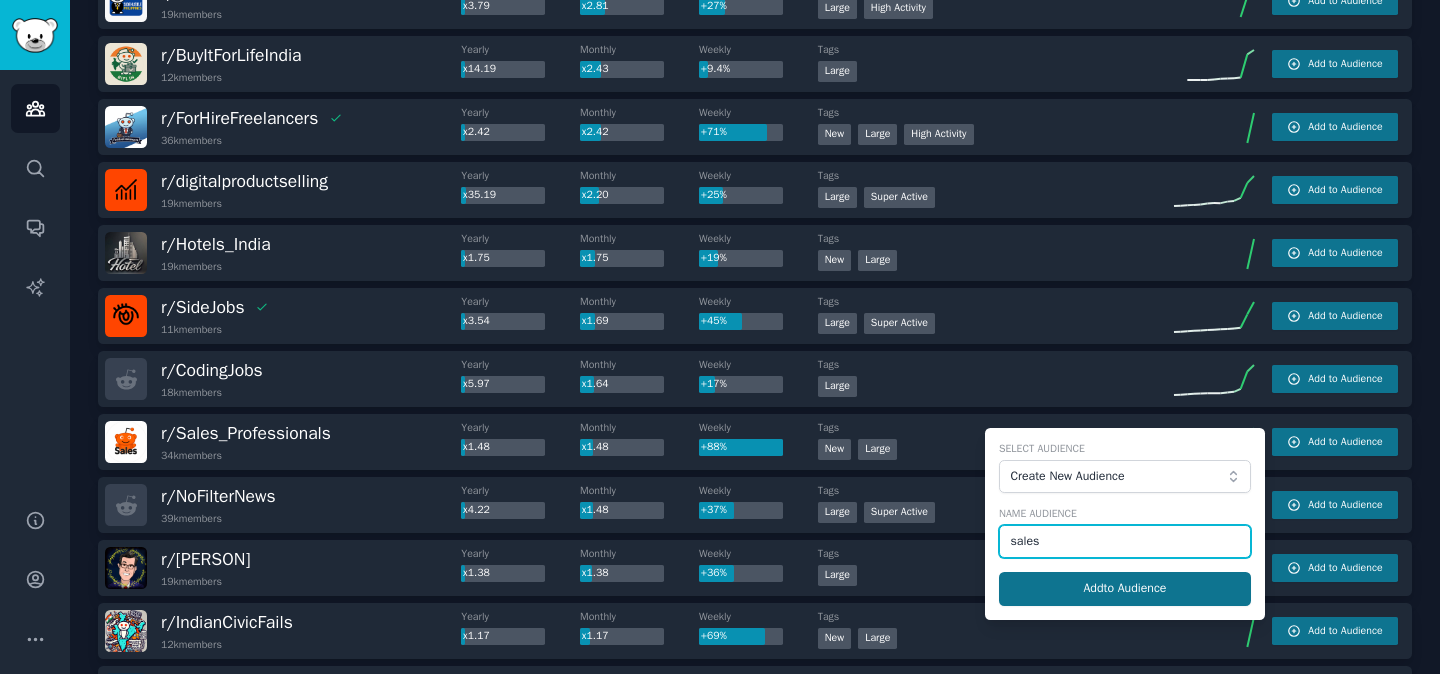 type on "sales" 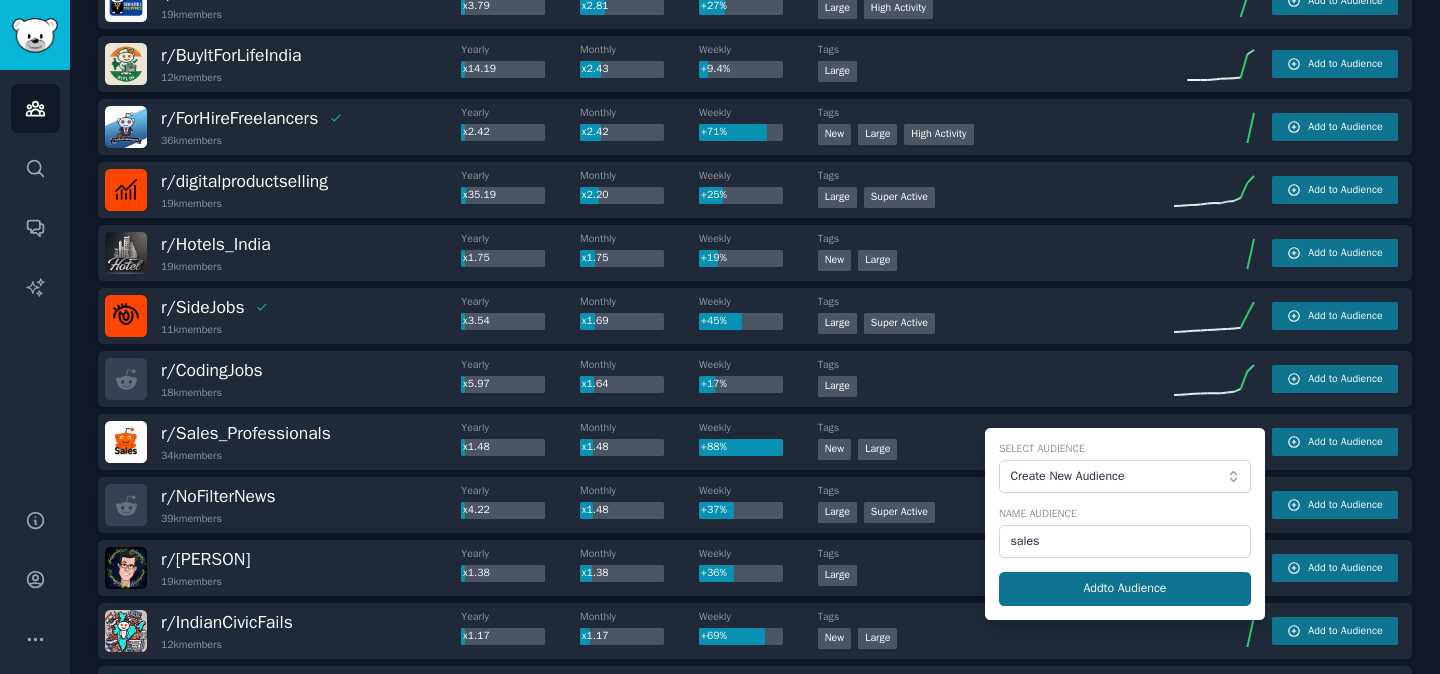 click on "Add  to Audience" 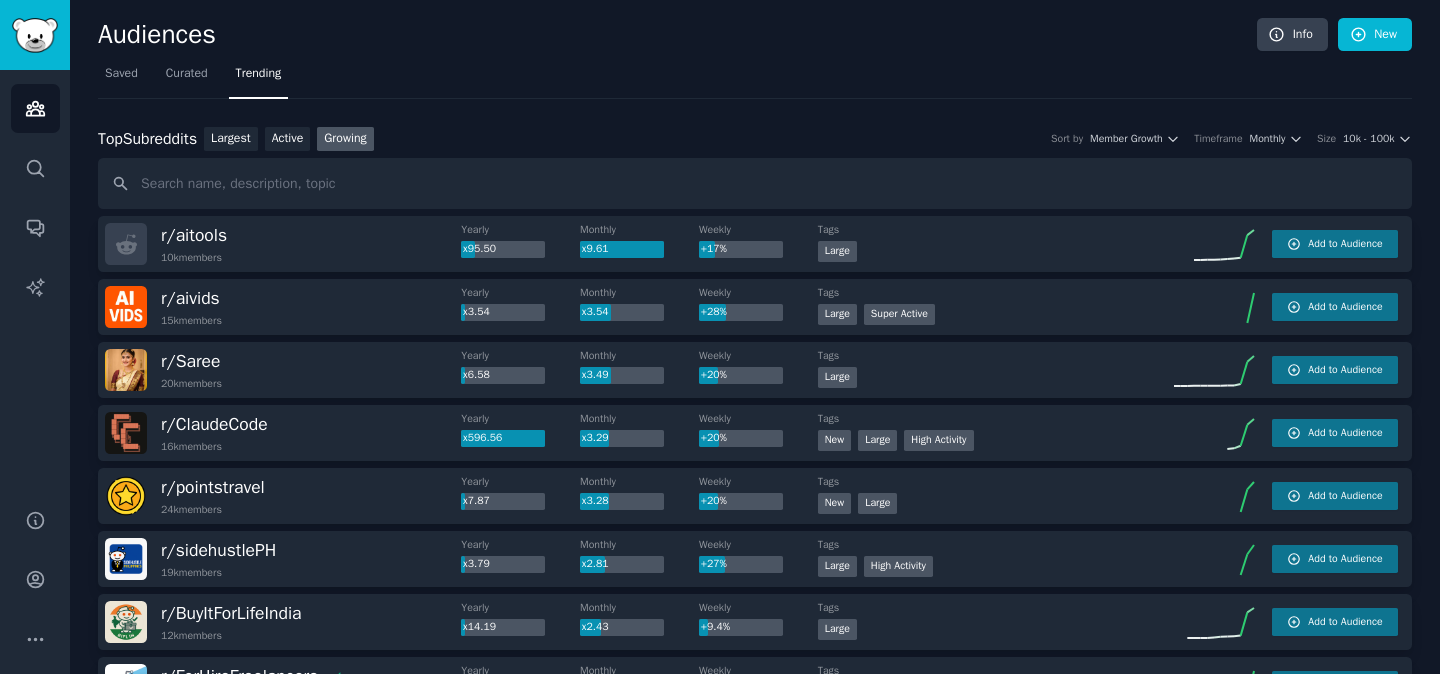 scroll, scrollTop: 0, scrollLeft: 0, axis: both 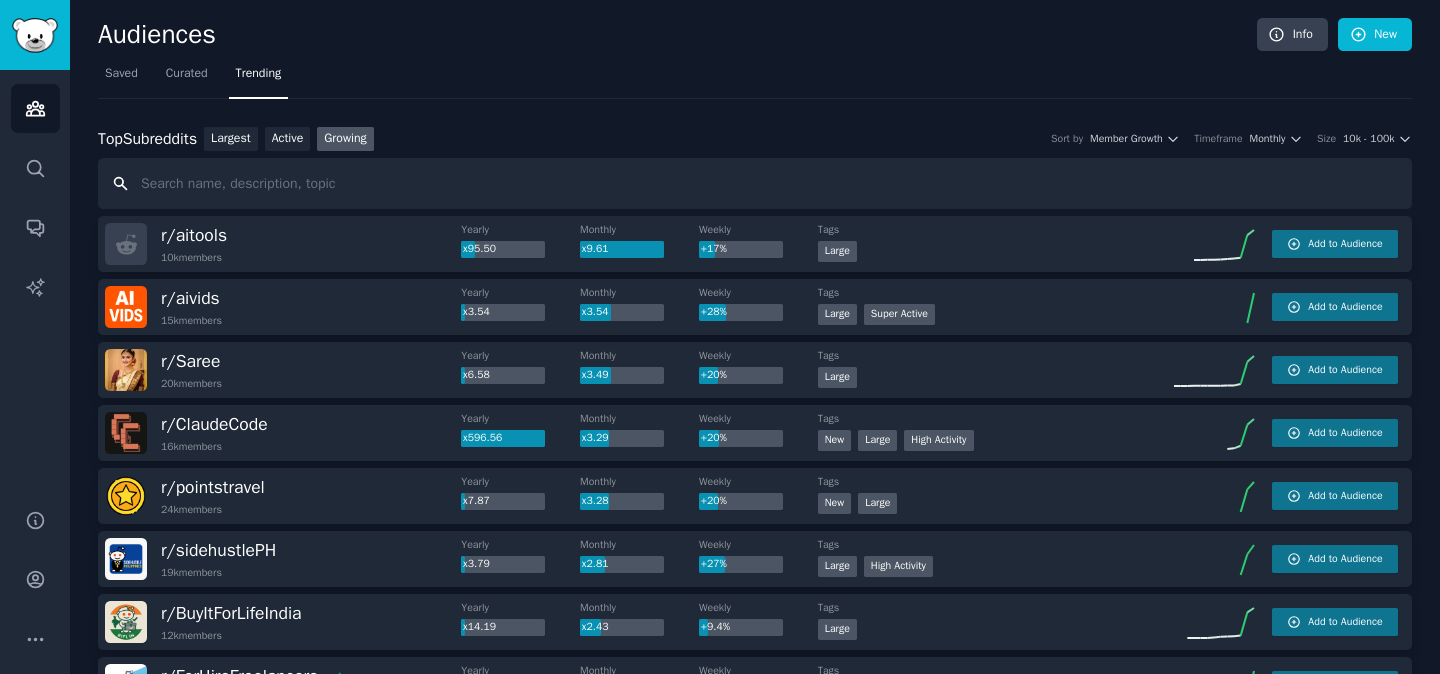 click at bounding box center [755, 183] 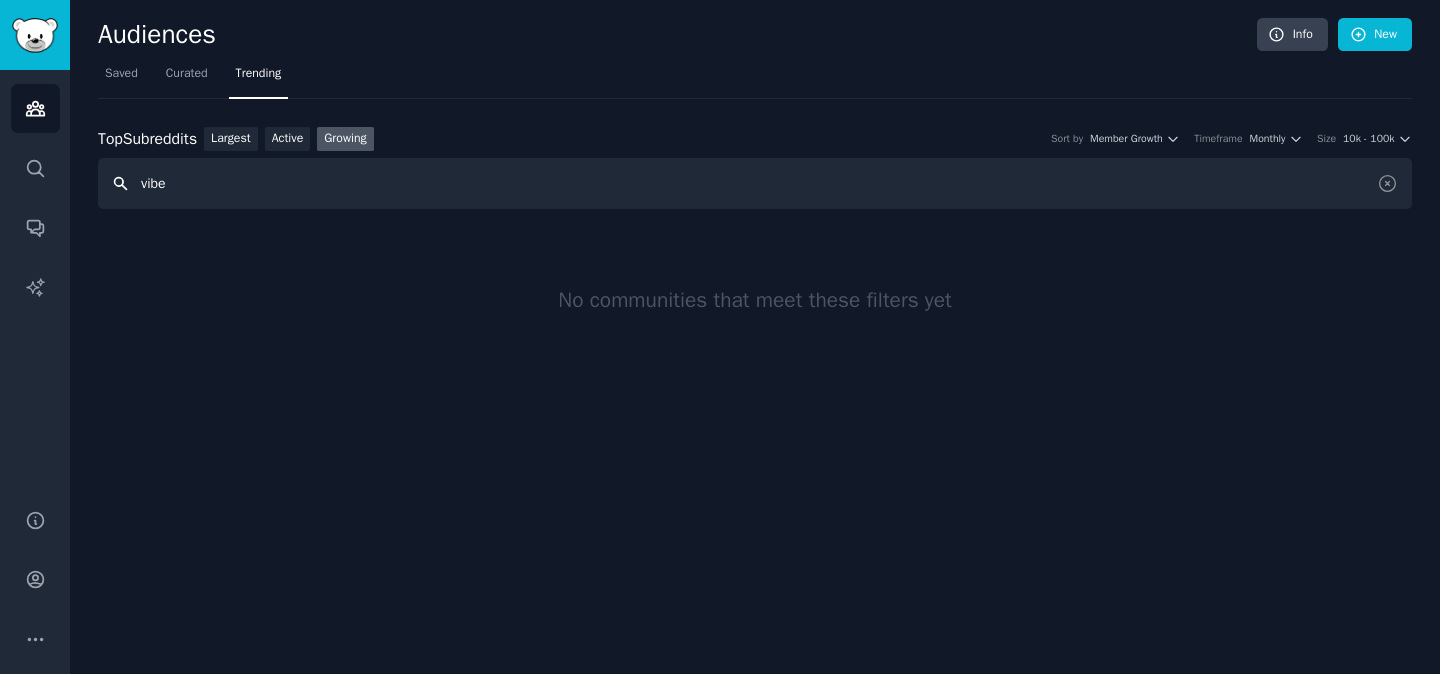 type on "vibe" 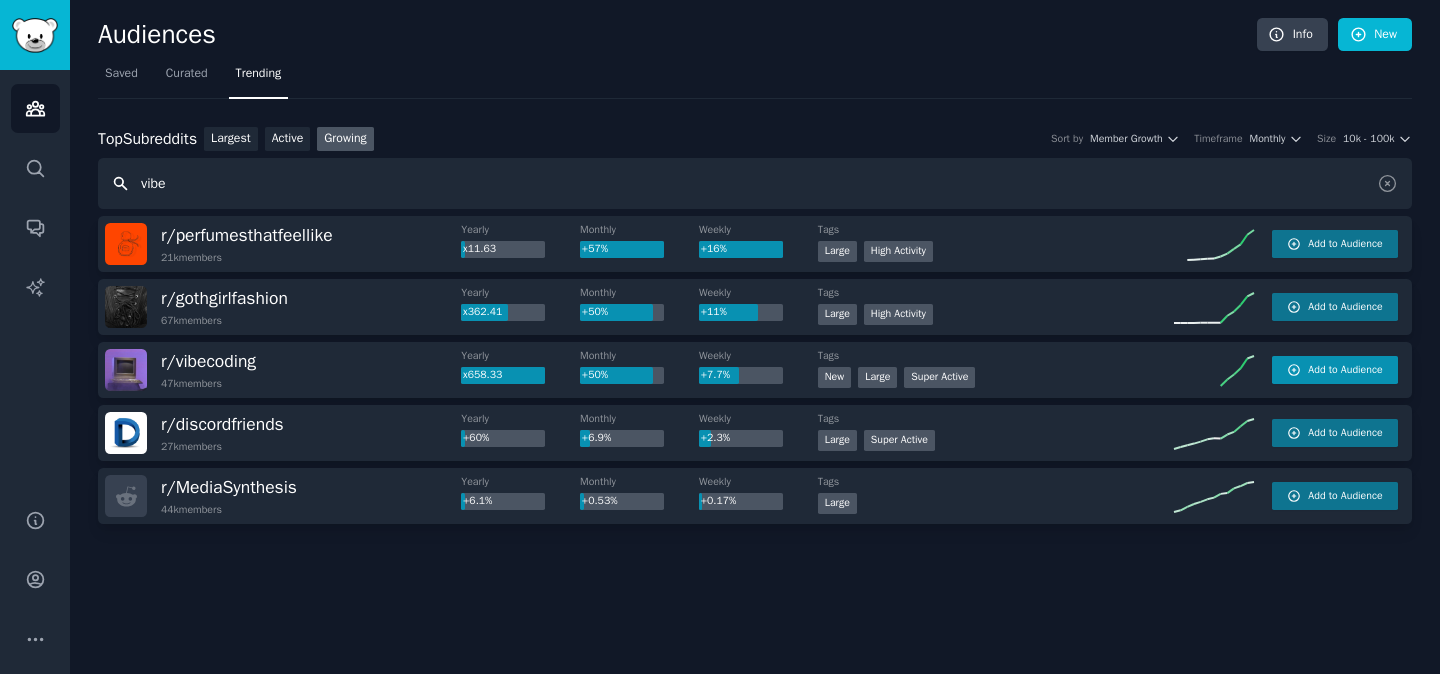 click on "Add to Audience" at bounding box center [1345, 370] 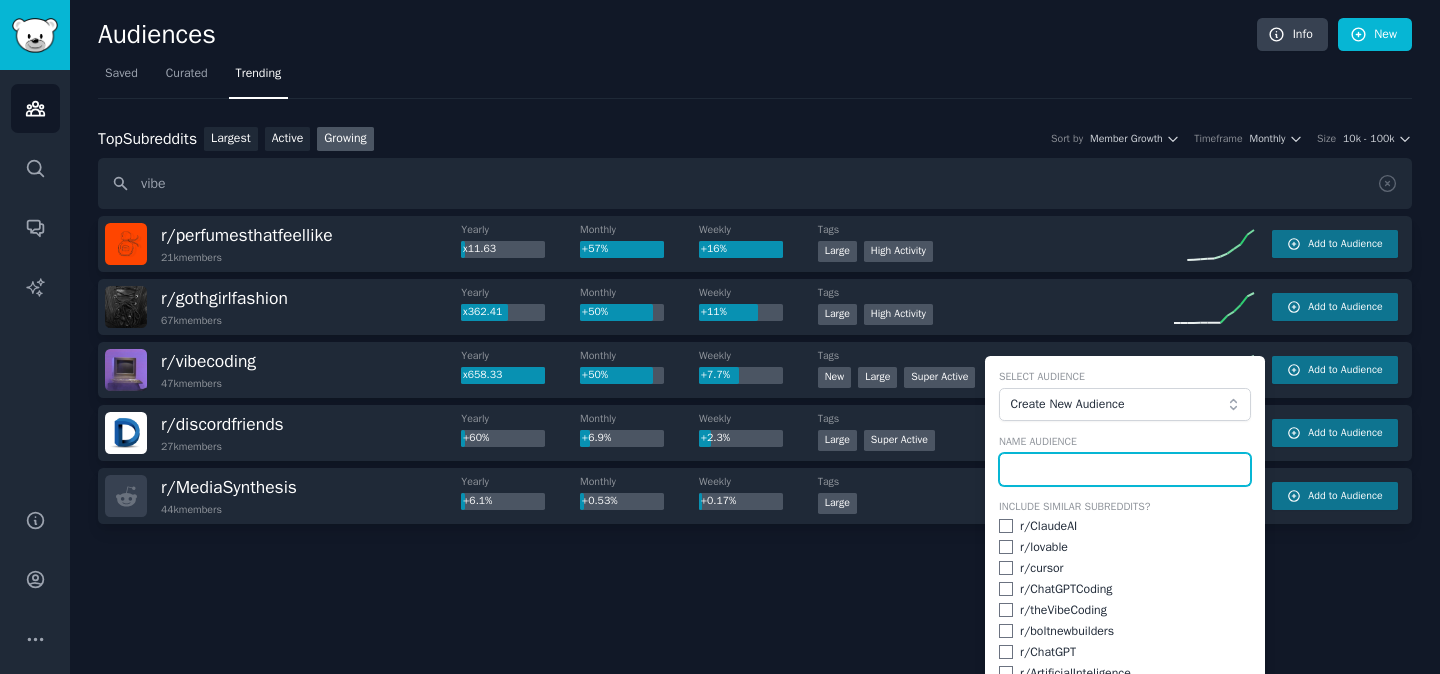 click at bounding box center (1125, 470) 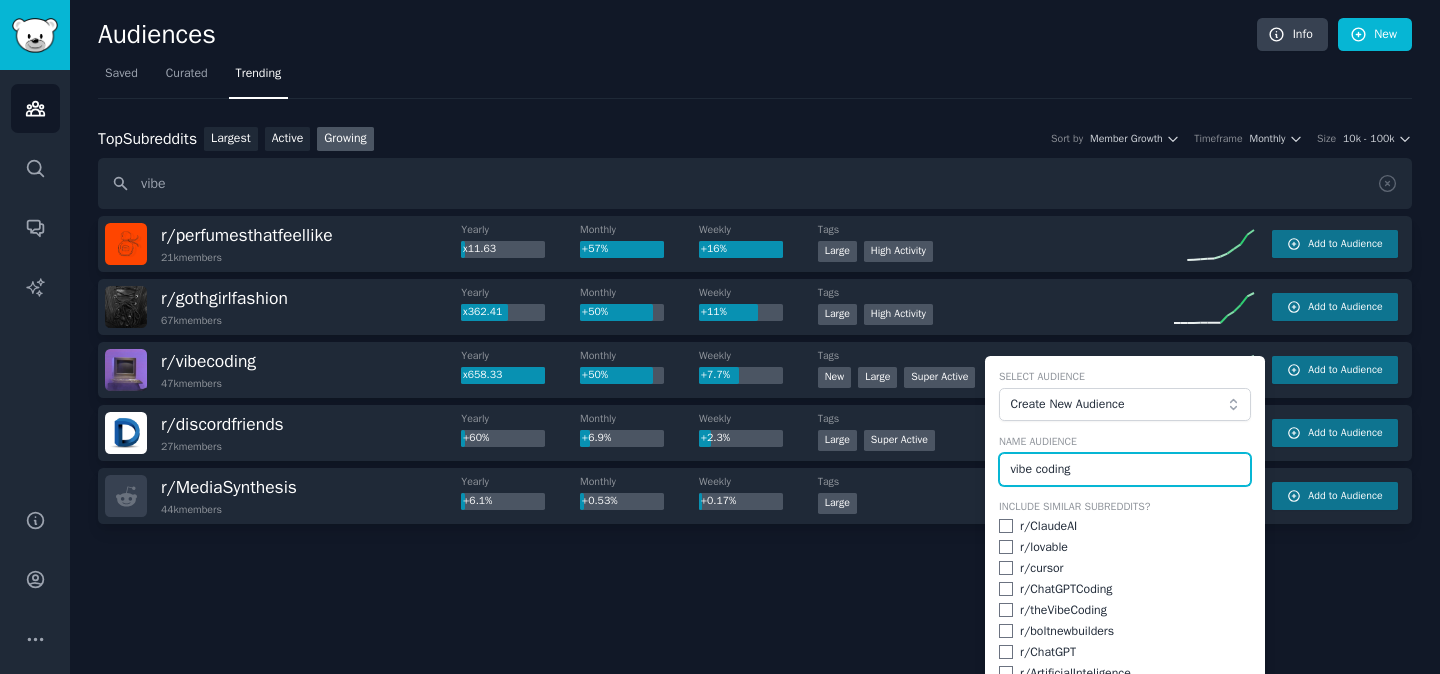 drag, startPoint x: 1084, startPoint y: 476, endPoint x: 1094, endPoint y: 463, distance: 16.40122 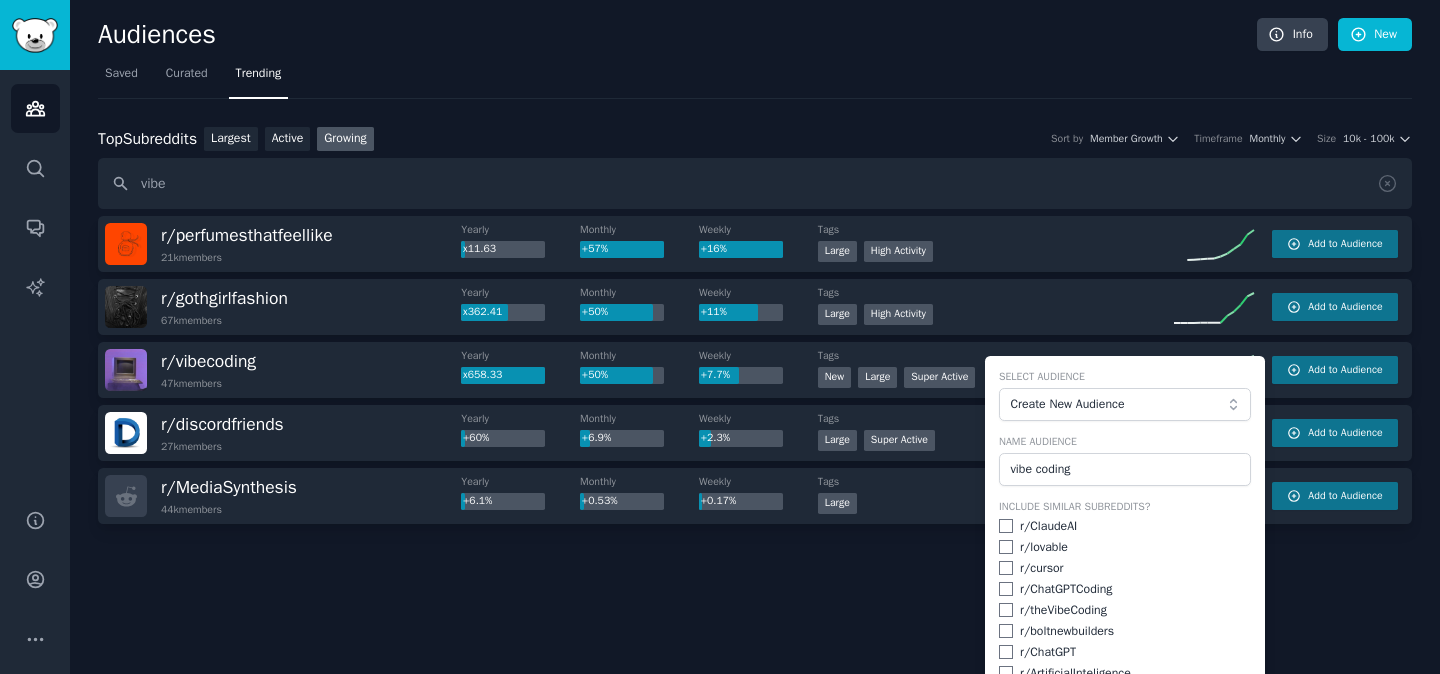 click at bounding box center [1006, 526] 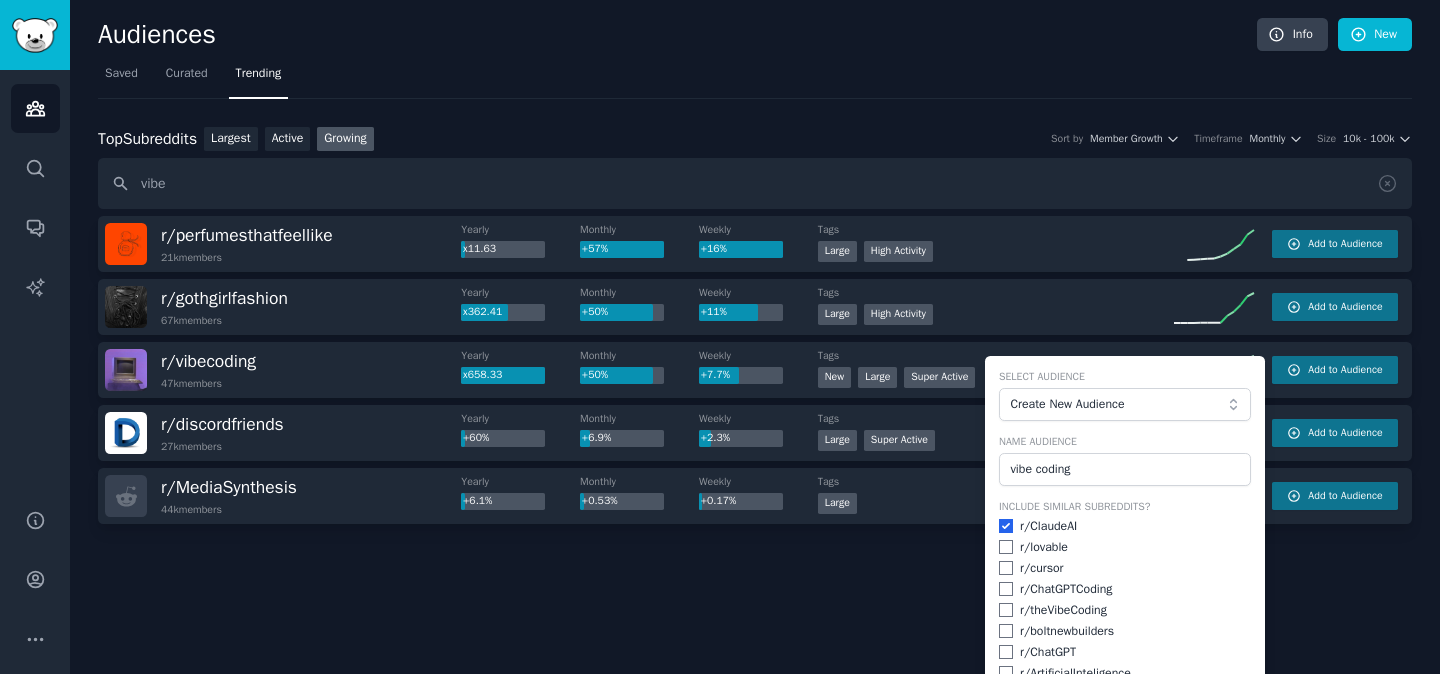 checkbox on "true" 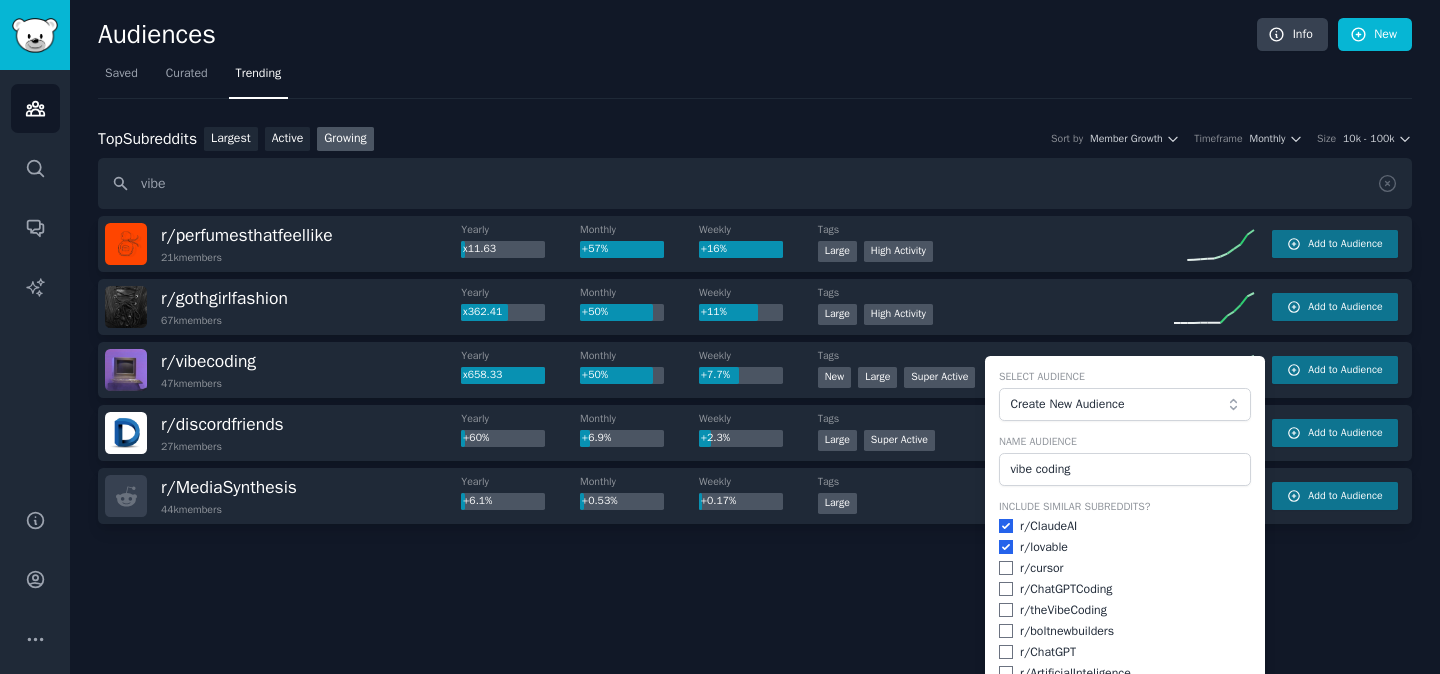 click at bounding box center [1006, 568] 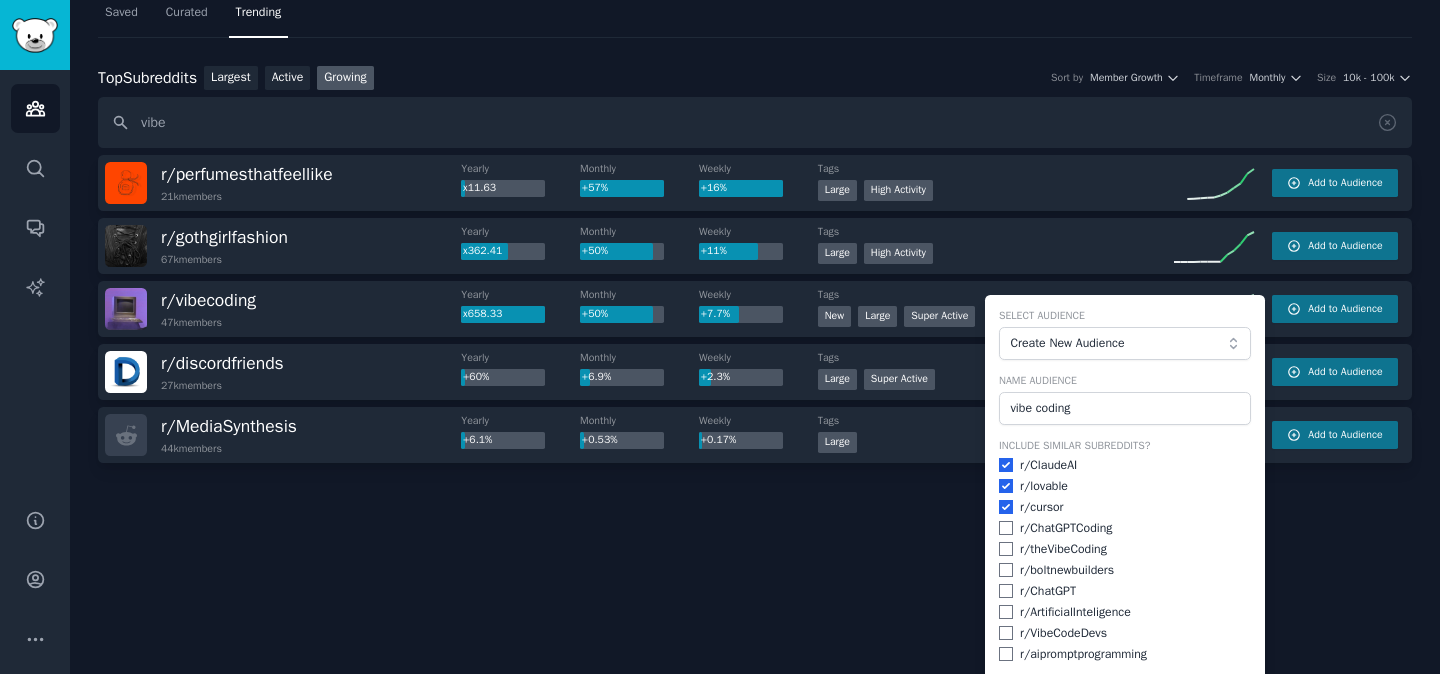 scroll, scrollTop: 70, scrollLeft: 0, axis: vertical 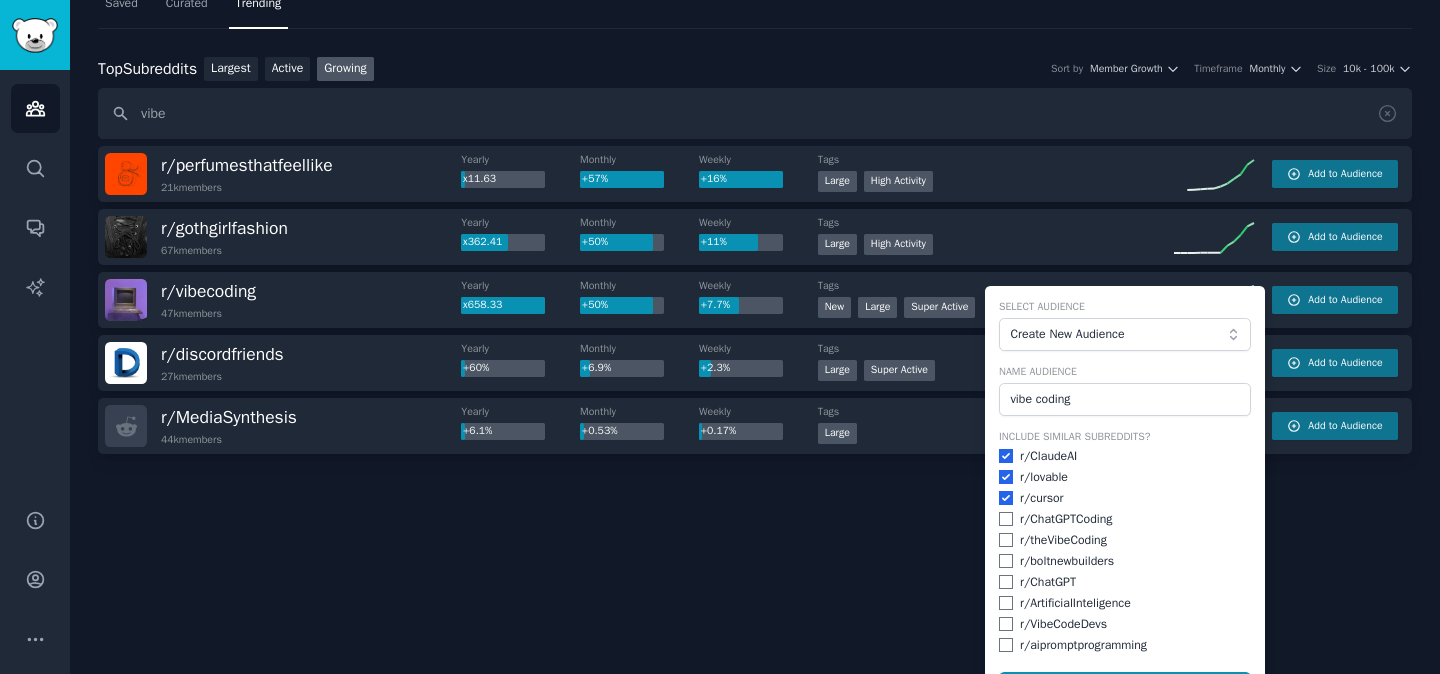 click at bounding box center [1006, 519] 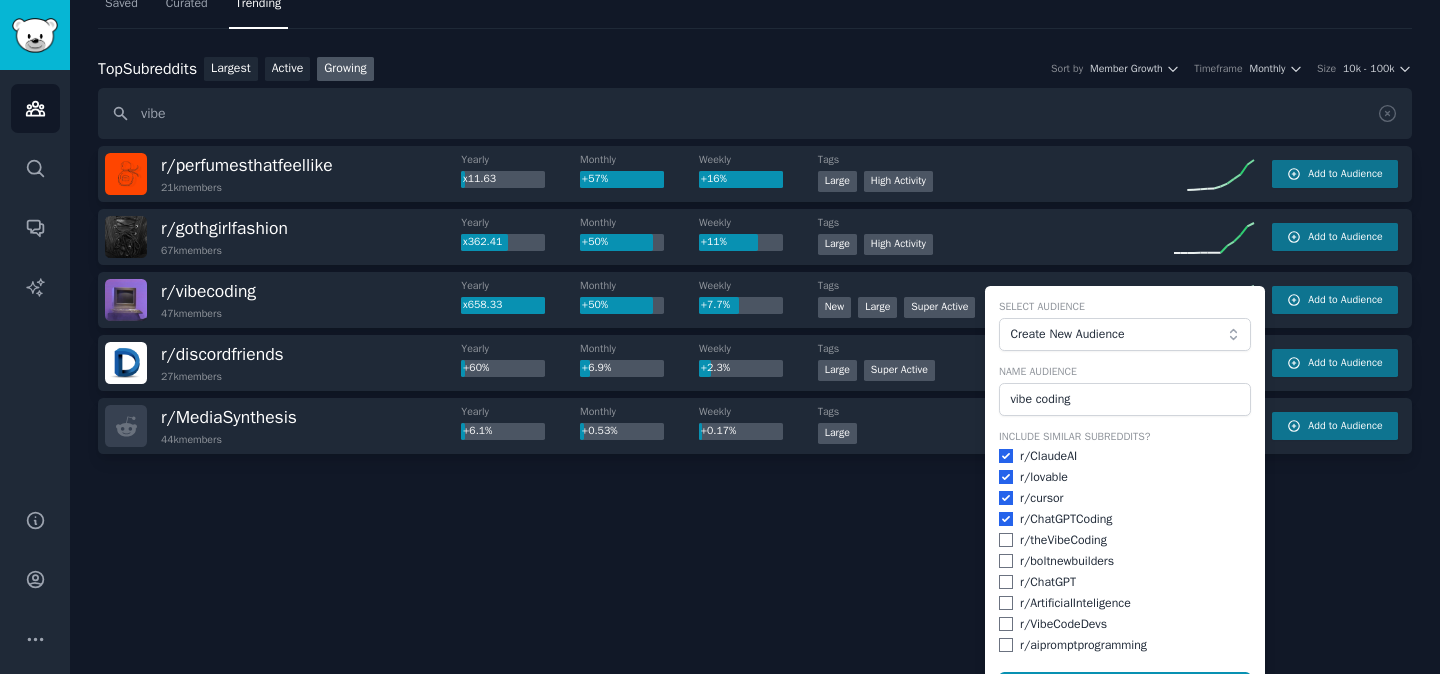 checkbox on "true" 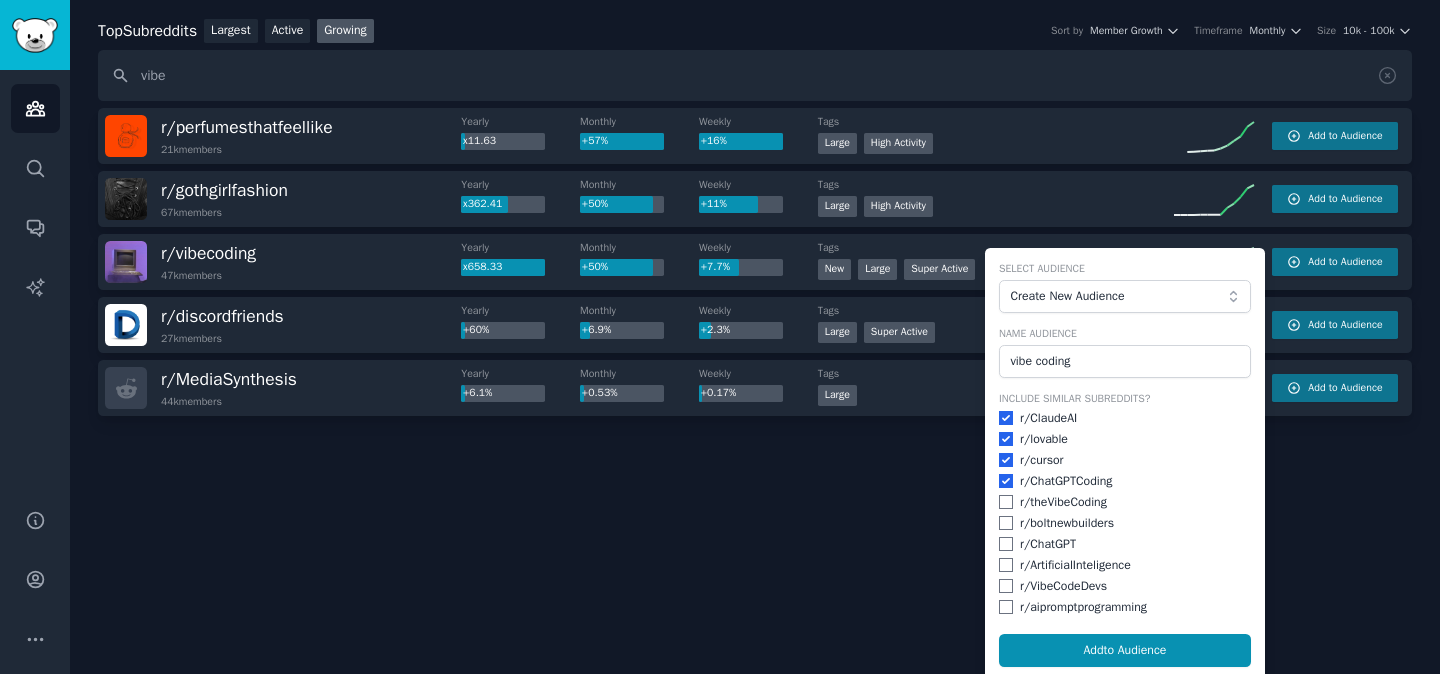 click at bounding box center (1006, 586) 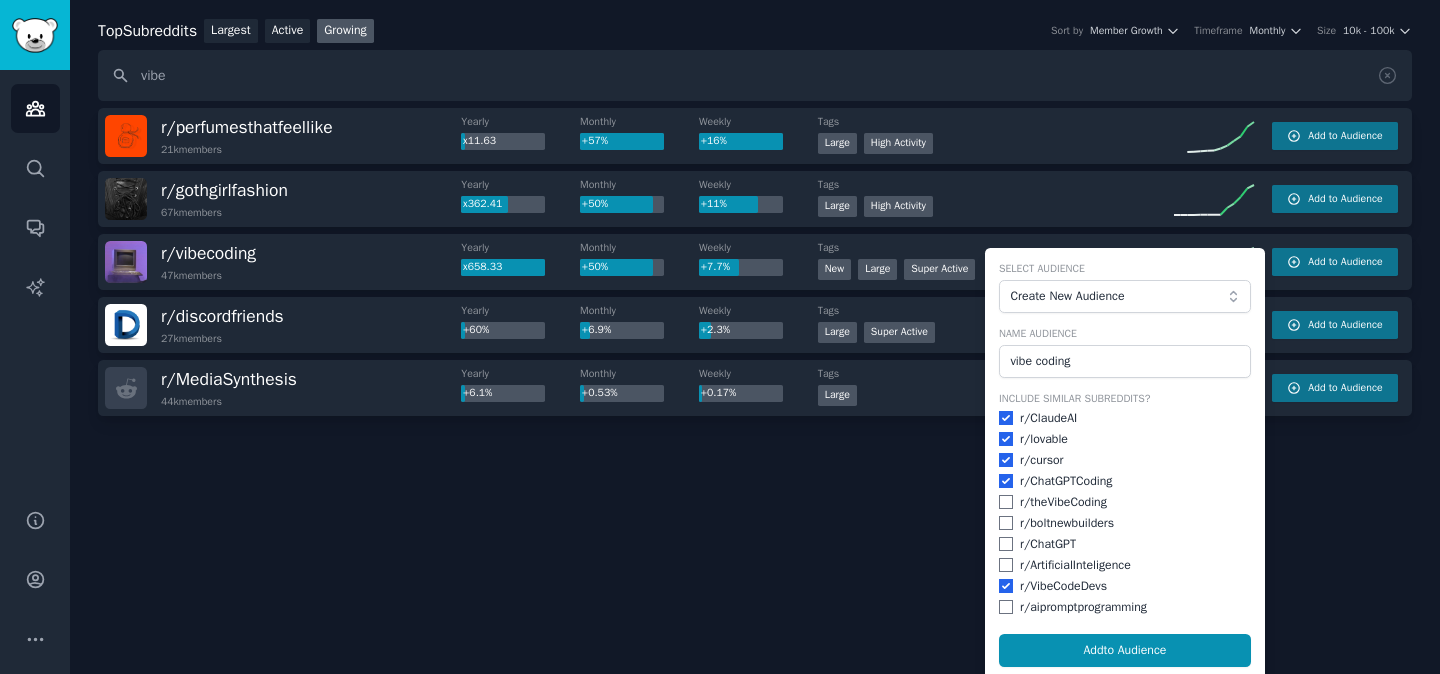 click at bounding box center (1006, 607) 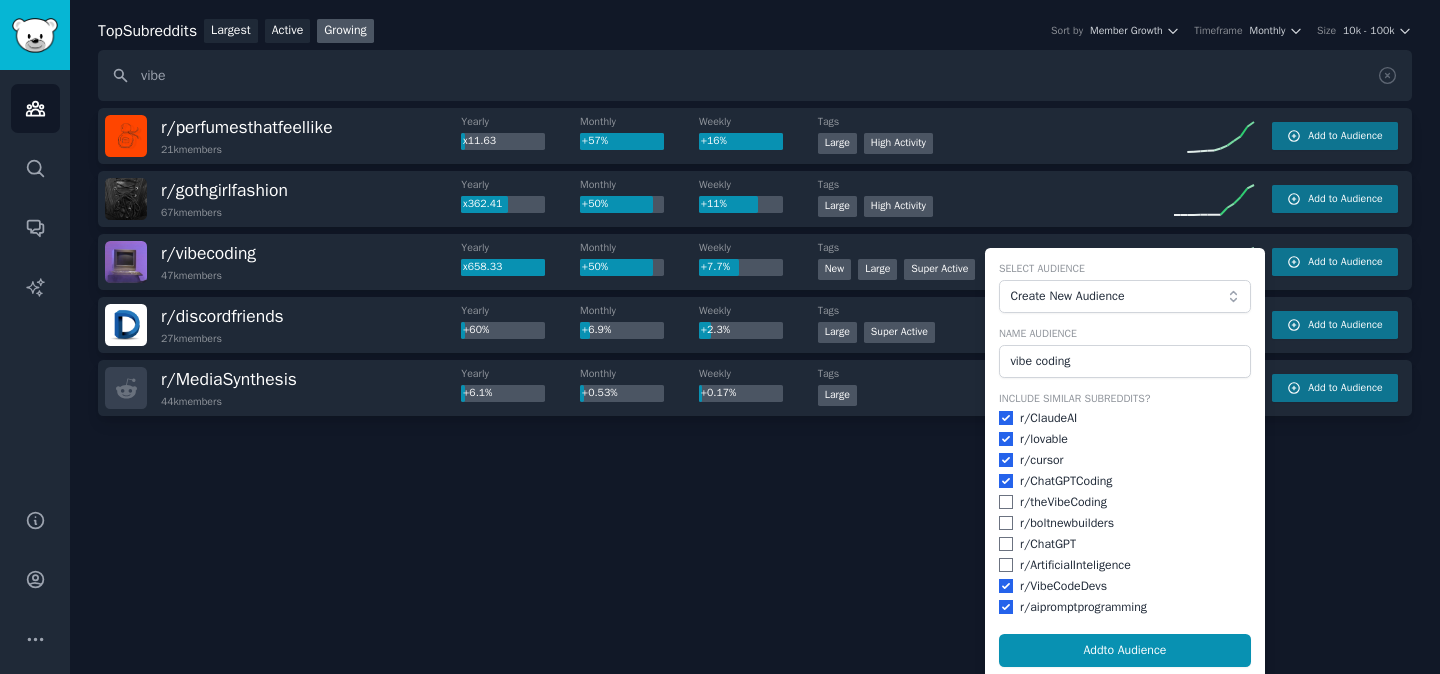 checkbox on "true" 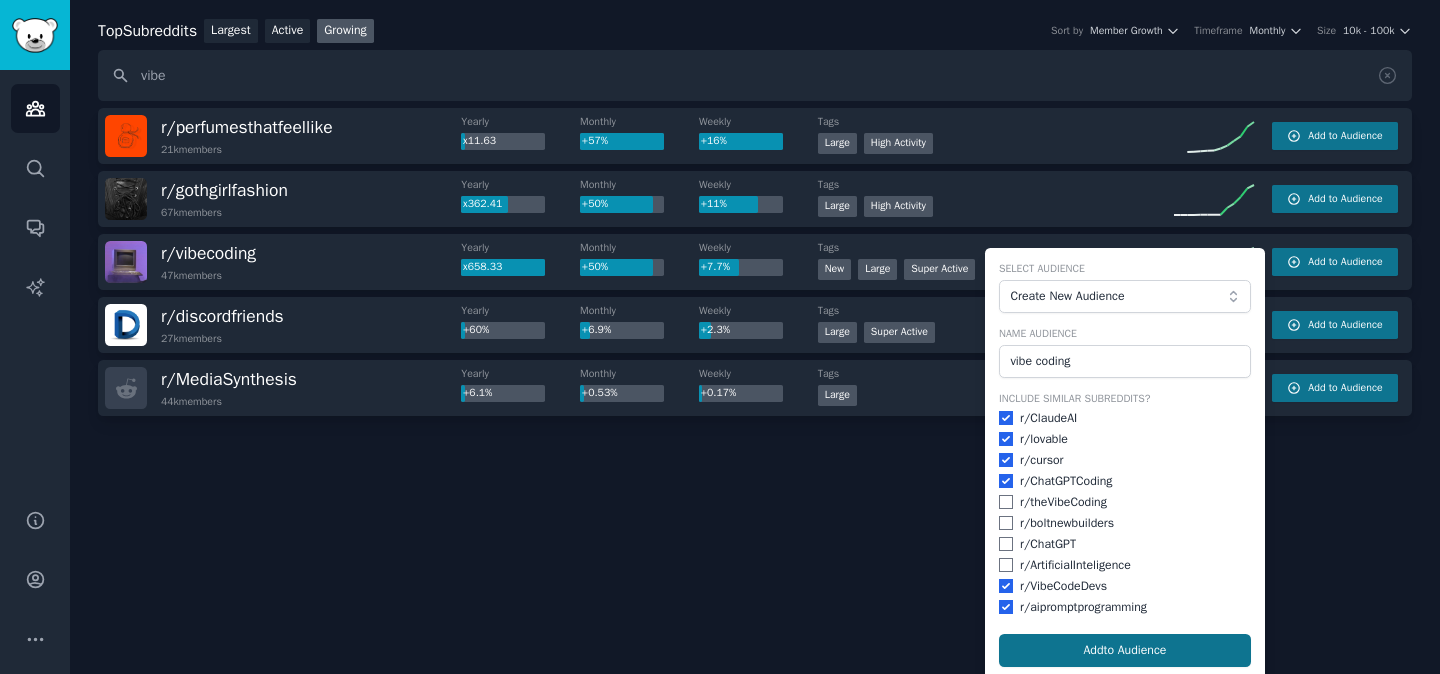 click on "Add  to Audience" at bounding box center [1125, 651] 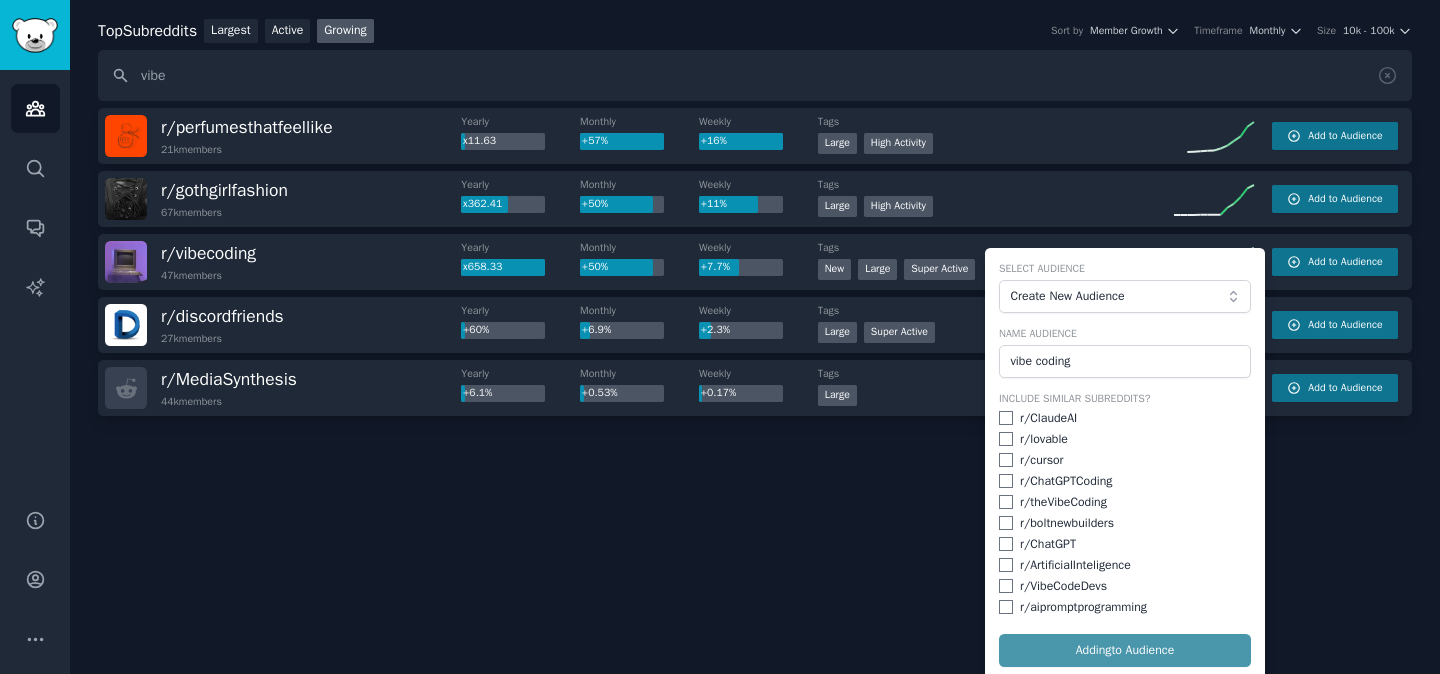checkbox on "false" 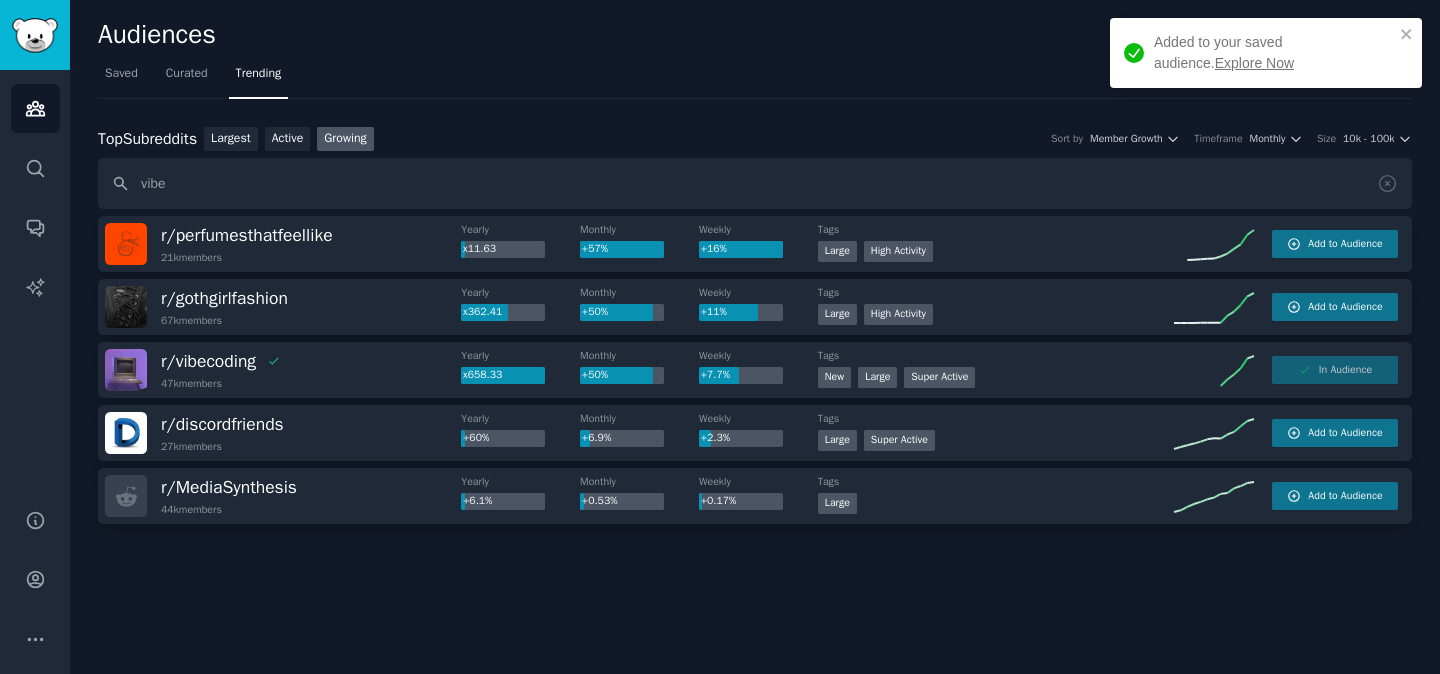scroll, scrollTop: 0, scrollLeft: 0, axis: both 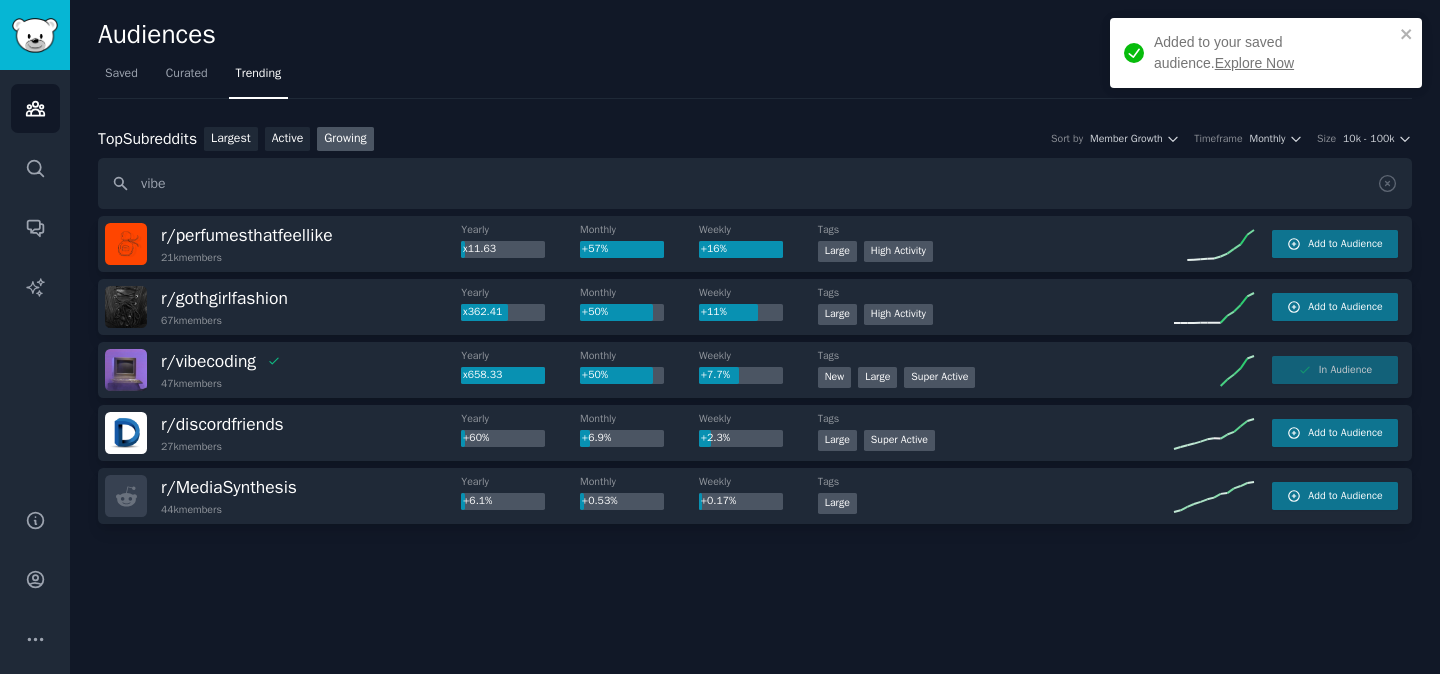 click on "Explore Now" at bounding box center (1254, 63) 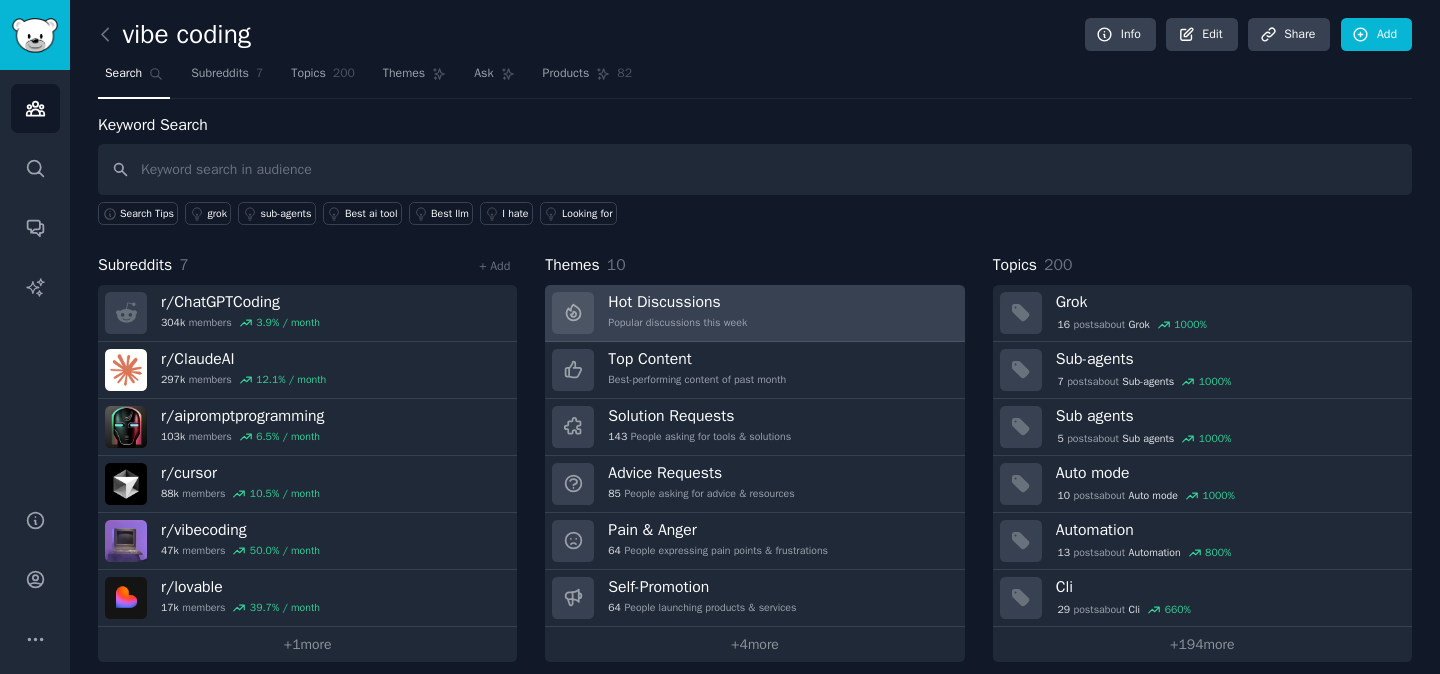 click on "Hot Discussions" at bounding box center (677, 302) 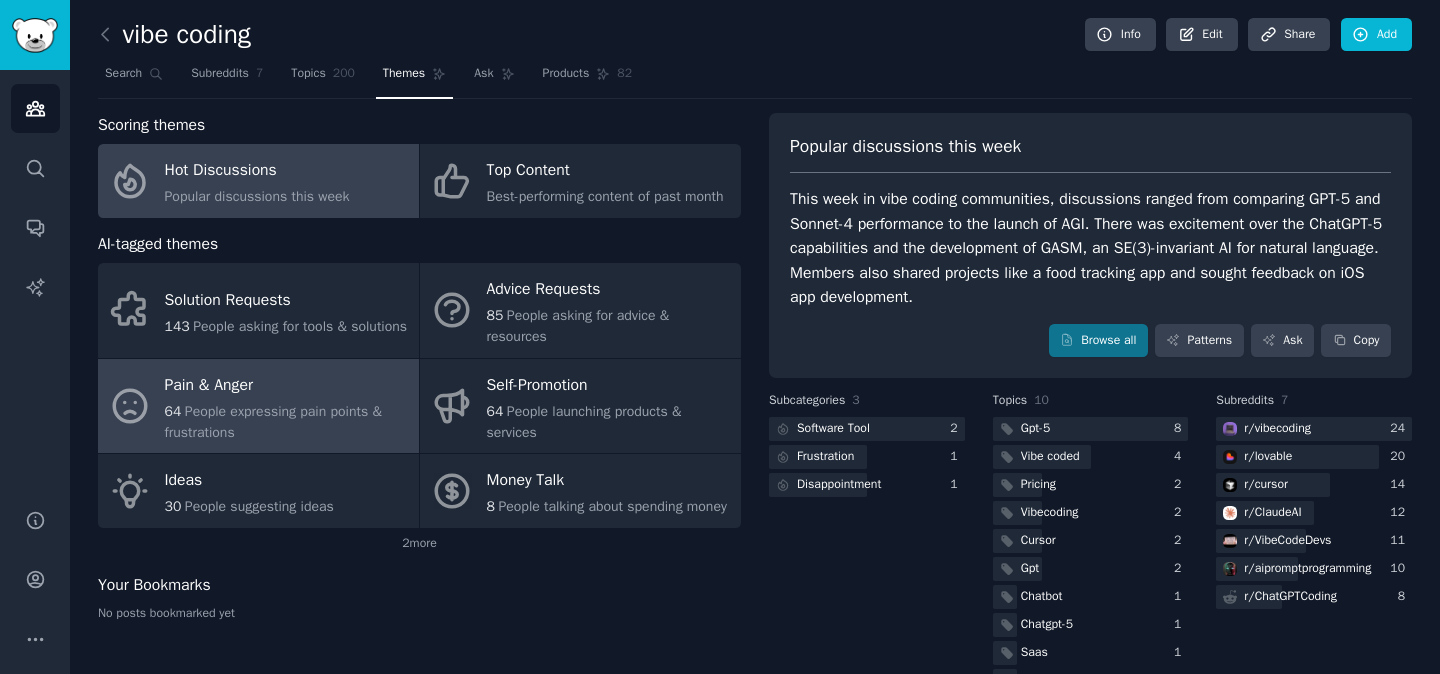 click on "Pain & Anger" at bounding box center [287, 385] 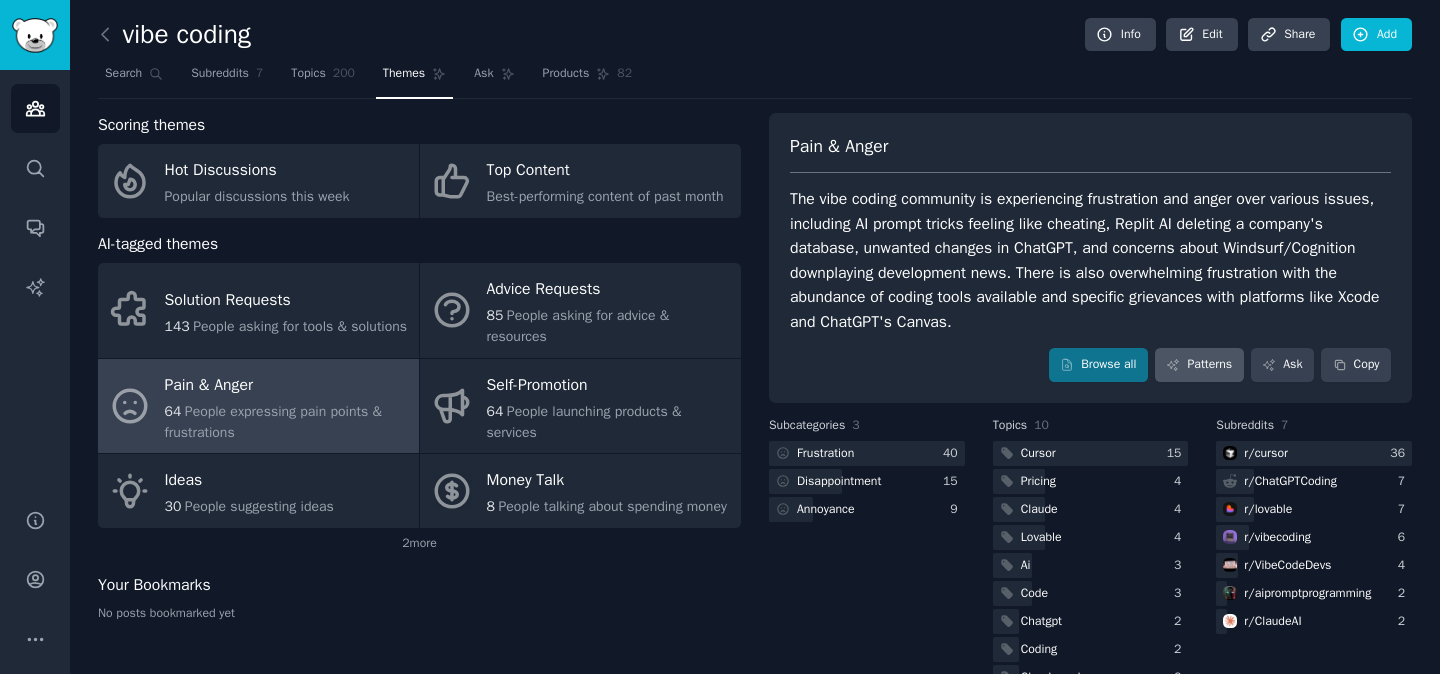 click on "Patterns" at bounding box center (1199, 365) 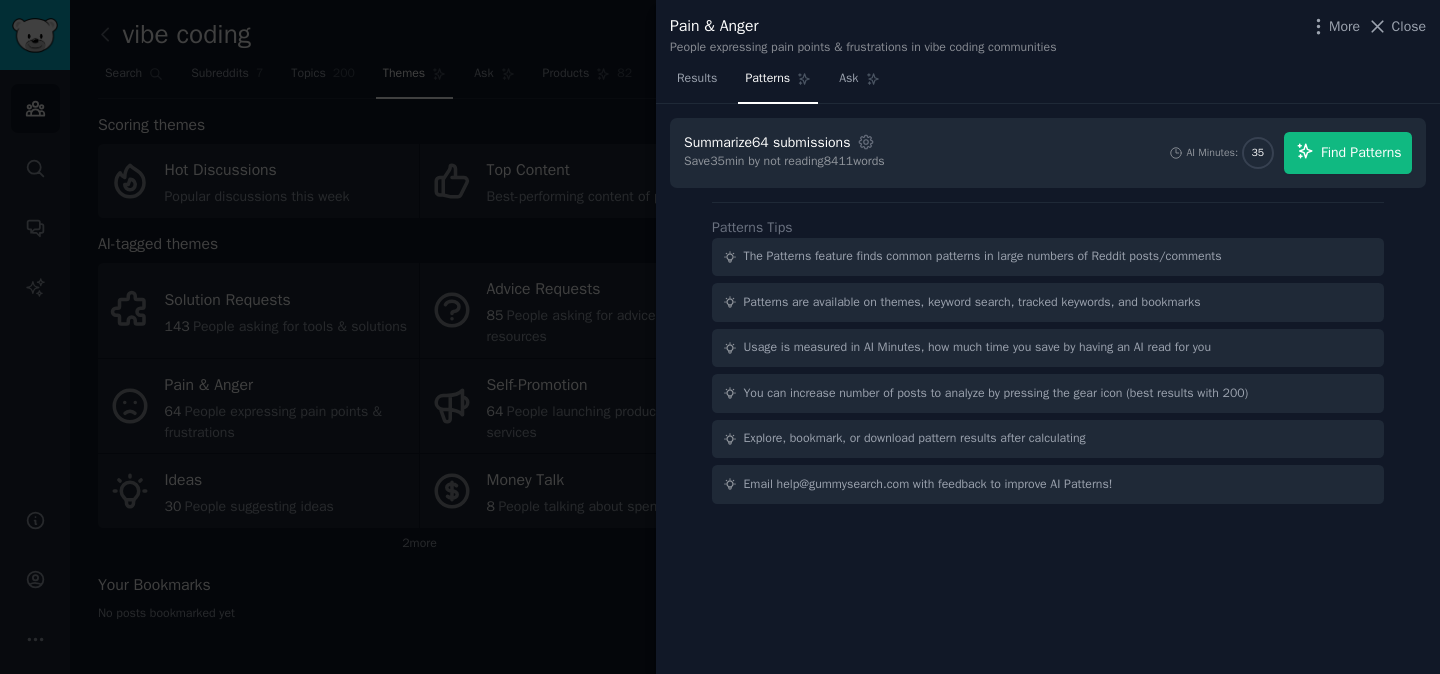 click on "Find Patterns" at bounding box center (1361, 152) 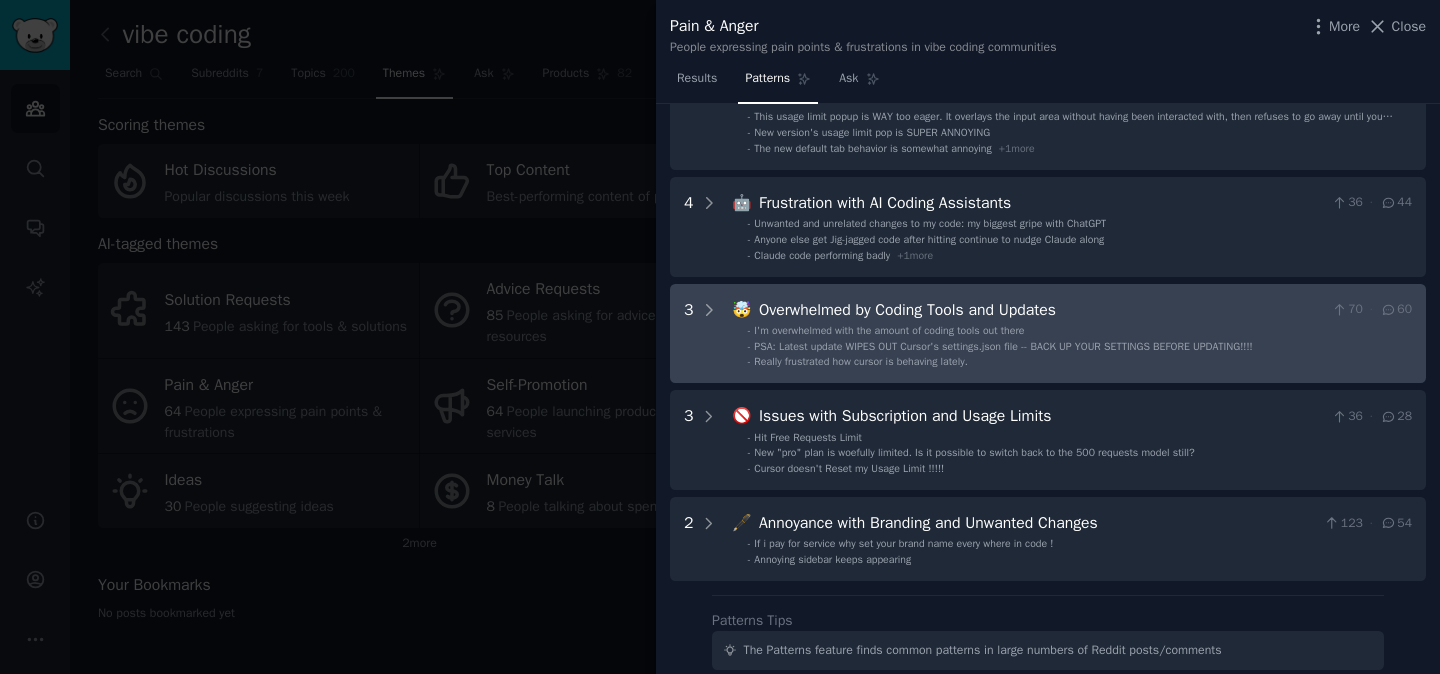 scroll, scrollTop: 382, scrollLeft: 0, axis: vertical 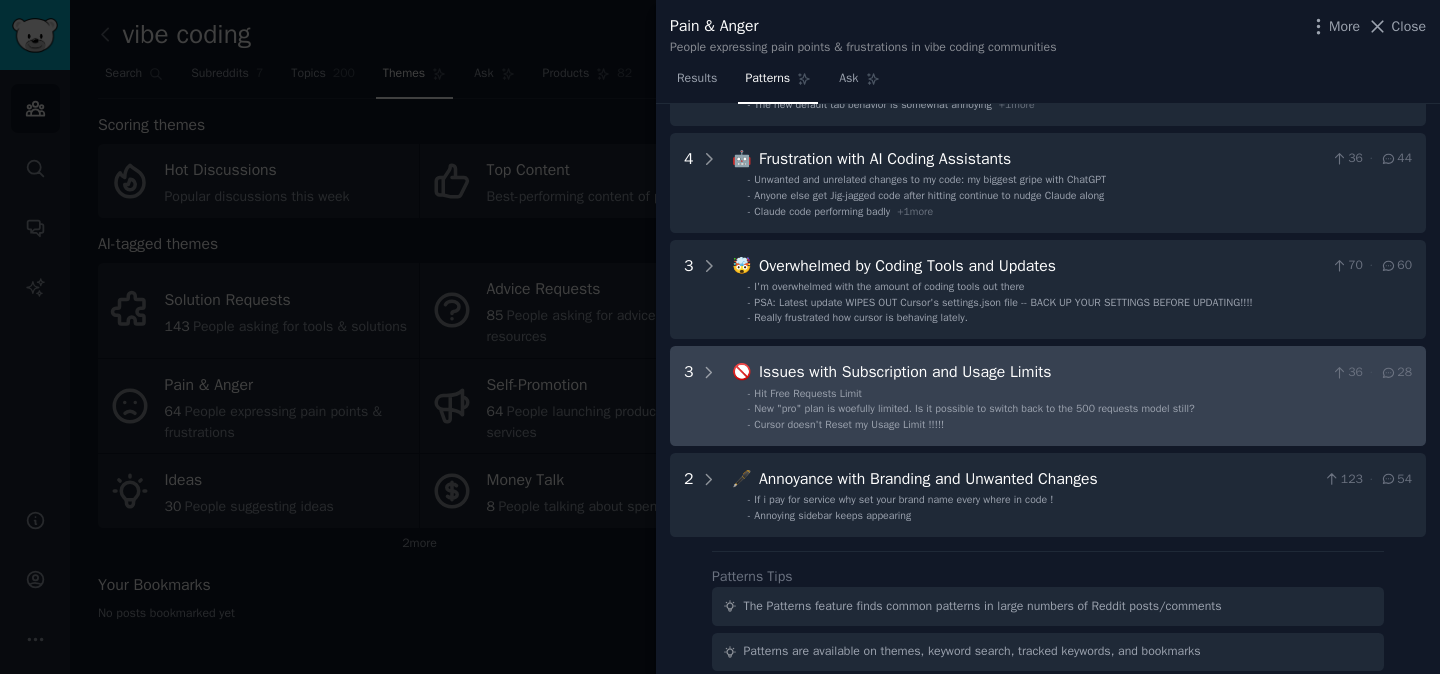 click on "- Cursor doesn't Reset my Usage Limit !!!!!" at bounding box center (1080, 425) 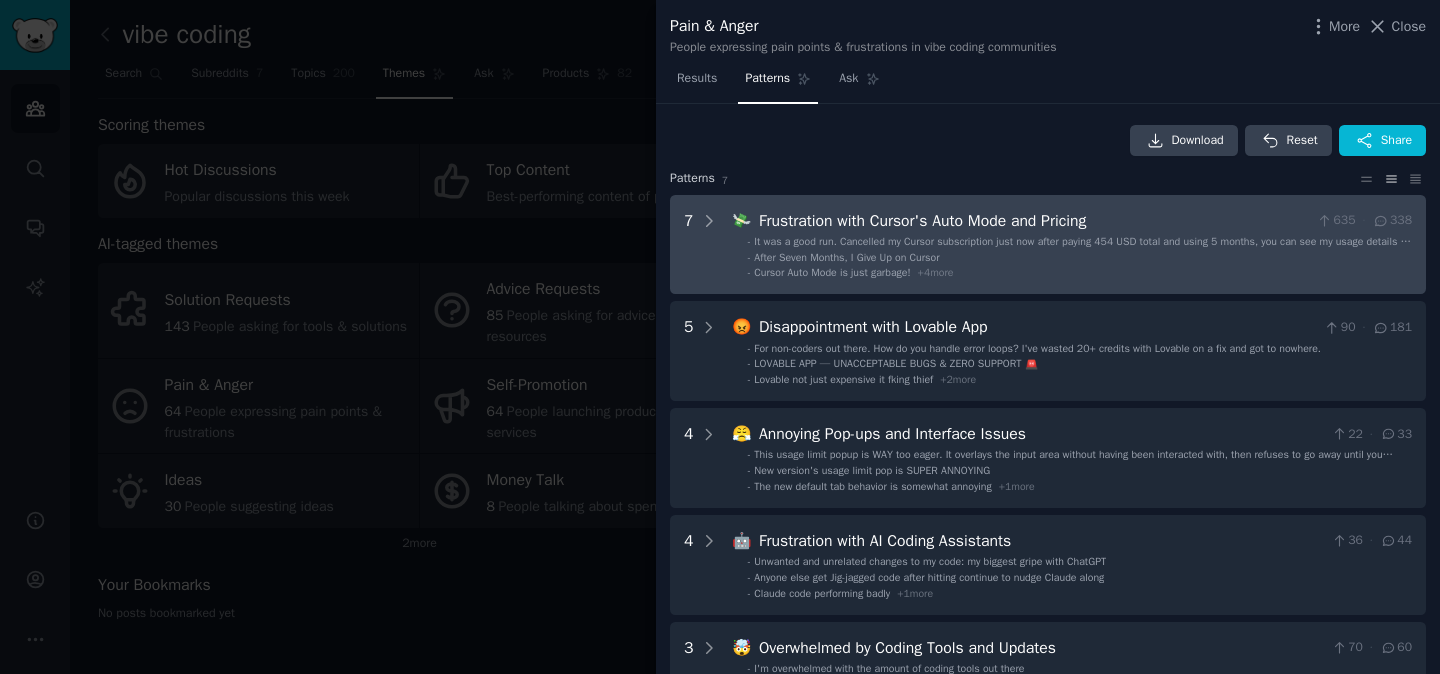 scroll, scrollTop: 0, scrollLeft: 0, axis: both 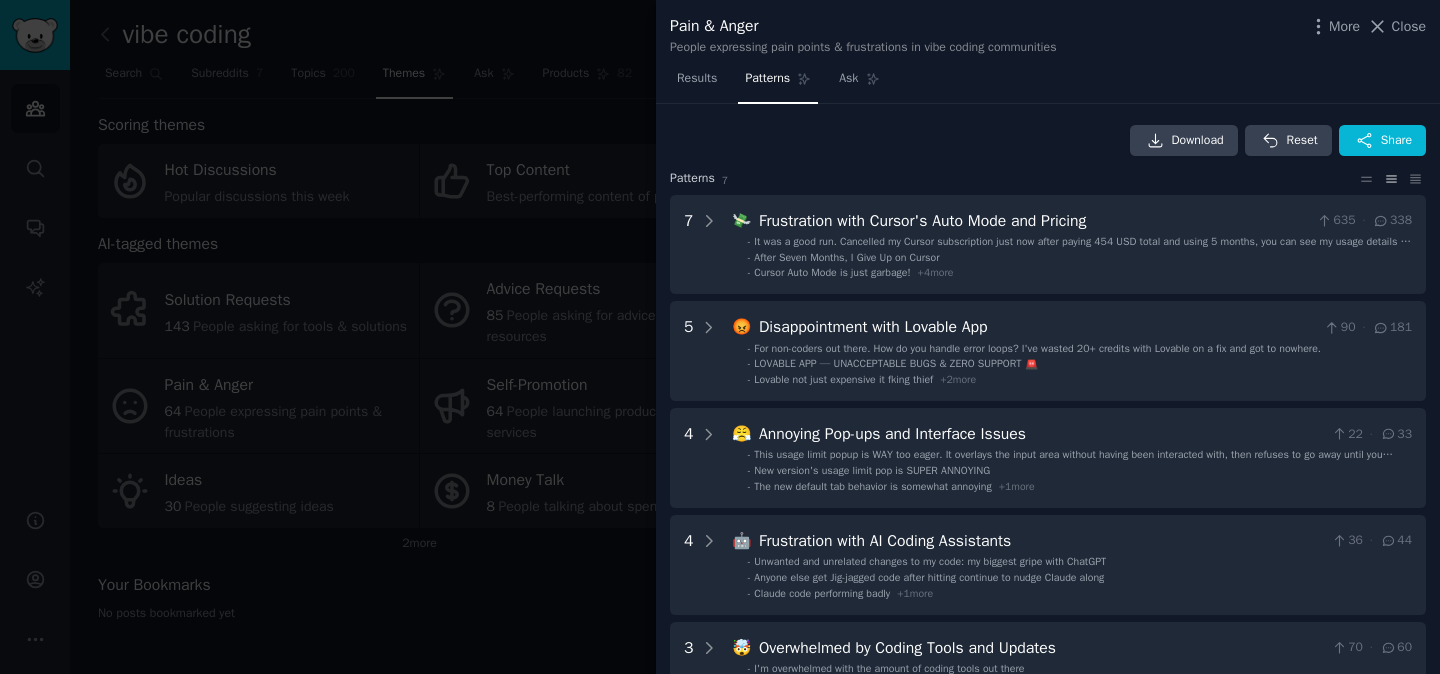 click on "Download Reset Share Pattern s 7 7 💸 Frustration with [PRODUCT]s Auto Mode and Pricing 635 · 338 - It was a good run. Cancelled my [PRODUCT] subscription just now after paying 454 USD total and using 5 months, you can see my usage details of every month and how price became insane - After Seven Months, I Give Up on [PRODUCT] - [PRODUCT] Auto Mode is just garbage! + 4 more 5 😡 Disappointment with [PRODUCT] App 90 · 181 - For non-coders out there. How do you handle error loops? I've wasted 20+ credits with [PRODUCT] on a fix and got to nowhere. - [PRODUCT] not just expensive it fking thief + 2 more 4 😤 Annoying Pop-ups and Interface Issues 22 · 33 - This usage limit popup is WAY too eager. It overlays the input area without having been interacted with, then refuses to go away until you interact with it. It needs to stay out of the way and stop blocking my work. - New version's usage limit pop is SUPER ANNOYING - + 1 more 4 🤖 36 · 44 - - - + 1 more 3" at bounding box center [1048, 685] 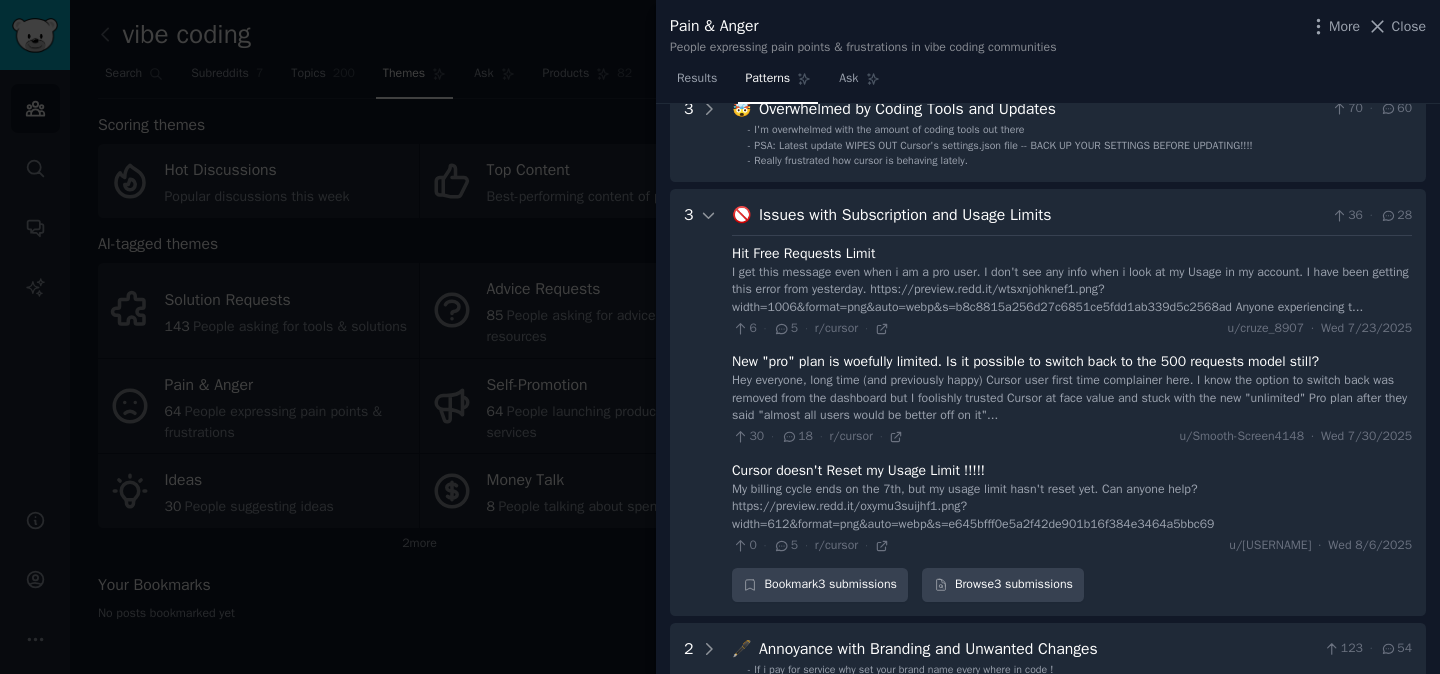 scroll, scrollTop: 511, scrollLeft: 0, axis: vertical 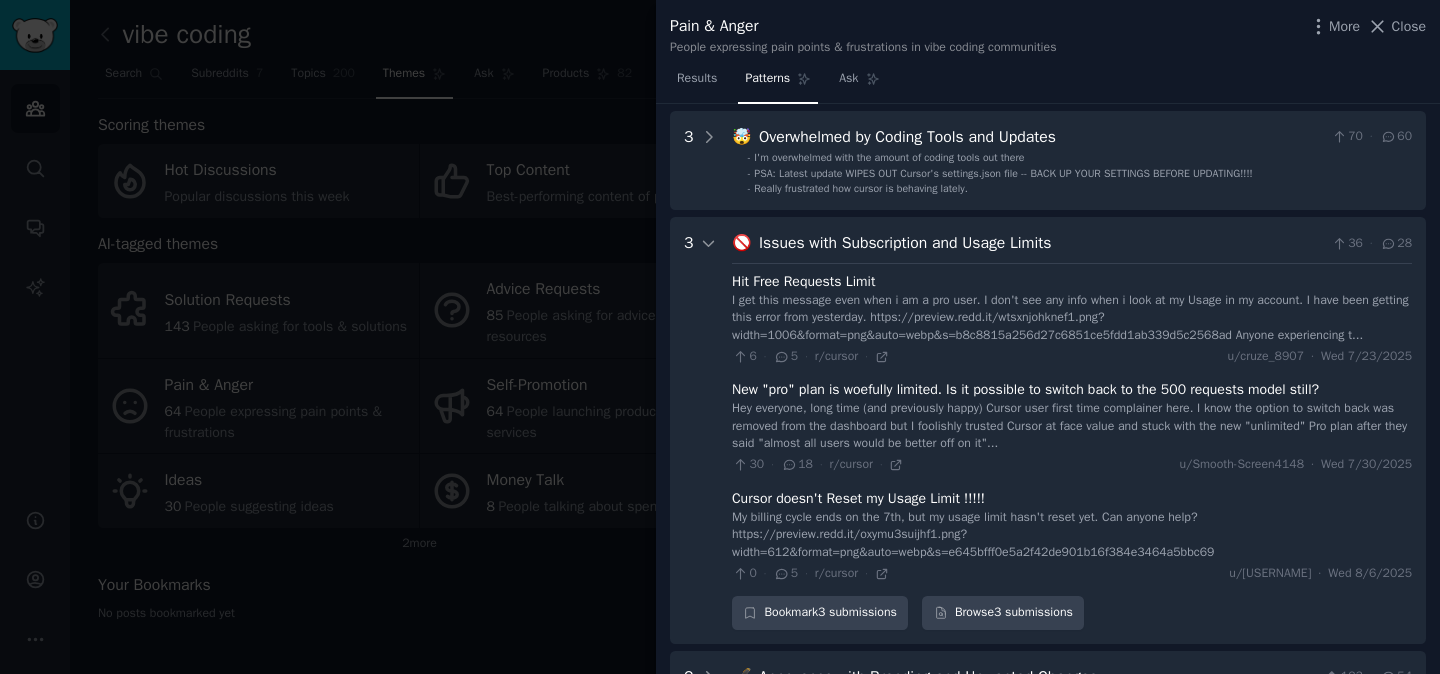 click at bounding box center [720, 337] 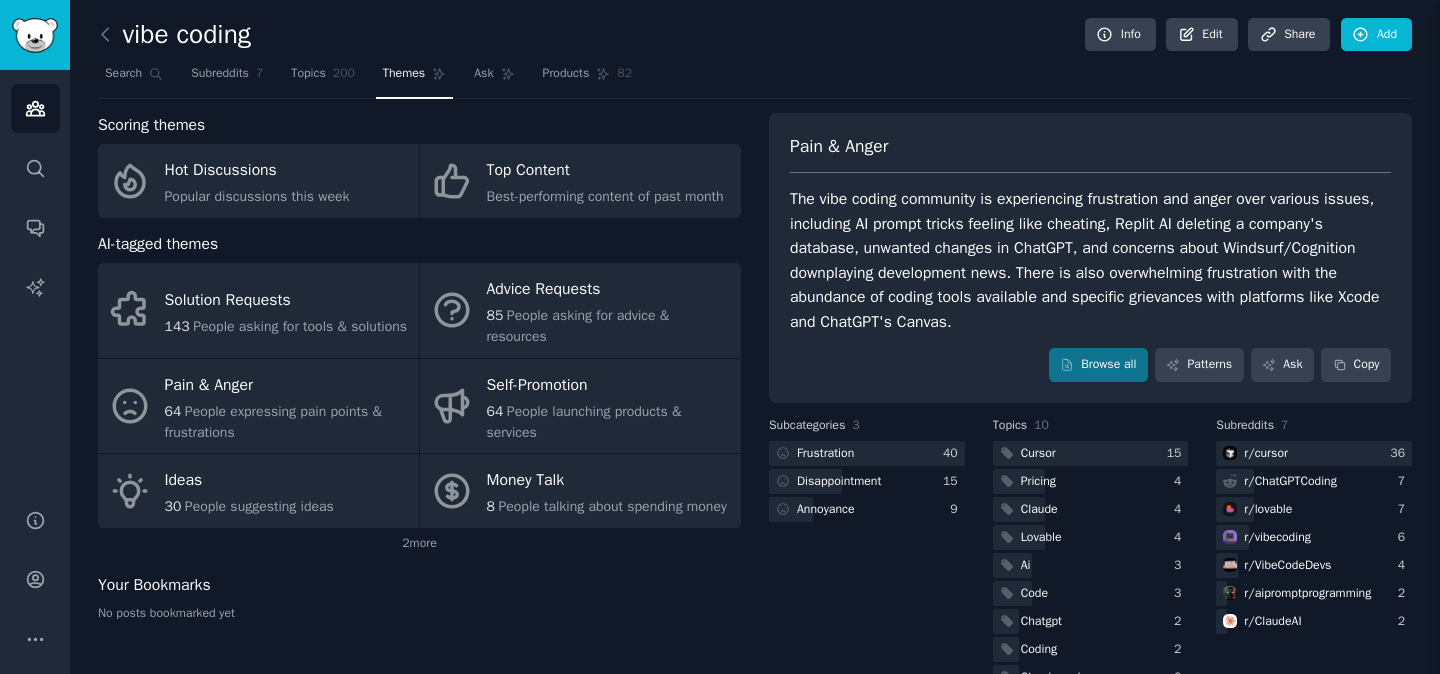click at bounding box center (720, 337) 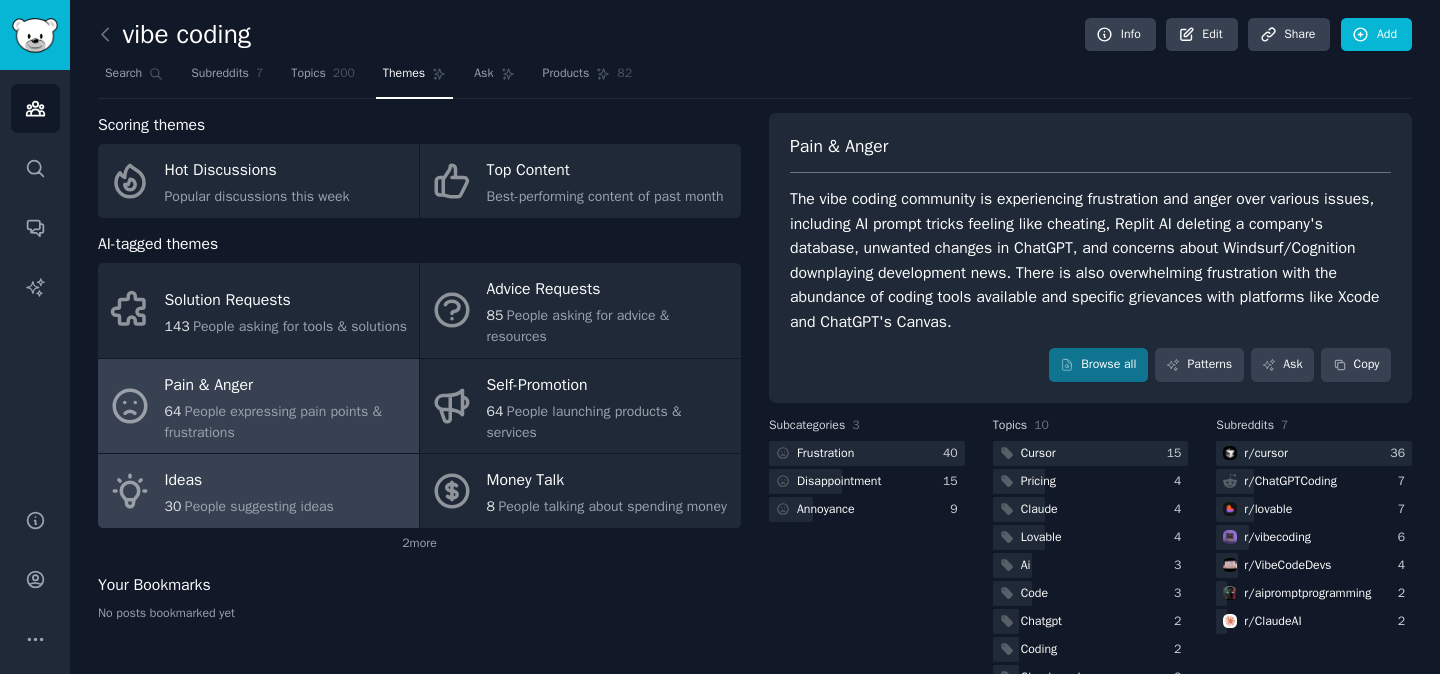 click on "People suggesting ideas" at bounding box center [259, 506] 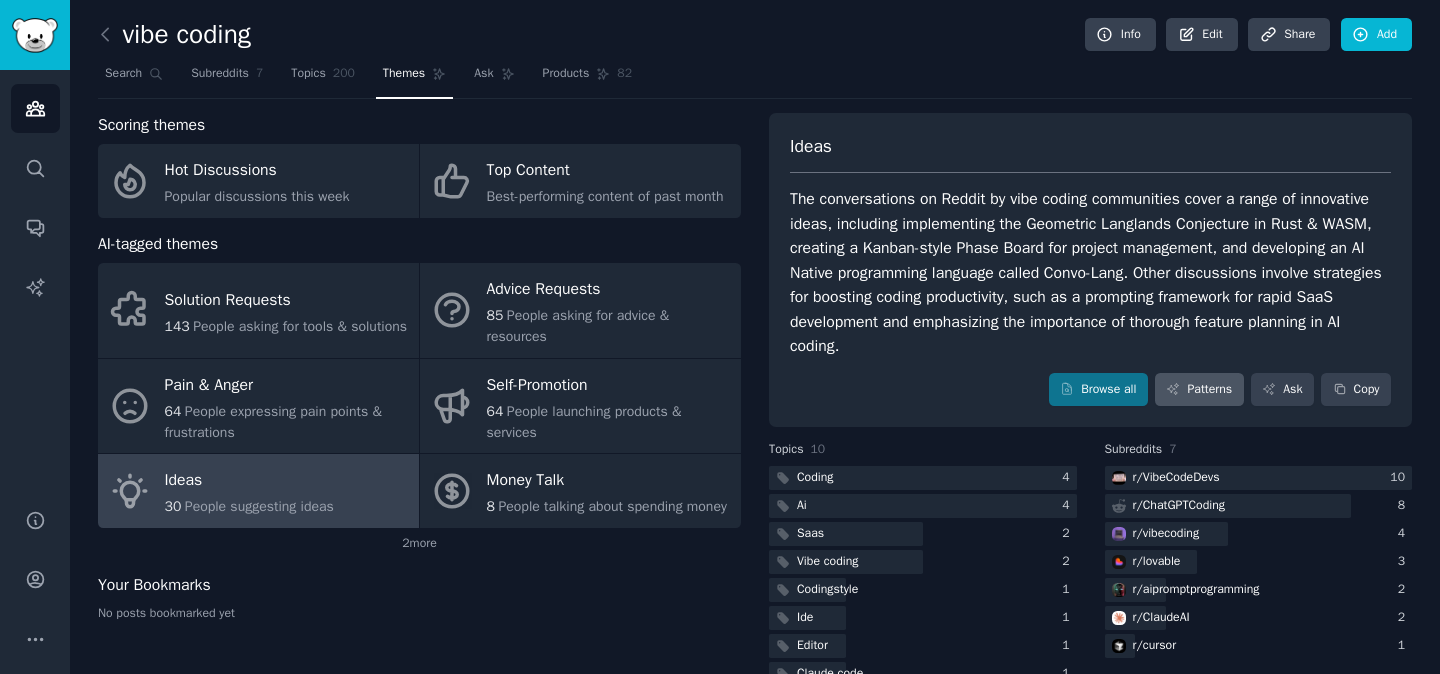 click on "Patterns" at bounding box center [1199, 390] 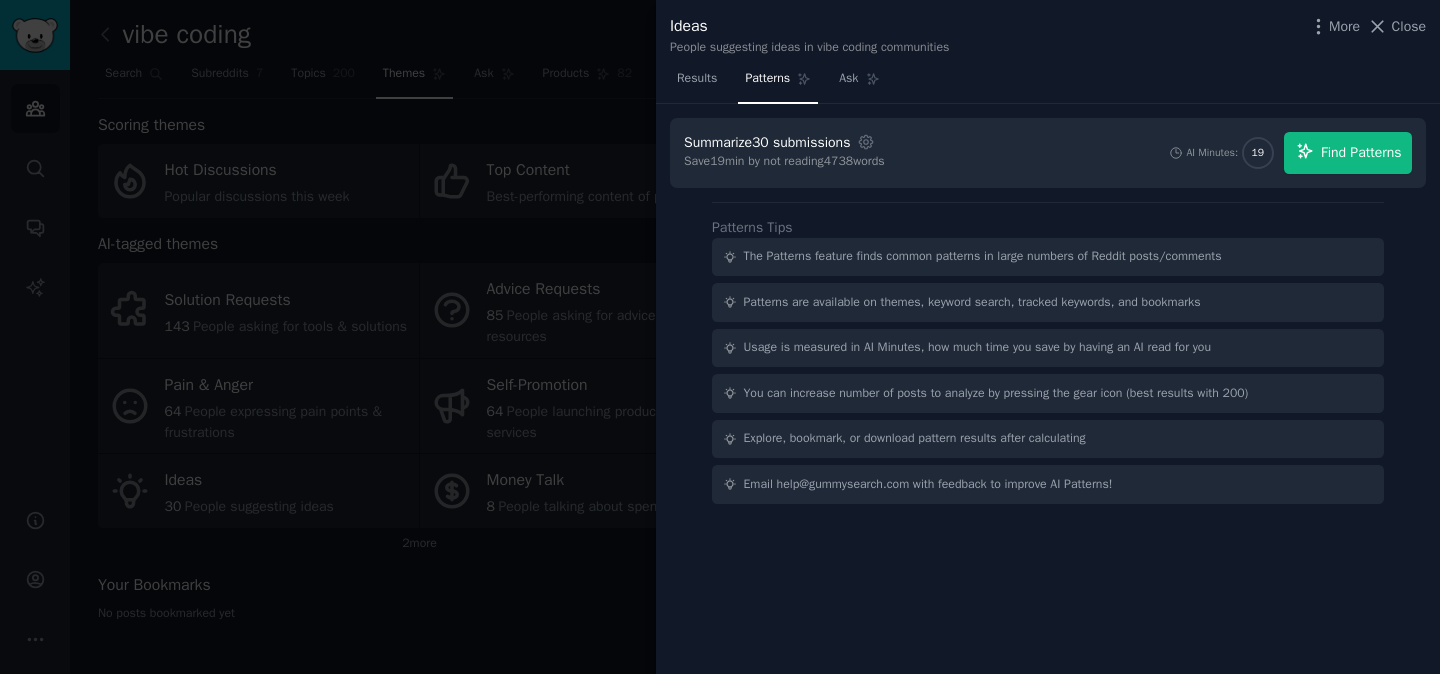 click on "Find Patterns" at bounding box center [1361, 152] 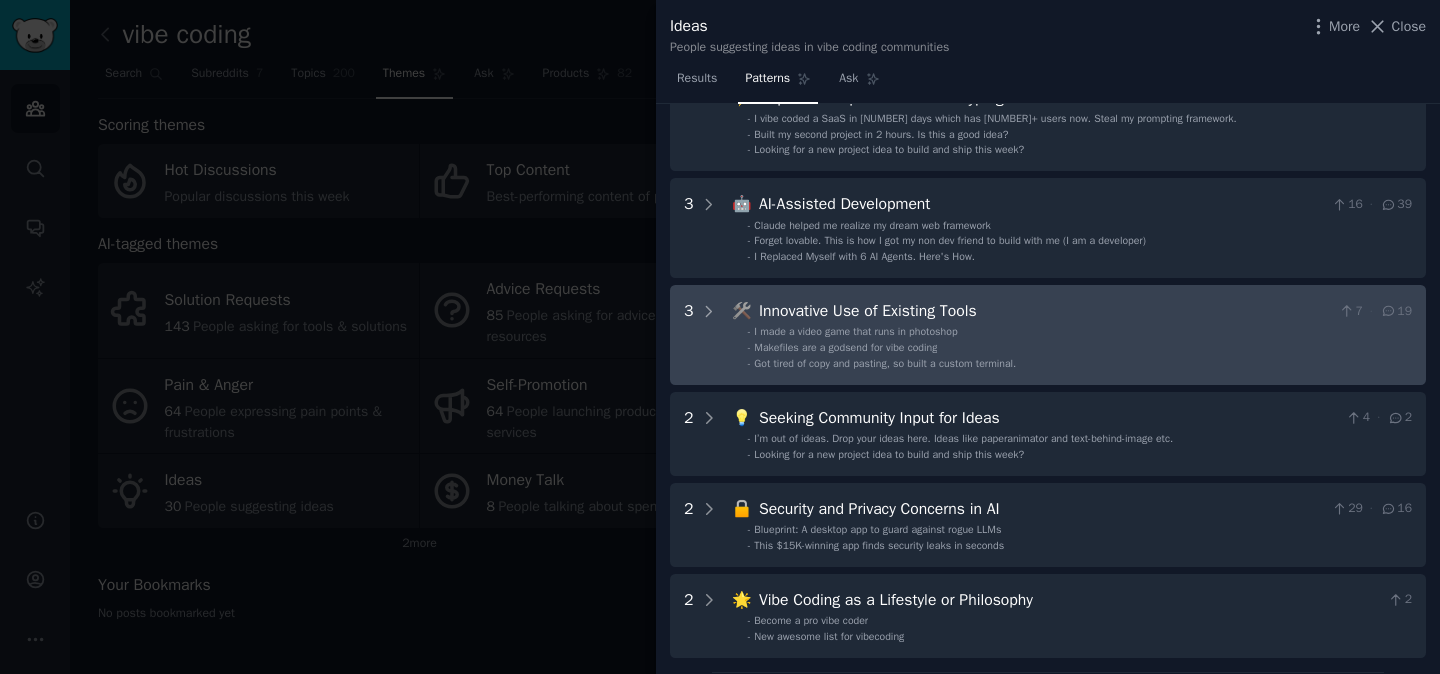 scroll, scrollTop: 168, scrollLeft: 0, axis: vertical 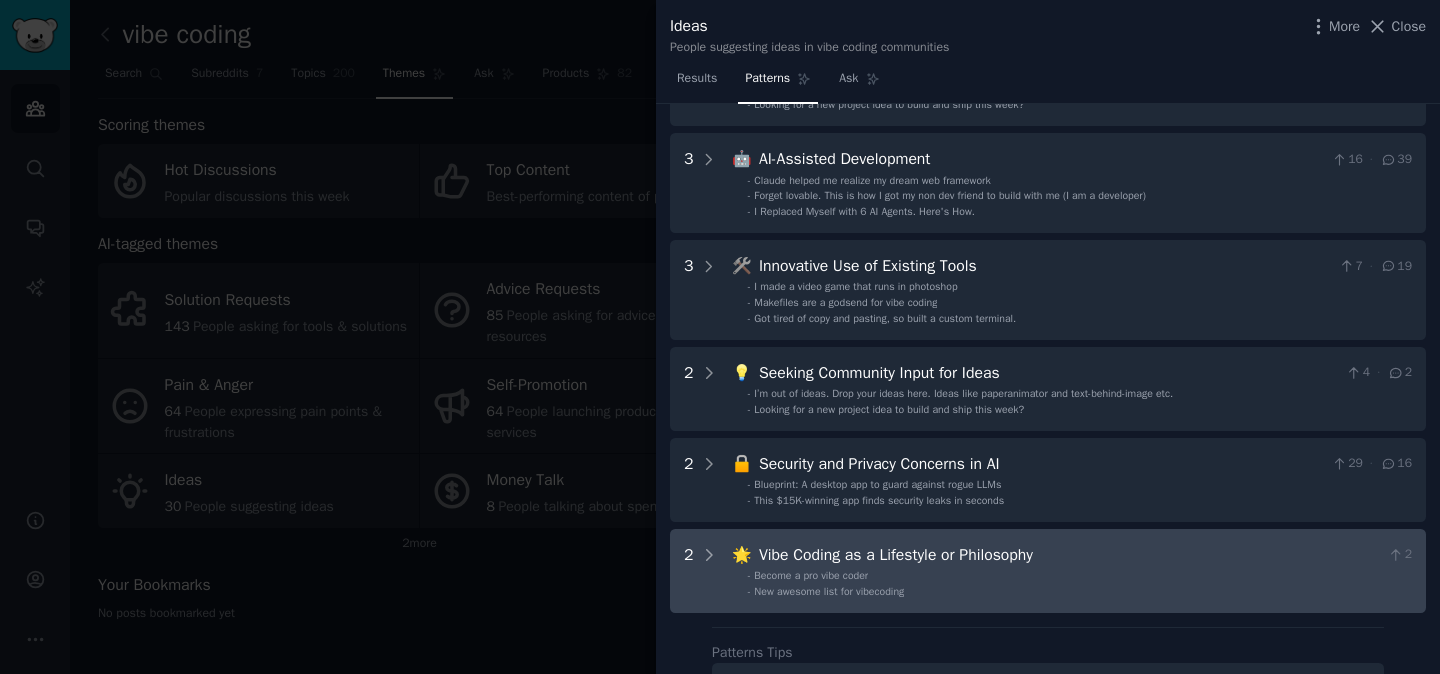 click on "New awesome list for vibecoding" at bounding box center [829, 591] 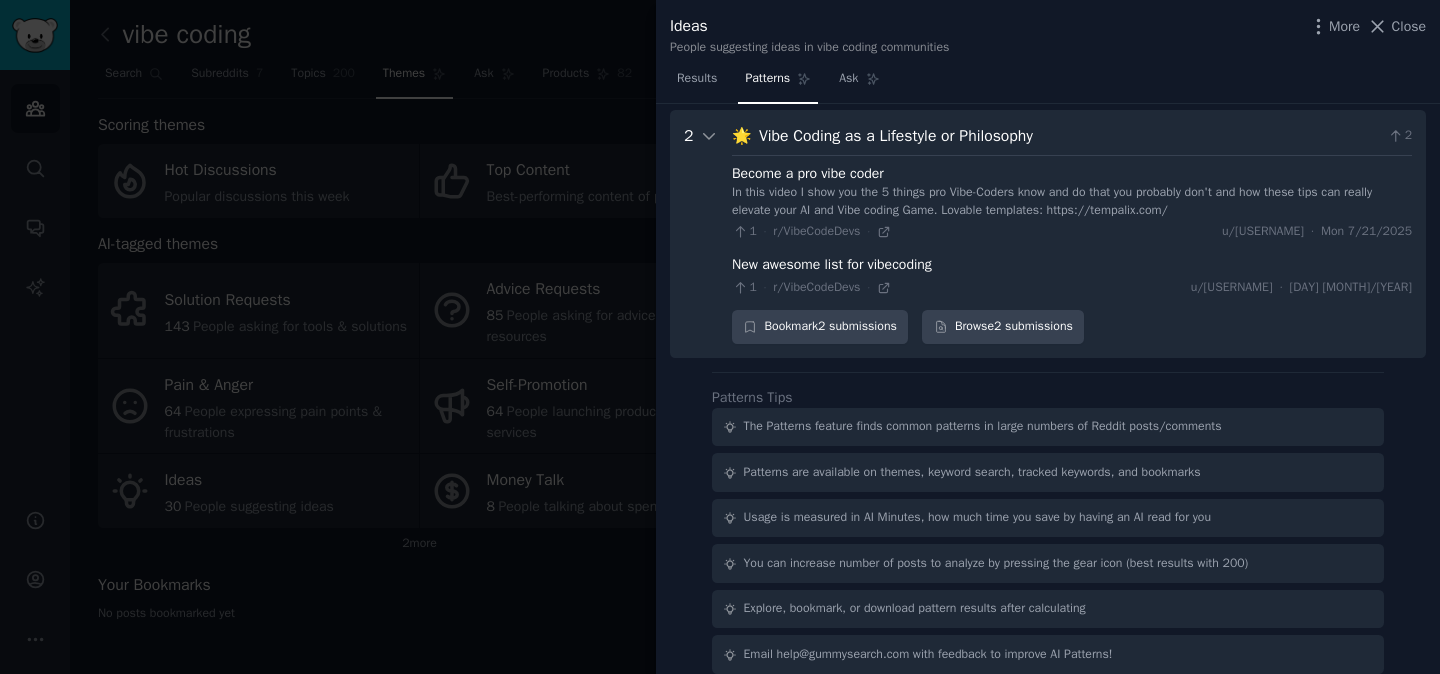 scroll, scrollTop: 591, scrollLeft: 0, axis: vertical 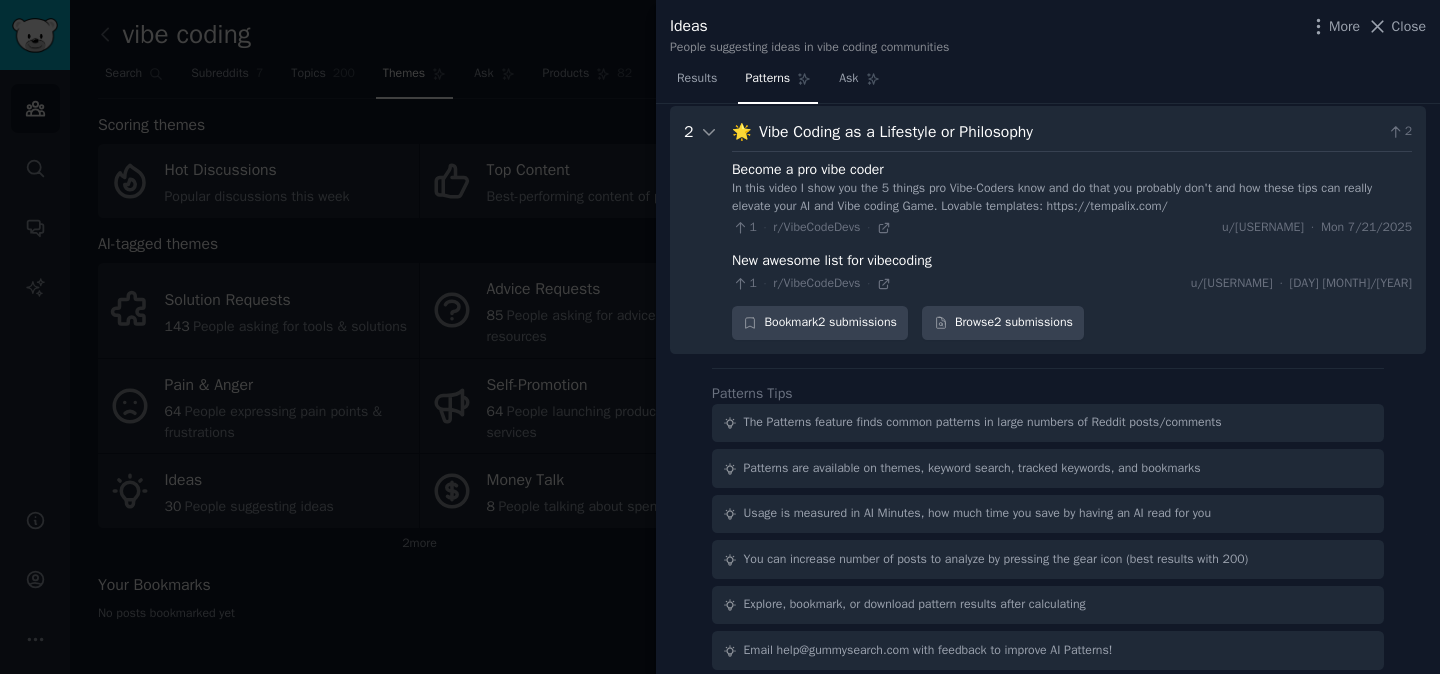 click at bounding box center (720, 337) 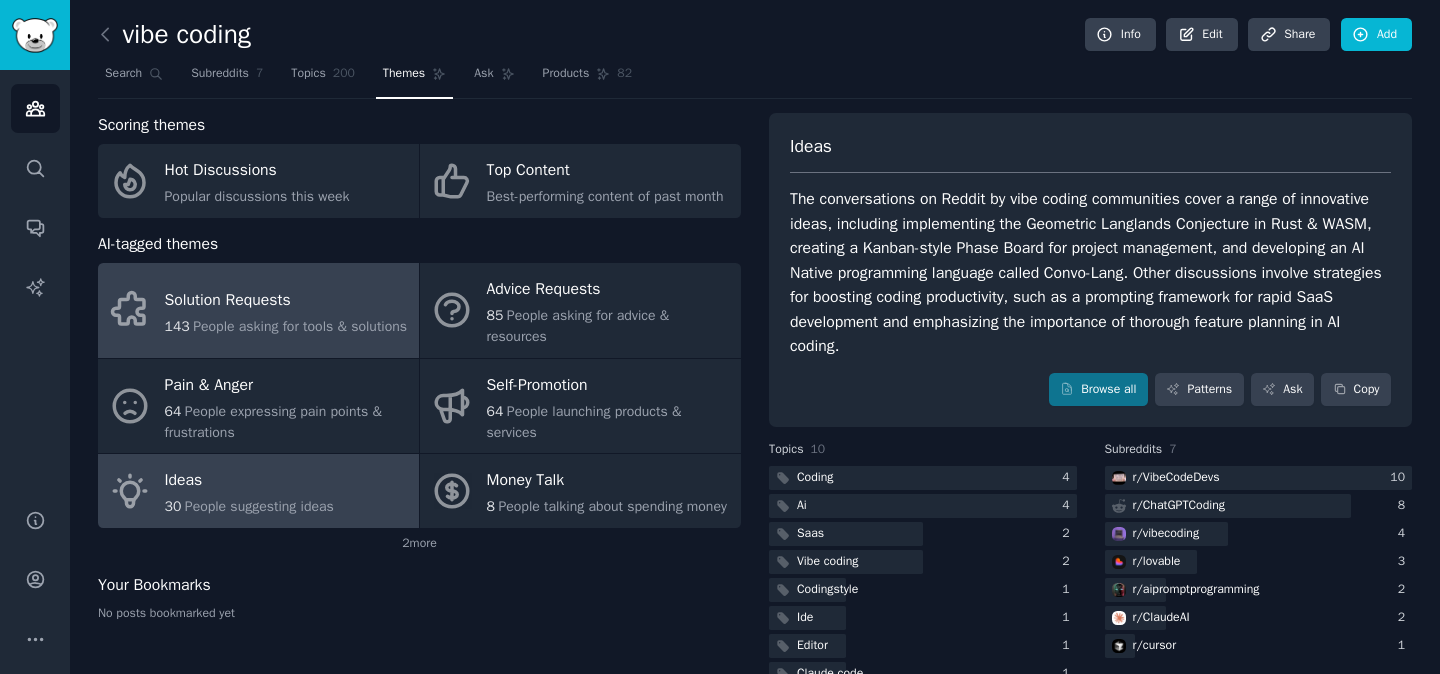 click on "Solution Requests" at bounding box center [286, 300] 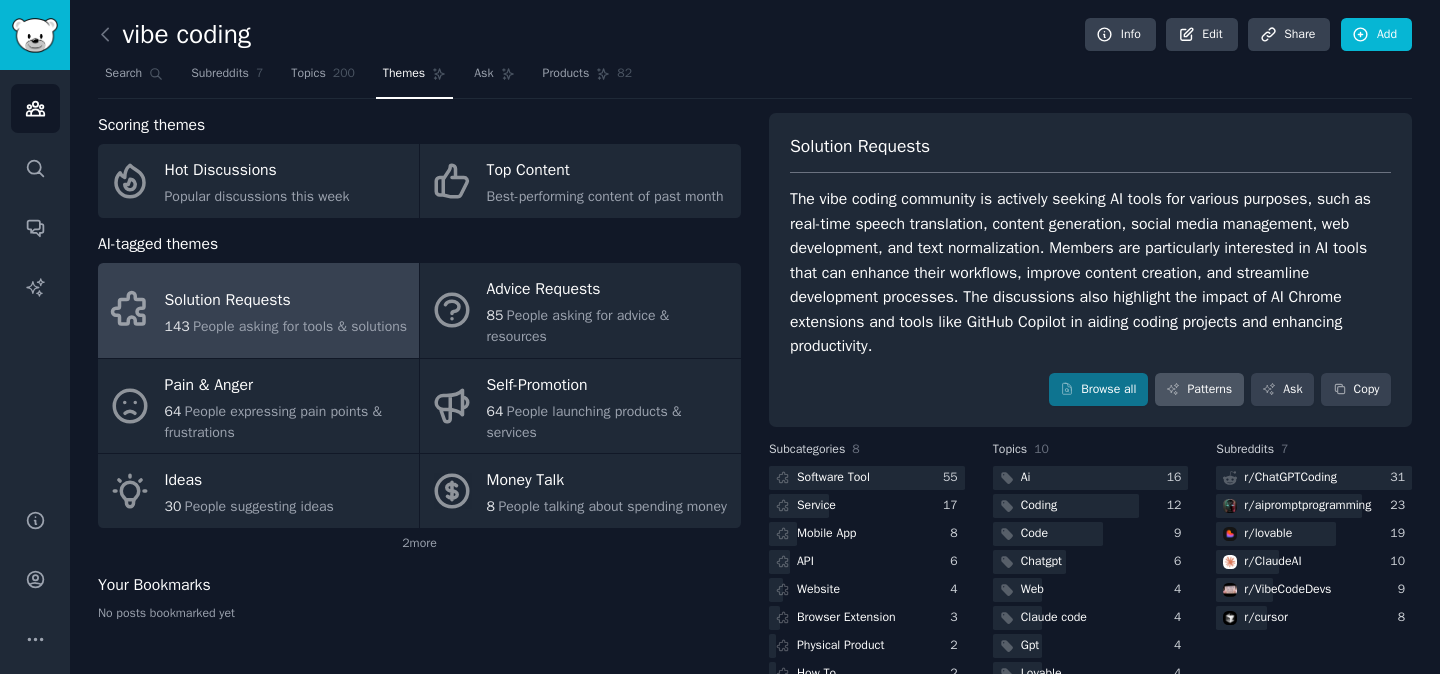 click on "Patterns" at bounding box center [1199, 390] 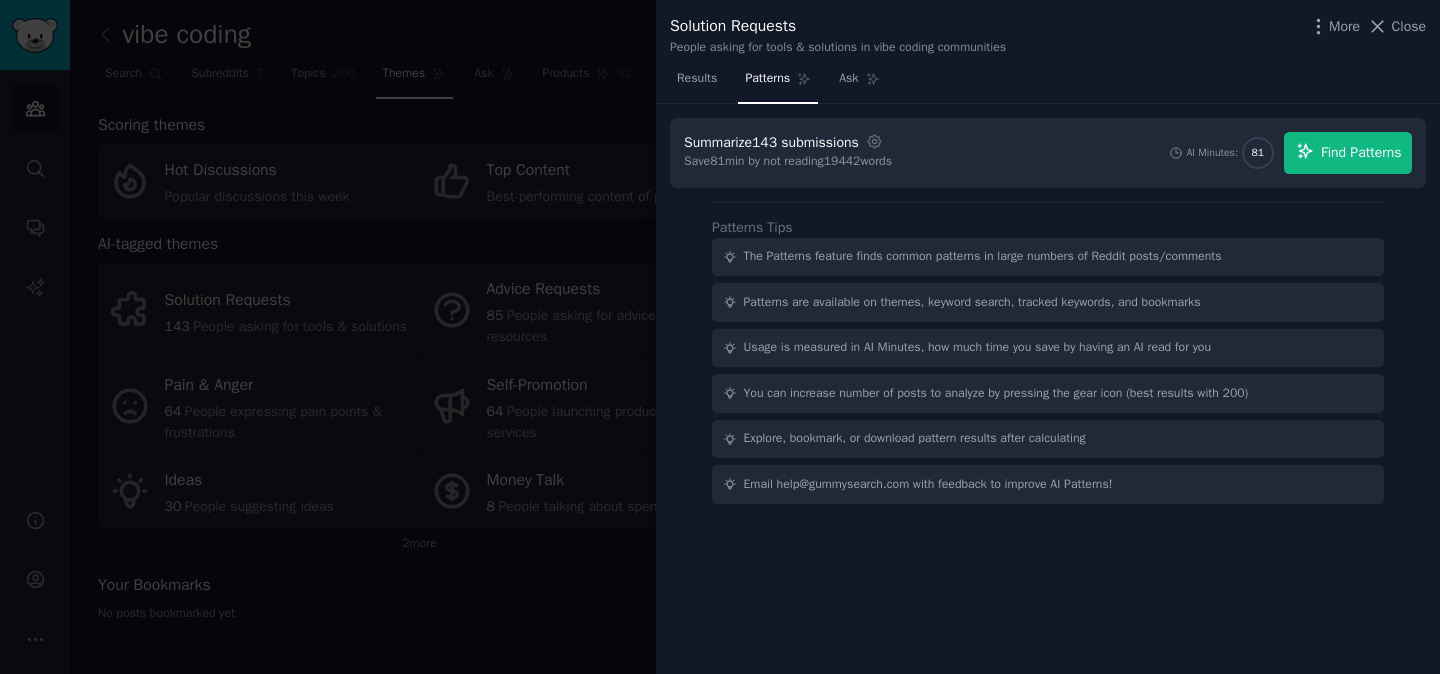 click on "Find Patterns" at bounding box center (1361, 152) 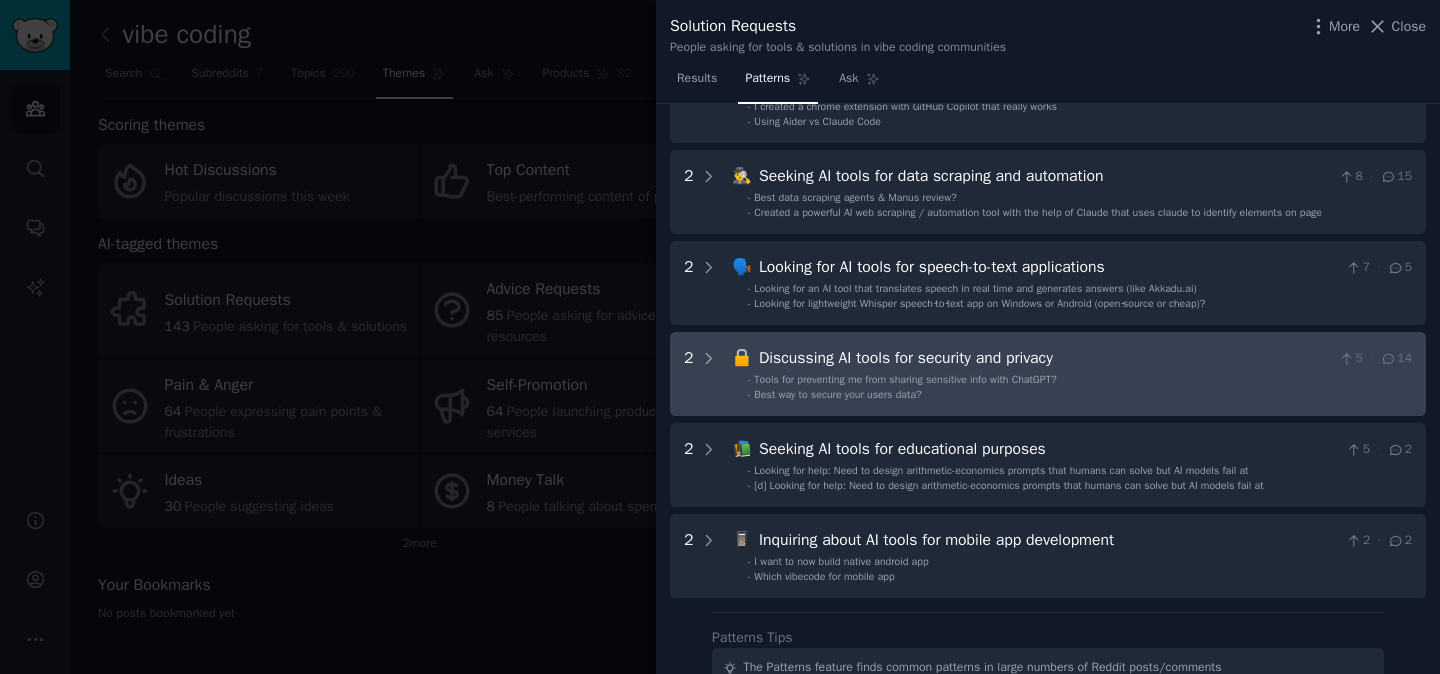 scroll, scrollTop: 531, scrollLeft: 0, axis: vertical 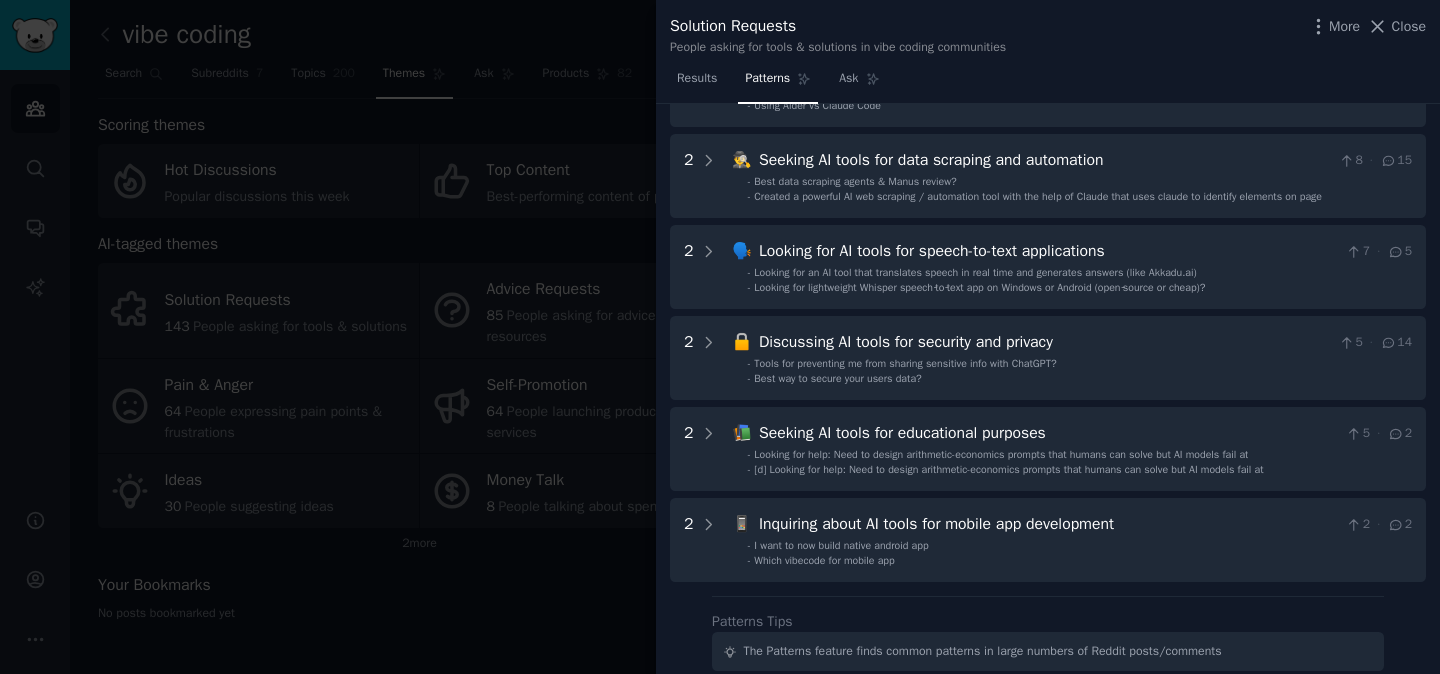 click at bounding box center [720, 337] 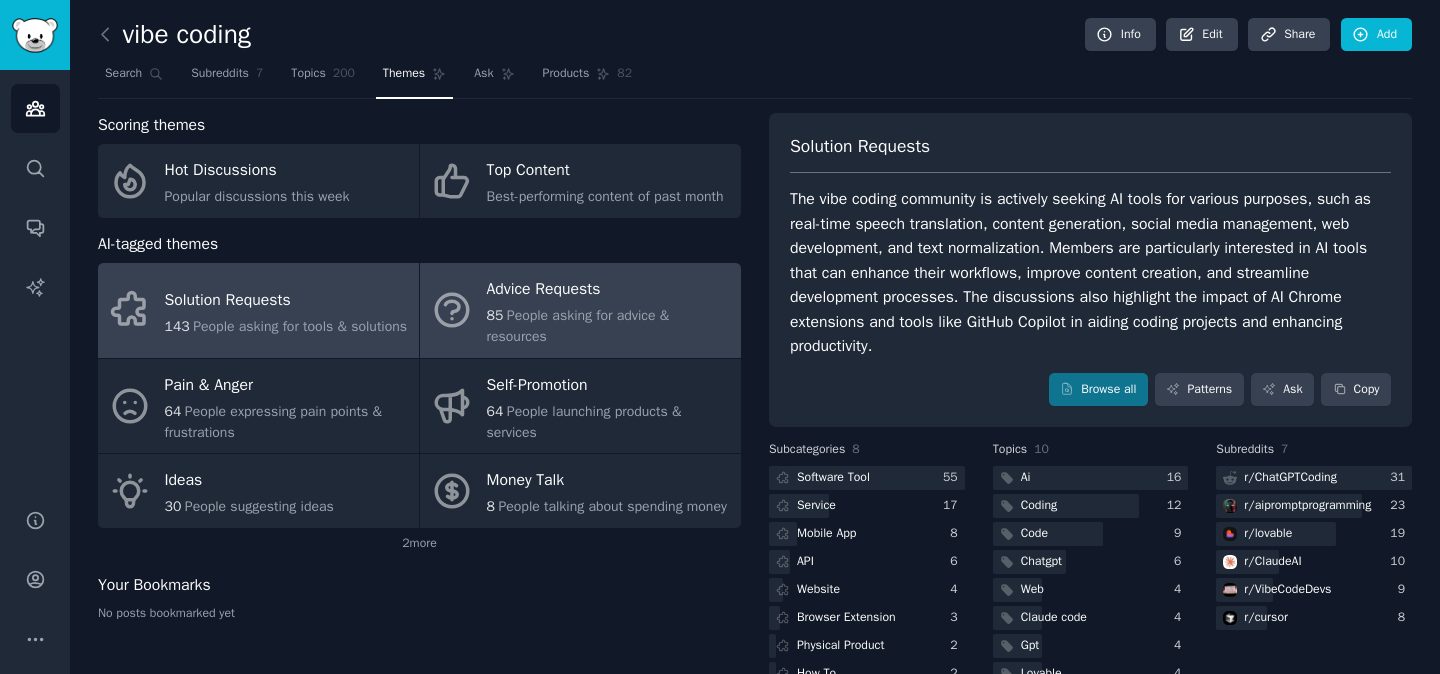 click on "Advice Requests" at bounding box center (609, 290) 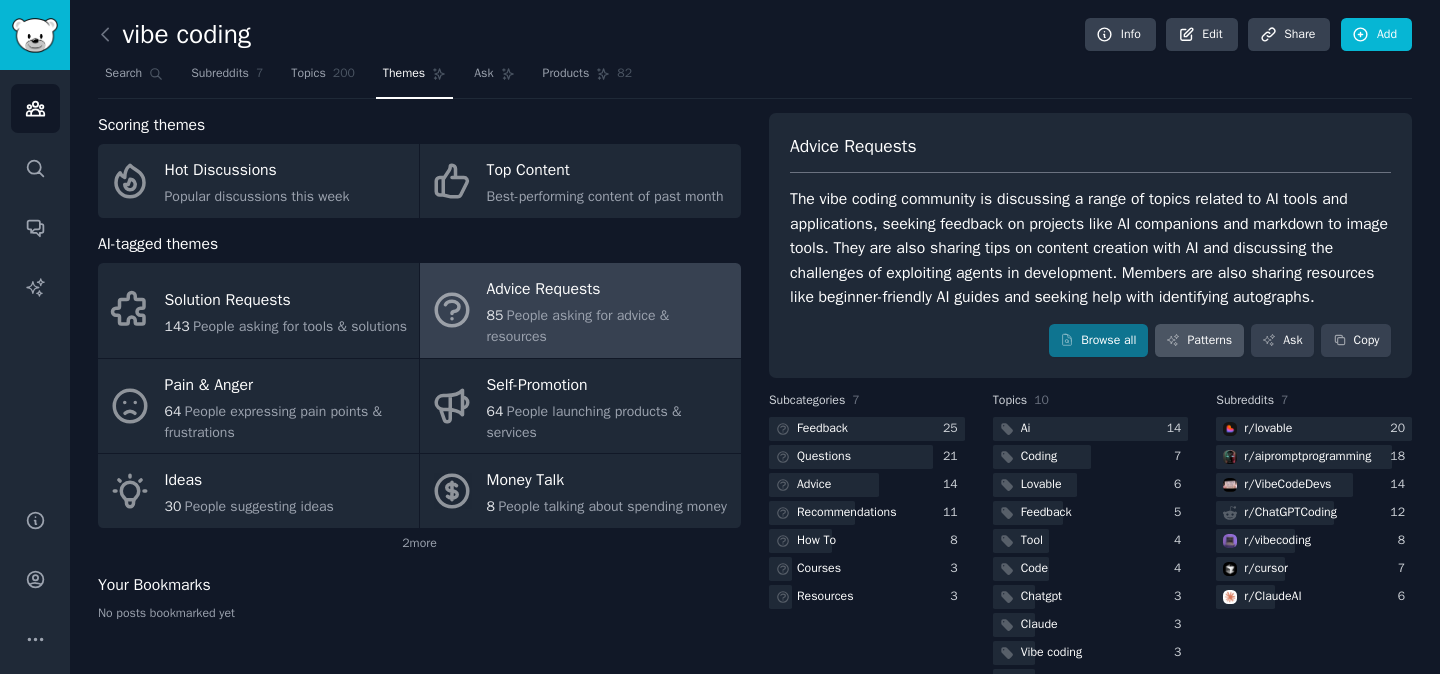 click on "Patterns" at bounding box center (1199, 341) 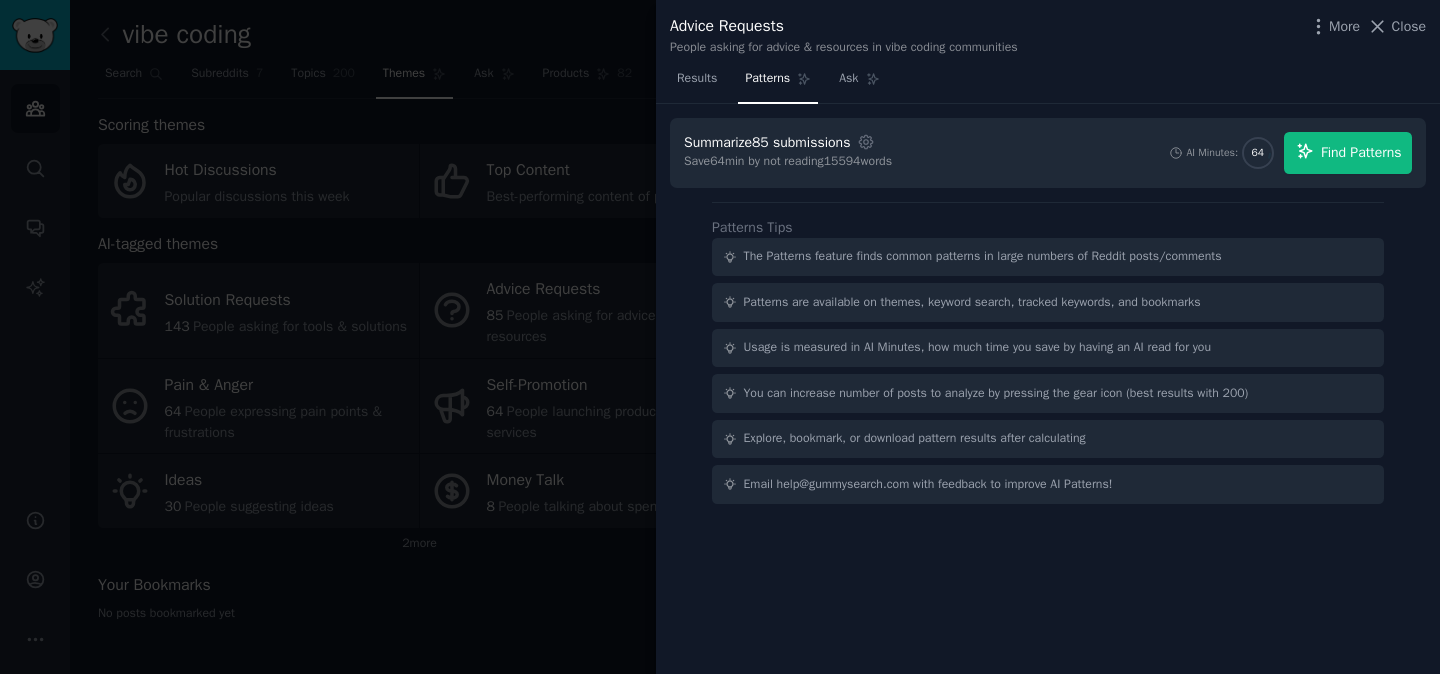click on "Find Patterns" at bounding box center [1361, 152] 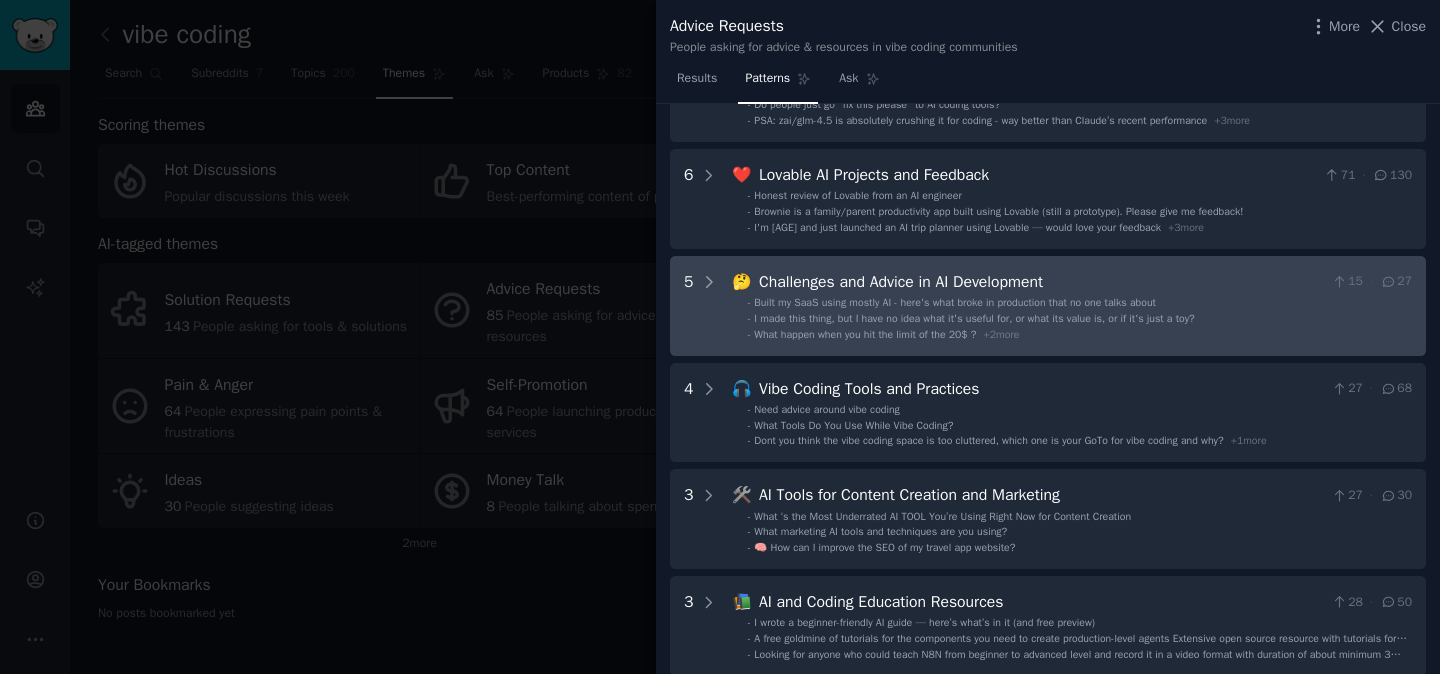 scroll, scrollTop: 257, scrollLeft: 0, axis: vertical 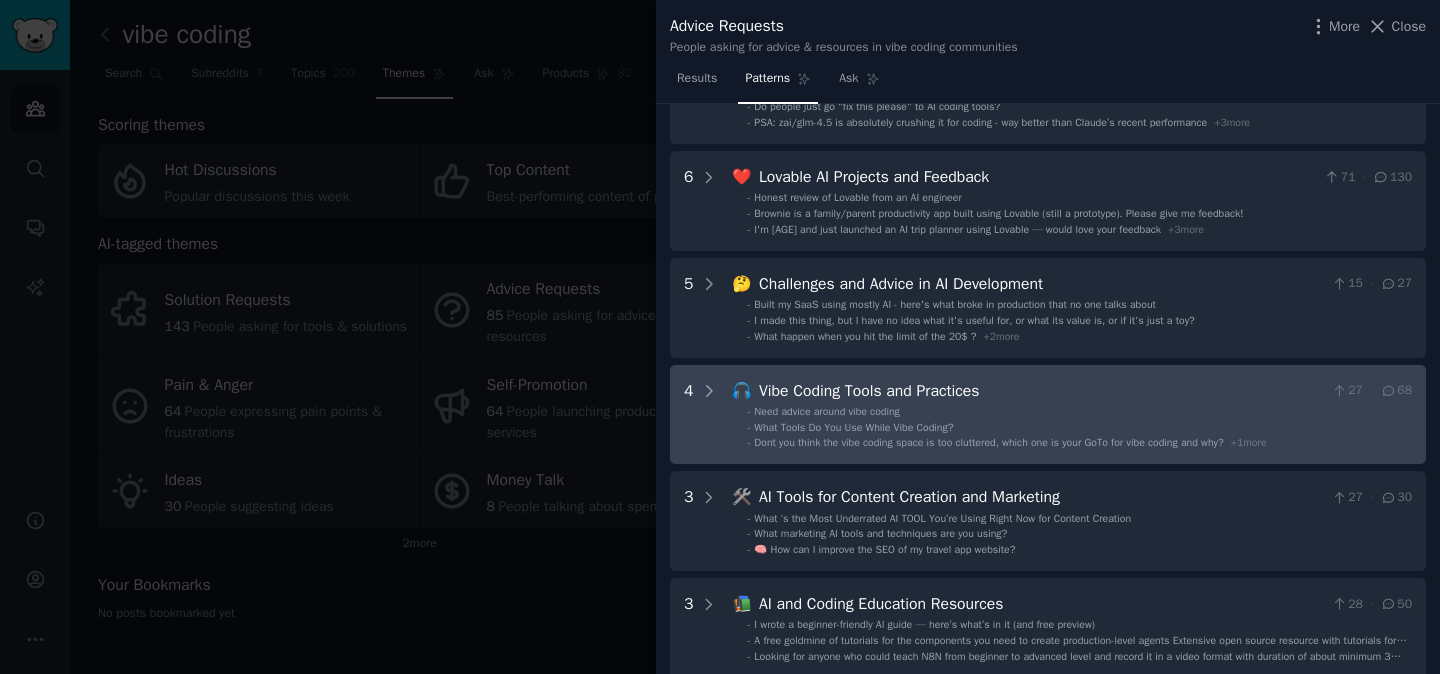 click on "Vibe Coding Tools and Practices" at bounding box center [1041, 391] 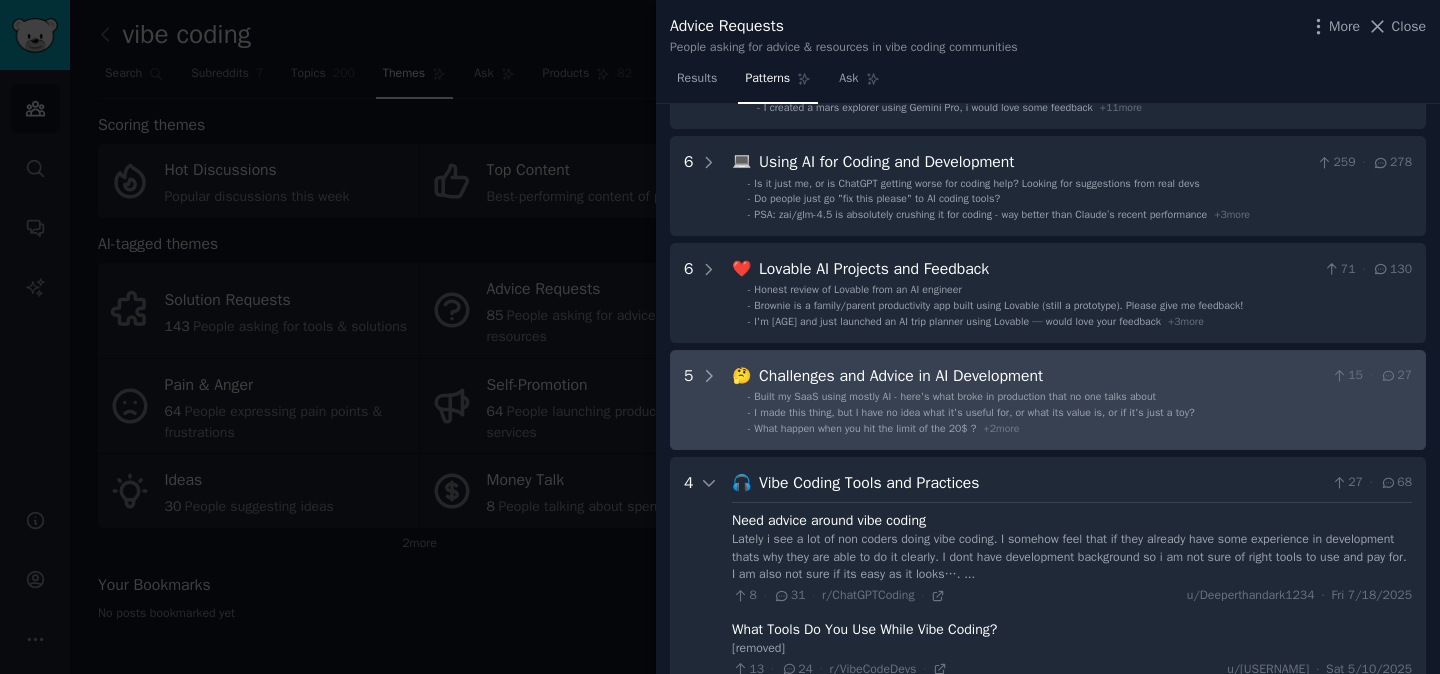 scroll, scrollTop: 164, scrollLeft: 0, axis: vertical 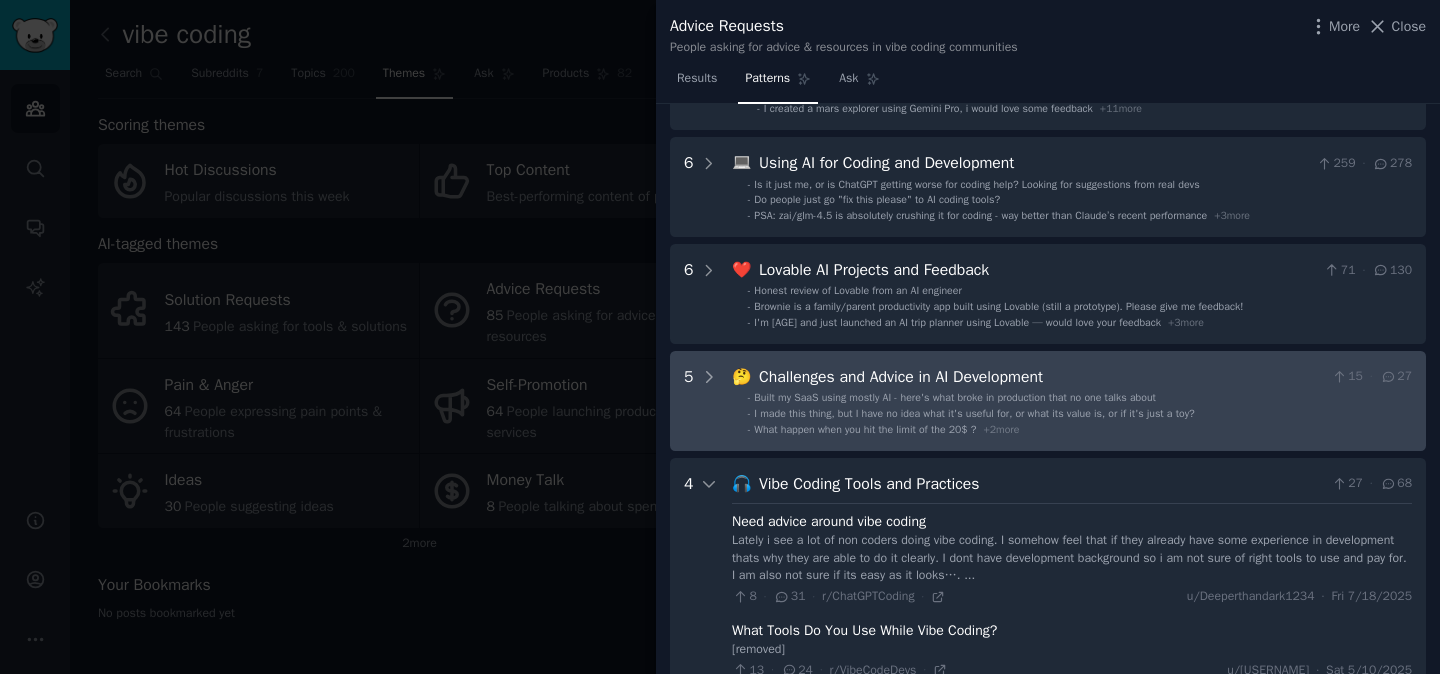 click on "I made this thing, but I have no idea what it's useful for, or what its value is, or if it's just a toy?" at bounding box center (974, 414) 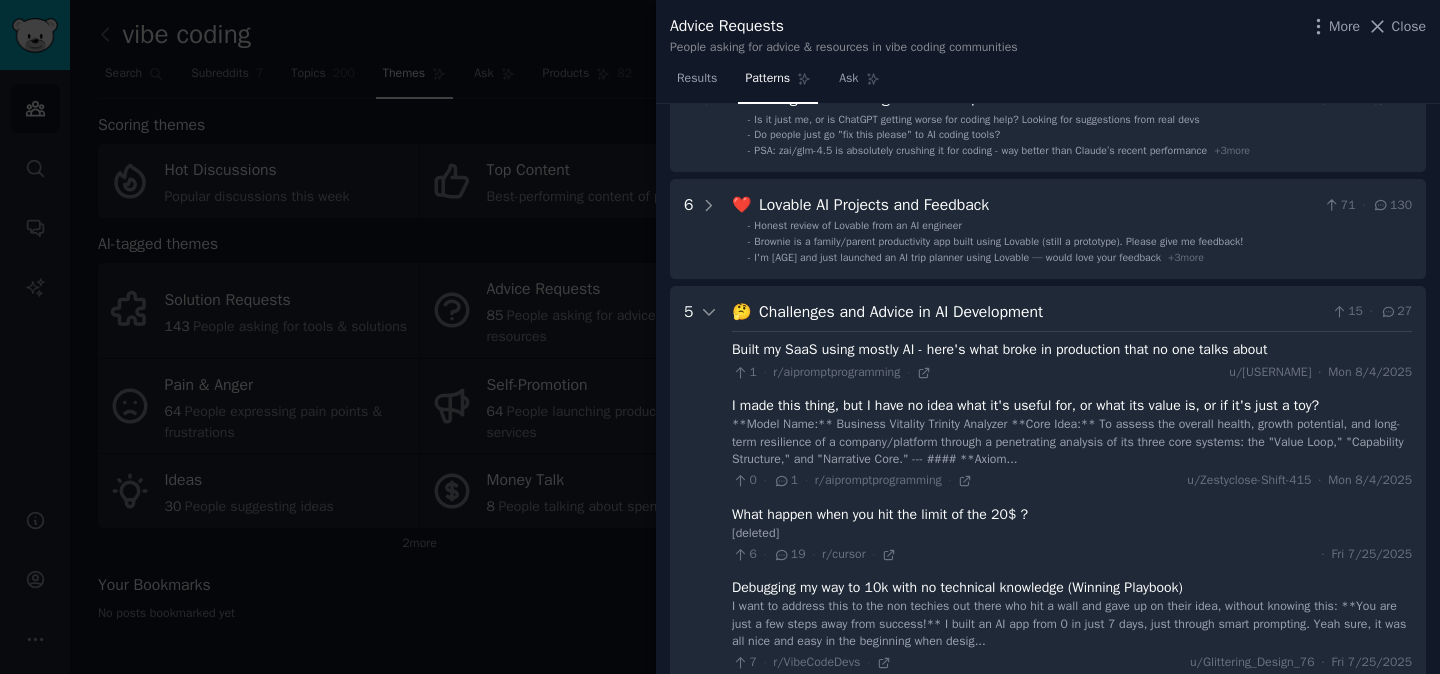 scroll, scrollTop: 231, scrollLeft: 0, axis: vertical 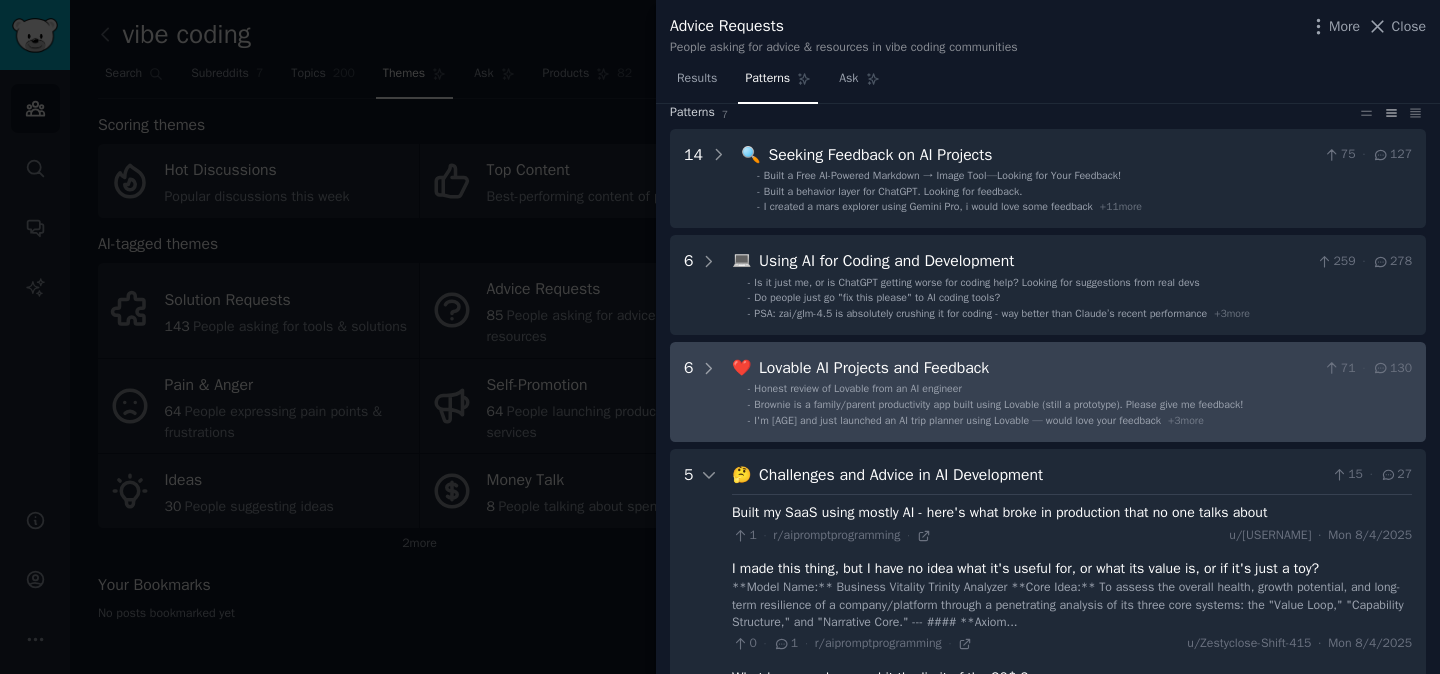 click on "❤️ Lovable AI Projects and Feedback 71 · 130 - Honest review of Lovable from an AI engineer - Brownie is a family/parent productivity app built using Lovable (still a prototype). Please give me feedback! - I'm [AGE] and just launched an AI trip planner using Lovable — would love your feedback +  3  more" at bounding box center (1072, 392) 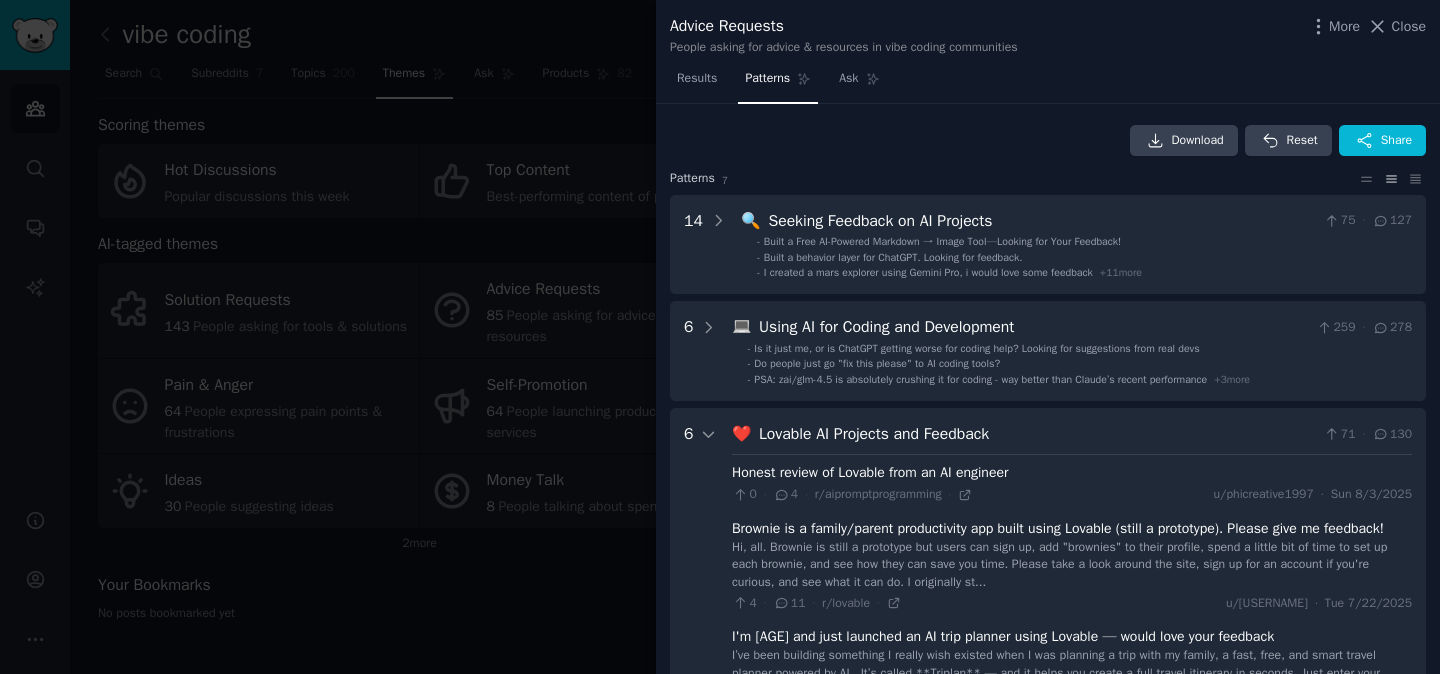 scroll, scrollTop: 0, scrollLeft: 0, axis: both 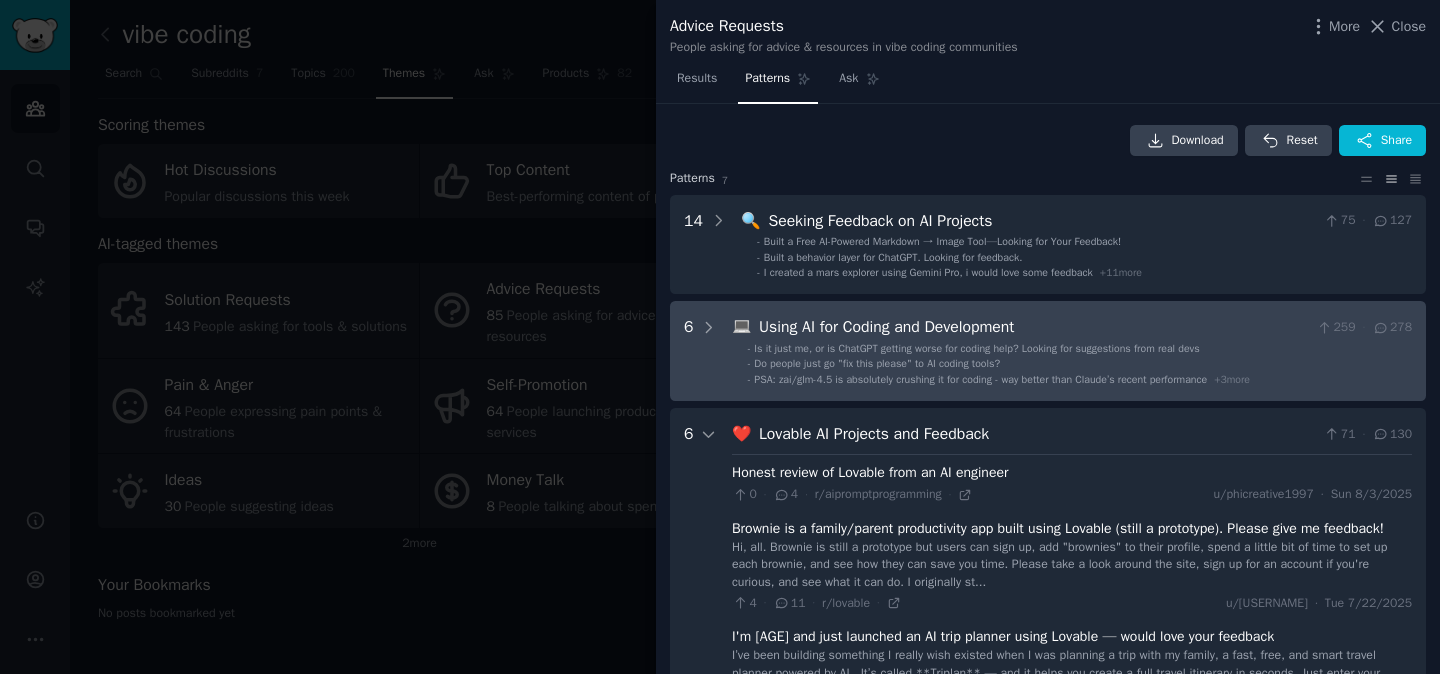 click on "Is it just me, or is ChatGPT getting worse for coding help? Looking for suggestions from real devs" at bounding box center (976, 348) 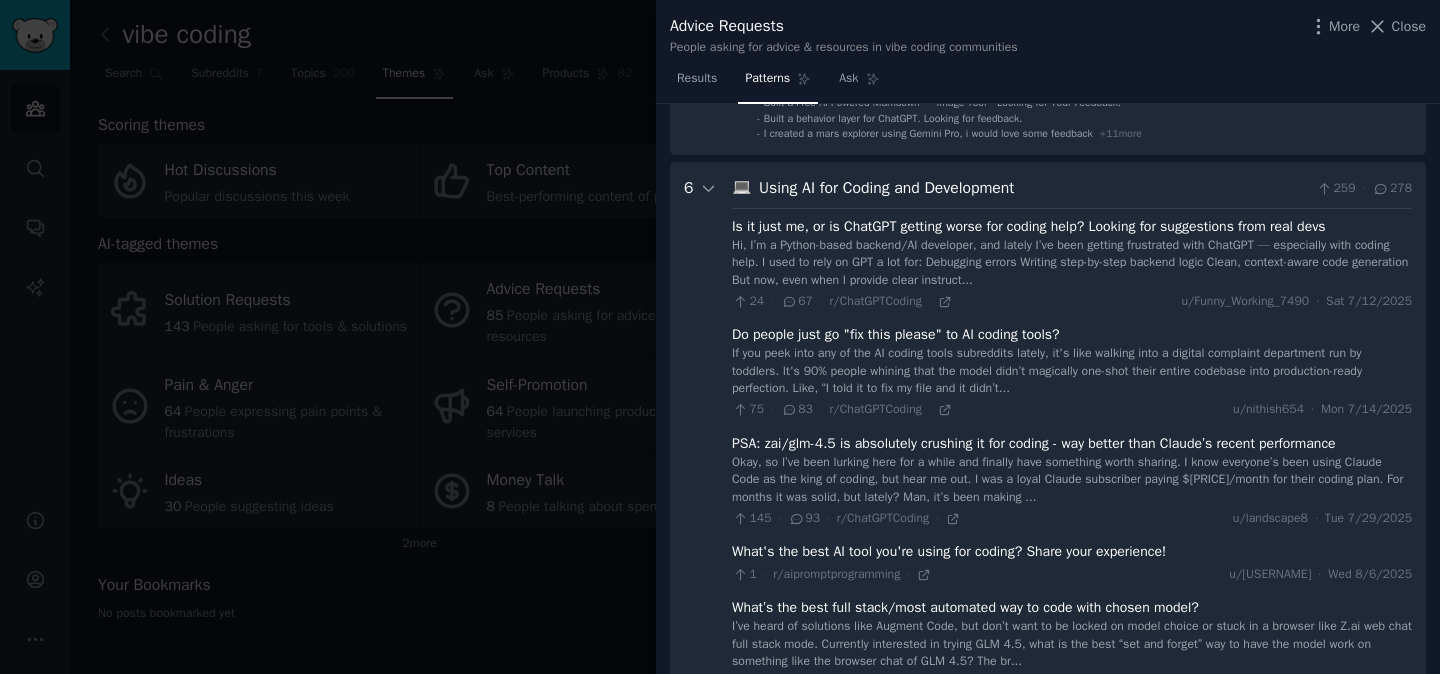 scroll, scrollTop: 147, scrollLeft: 0, axis: vertical 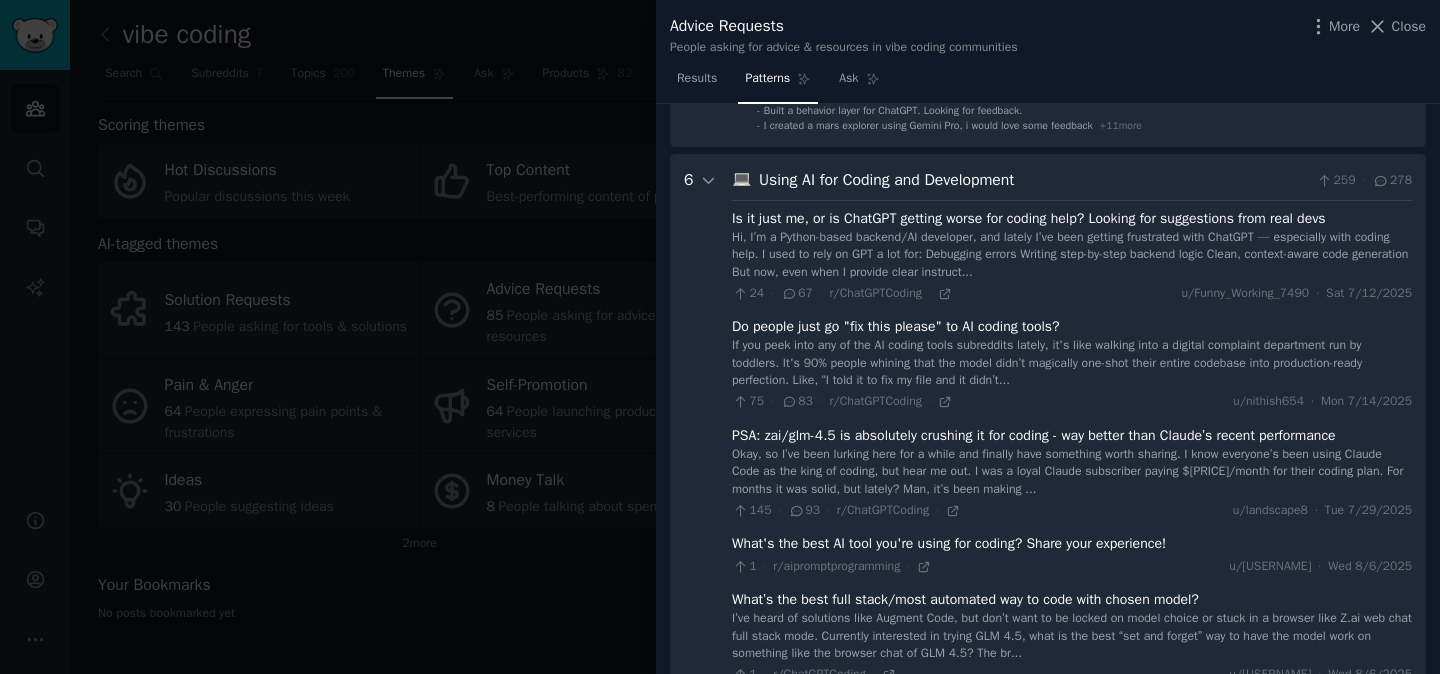 click at bounding box center (720, 337) 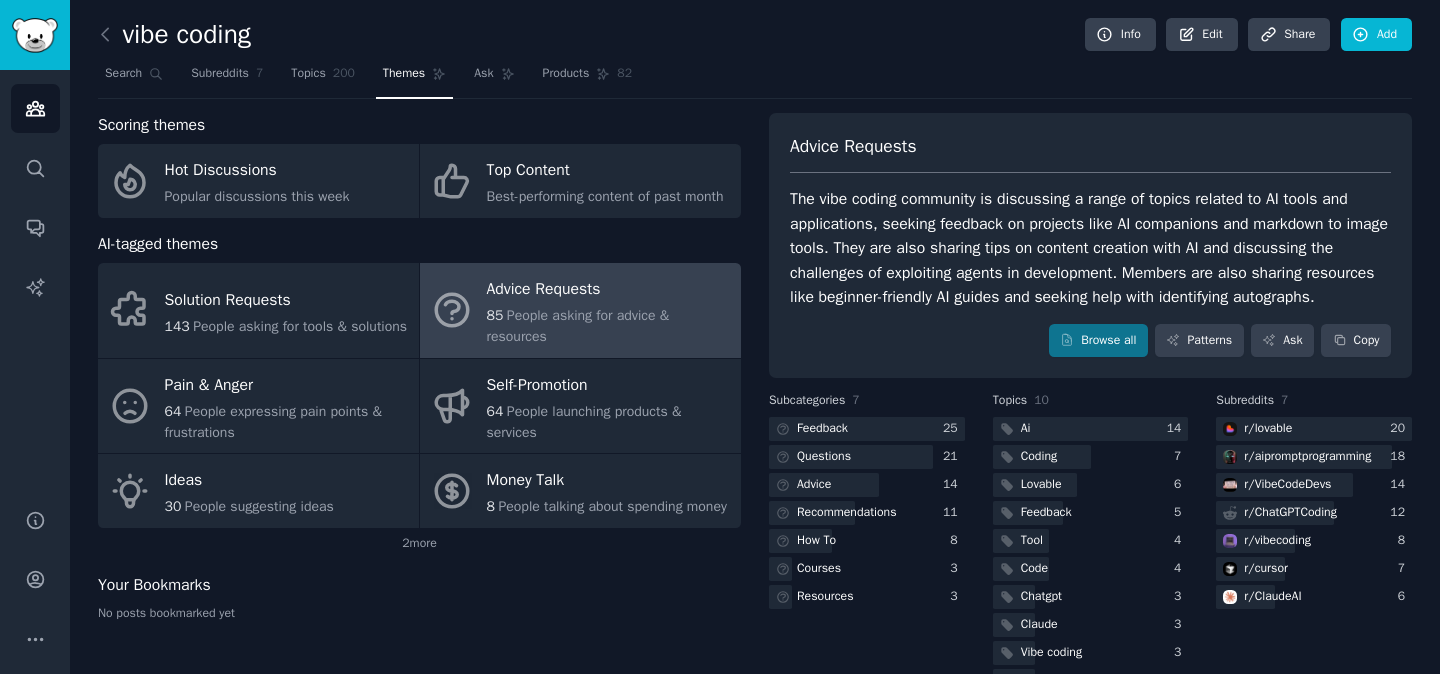 click at bounding box center [110, 35] 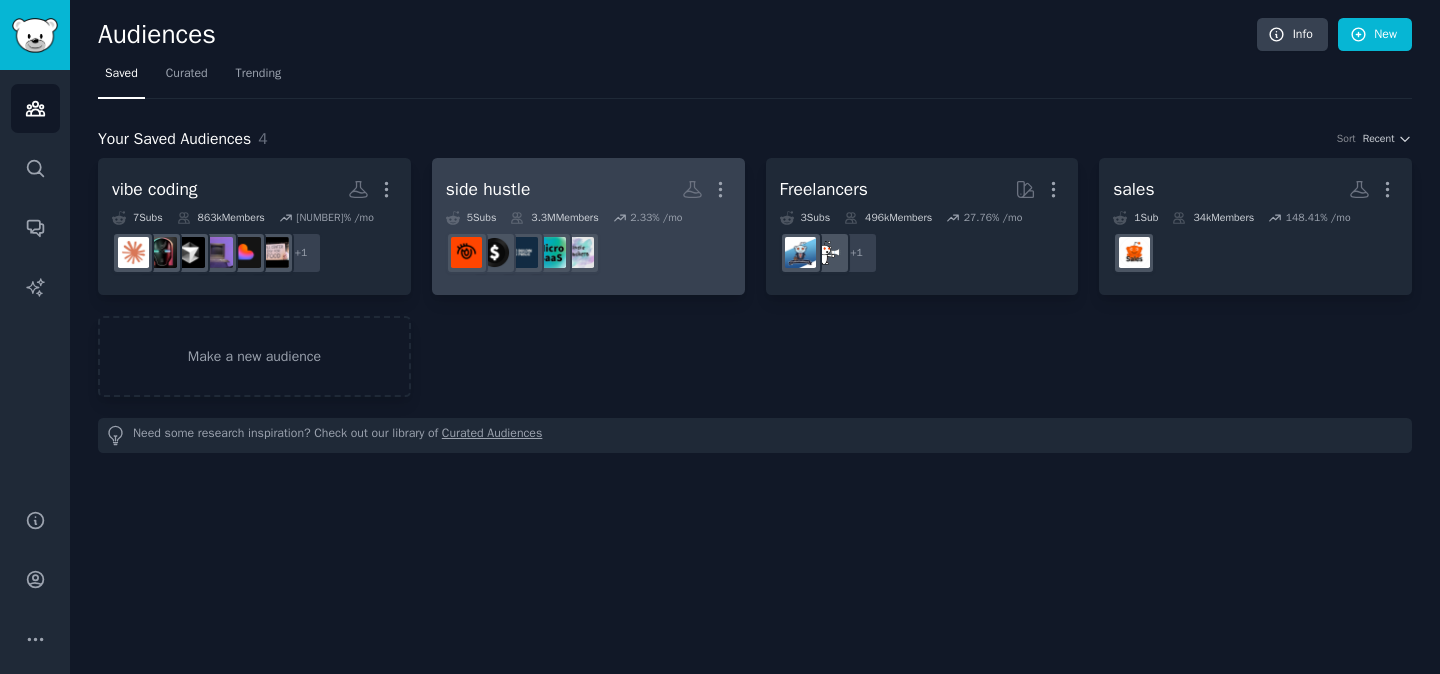 click on "side hustle More" at bounding box center [588, 189] 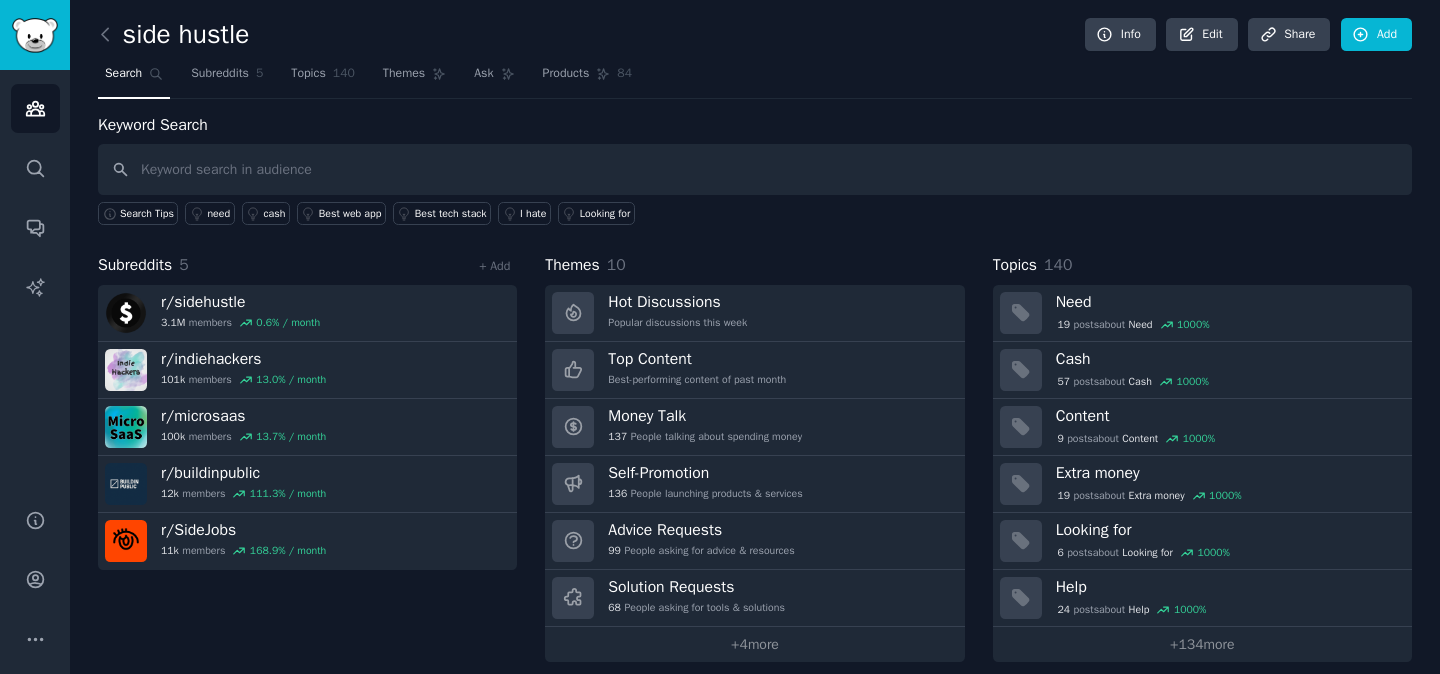 click at bounding box center (755, 169) 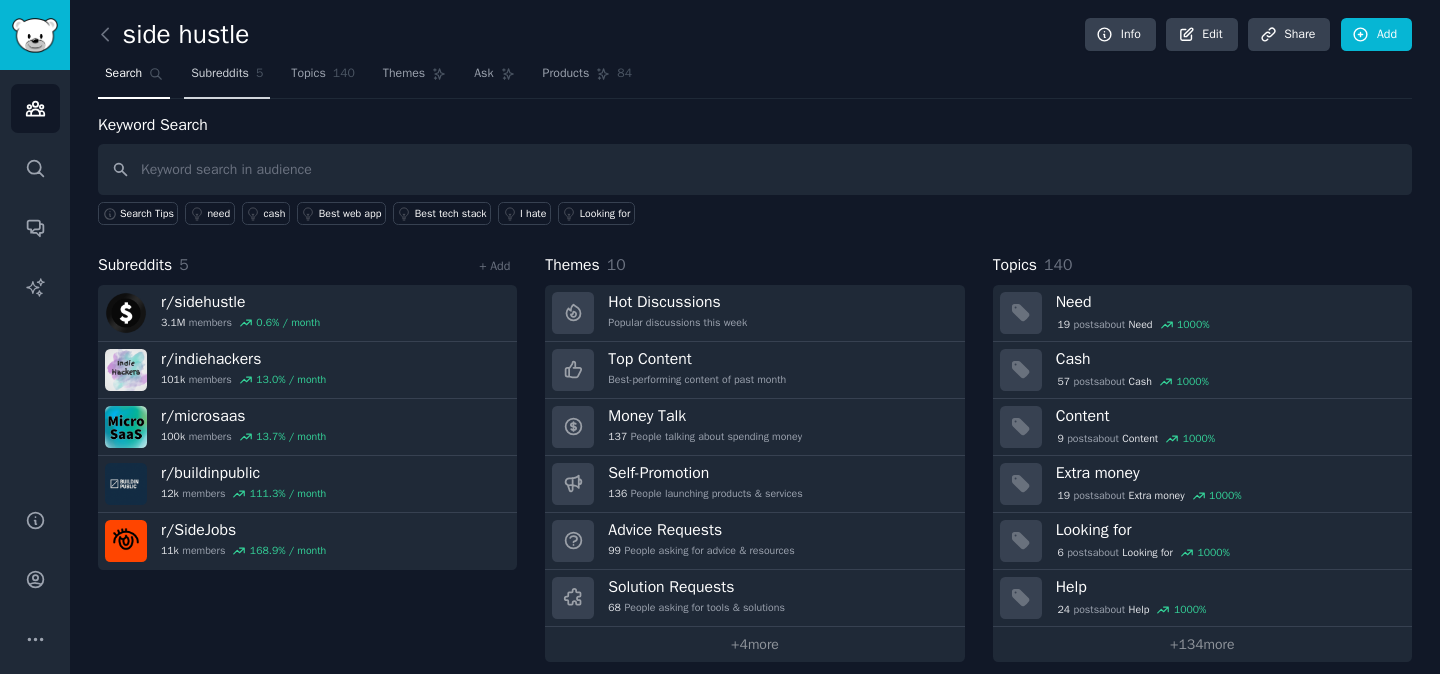 click on "Subreddits" at bounding box center [220, 74] 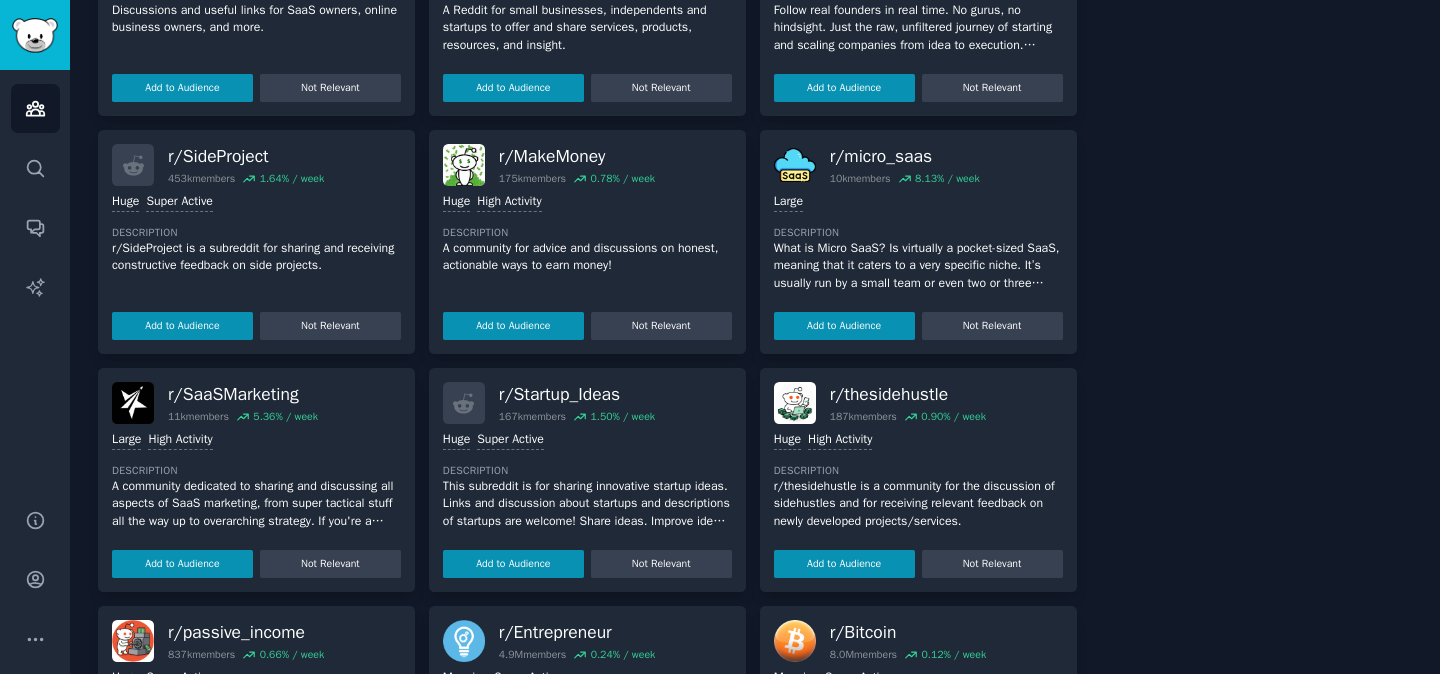 scroll, scrollTop: 700, scrollLeft: 0, axis: vertical 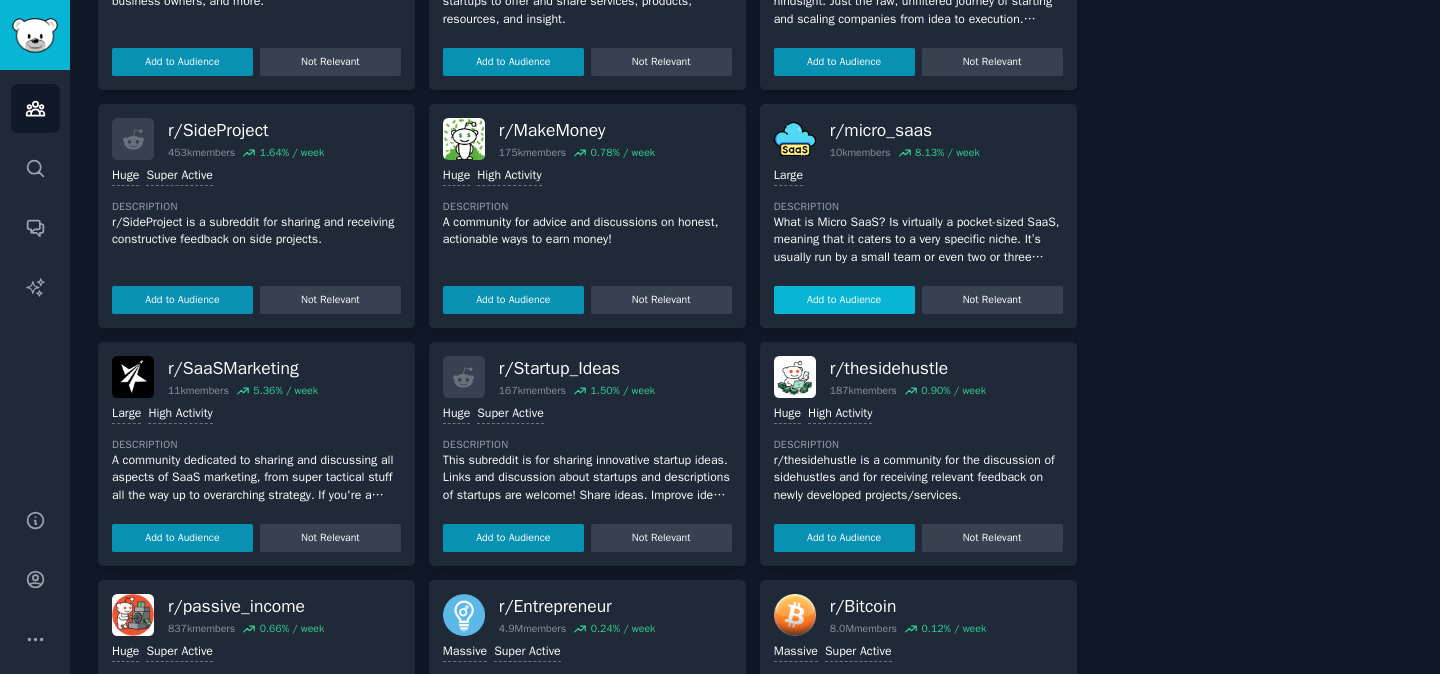 click on "Add to Audience" at bounding box center [844, 300] 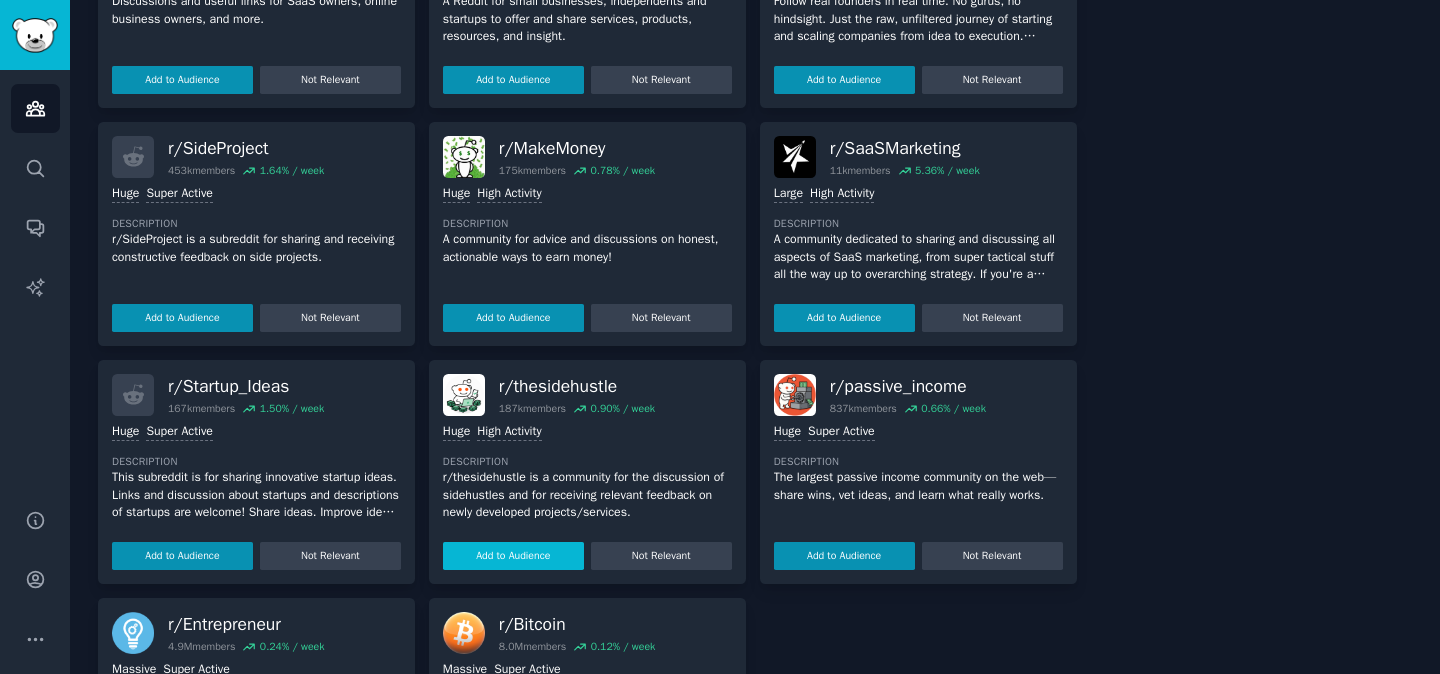 click on "Add to Audience" at bounding box center [513, 556] 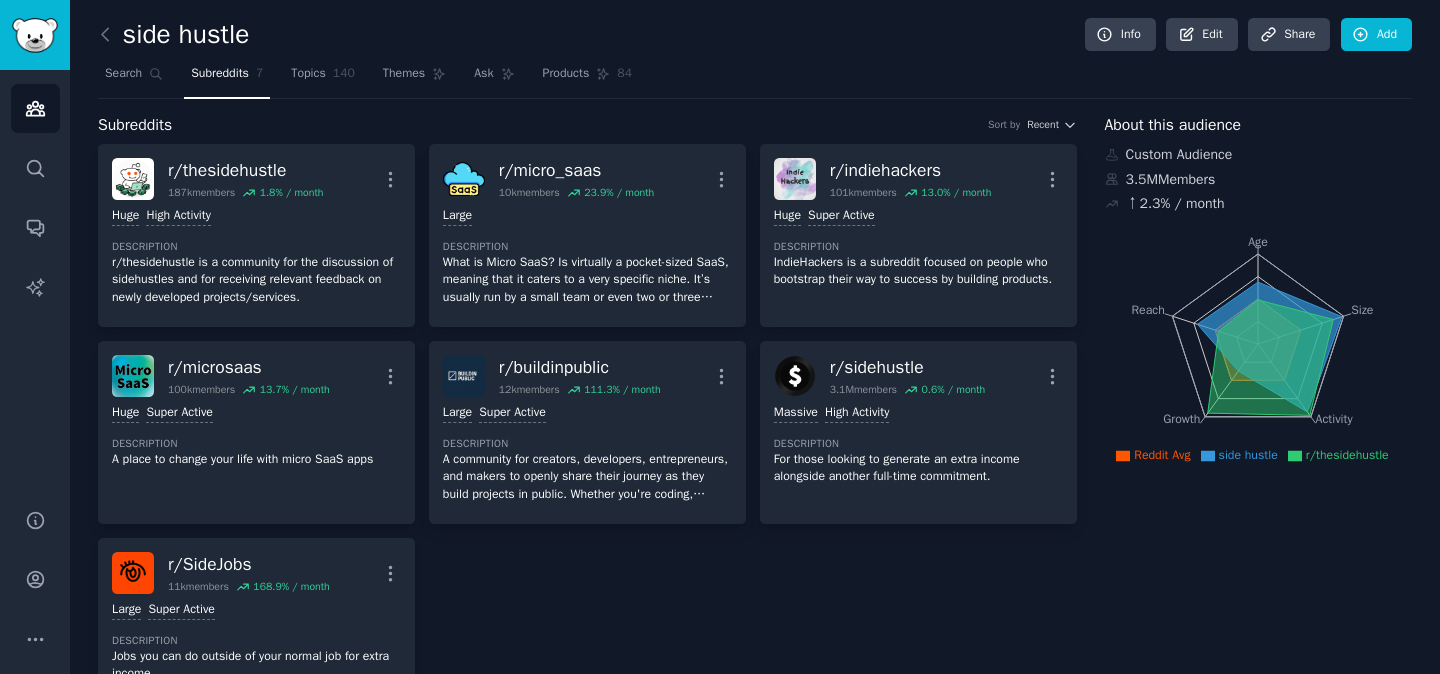 scroll, scrollTop: 0, scrollLeft: 0, axis: both 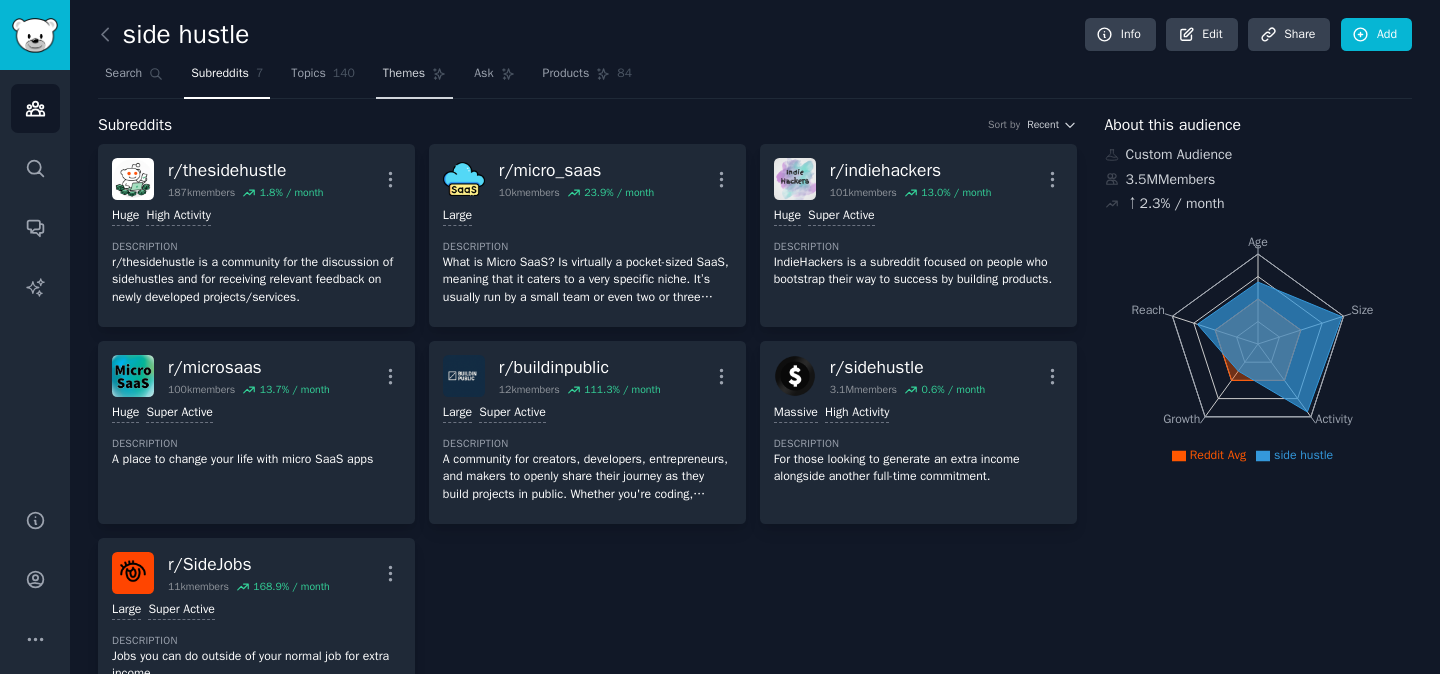 click on "Themes" at bounding box center [404, 74] 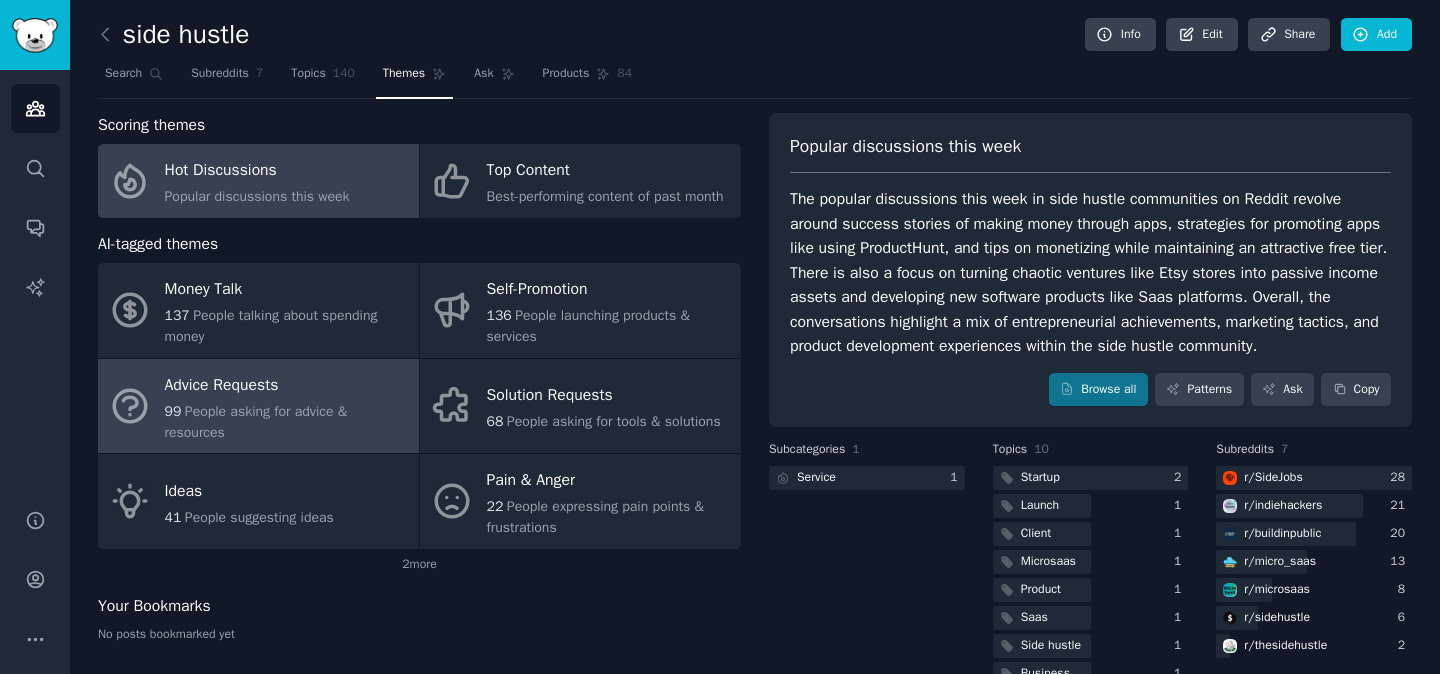 click on "Advice Requests" at bounding box center (287, 385) 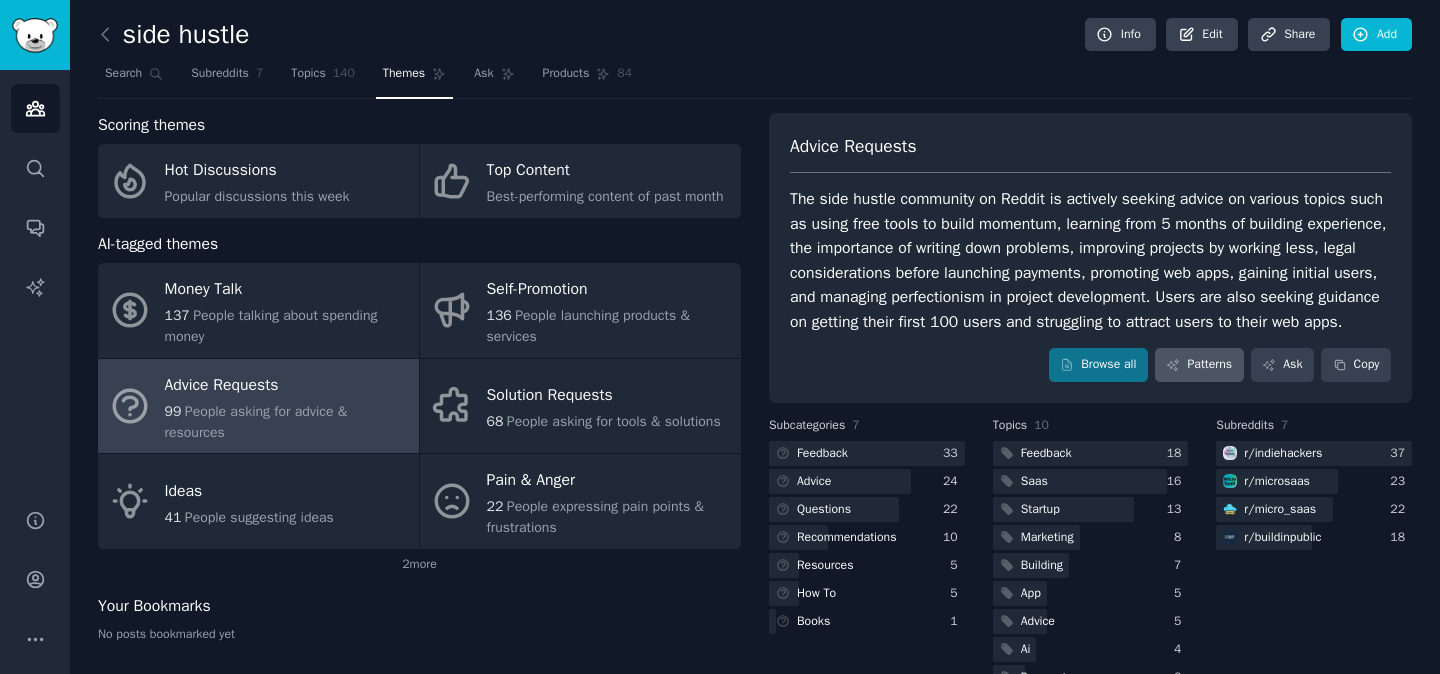 click on "Patterns" at bounding box center [1199, 365] 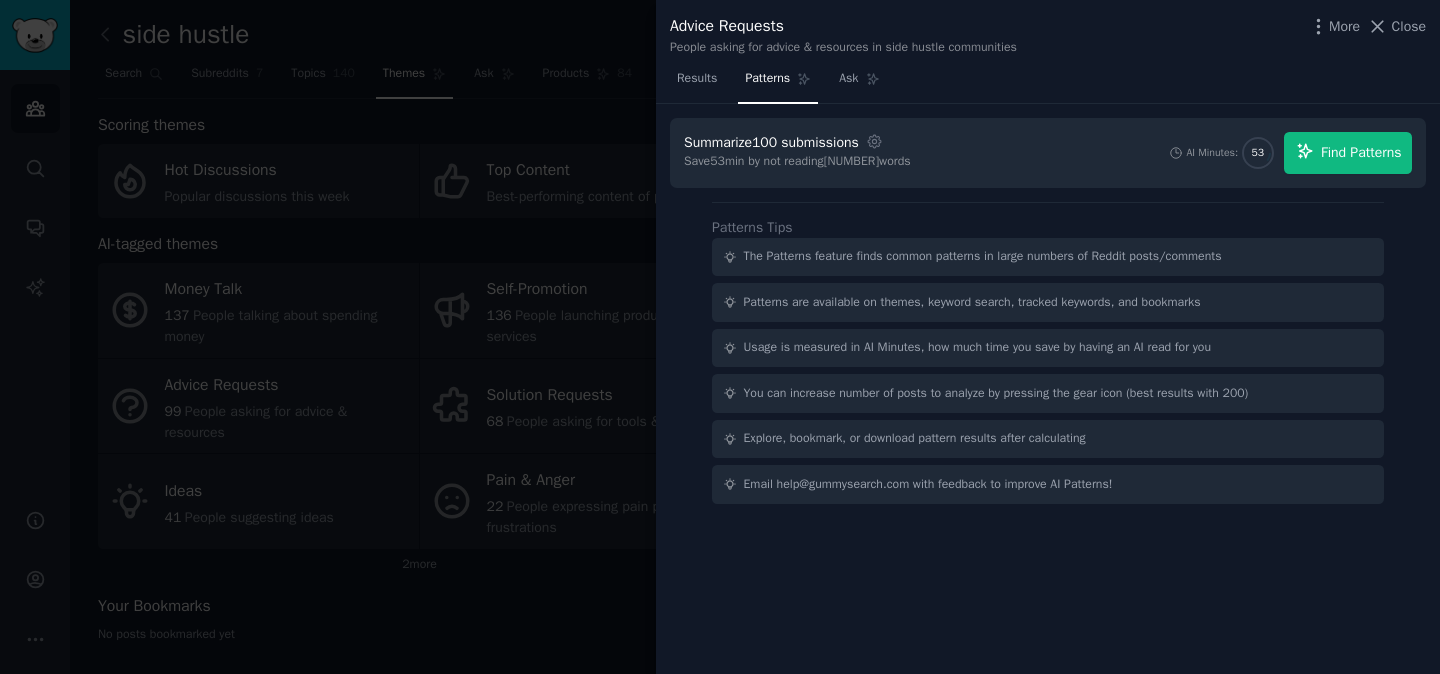 click on "Find Patterns" at bounding box center (1348, 153) 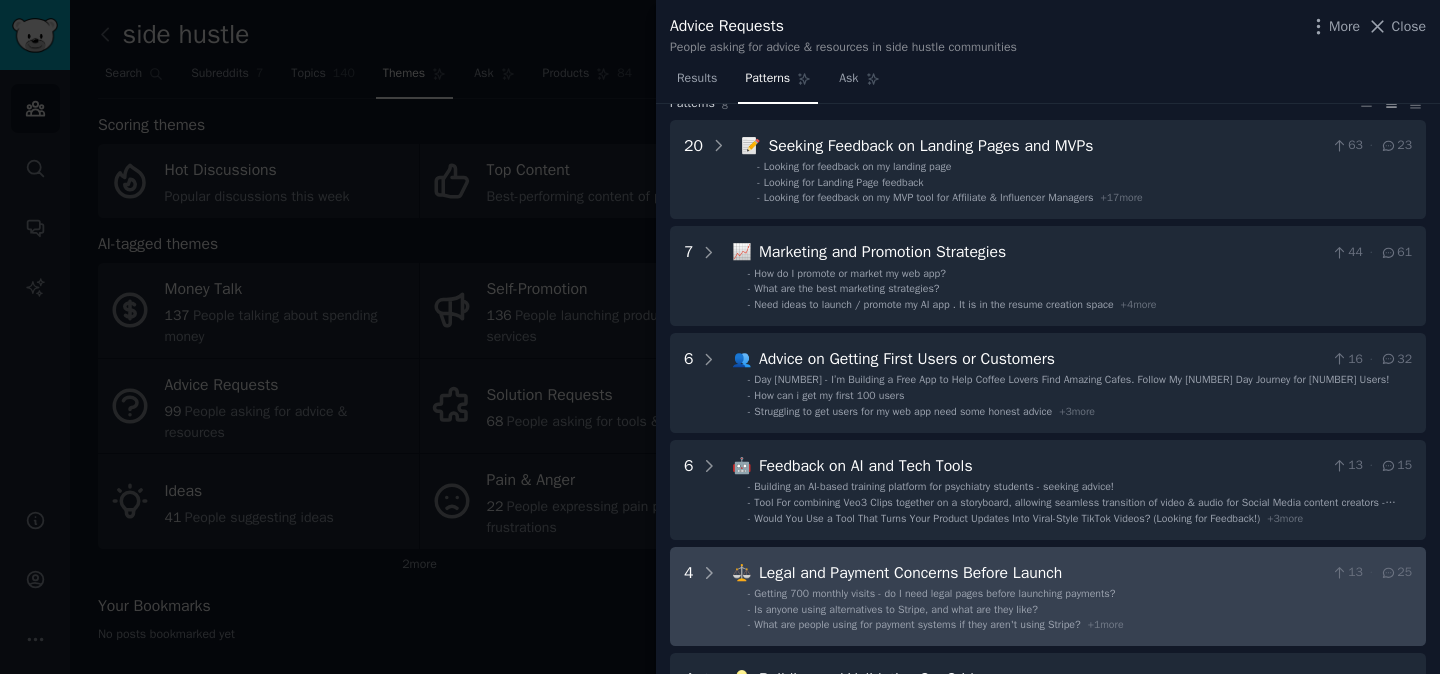 scroll, scrollTop: 44, scrollLeft: 0, axis: vertical 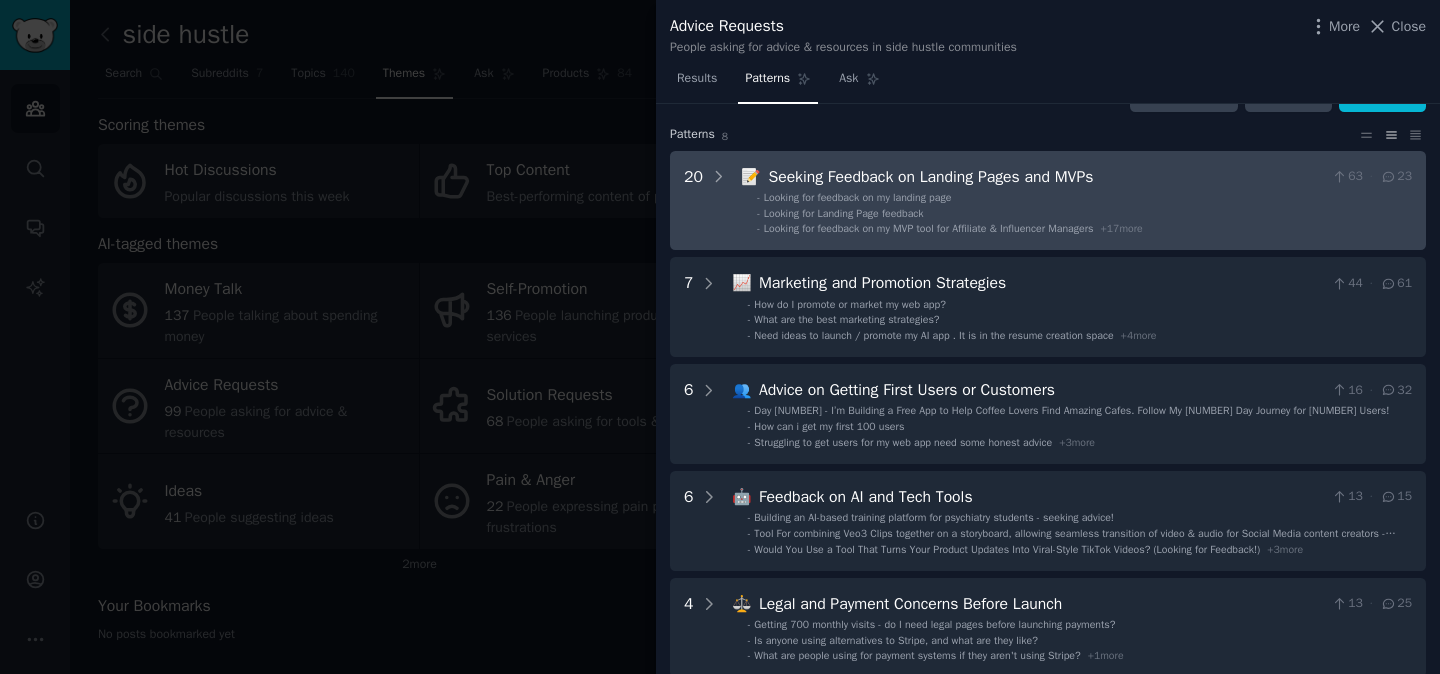 click on "20 📝 Seeking Feedback on Landing Pages and MVPs 63 · 23 - Looking for feedback on my landing page - Looking for Landing Page feedback - Looking for feedback on my MVP tool for Affiliate & Influencer Managers + 17 more" at bounding box center [1048, 201] 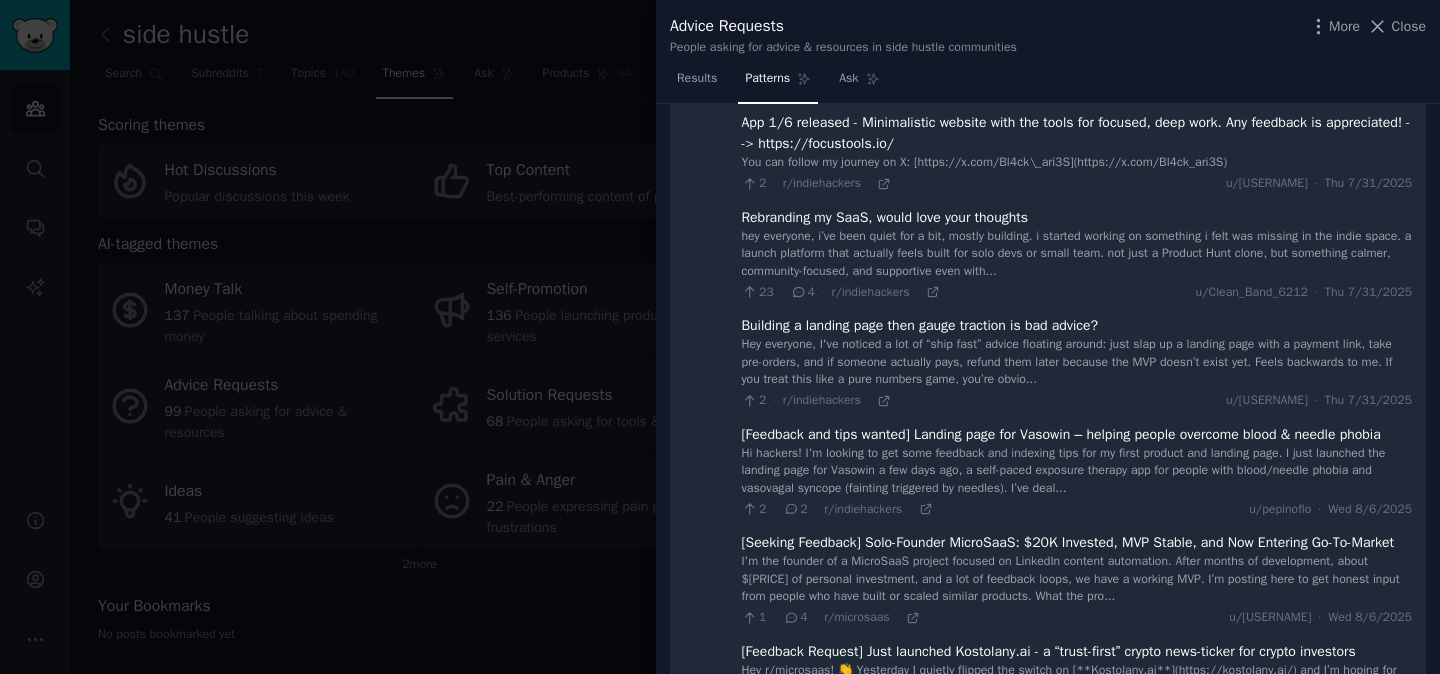 scroll, scrollTop: 90, scrollLeft: 0, axis: vertical 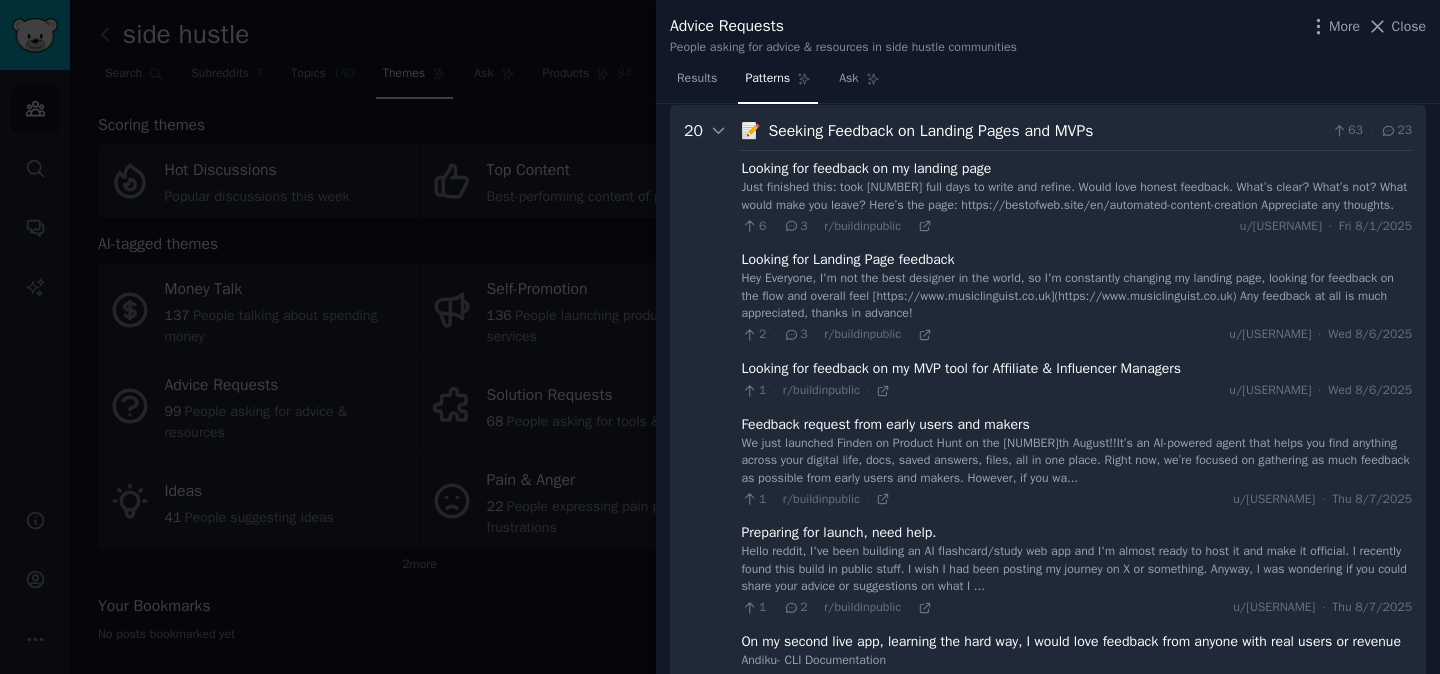 click at bounding box center (720, 337) 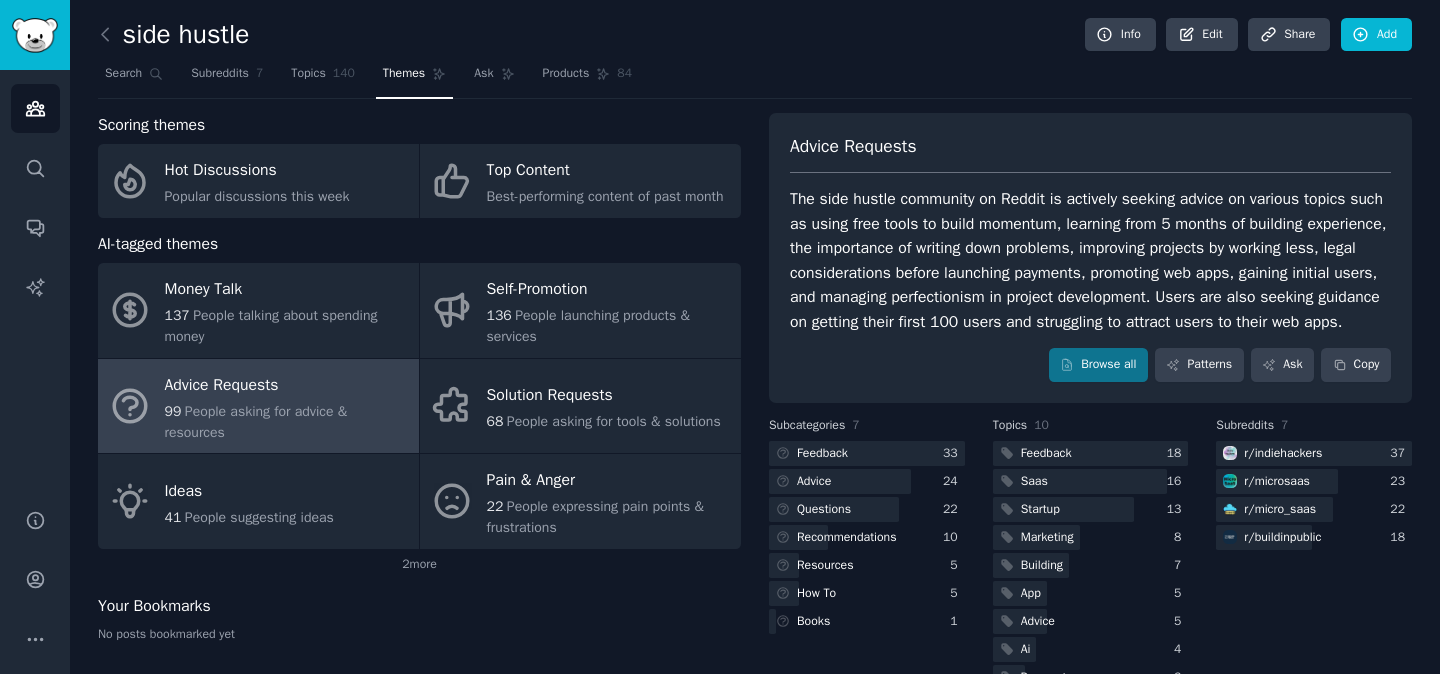 click on "- I know I'm bad with punctuality, but I can't bring myself to change. What now?" 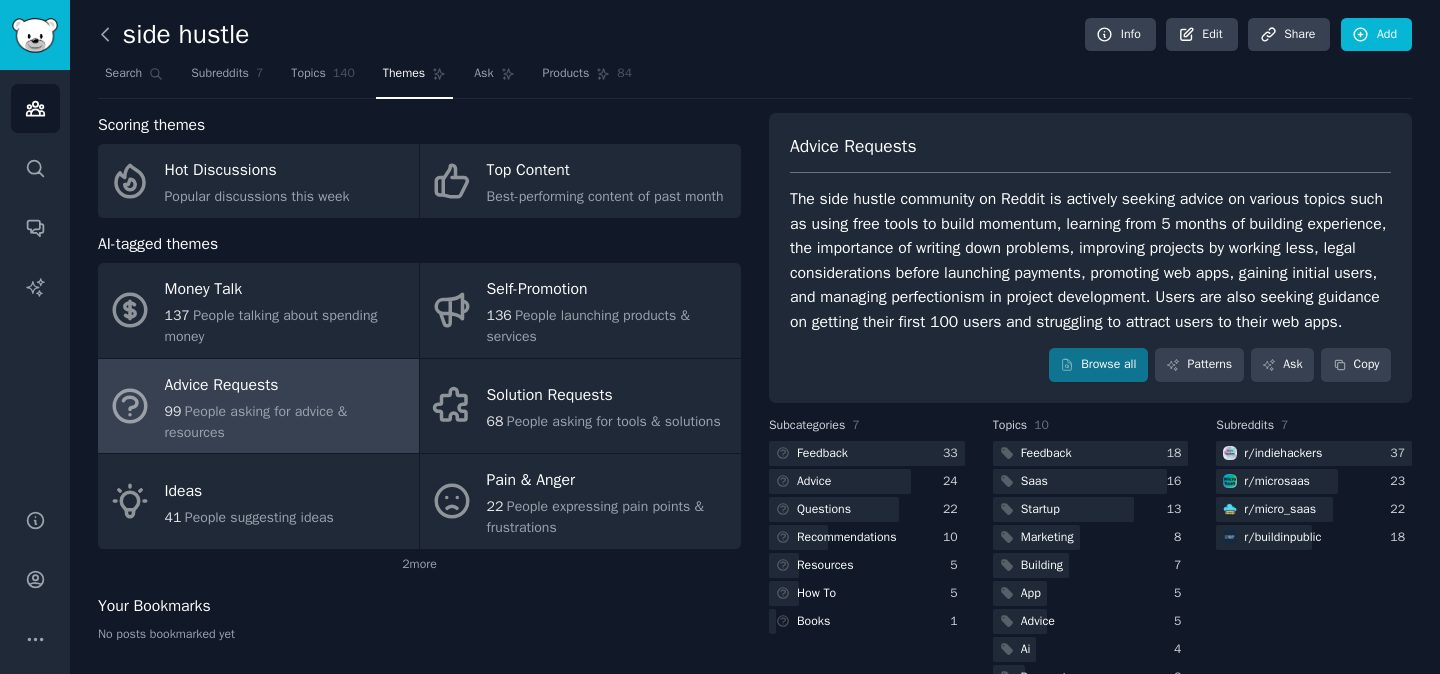 click 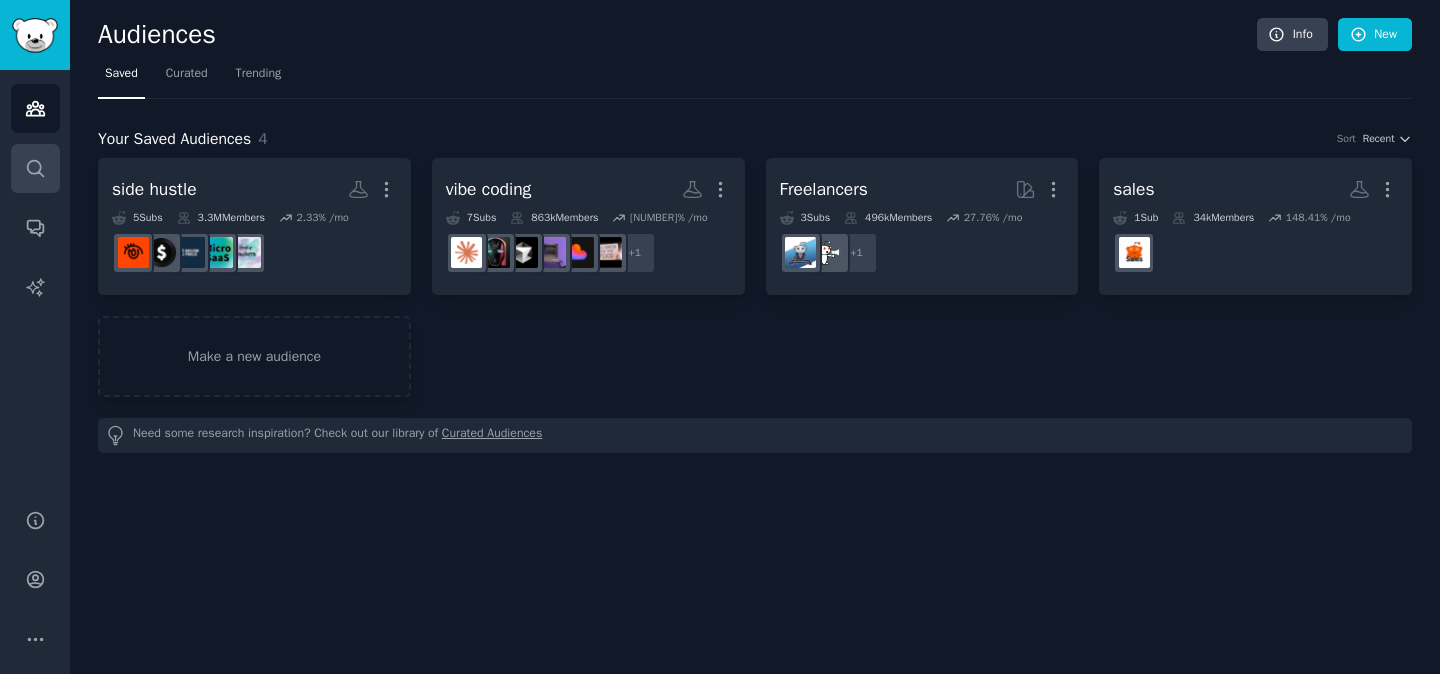 click on "Search" at bounding box center [35, 168] 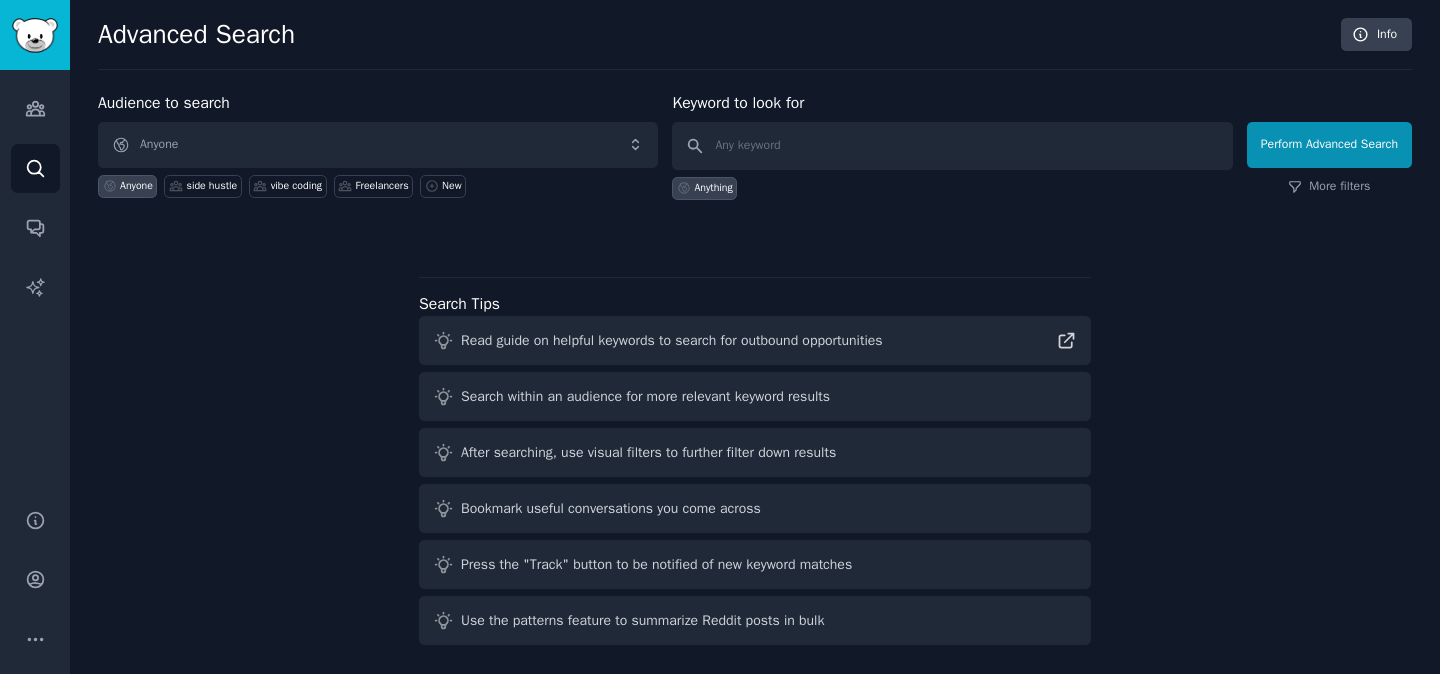click on "Anyone" at bounding box center [378, 145] 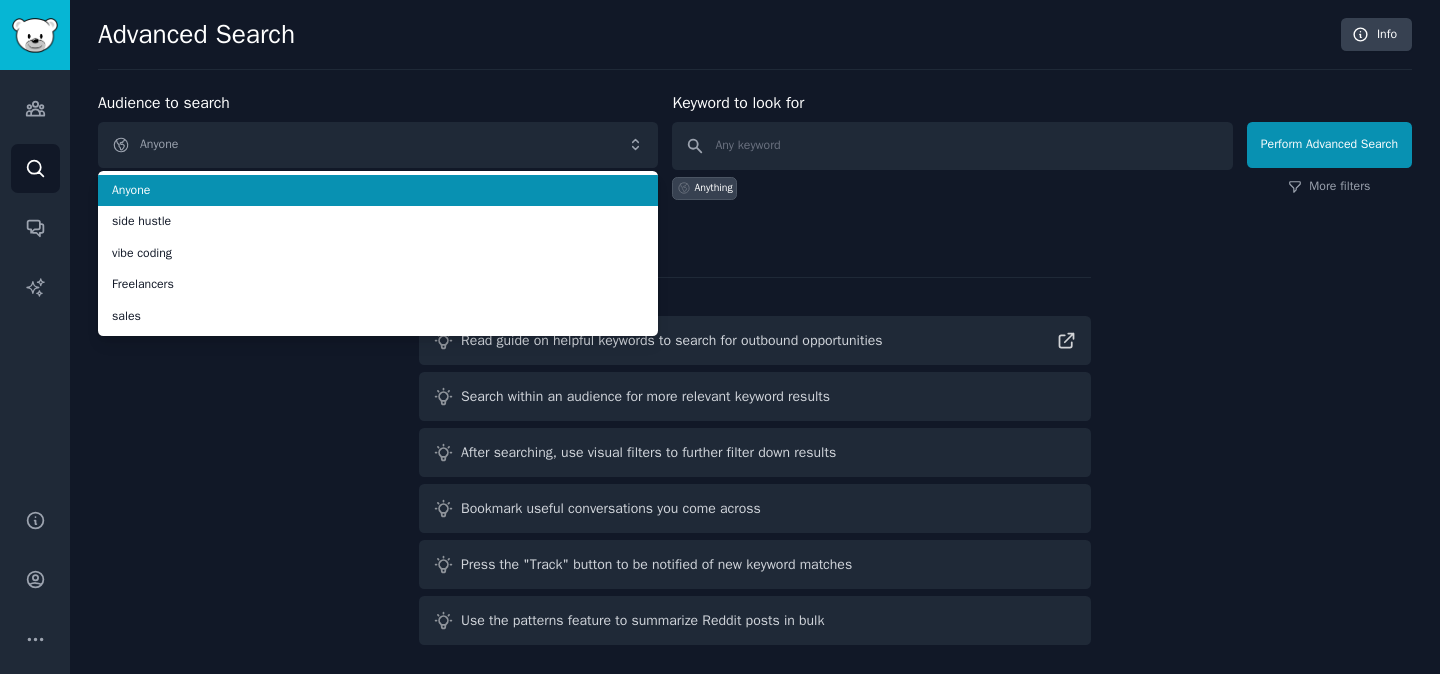 click on "Anyone" at bounding box center [378, 145] 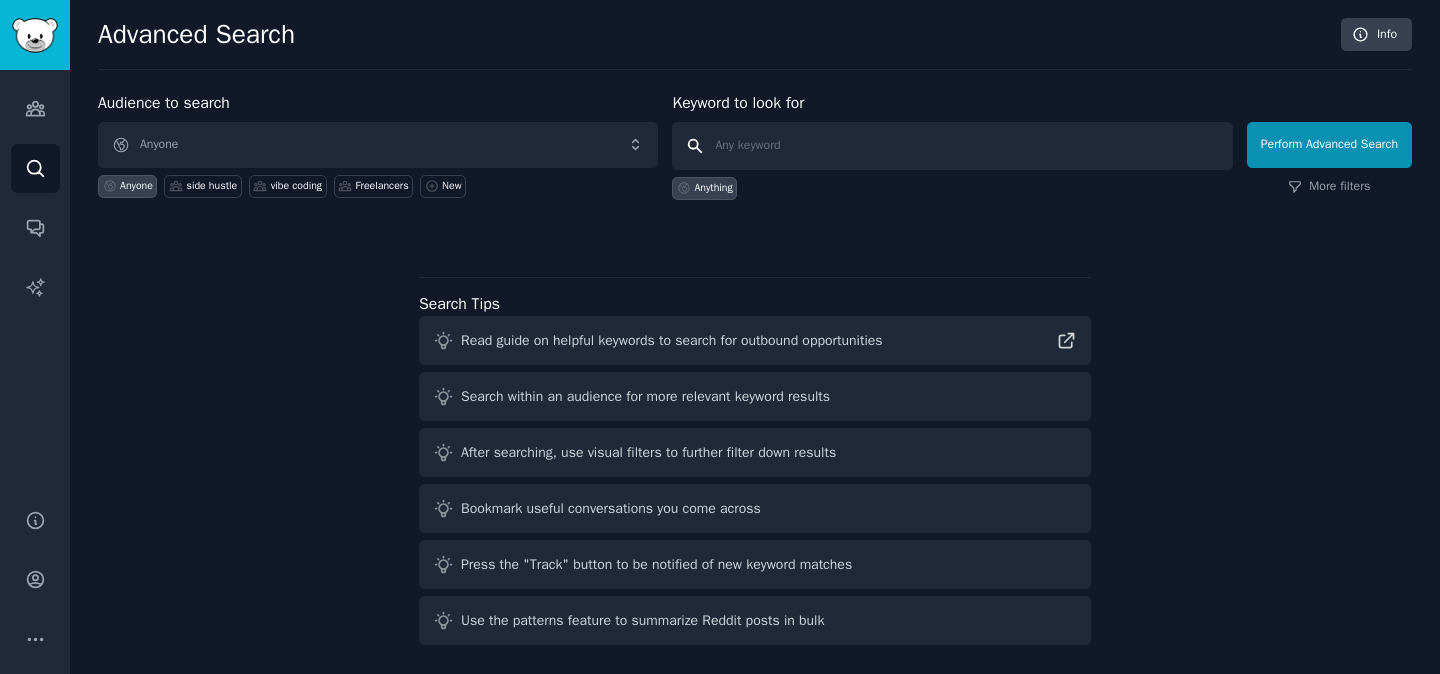 click at bounding box center (952, 146) 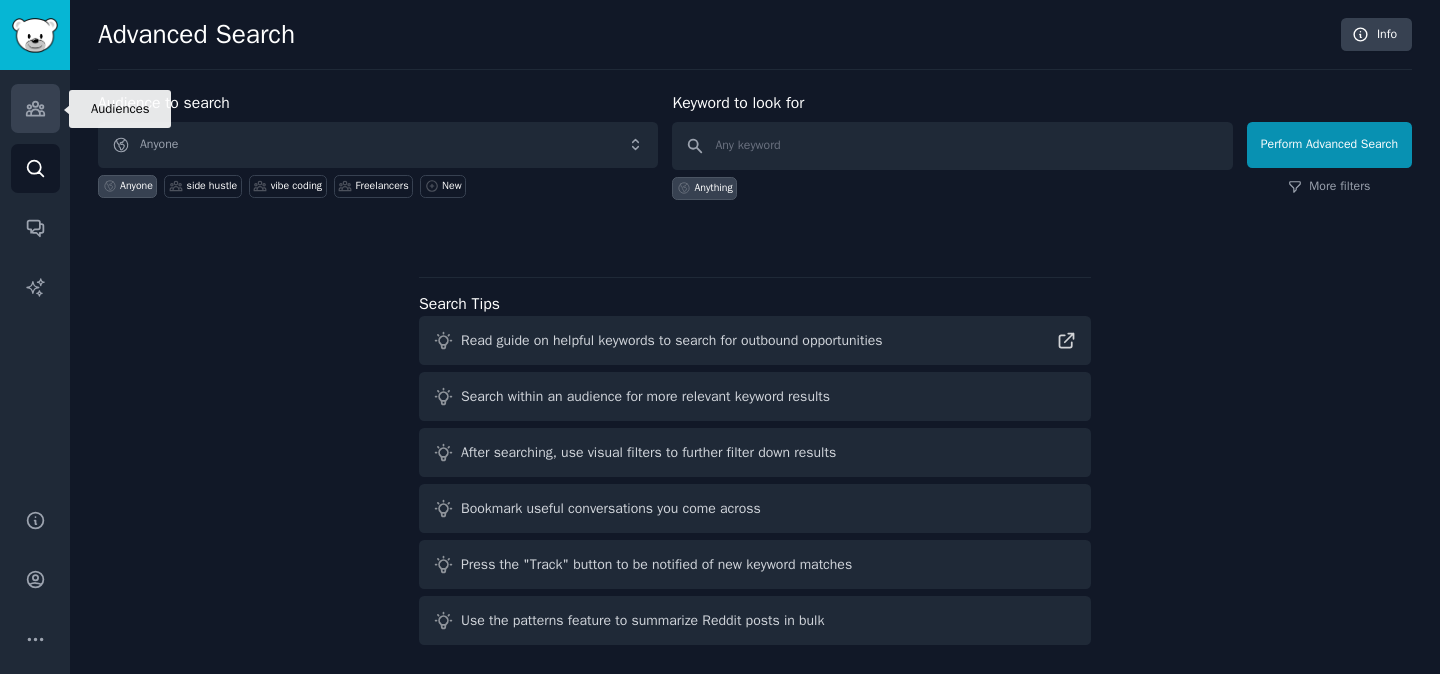 click 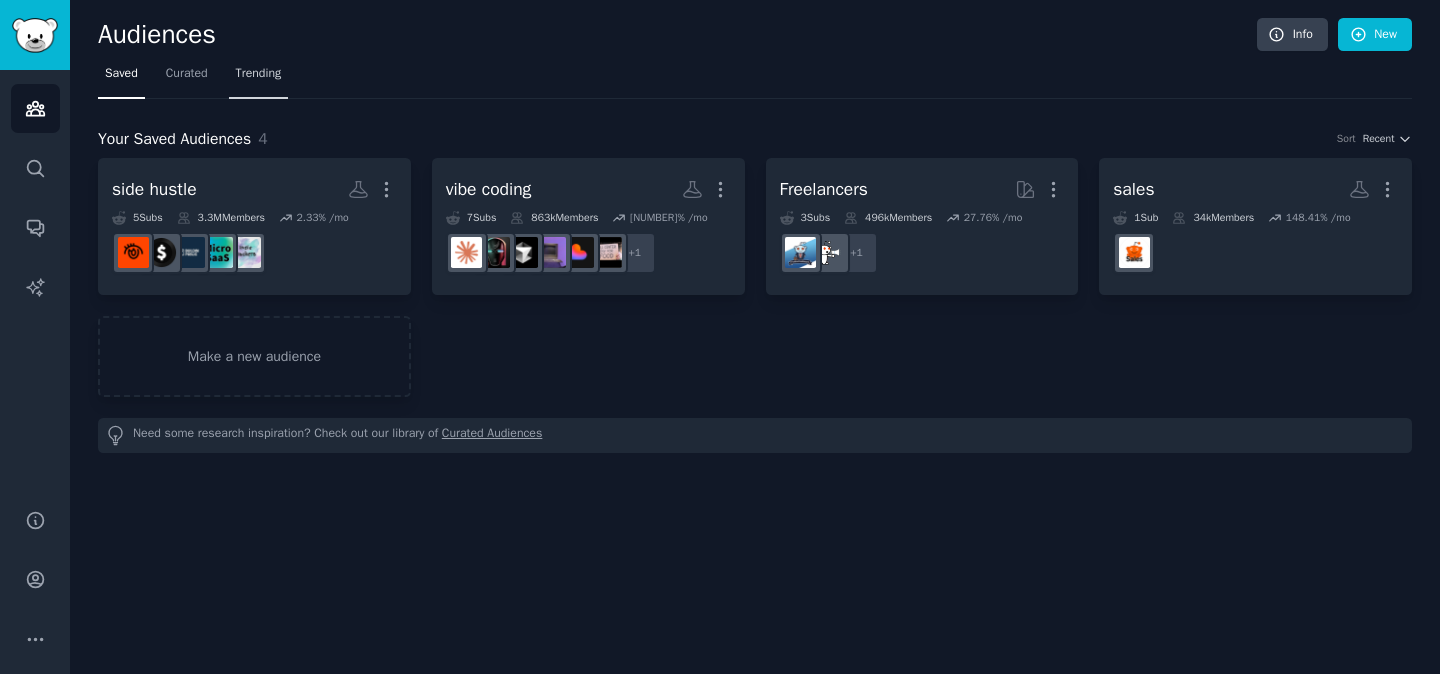 click on "Trending" at bounding box center (259, 74) 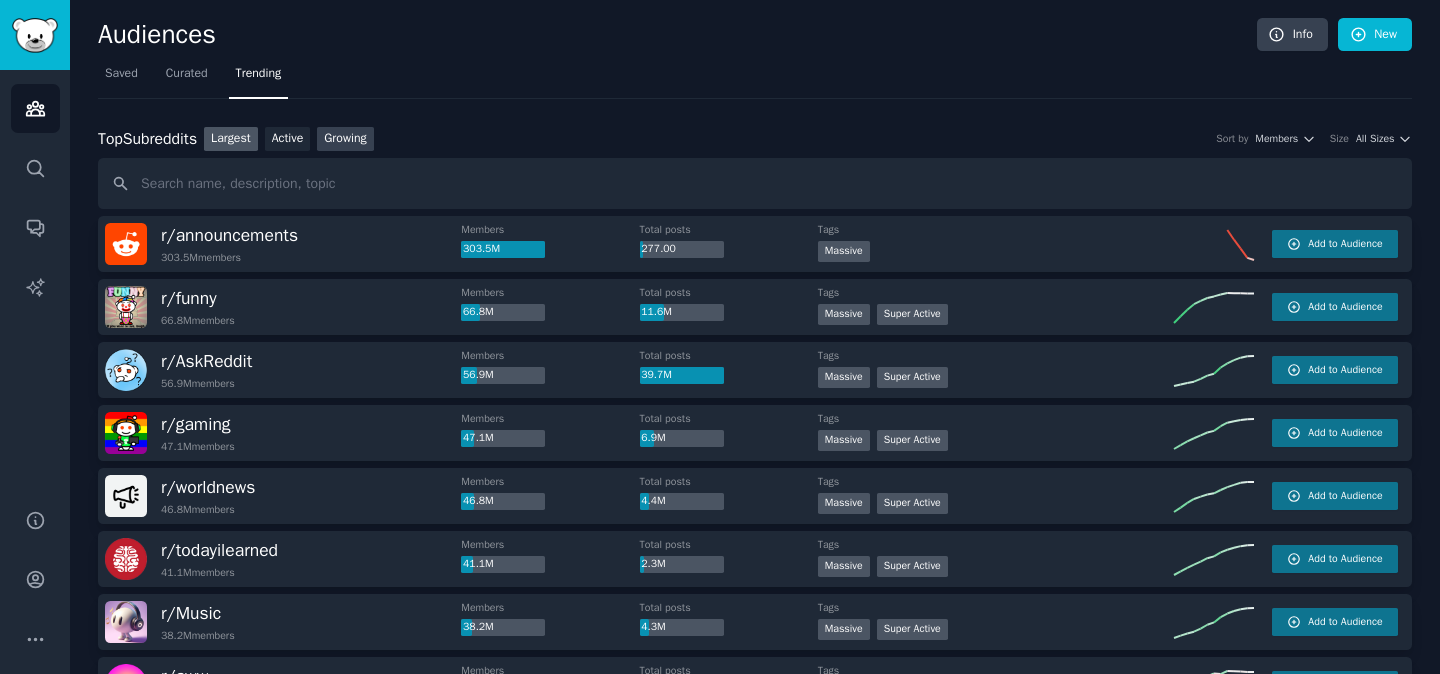 click on "Growing" at bounding box center (345, 139) 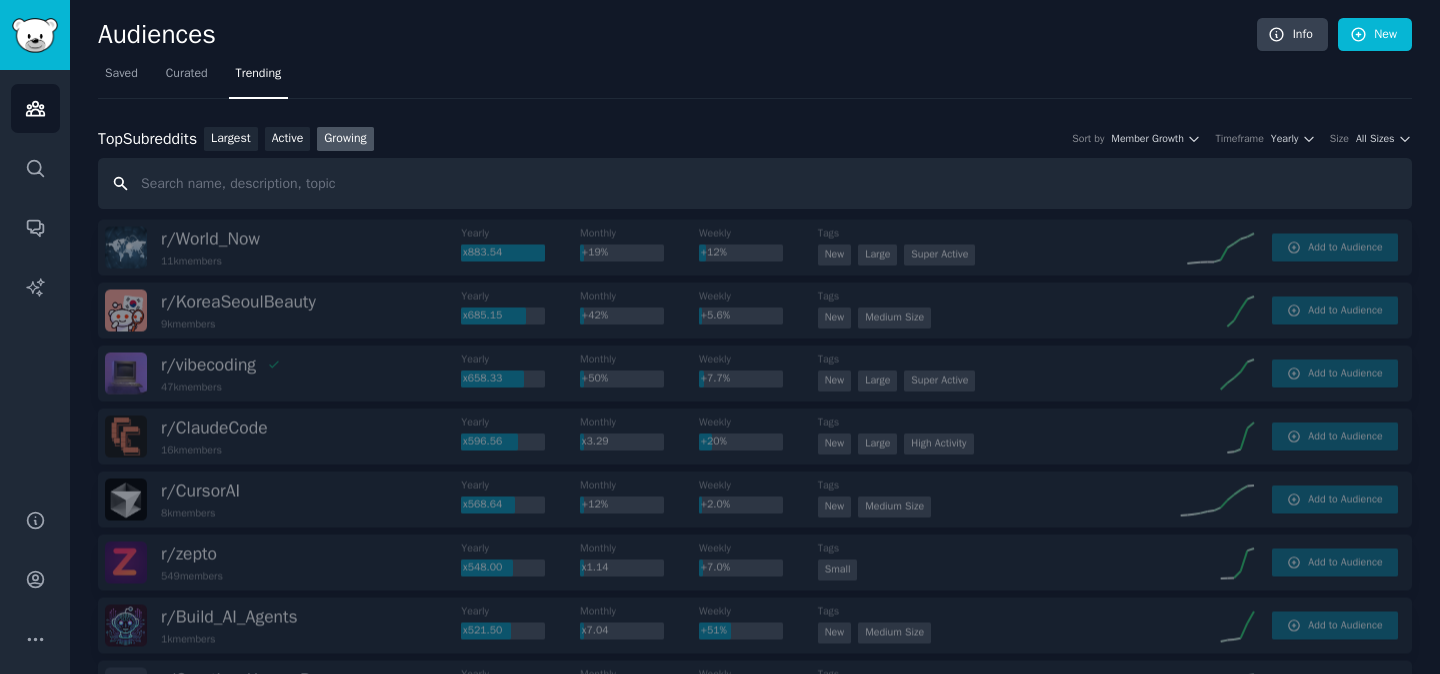 click at bounding box center [755, 183] 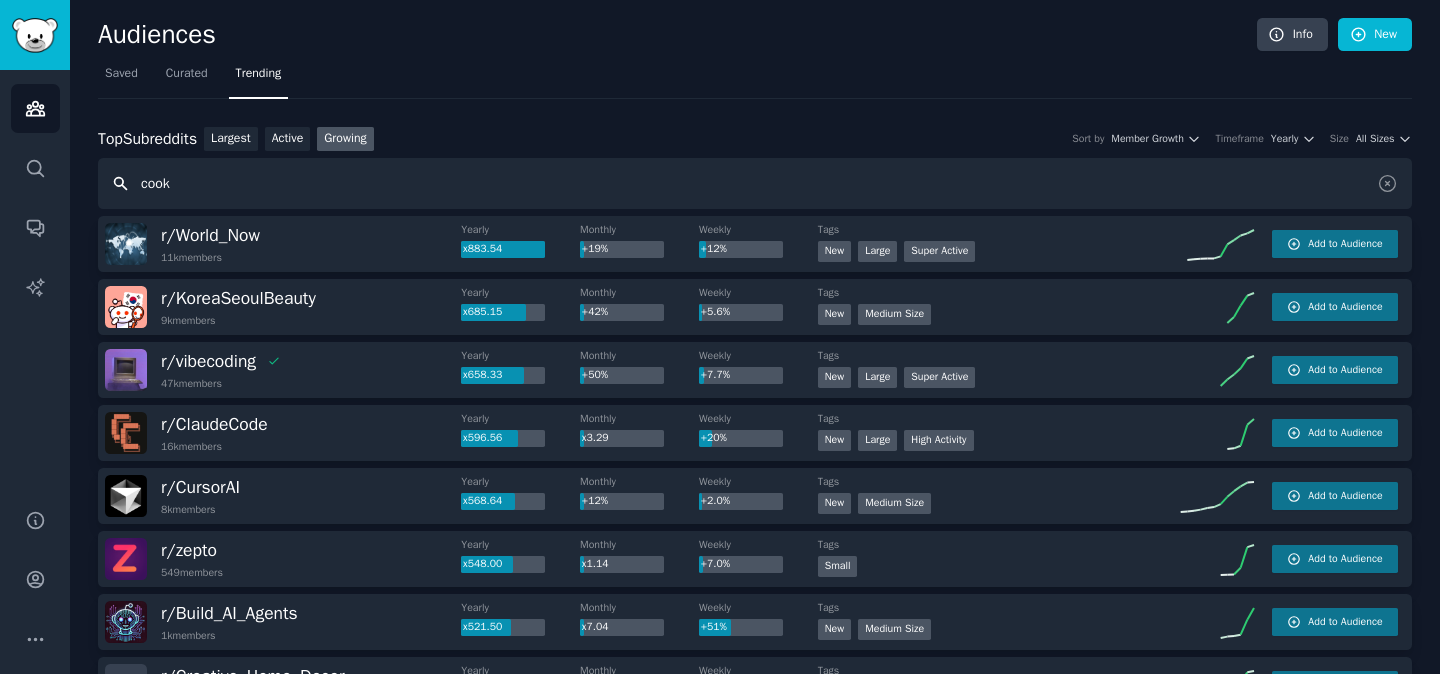type on "cook" 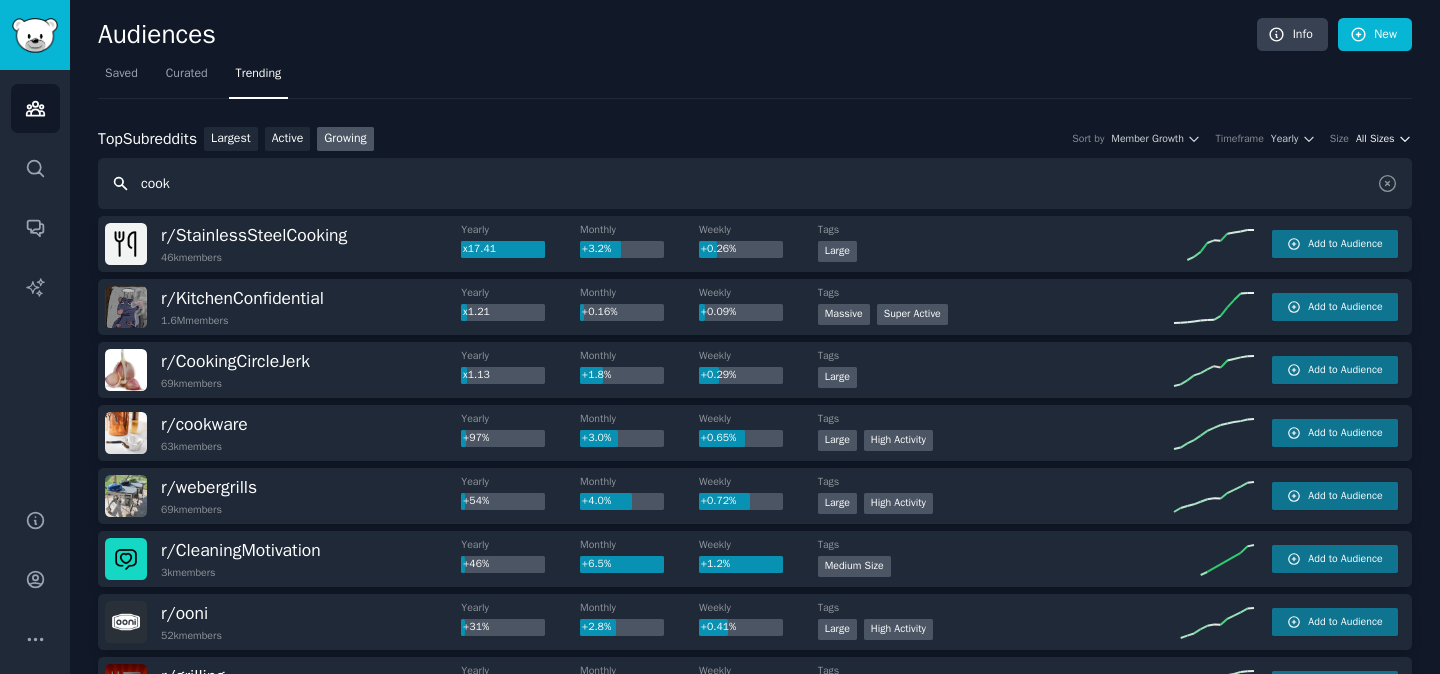 click on "All Sizes" at bounding box center (1375, 139) 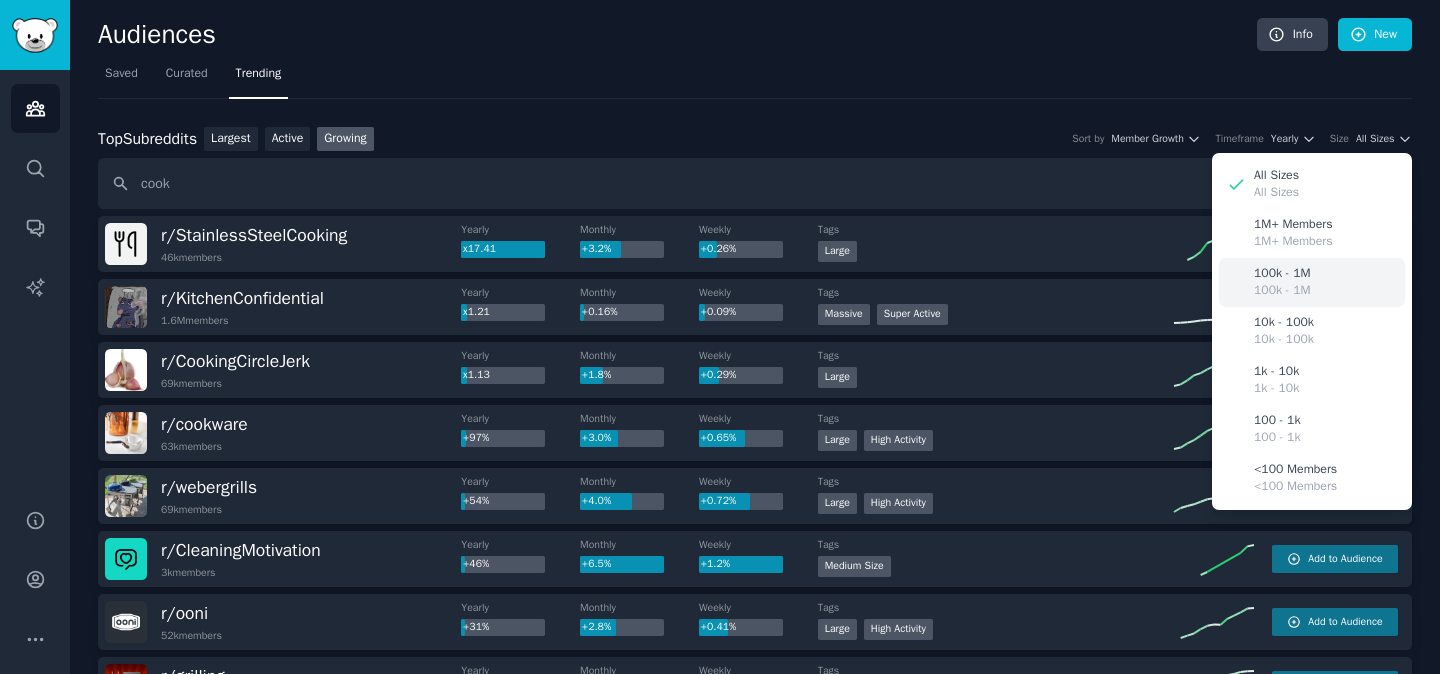 click on "[NUMBER] - [NUMBER] [NUMBER] - [NUMBER]" at bounding box center [1312, 282] 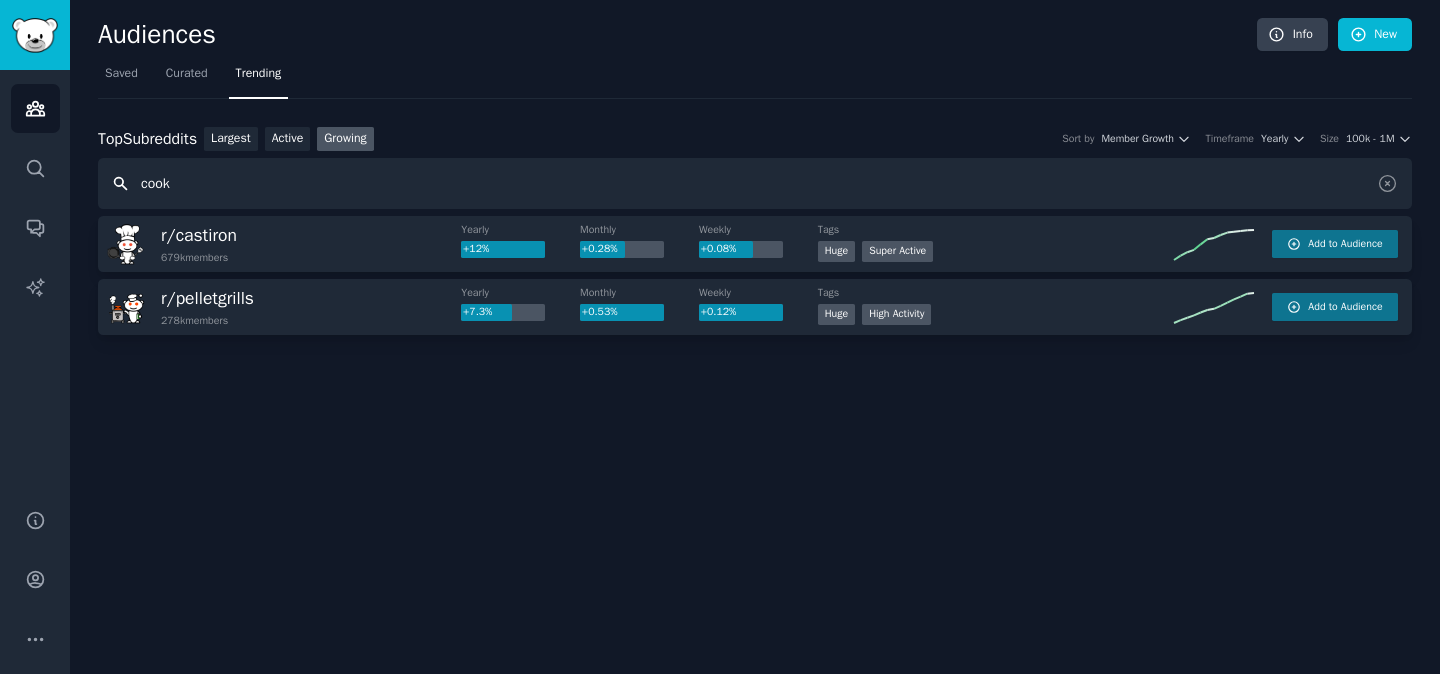 click on "cook" at bounding box center (755, 183) 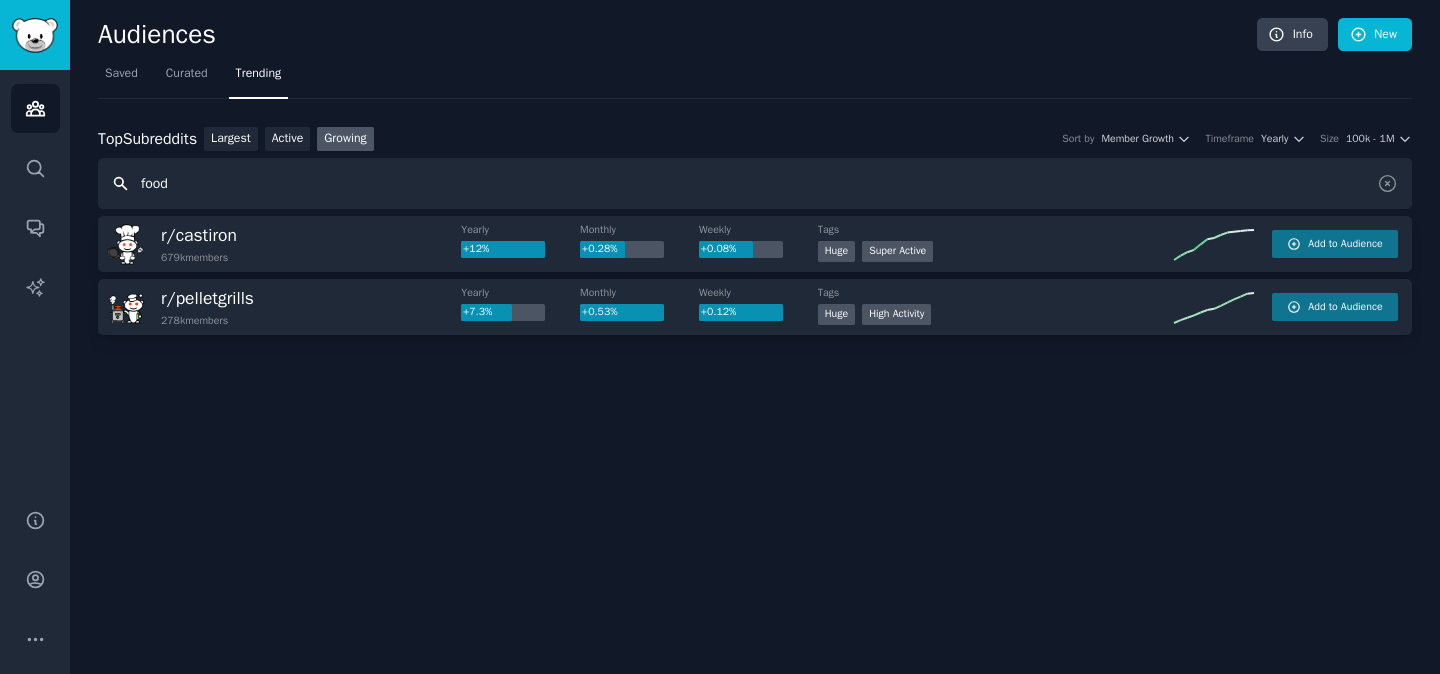 type on "food" 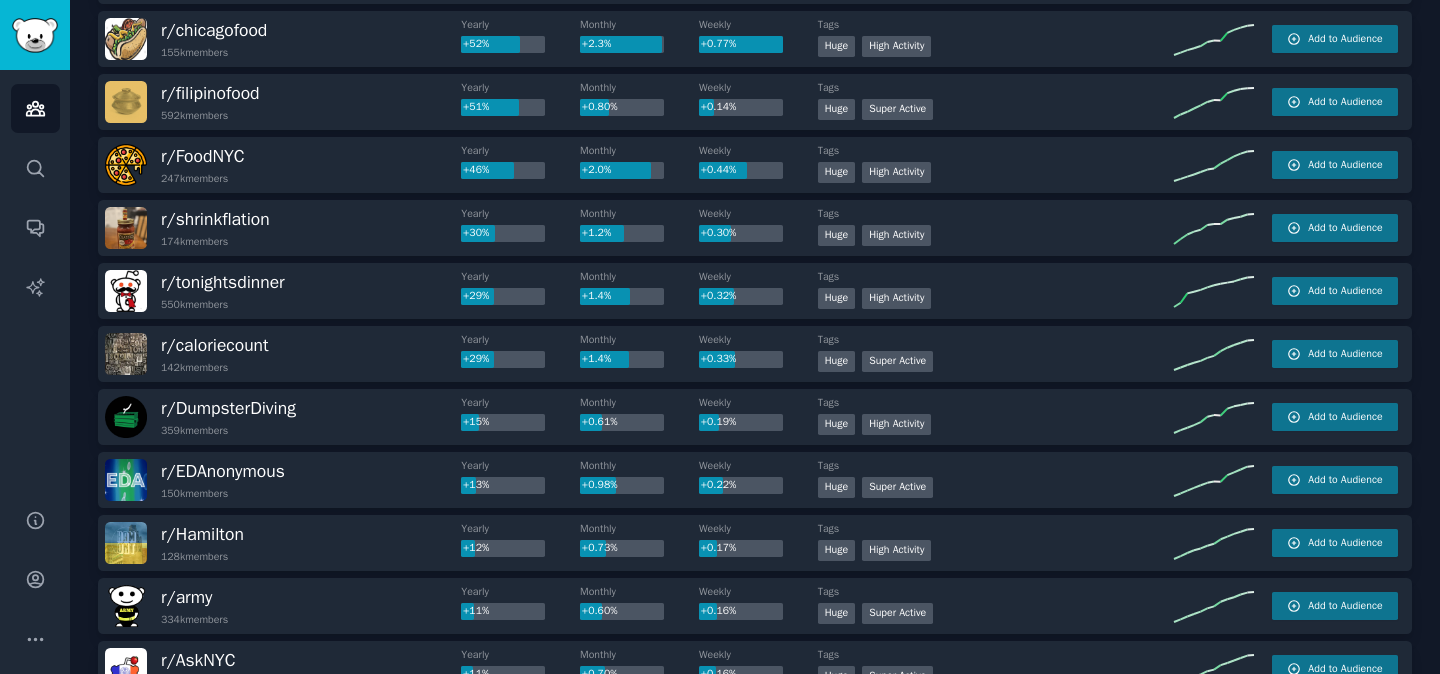 scroll, scrollTop: 332, scrollLeft: 0, axis: vertical 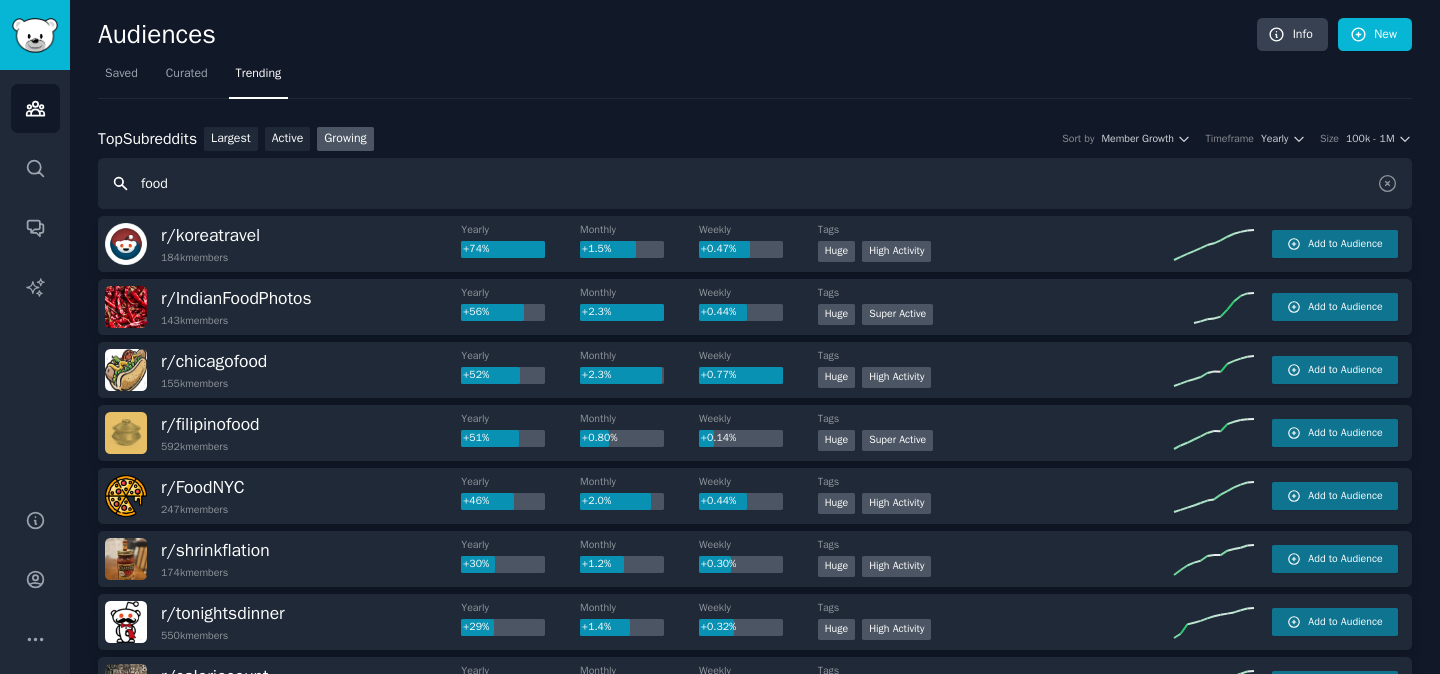 click on "food" at bounding box center [755, 183] 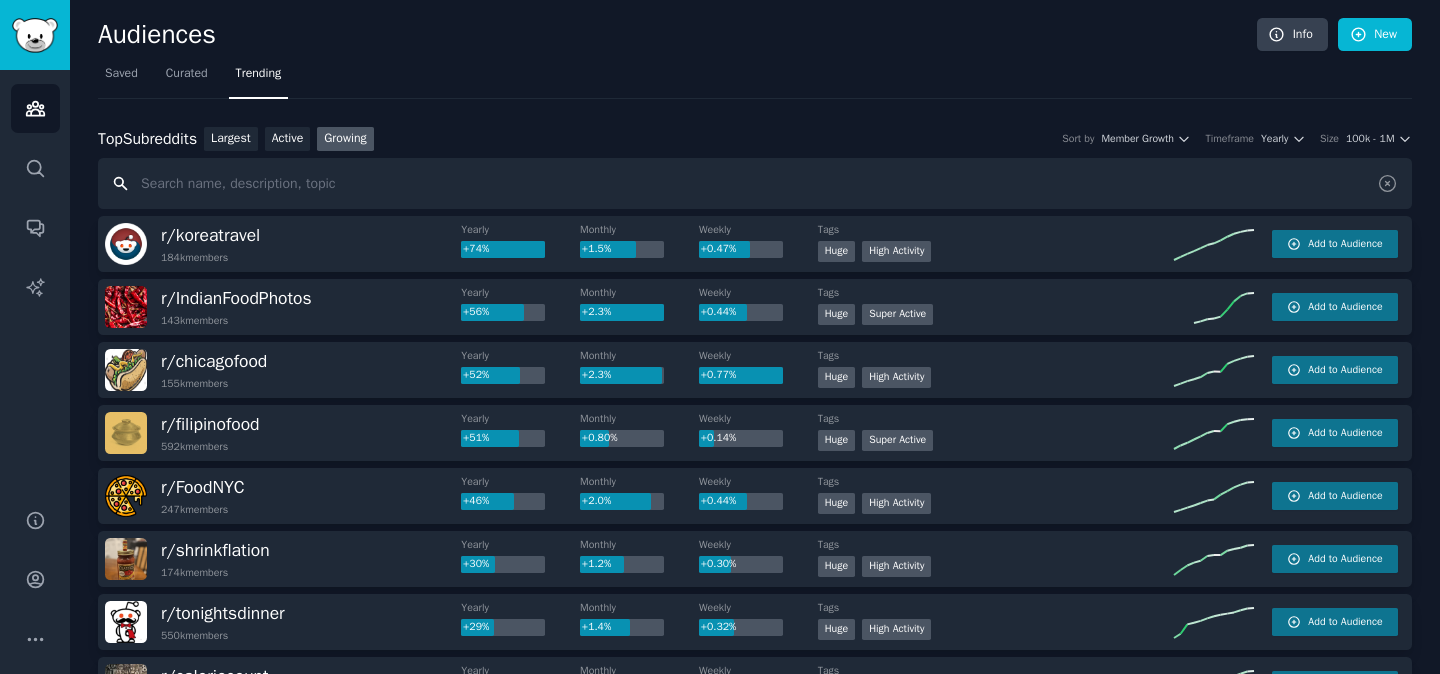 type 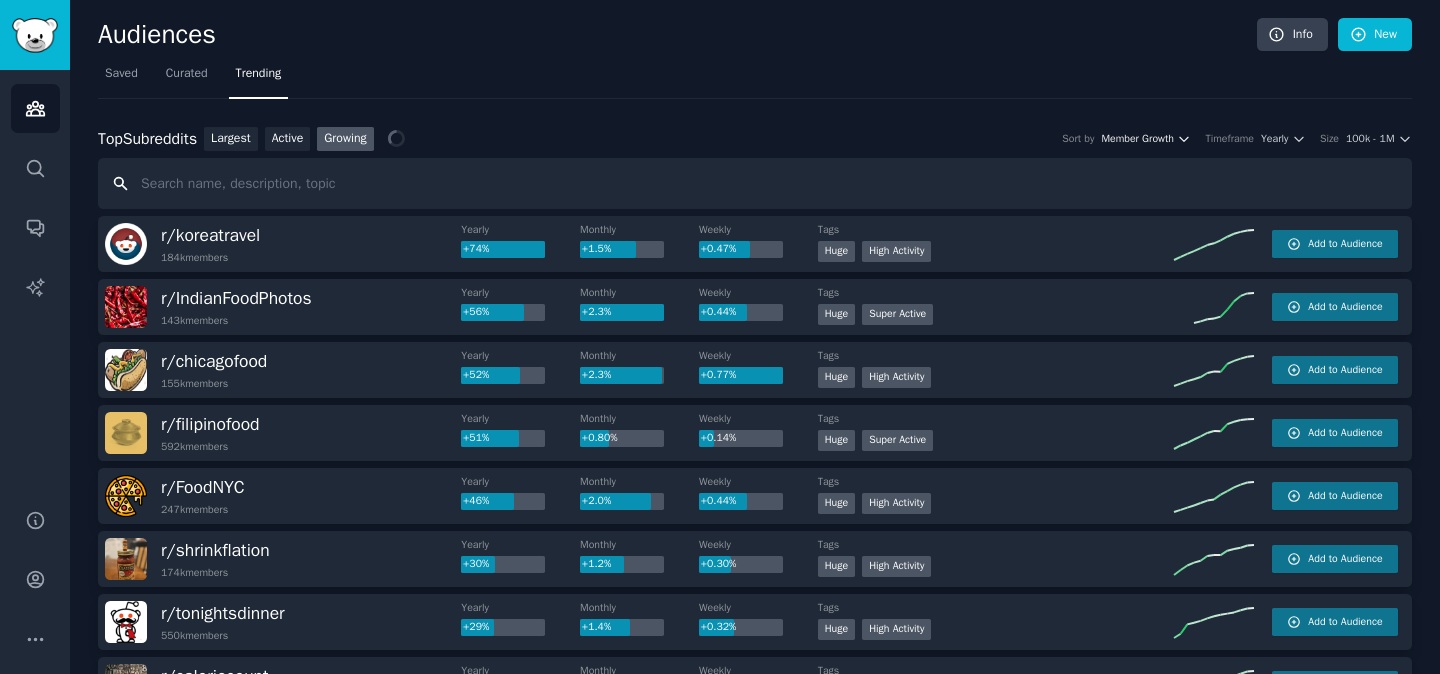 click on "Member Growth" at bounding box center (1137, 139) 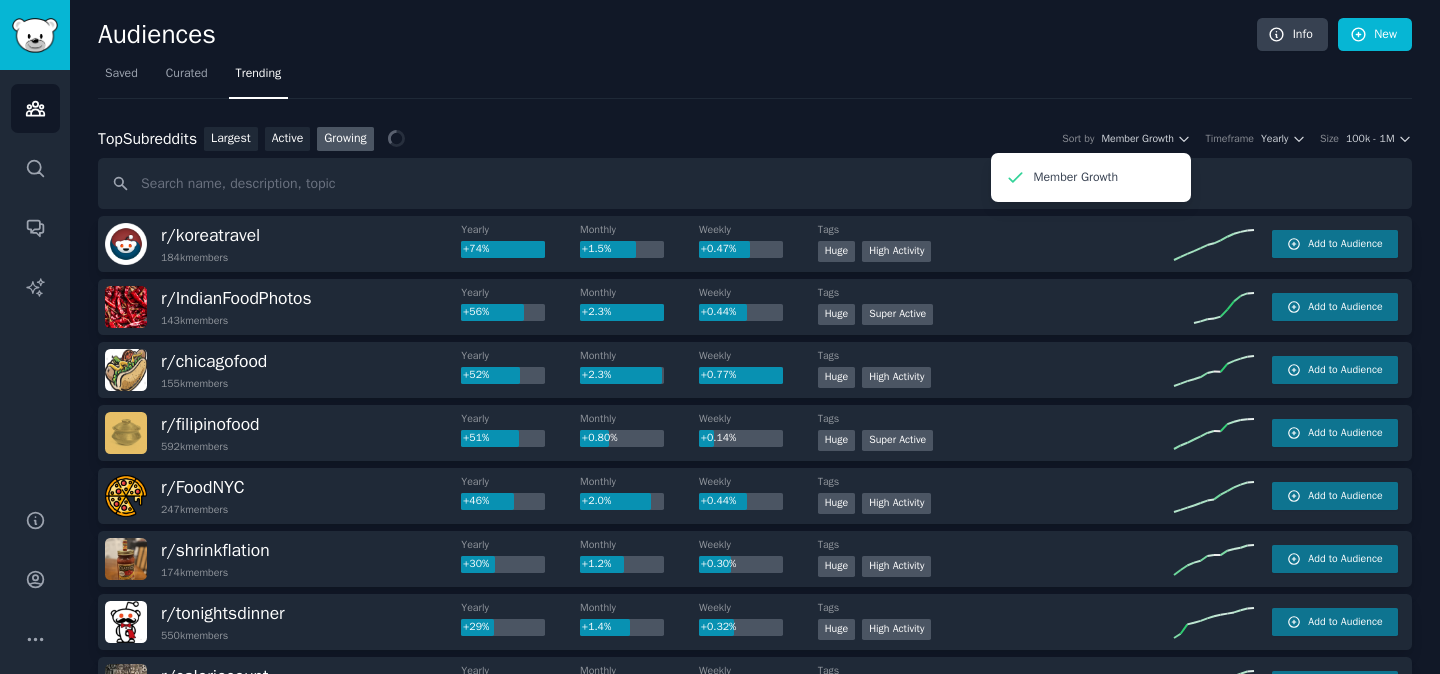click on "Top   Subreddits Top Subreddits Largest Active Growing Sort by Member Growth Member Growth Timeframe Yearly Size 100k - 1M r/ koreatravel 184k  members Yearly +74% Monthly +1.5% Weekly +0.47% Tags Huge High Activity Add to Audience r/ IndianFoodPhotos 143k  members Yearly +56% Monthly +2.3% Weekly +0.44% Tags Huge Super Active Add to Audience r/ chicagofood 155k  members Yearly +52% Monthly +2.3% Weekly +0.77% Tags Huge High Activity Add to Audience r/ filipinofood 592k  members Yearly +51% Monthly +0.80% Weekly +0.14% Tags Huge Super Active Add to Audience r/ FoodNYC 247k  members Yearly +46% Monthly +2.0% Weekly +0.44% Tags Huge High Activity Add to Audience r/ shrinkflation 174k  members Yearly +30% Monthly +1.2% Weekly +0.30% Tags Huge High Activity Add to Audience r/ tonightsdinner 550k  members Yearly +29% Monthly +1.4% Weekly +0.32% Tags Huge High Activity Add to Audience r/ caloriecount 142k  members Yearly +29% Monthly +1.4% Weekly +0.33% Tags >= 95th percentile for submissions / day Huge r/ 359k r/" at bounding box center [755, 935] 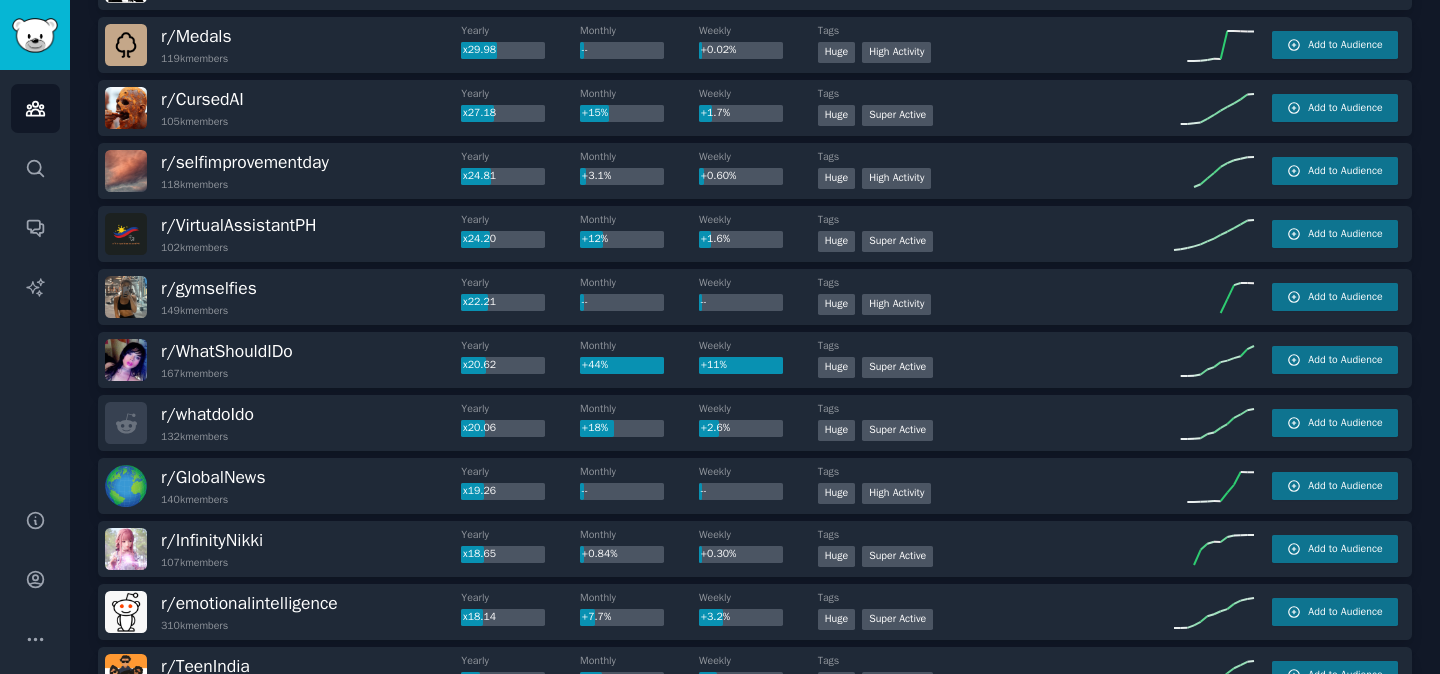 scroll, scrollTop: 822, scrollLeft: 0, axis: vertical 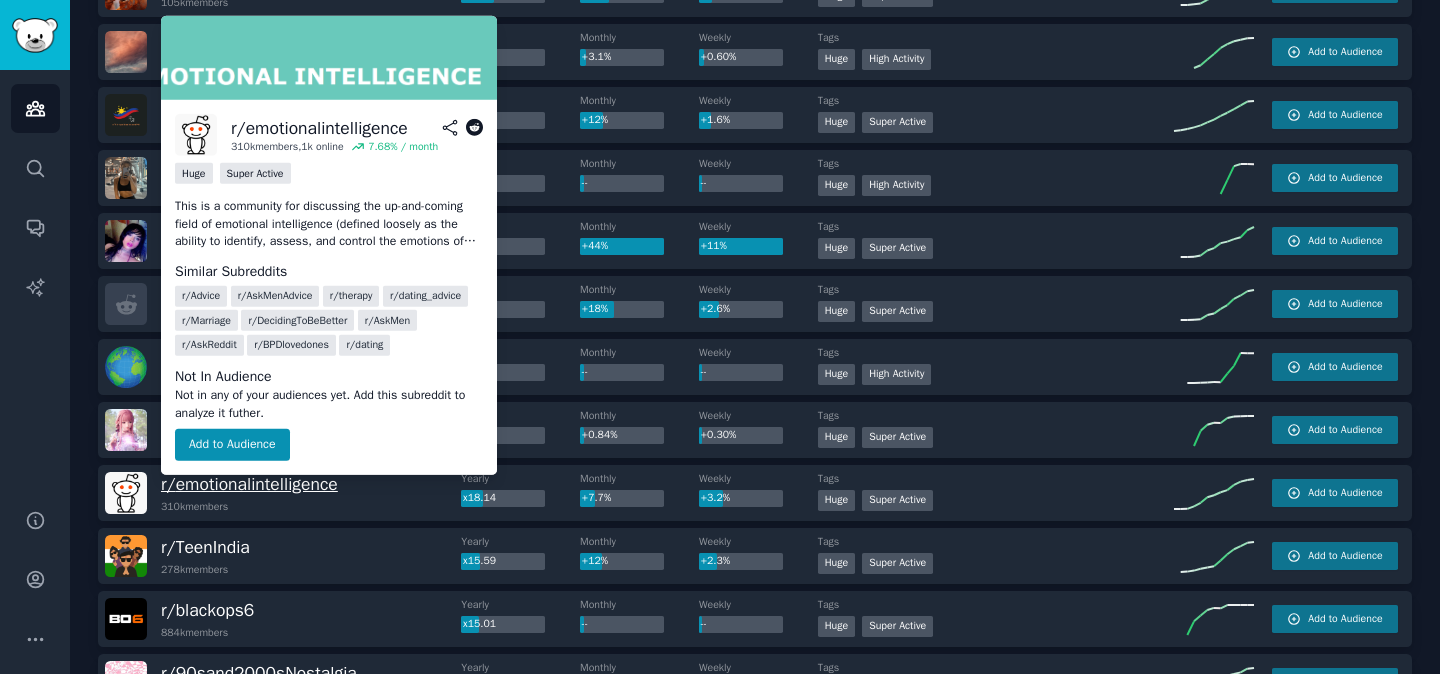 click on "r/ emotionalintelligence" at bounding box center (249, 484) 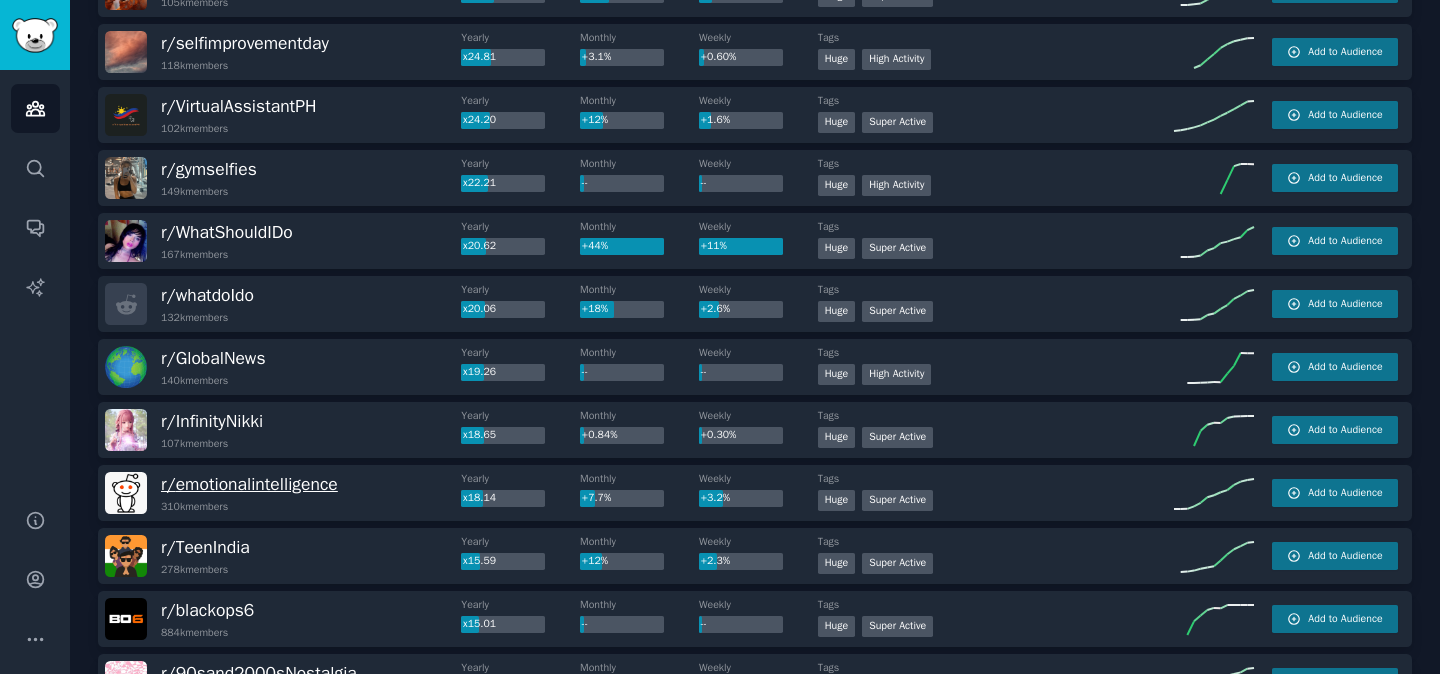 click on "r/ emotionalintelligence" at bounding box center [249, 484] 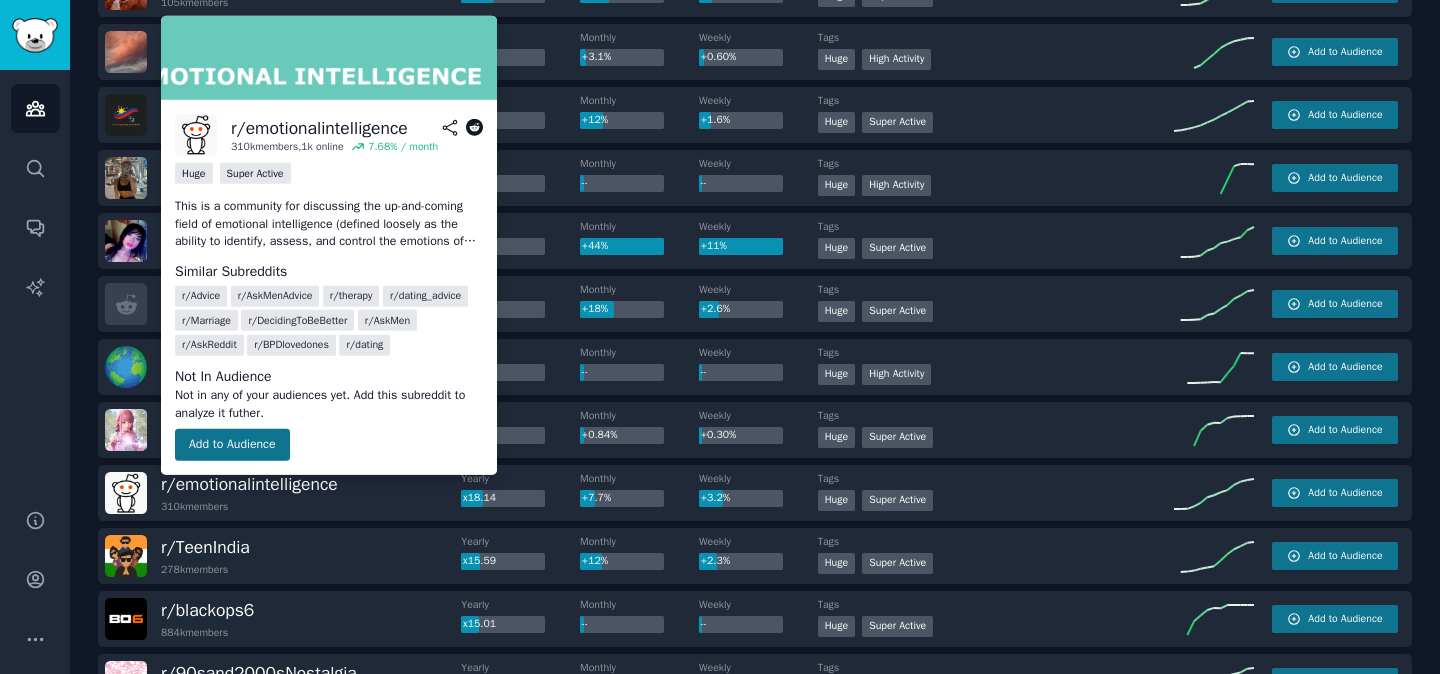 click on "Add to Audience" at bounding box center [232, 445] 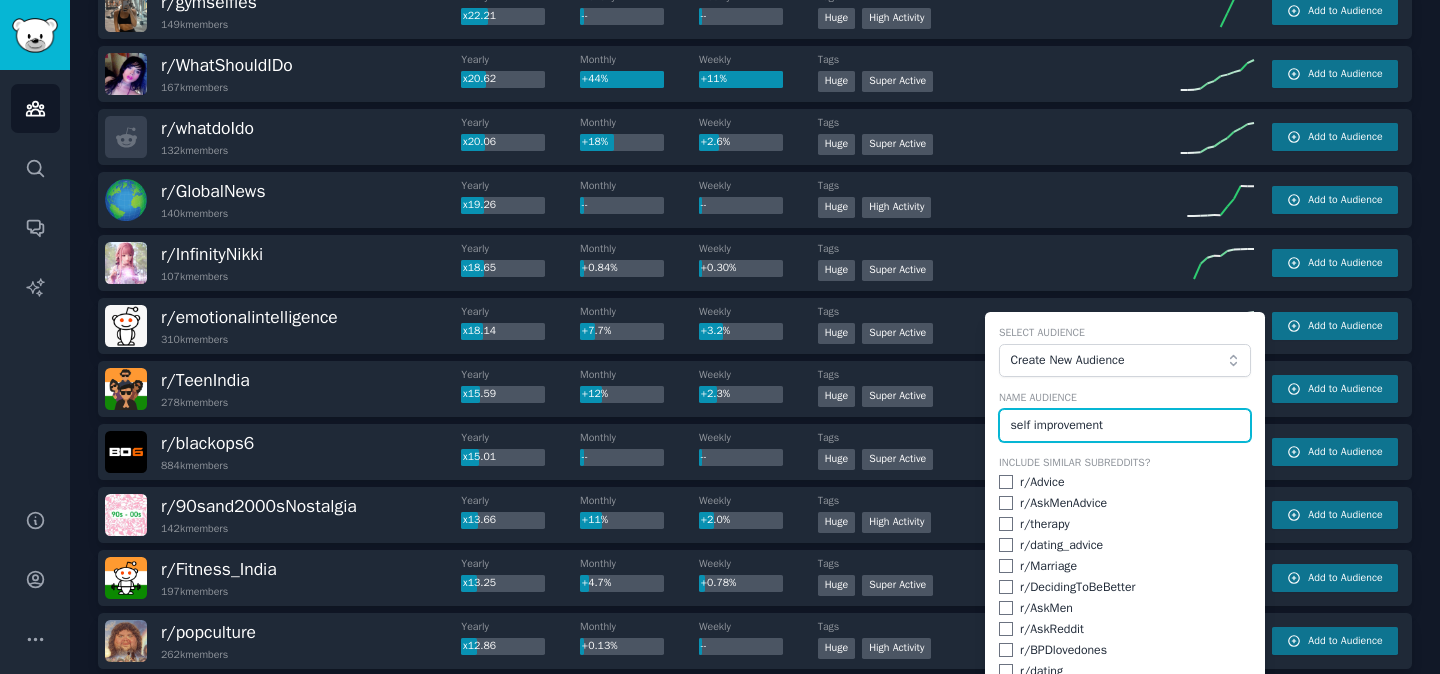 scroll, scrollTop: 990, scrollLeft: 0, axis: vertical 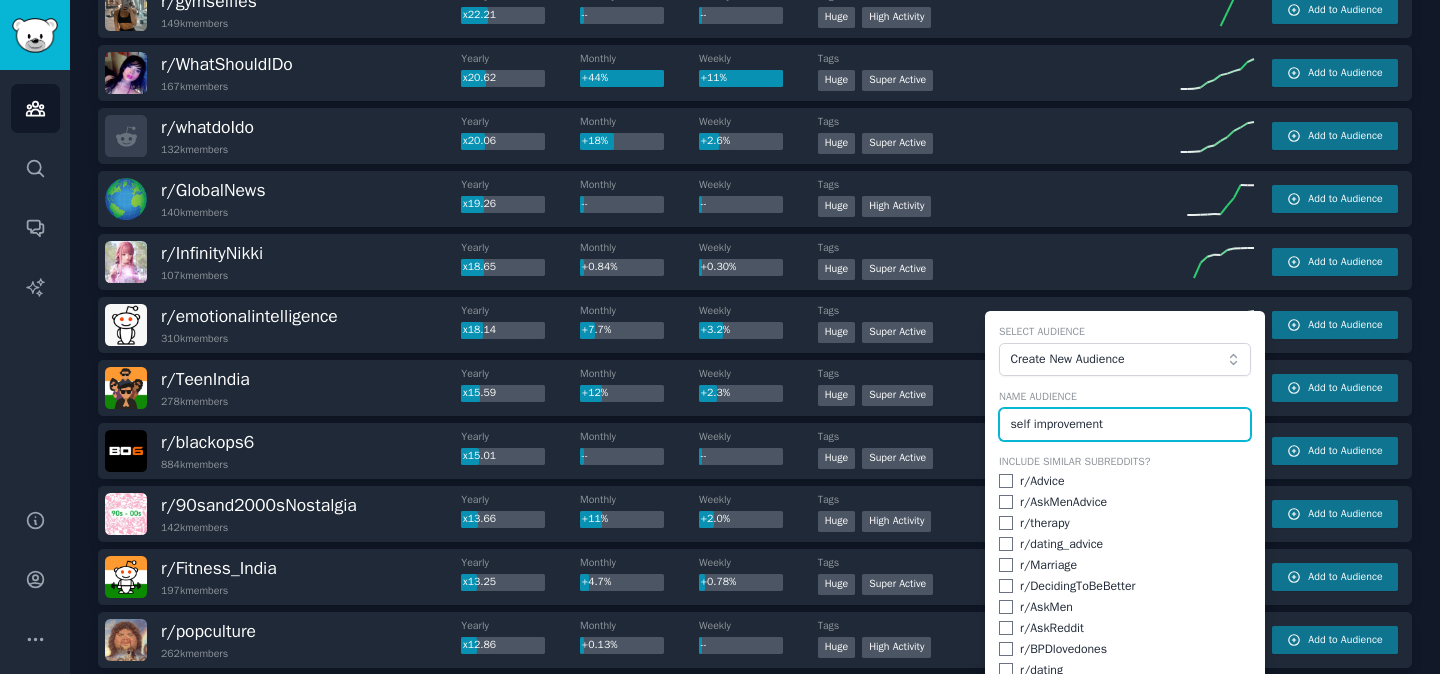 type on "self improvement" 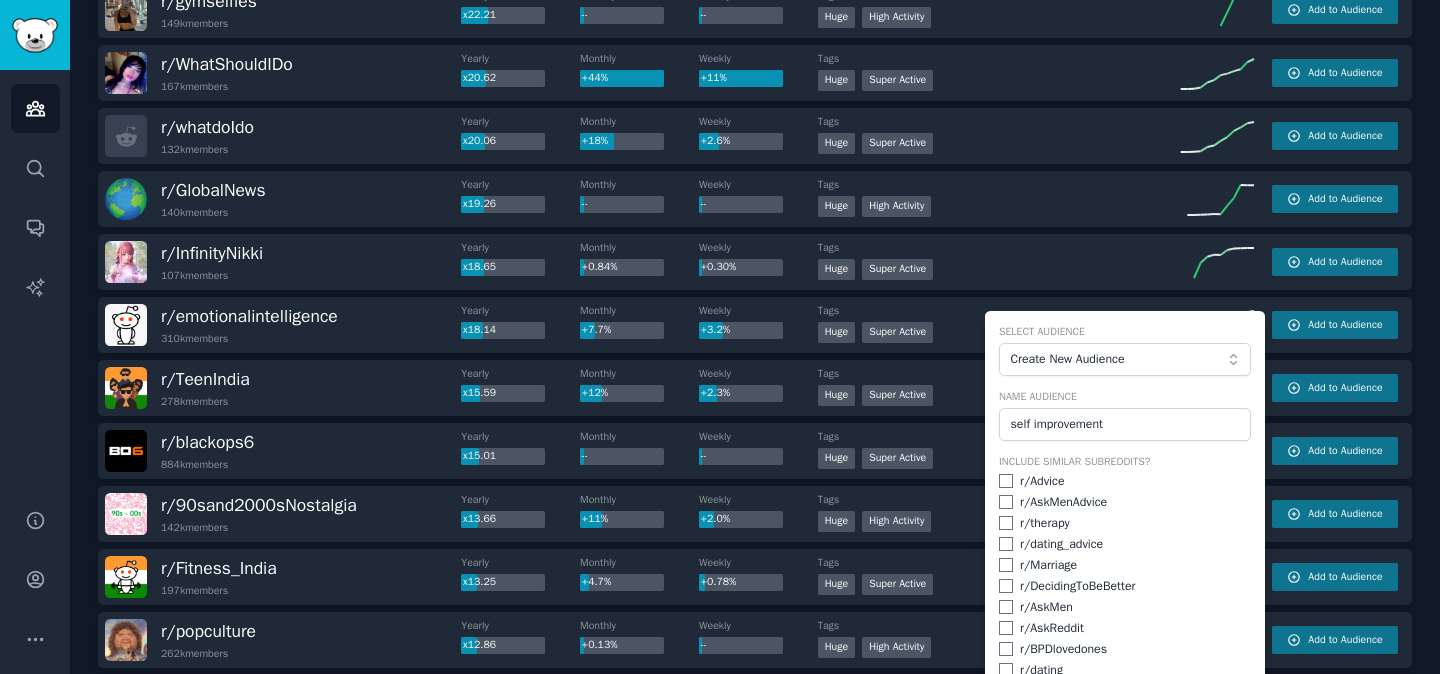 click at bounding box center (1006, 586) 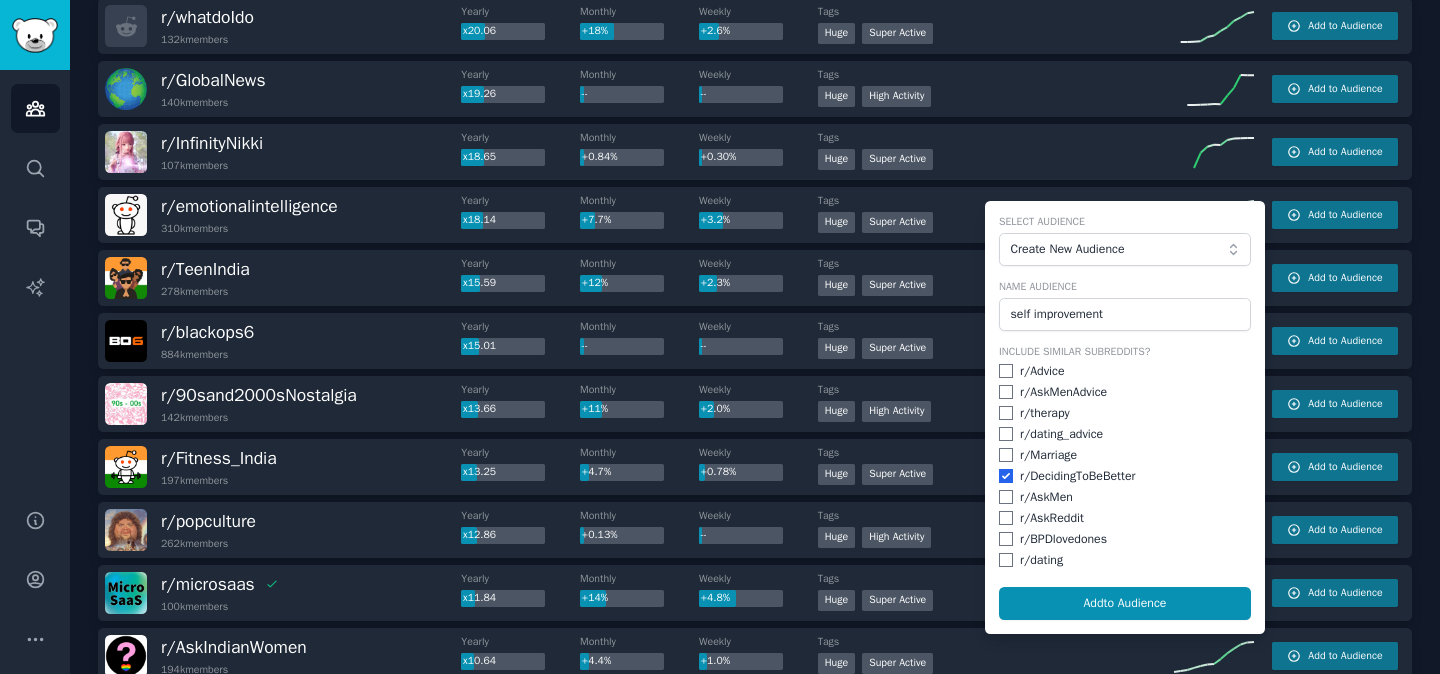 scroll, scrollTop: 1144, scrollLeft: 0, axis: vertical 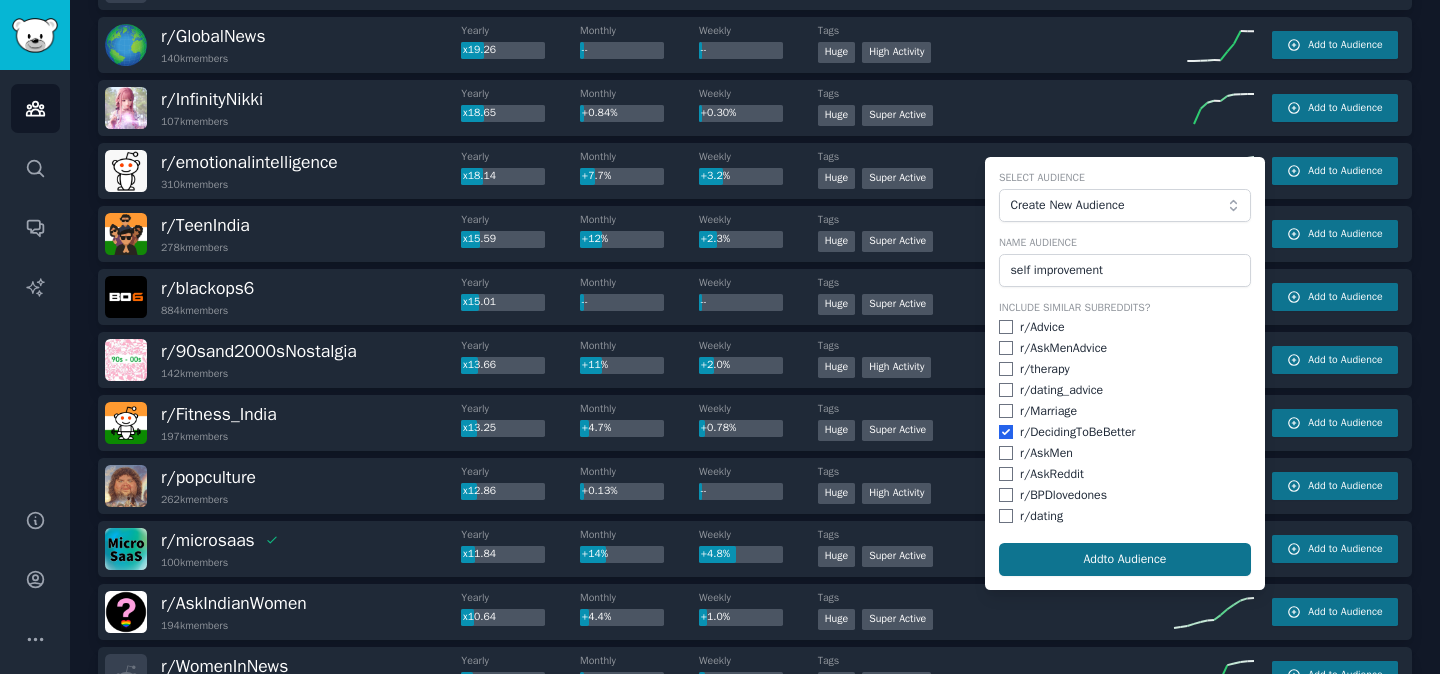 click on "Add  to Audience" at bounding box center (1125, 560) 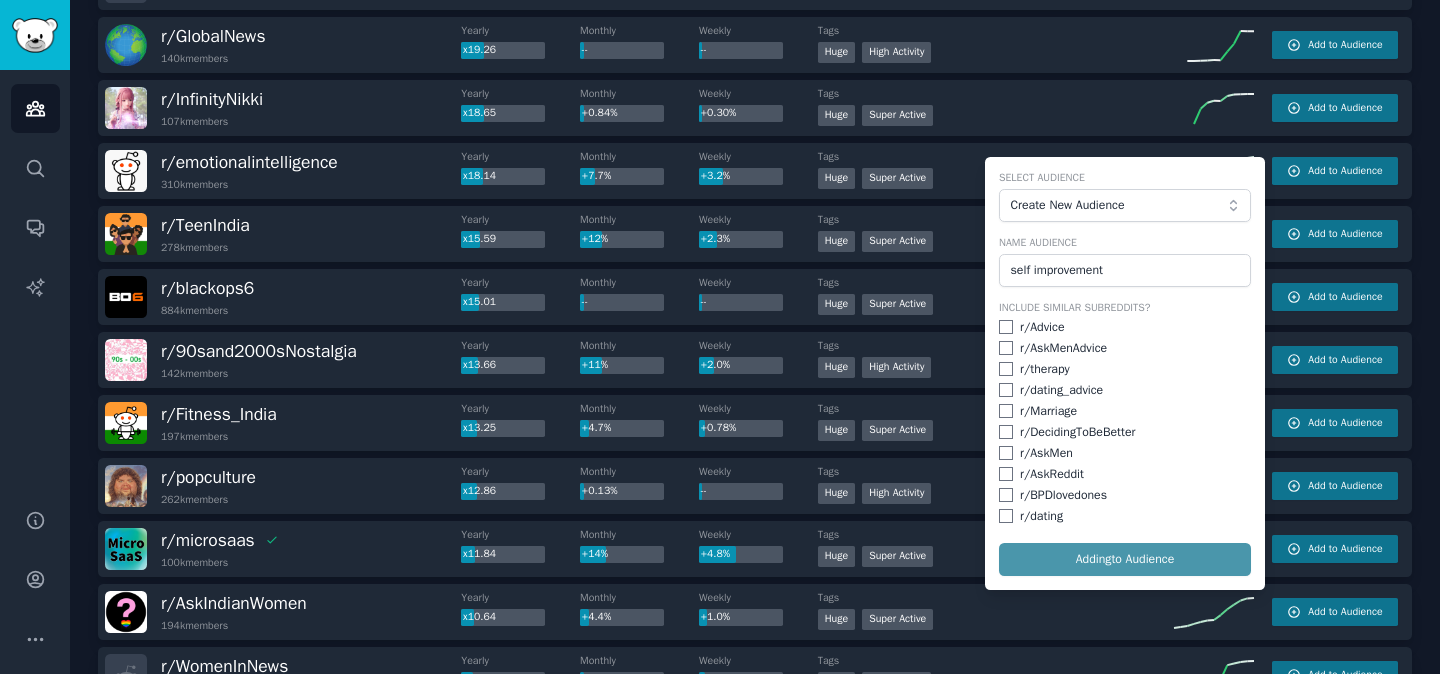 checkbox on "false" 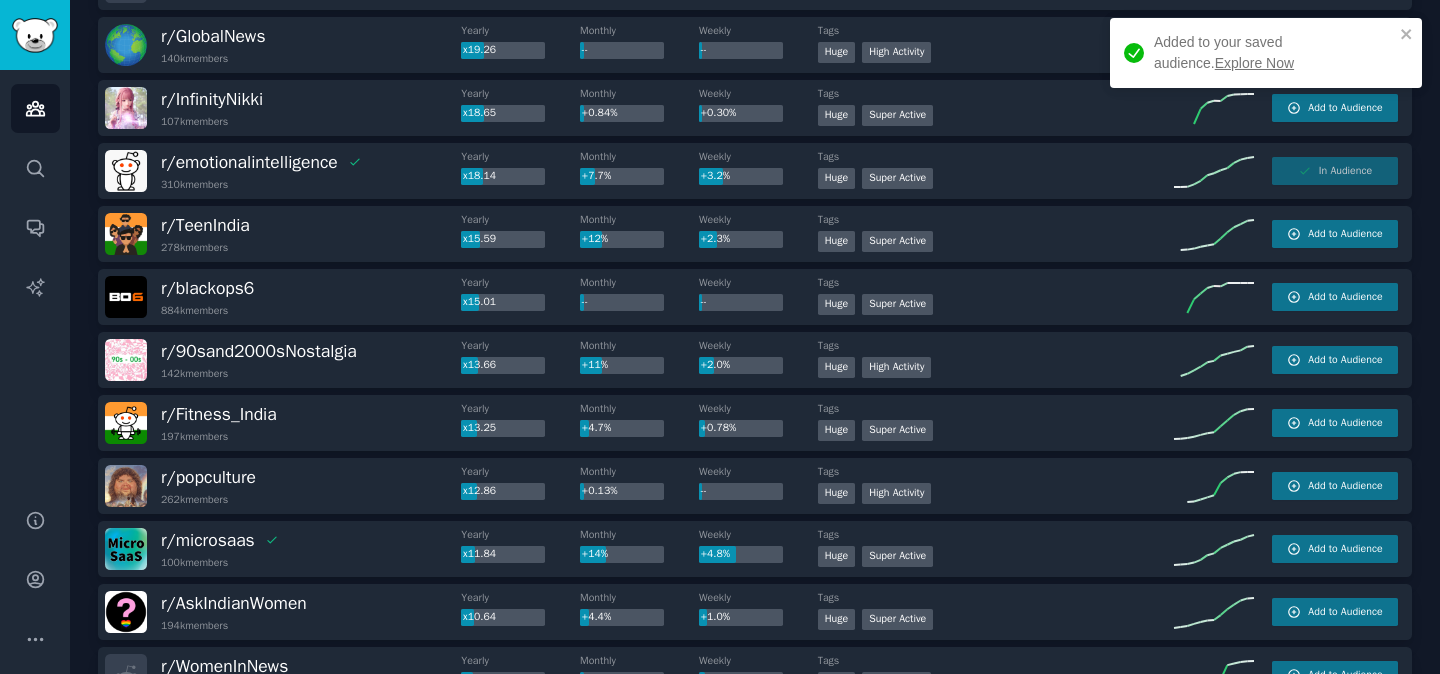 click on "Explore Now" at bounding box center (1254, 63) 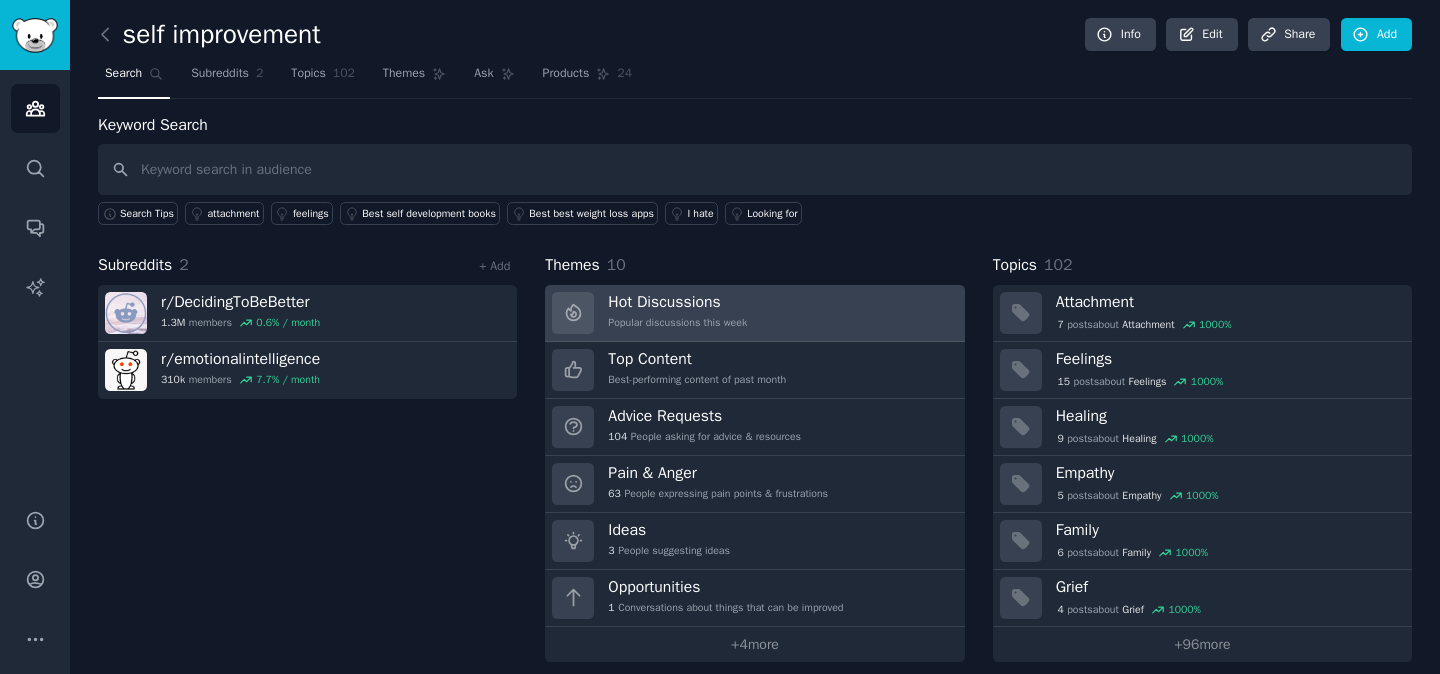 click on "Hot Discussions" at bounding box center [677, 302] 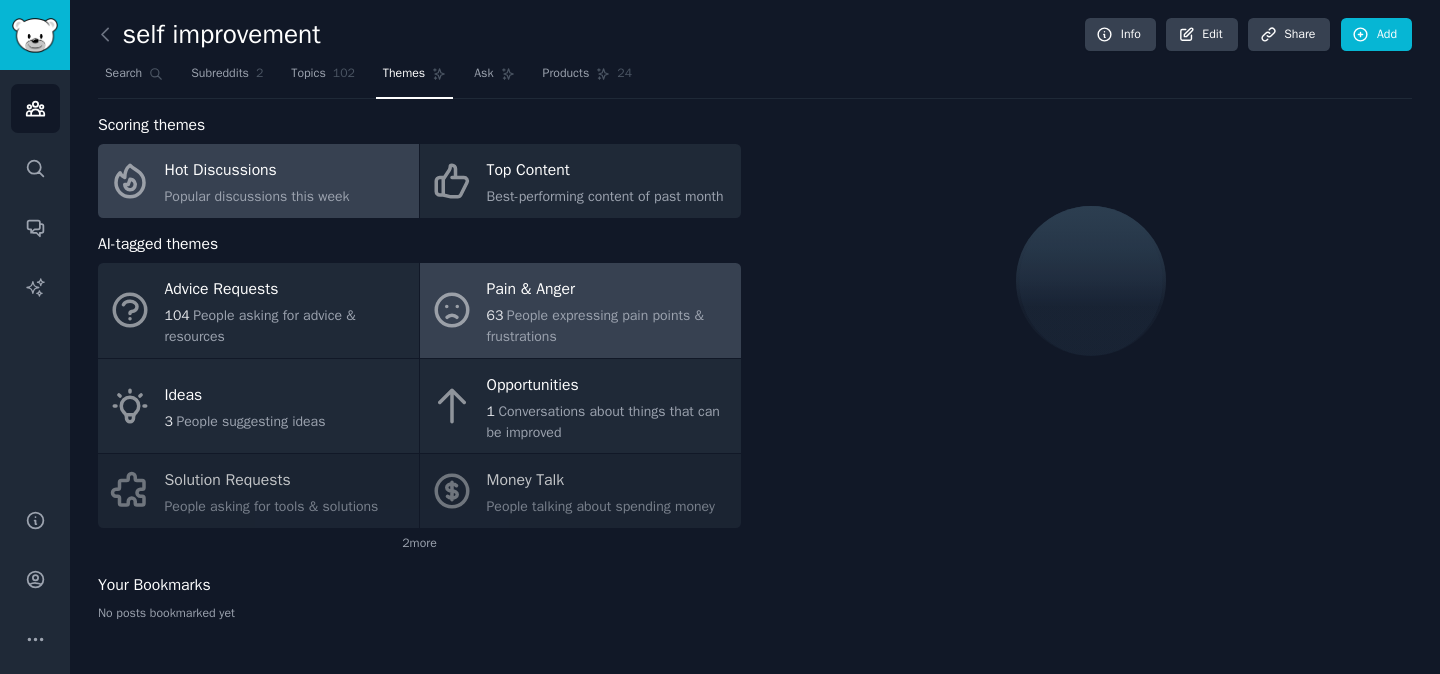 click on "63 People expressing pain points & frustrations" at bounding box center [609, 326] 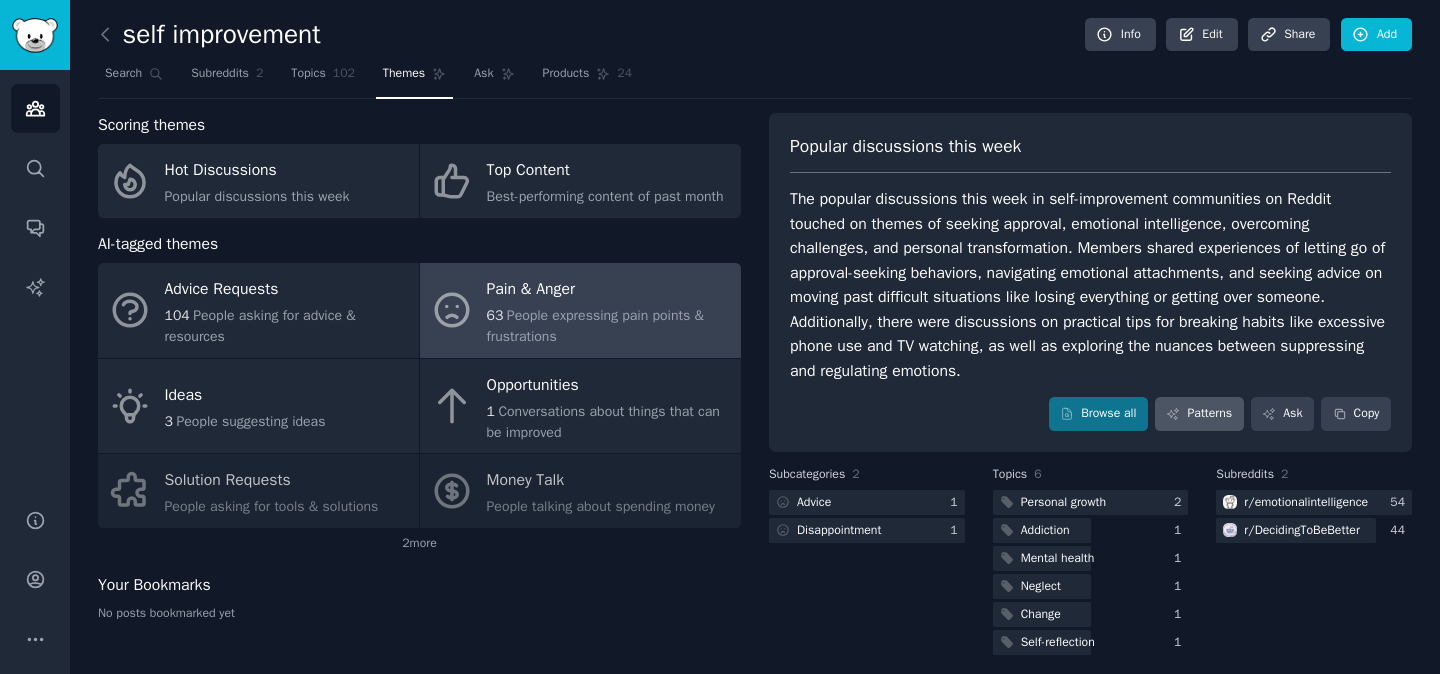 click on "Patterns" at bounding box center (1199, 414) 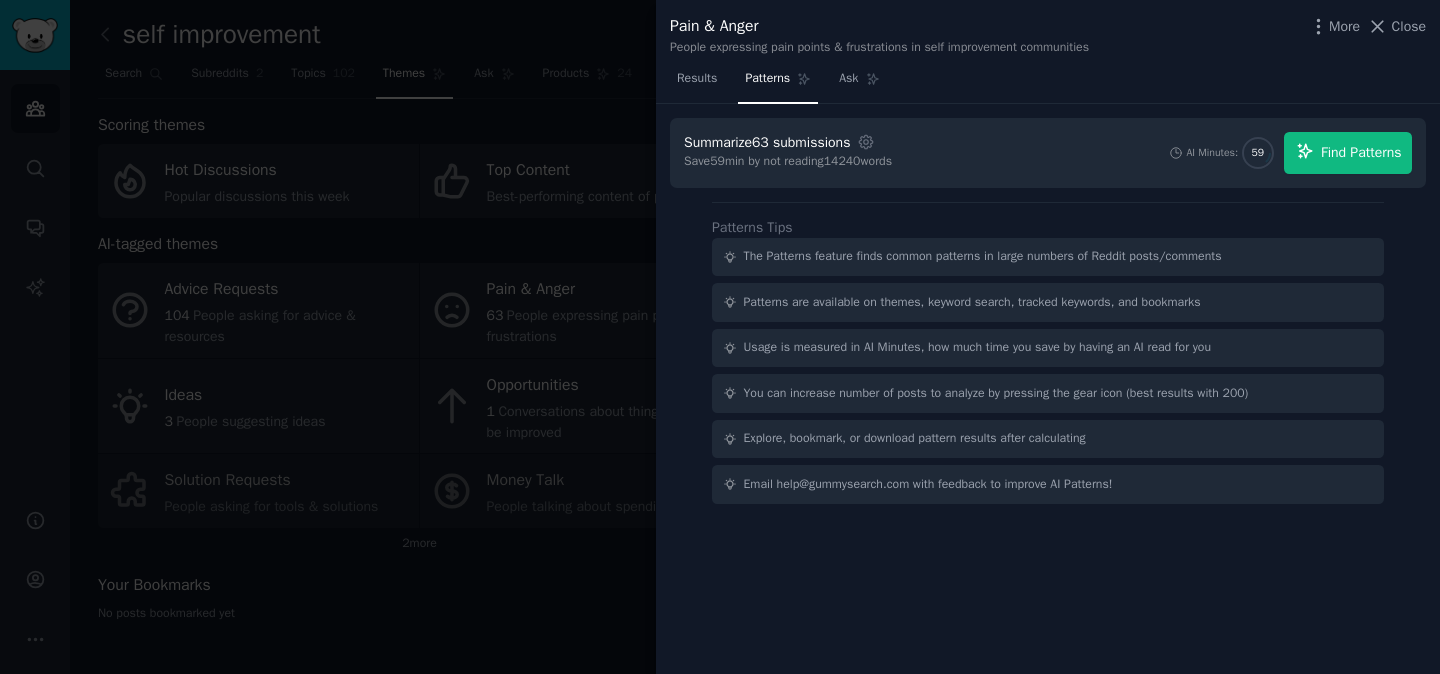 click on "Find Patterns" at bounding box center [1361, 152] 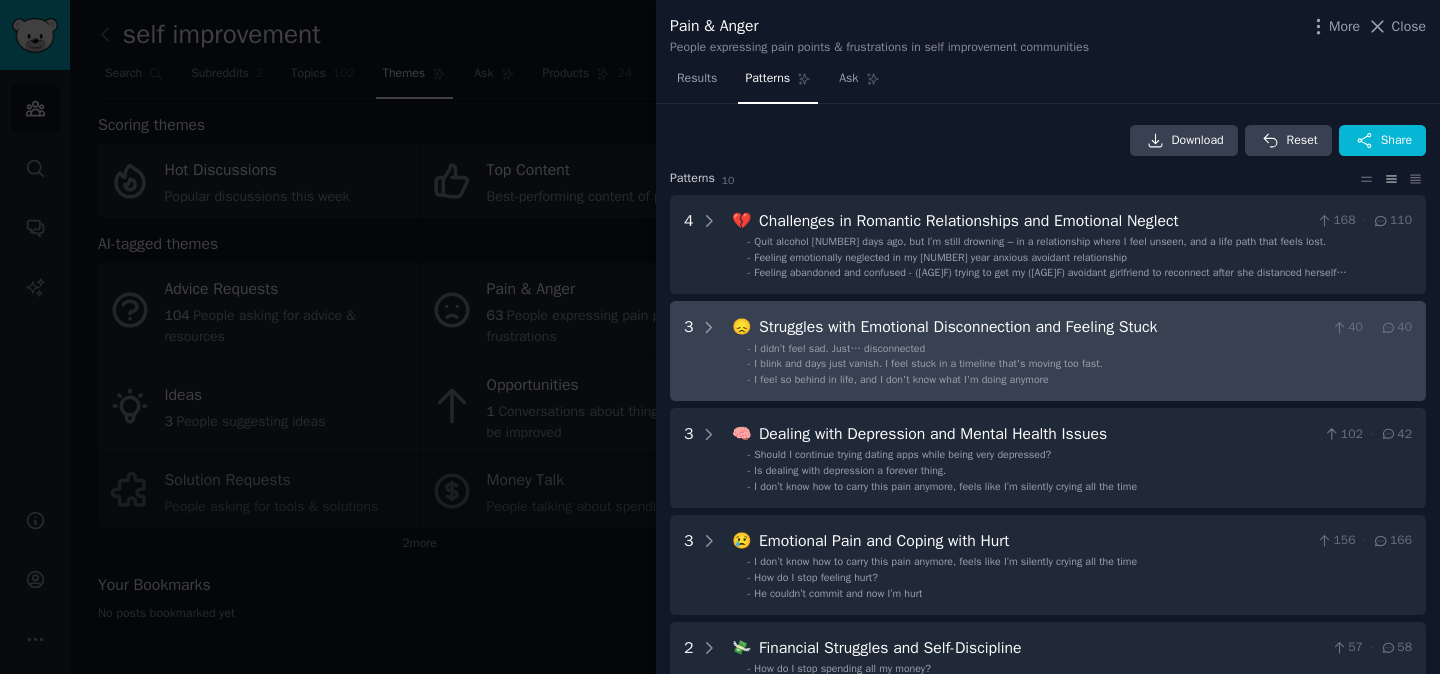 click on "I blink and days just vanish. I feel stuck in a timeline that's moving too fast." at bounding box center [928, 364] 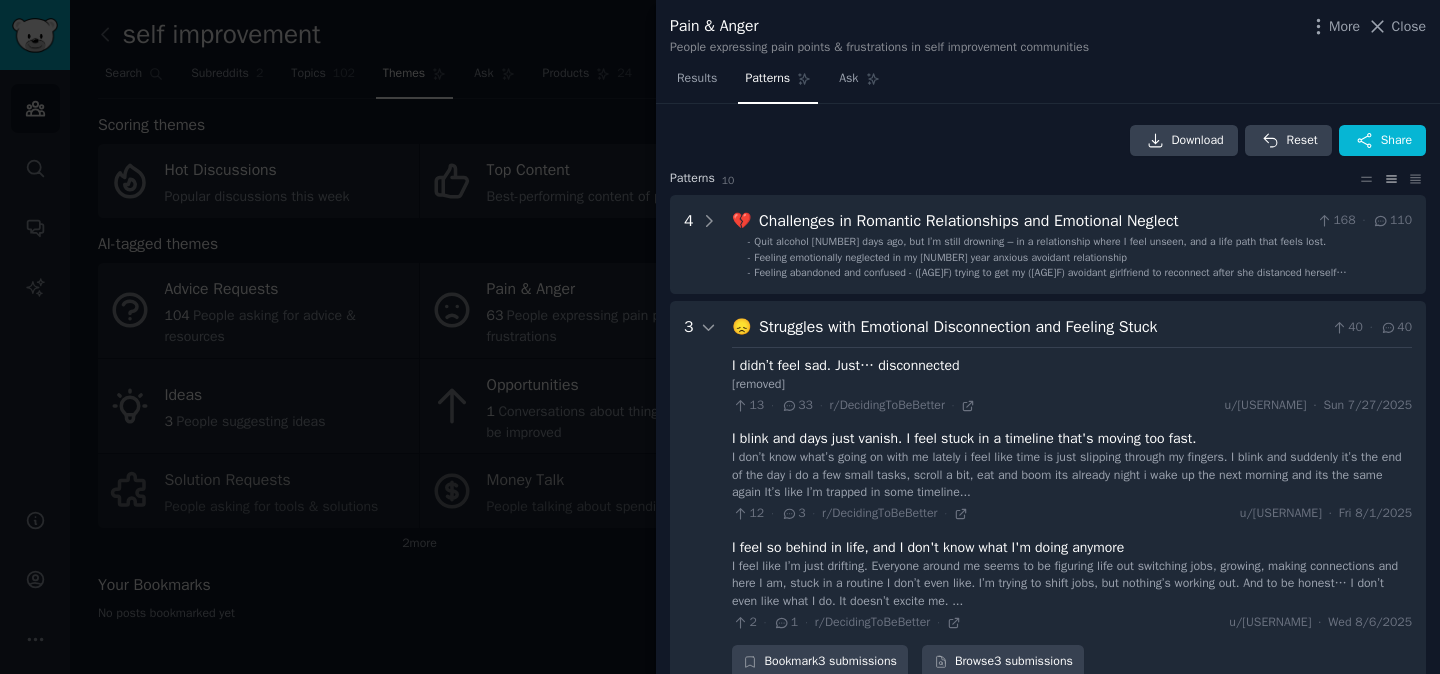 scroll, scrollTop: -1, scrollLeft: 0, axis: vertical 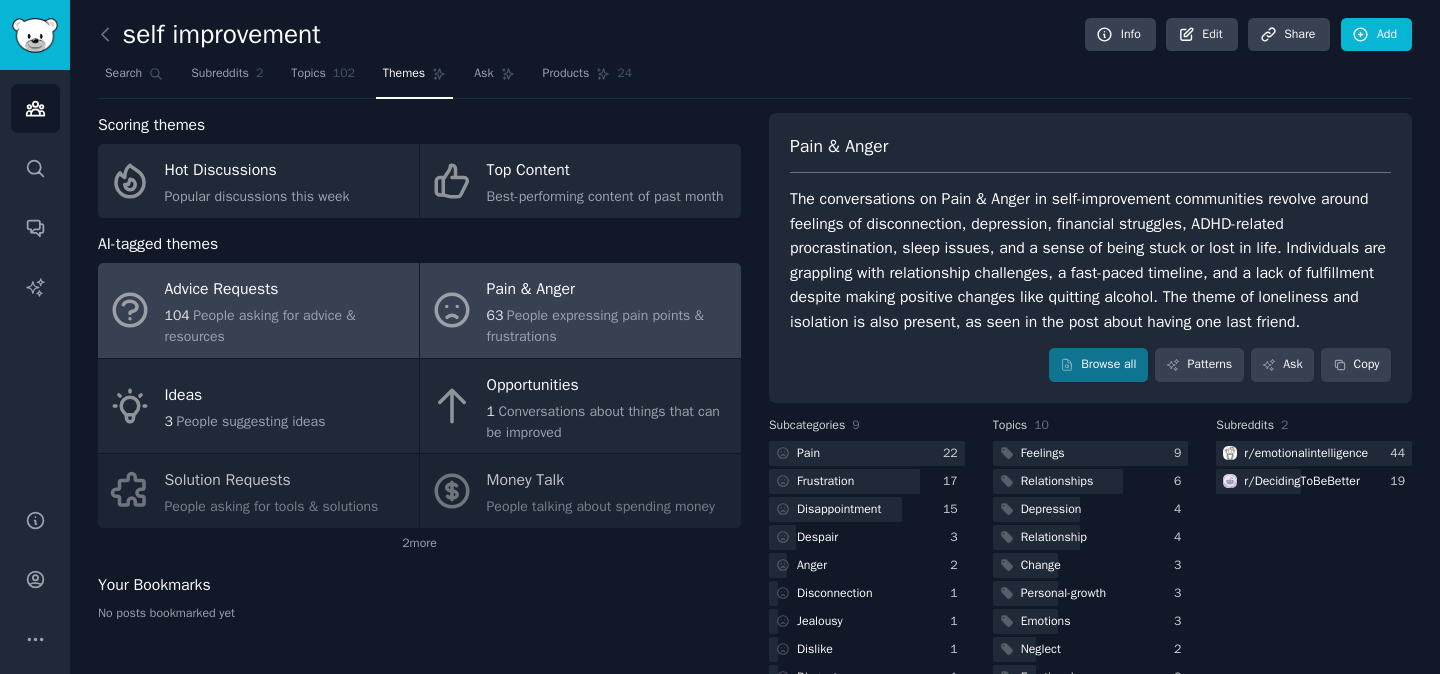 click on "104 People asking for advice & resources" at bounding box center [287, 326] 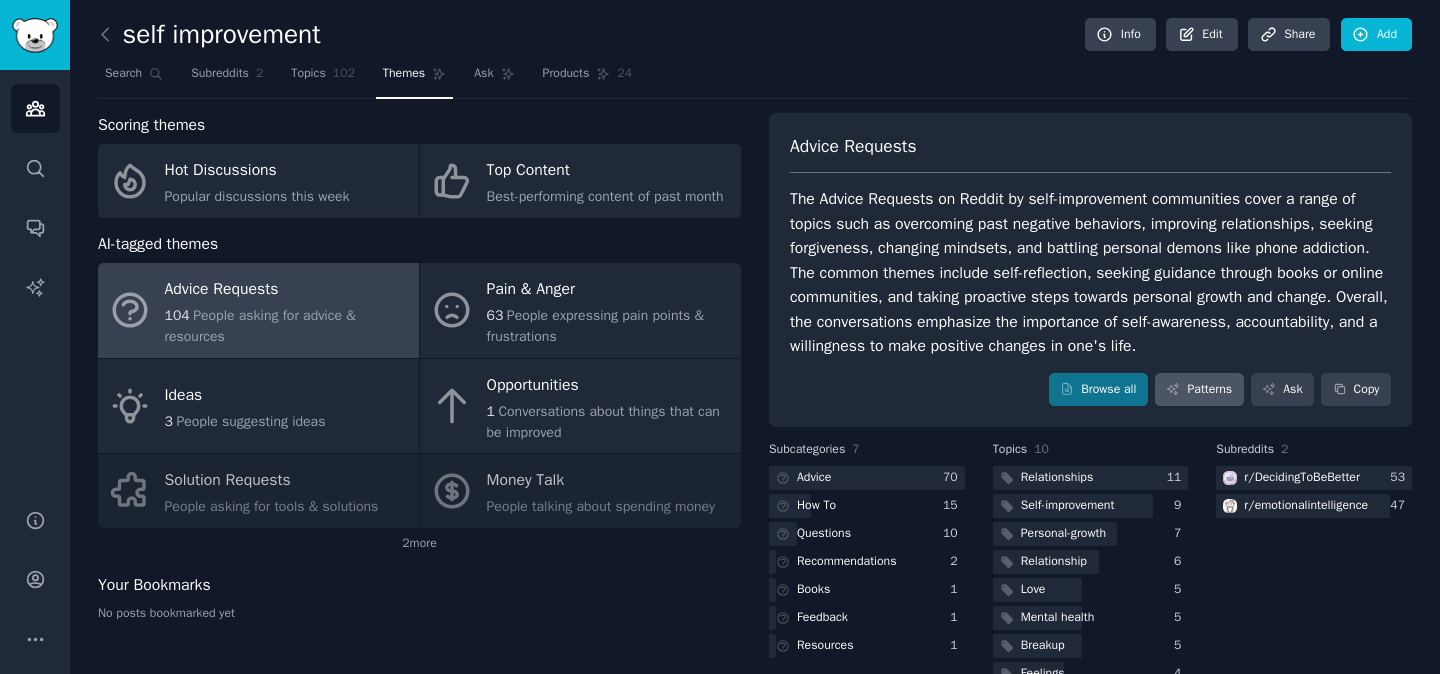 click on "Patterns" at bounding box center (1199, 390) 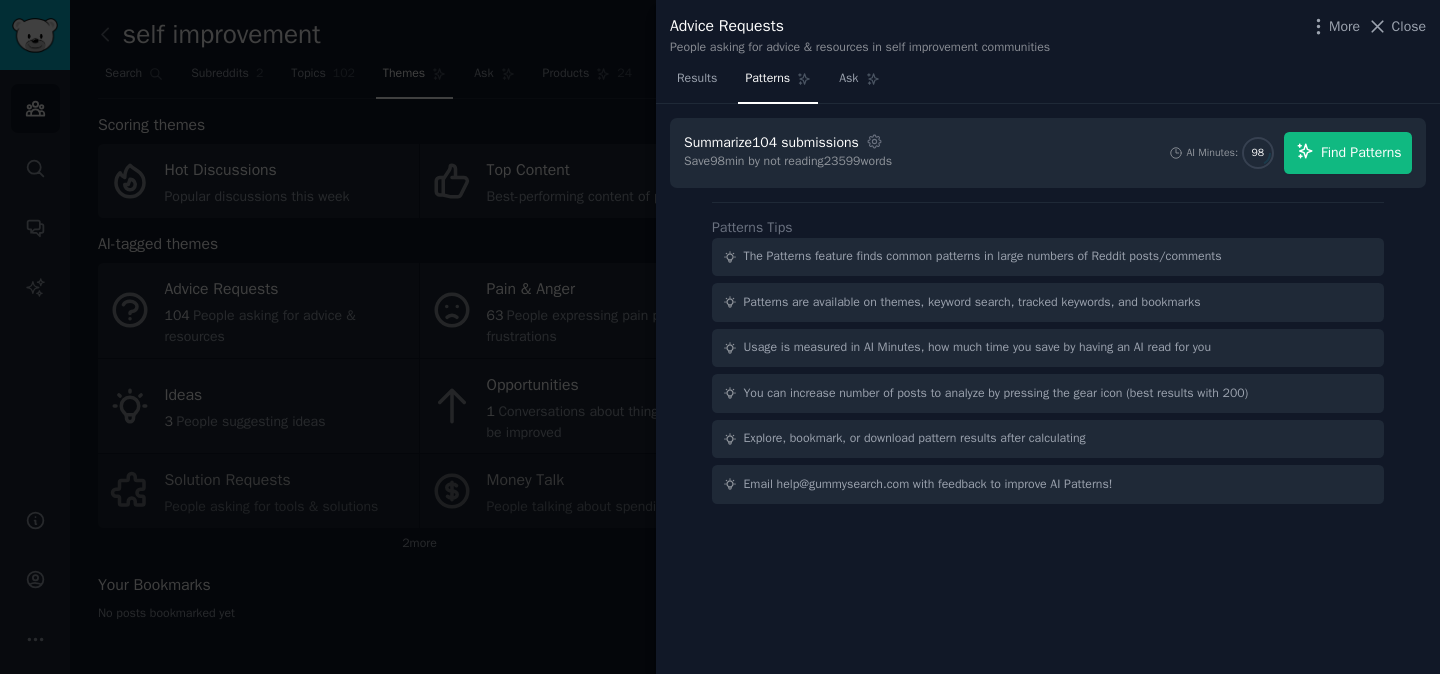 click on "Find Patterns" at bounding box center [1361, 152] 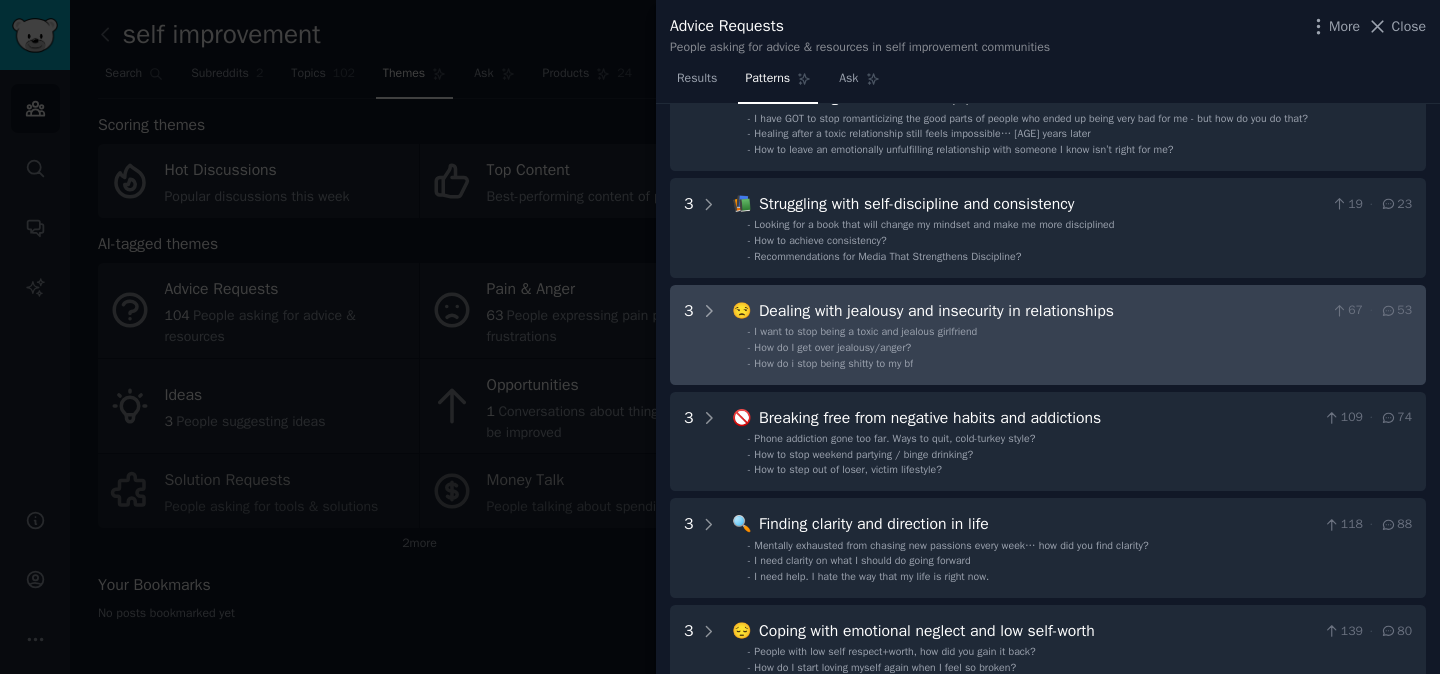 scroll, scrollTop: 273, scrollLeft: 0, axis: vertical 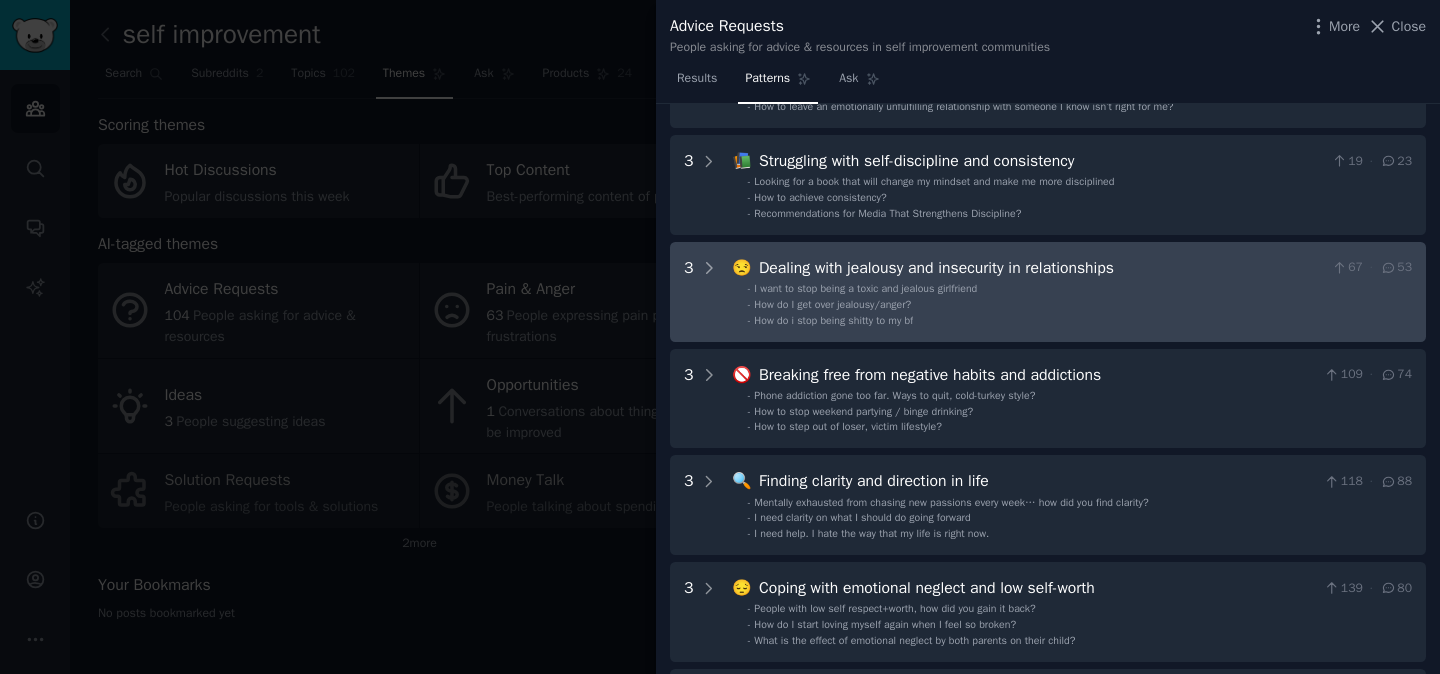 click on "- I want to stop being a toxic and jealous girlfriend - How do I get over jealousy/anger? - How do i stop being shitty to my bf" at bounding box center [1073, 305] 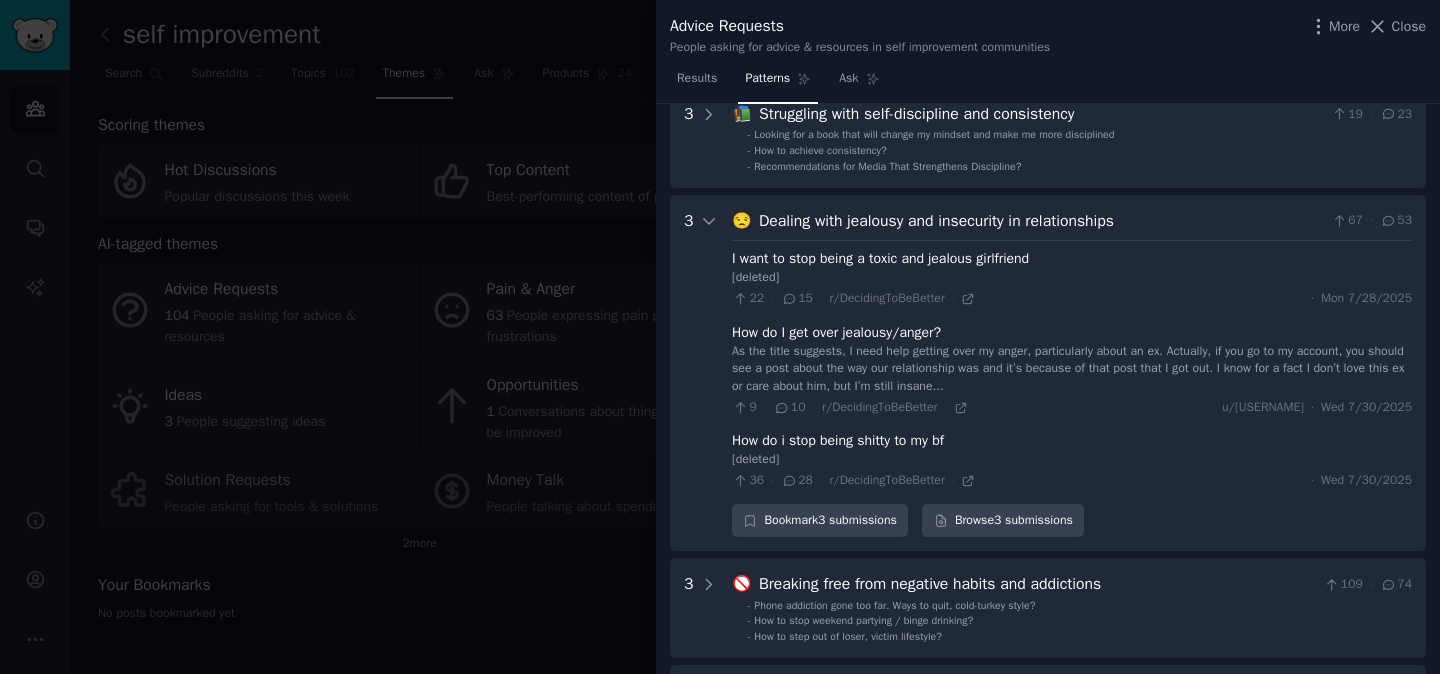 scroll, scrollTop: 277, scrollLeft: 0, axis: vertical 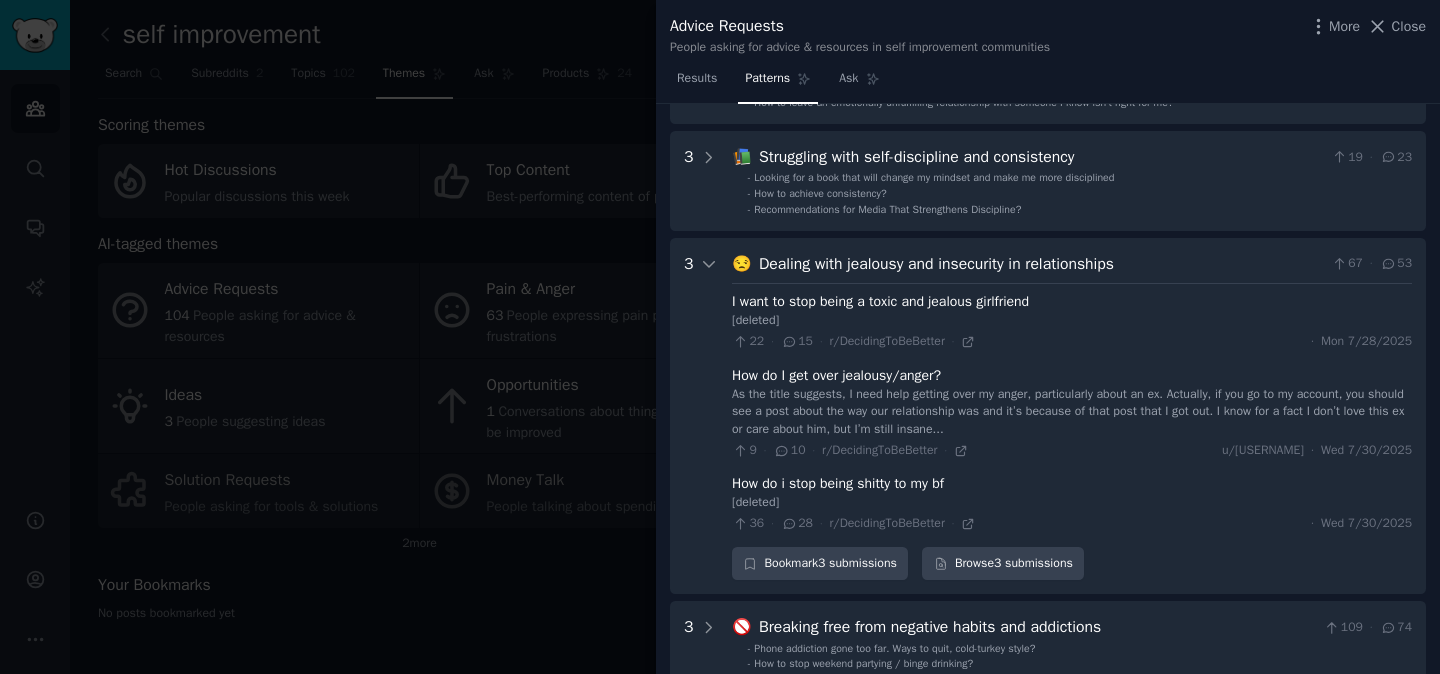 click on "Dealing with jealousy and insecurity in relationships" at bounding box center (1041, 264) 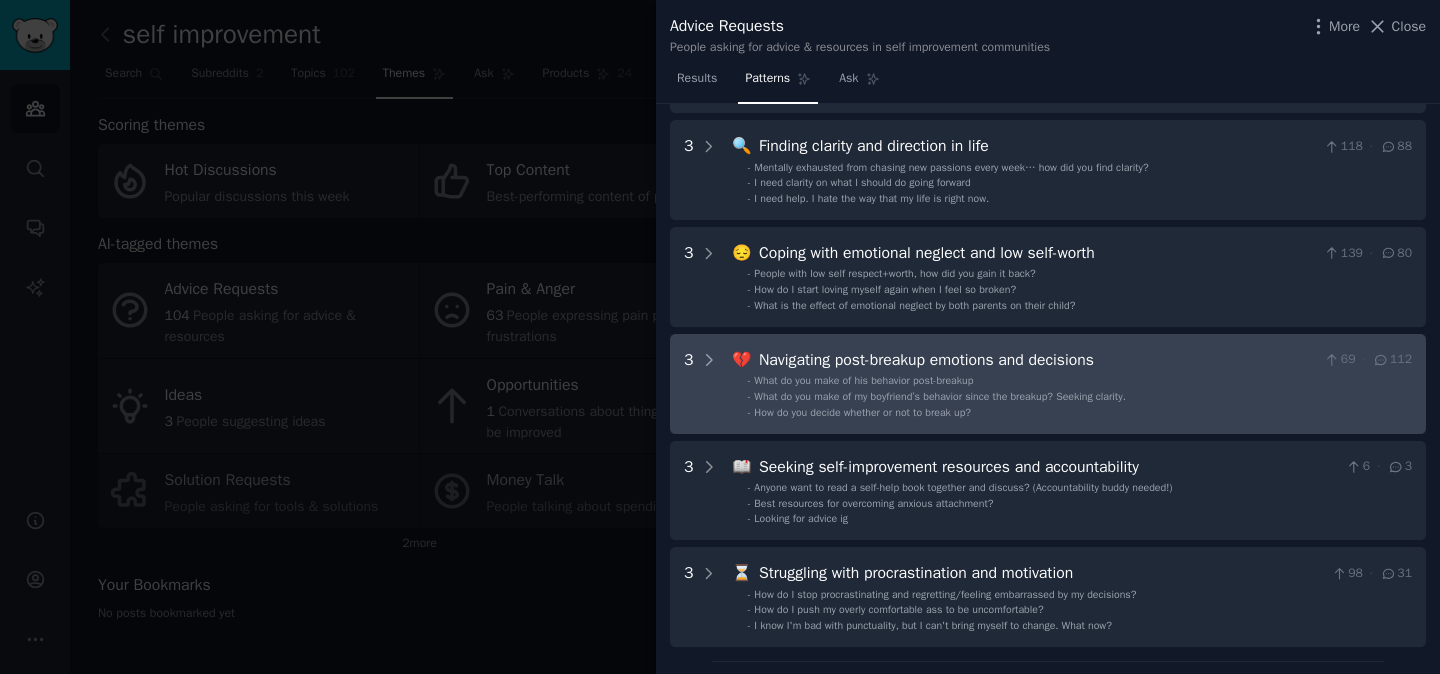 scroll, scrollTop: 647, scrollLeft: 0, axis: vertical 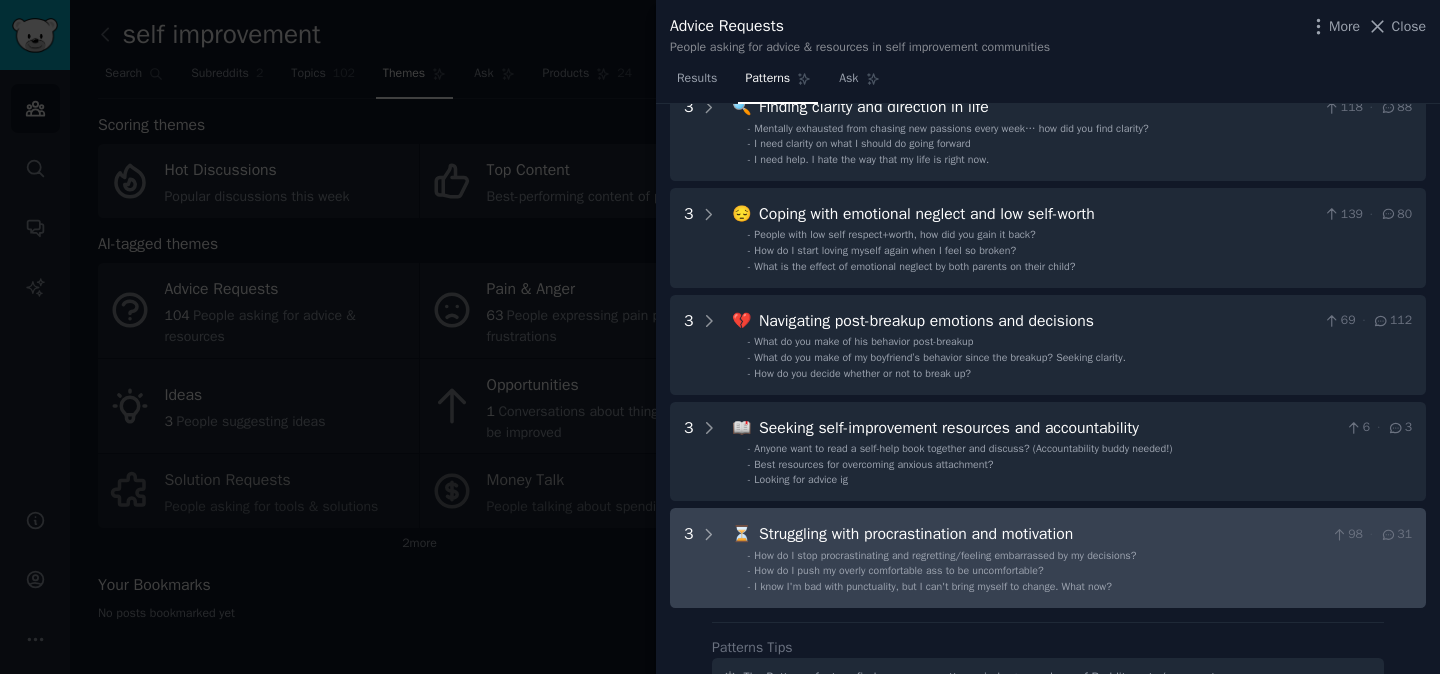 click on "- I know I'm bad with punctuality, but I can't bring myself to change. What now?" at bounding box center [1080, 587] 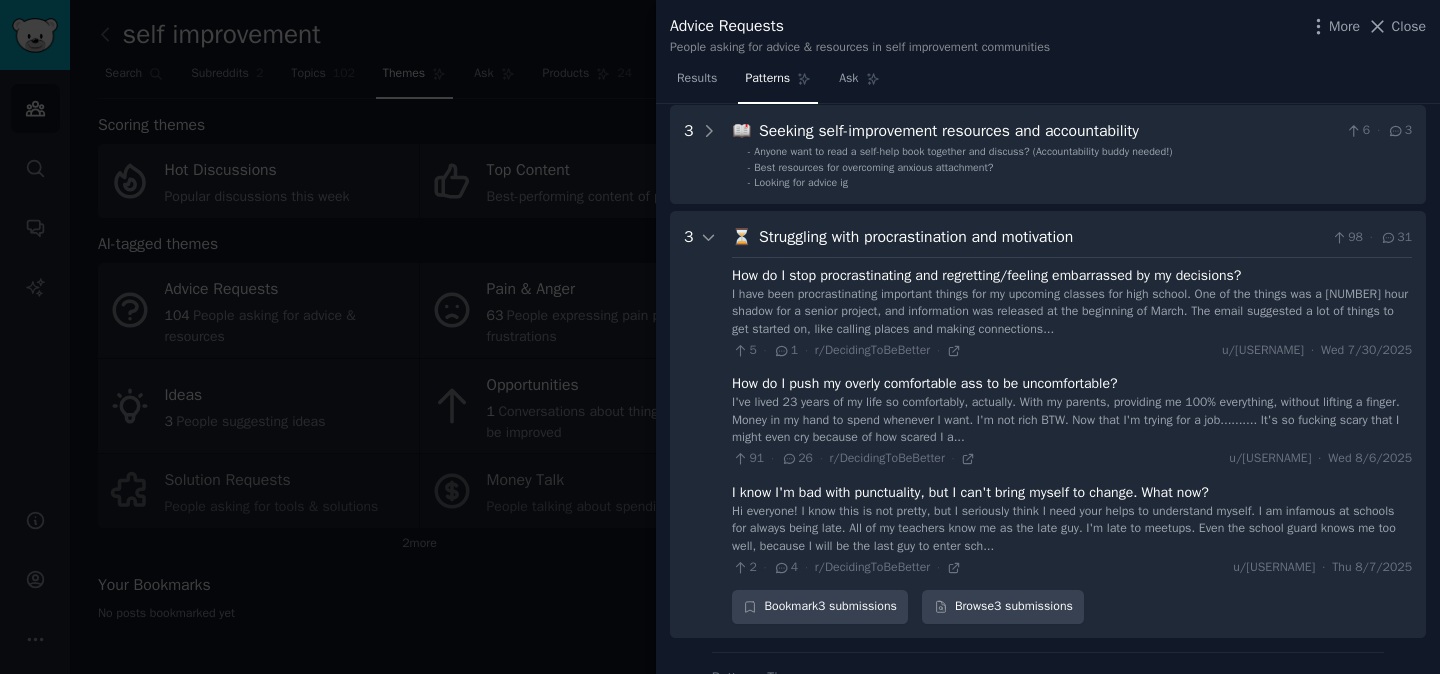 scroll, scrollTop: 882, scrollLeft: 0, axis: vertical 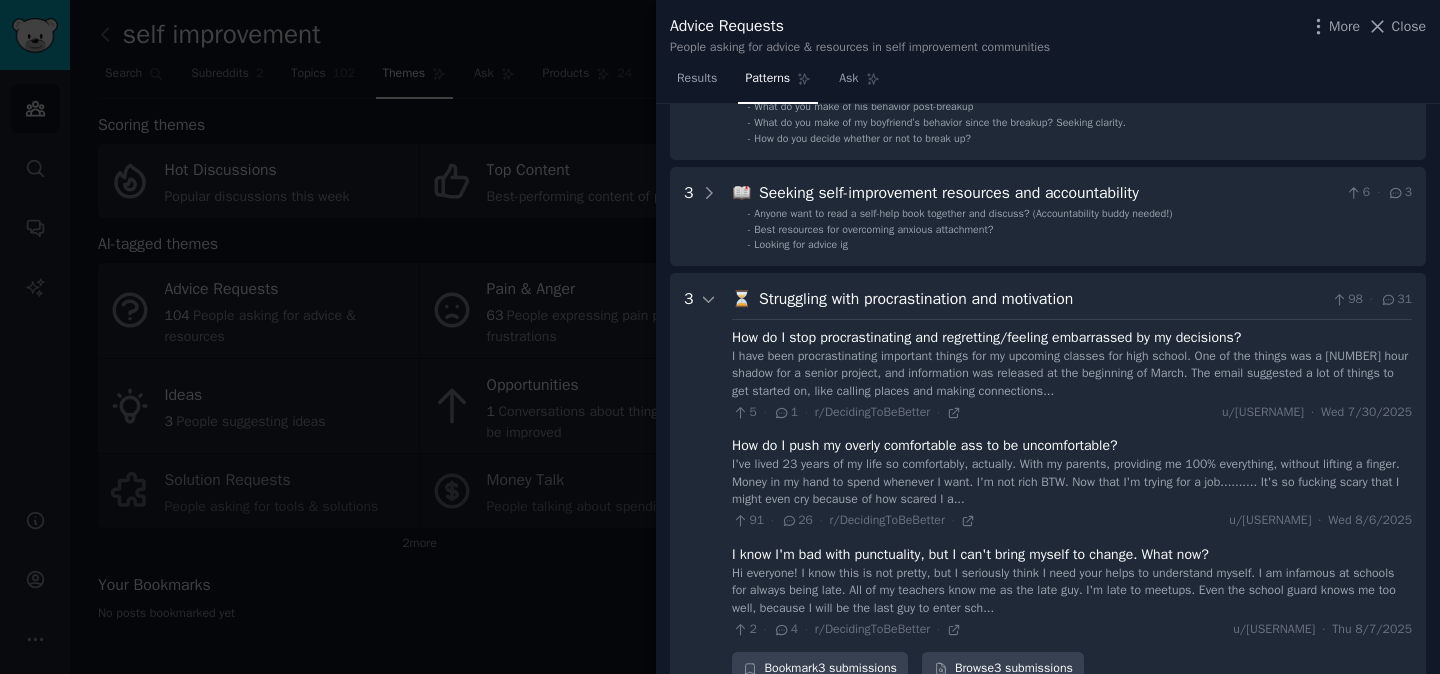 click on "How do I push my overly comfortable ass to be uncomfortable?" at bounding box center [925, 445] 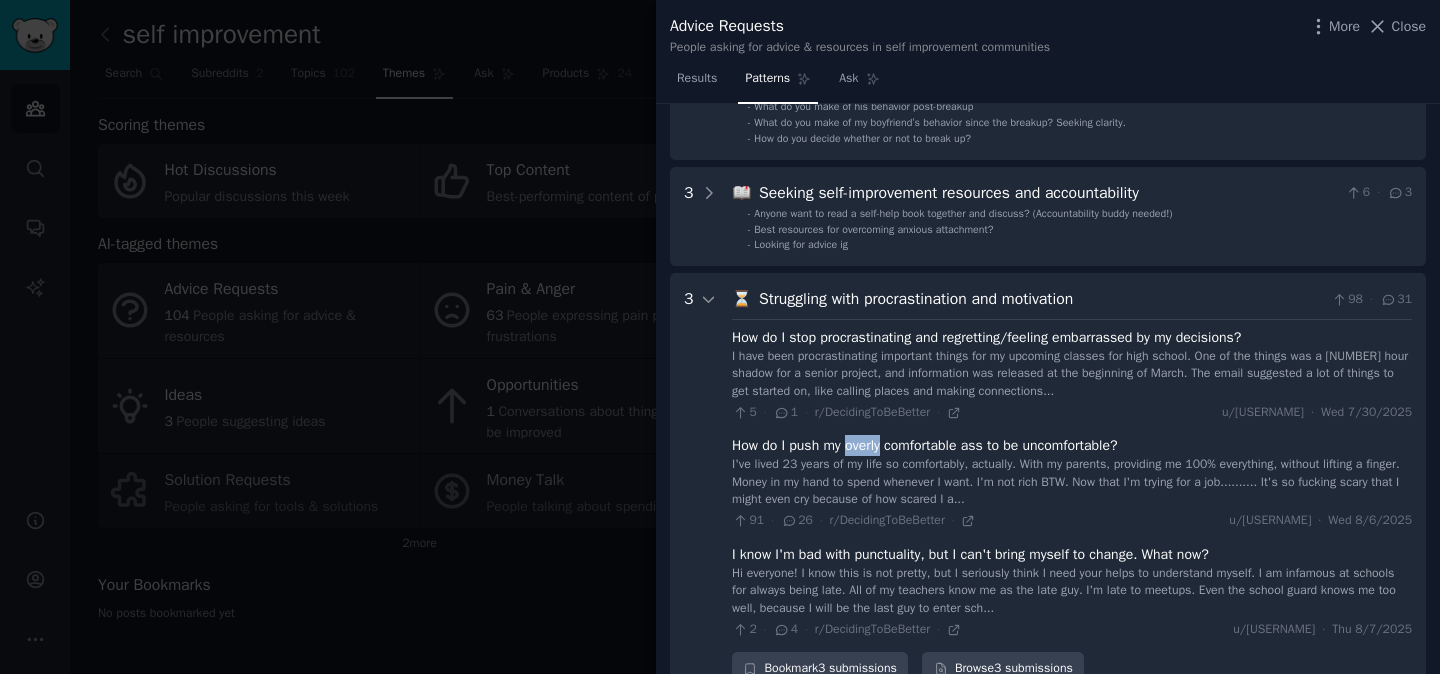 click on "How do I push my overly comfortable ass to be uncomfortable?" at bounding box center (925, 445) 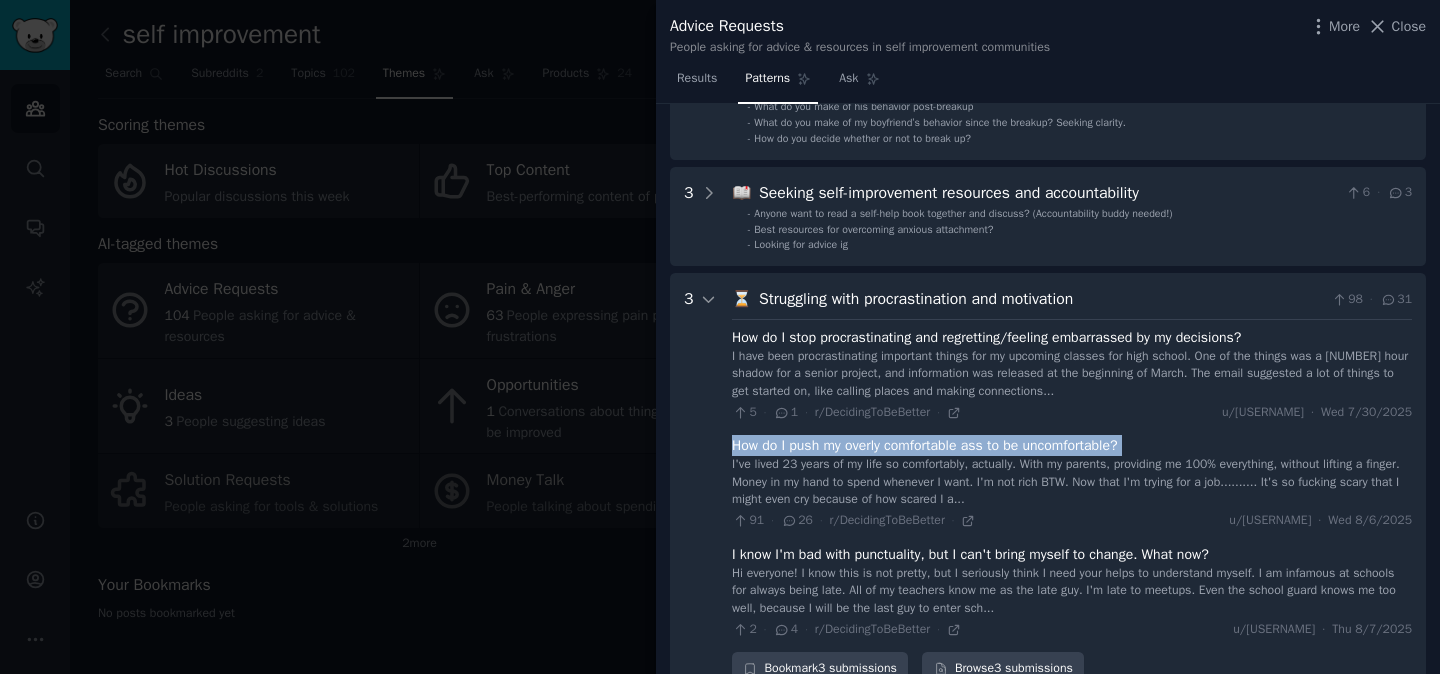 click on "How do I push my overly comfortable ass to be uncomfortable?" at bounding box center [925, 445] 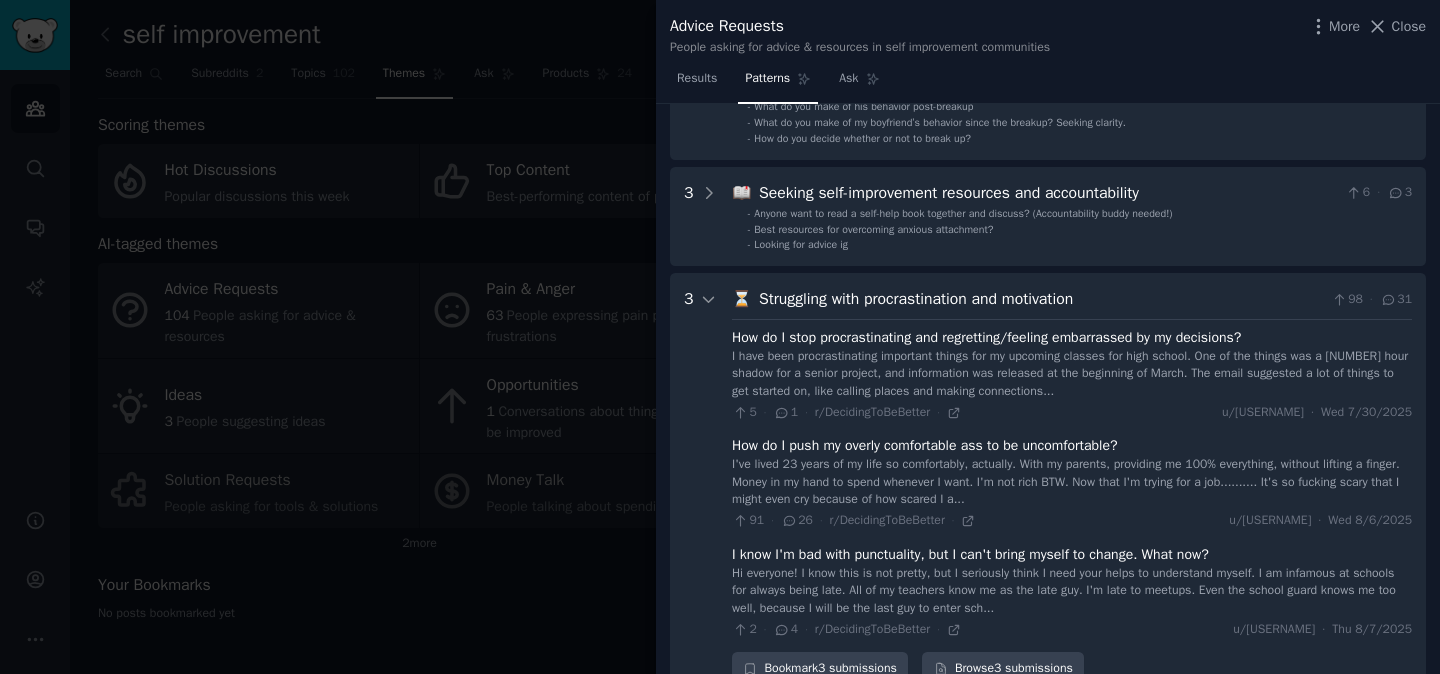 click on "I've lived 23 years of my life so comfortably, actually. With my parents, providing me 100% everything, without lifting a finger. Money in my hand to spend whenever I want. I'm not rich BTW. Now that I'm trying for a job.......... It's so fucking scary that I might even cry because of how scared I a..." at bounding box center (1072, 482) 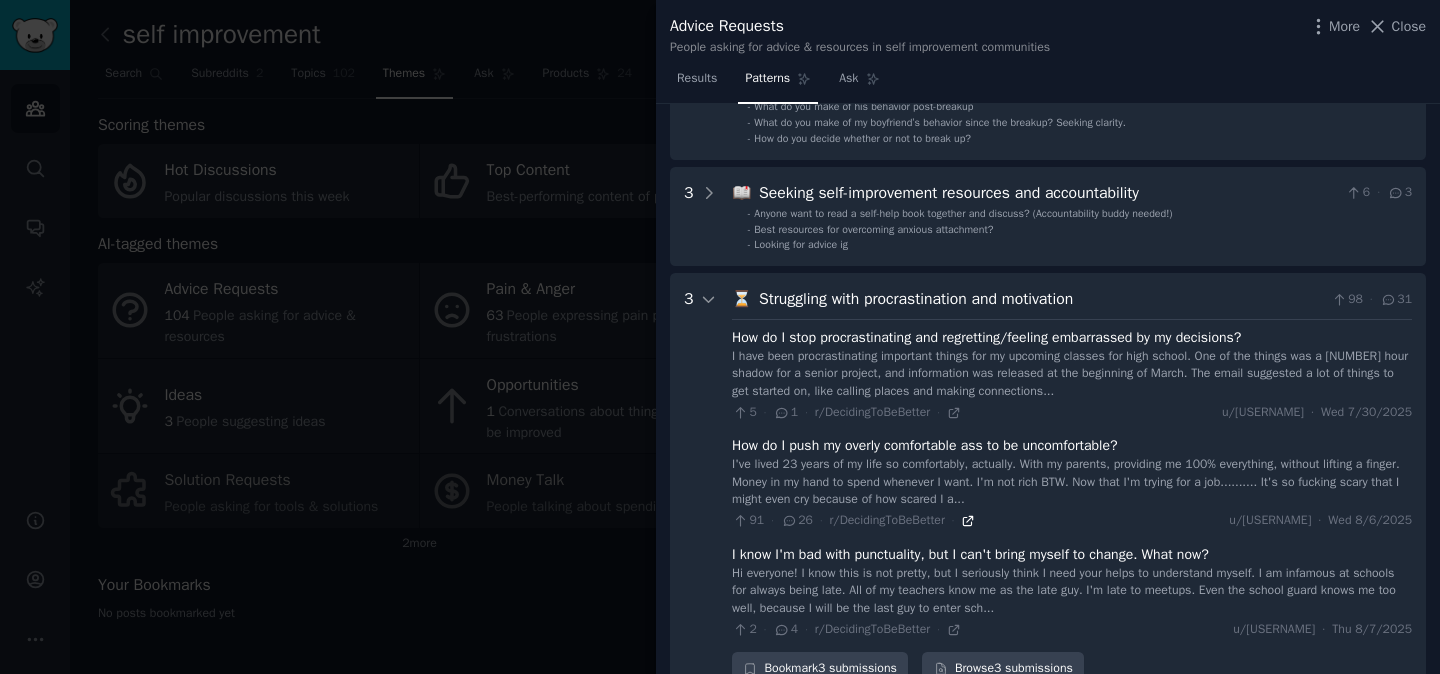 click 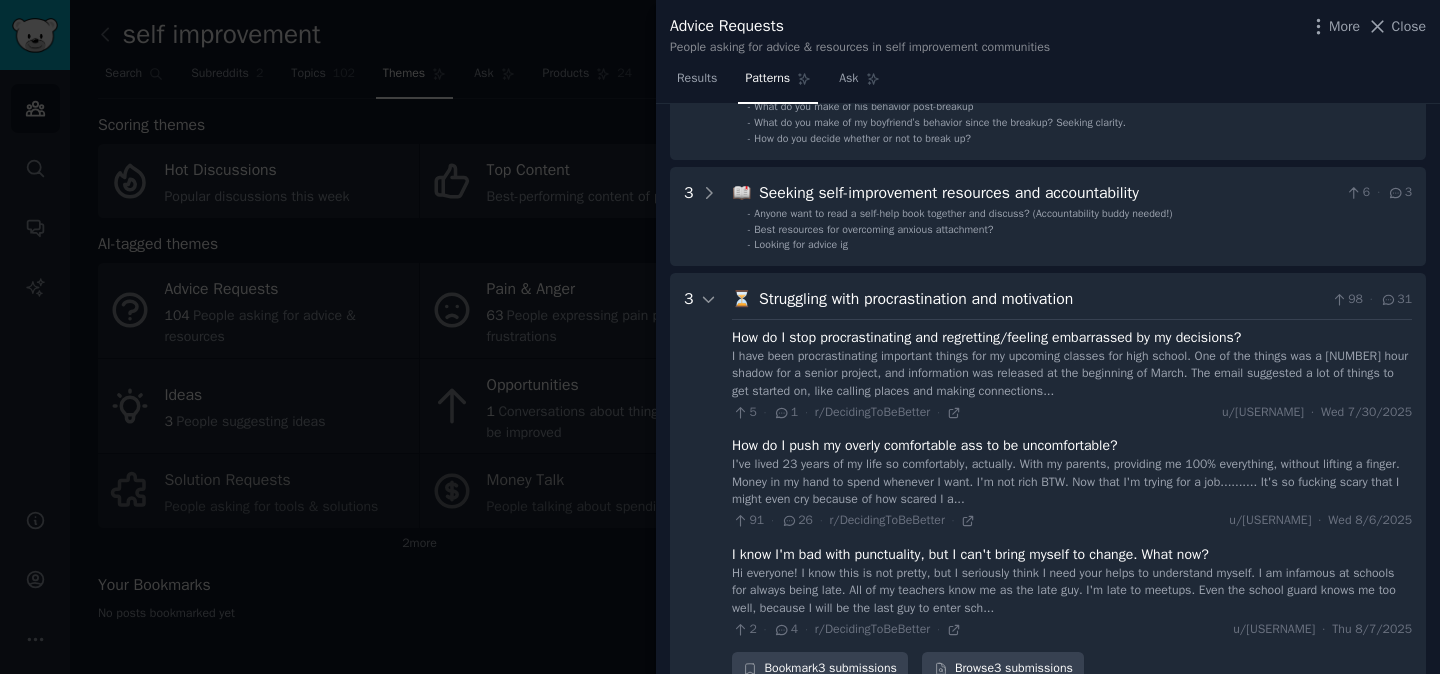 click at bounding box center (720, 337) 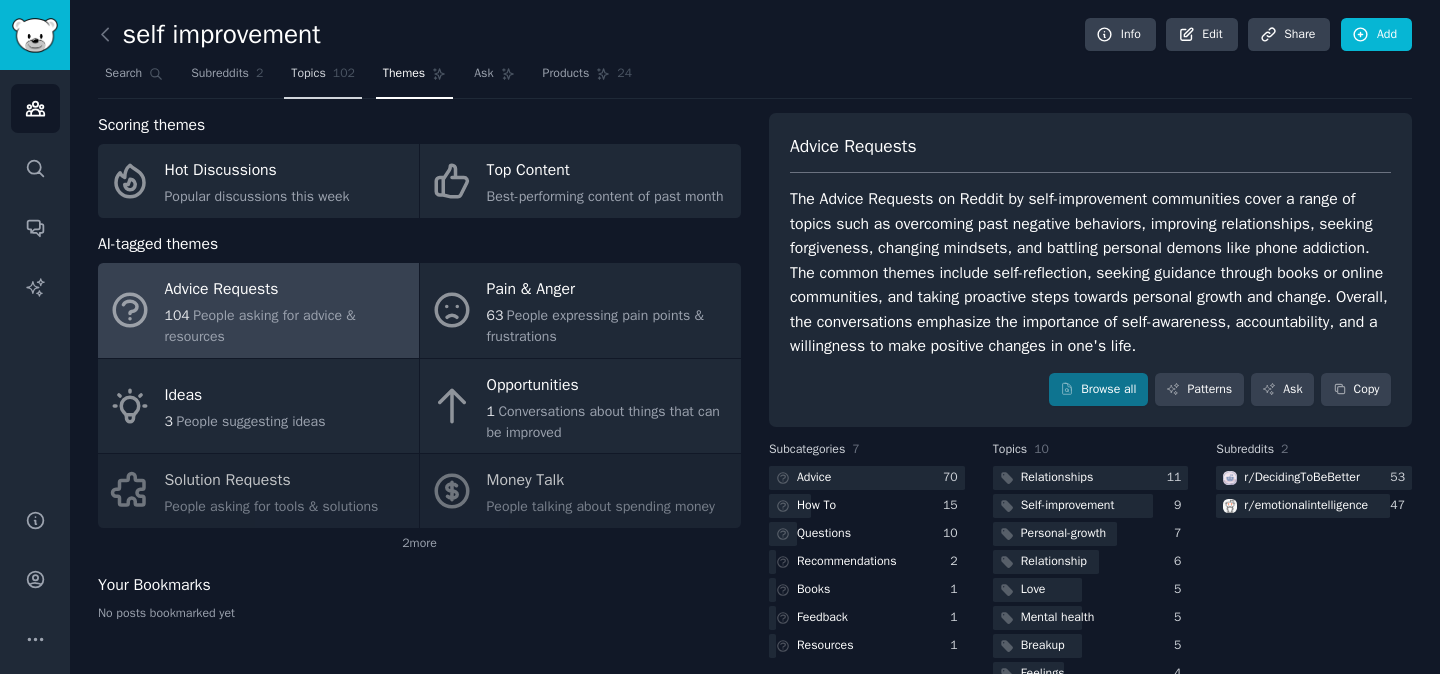 click on "Topics" at bounding box center (308, 74) 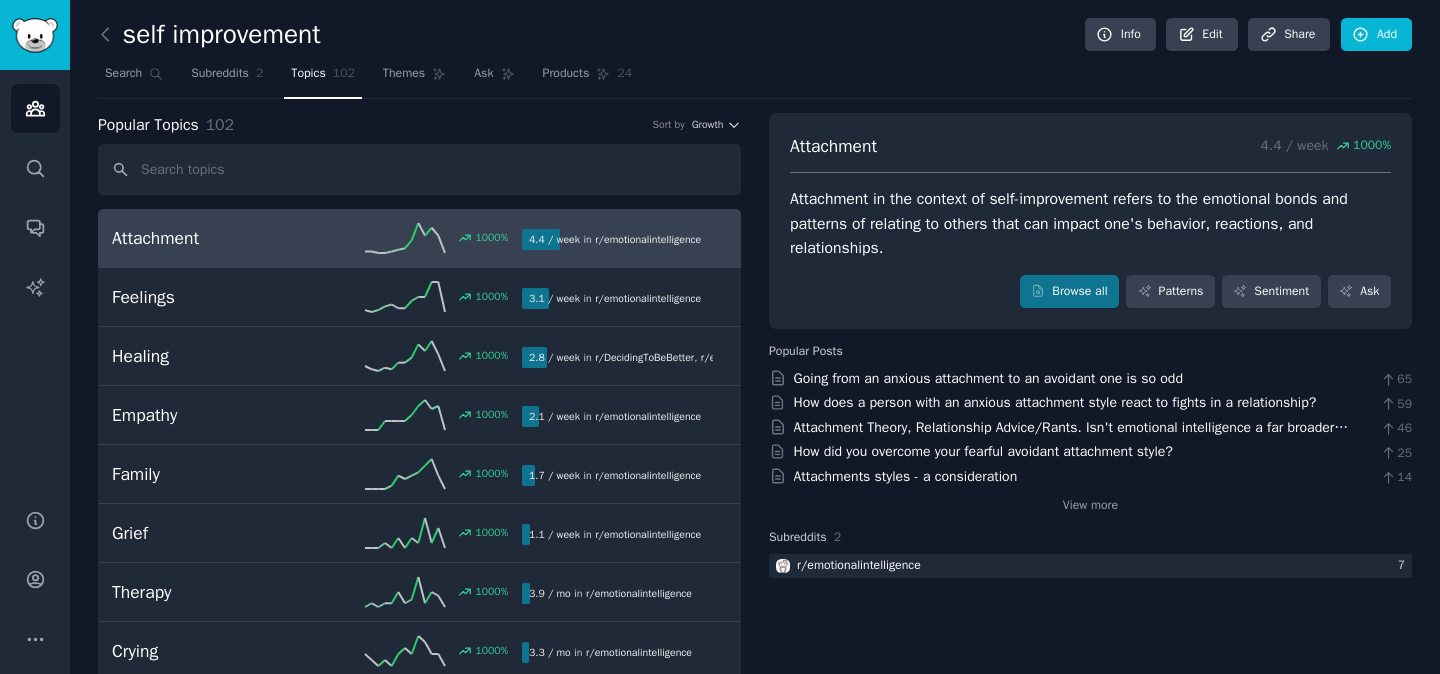 click at bounding box center [110, 35] 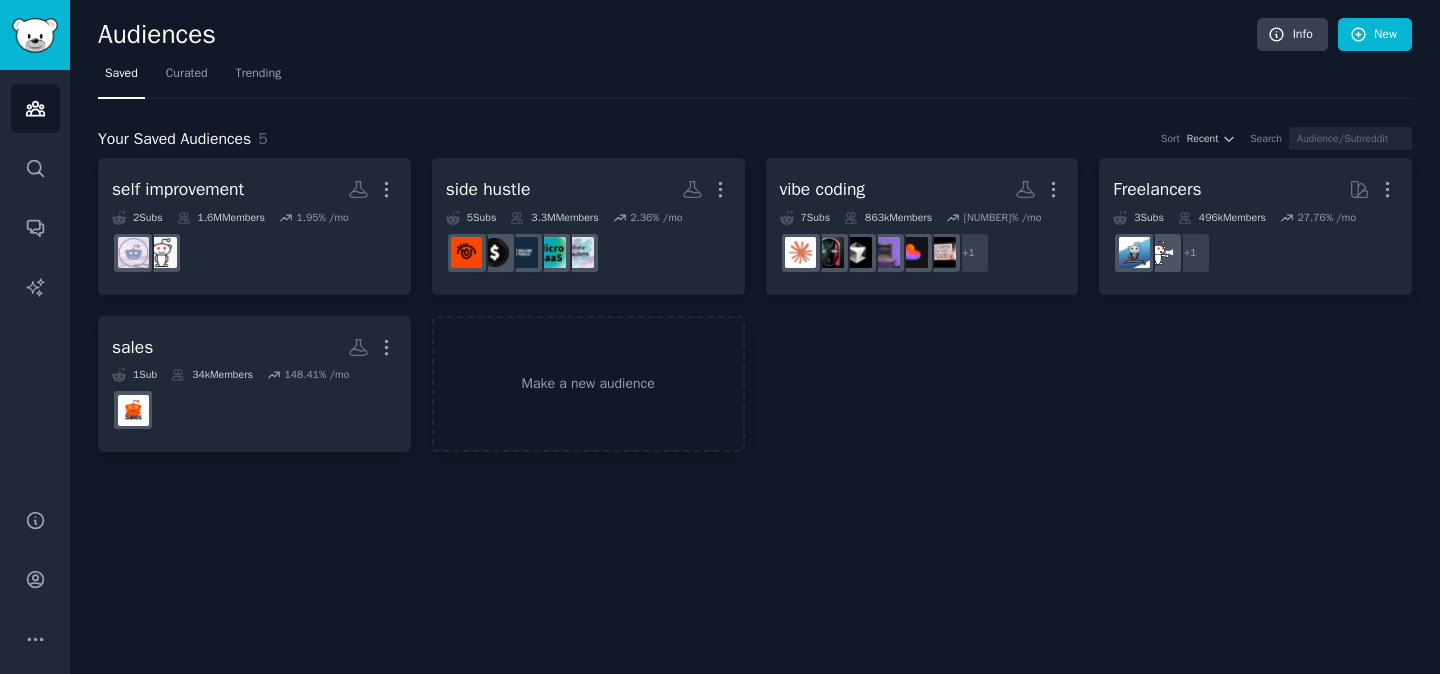 click on "Audiences" at bounding box center [677, 35] 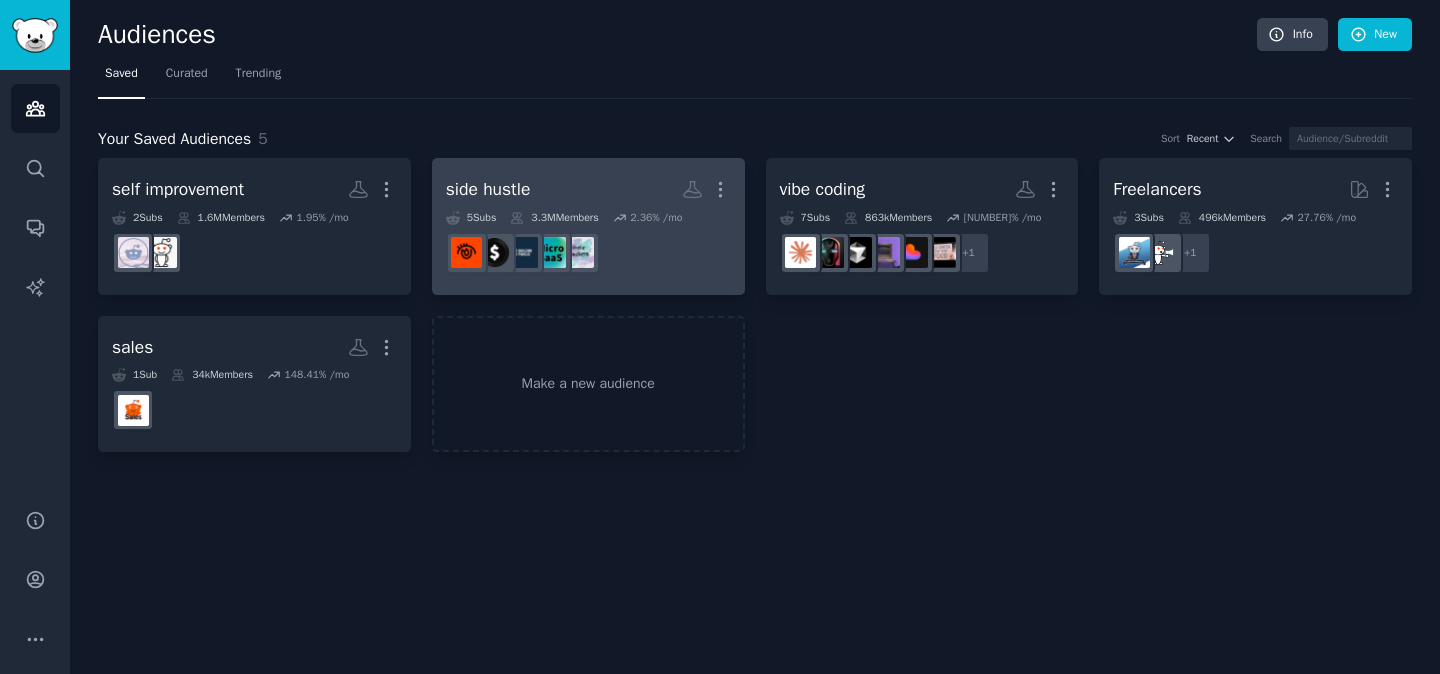 click on "side hustle More" at bounding box center [588, 189] 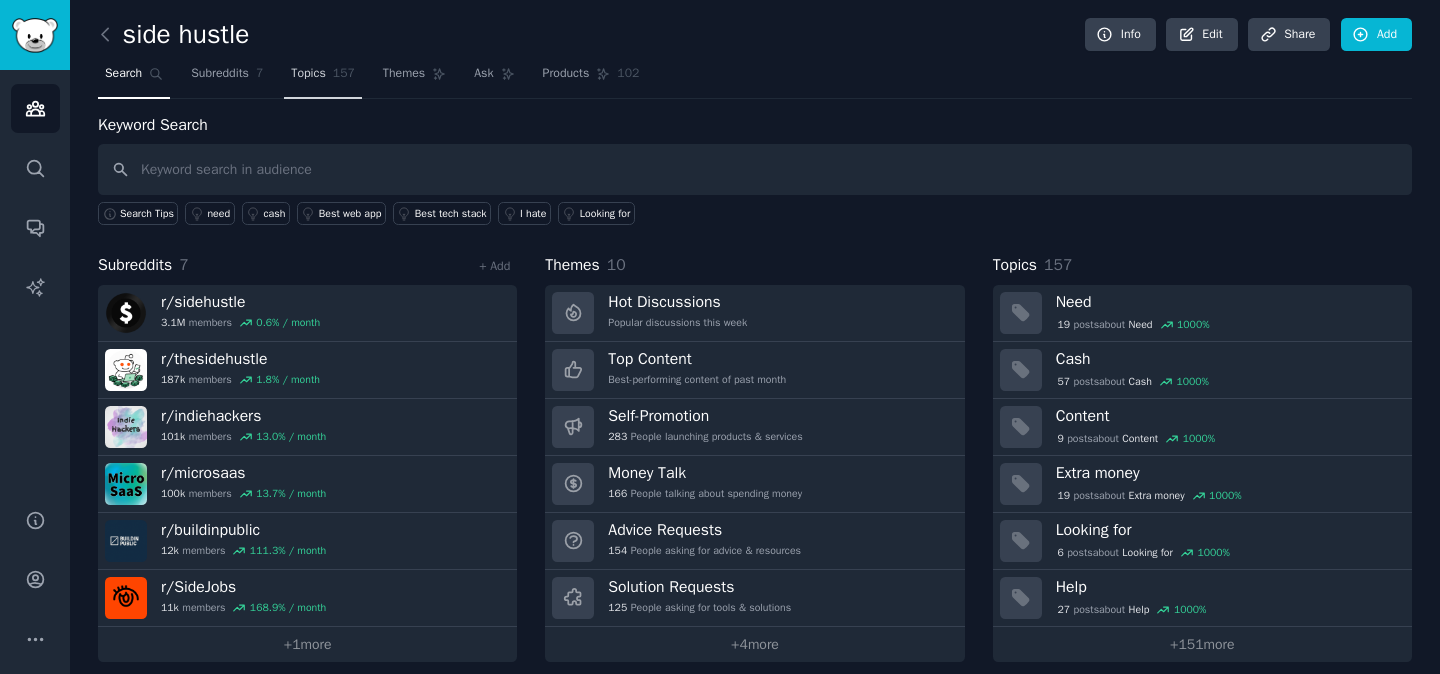 click on "Topics" at bounding box center [308, 74] 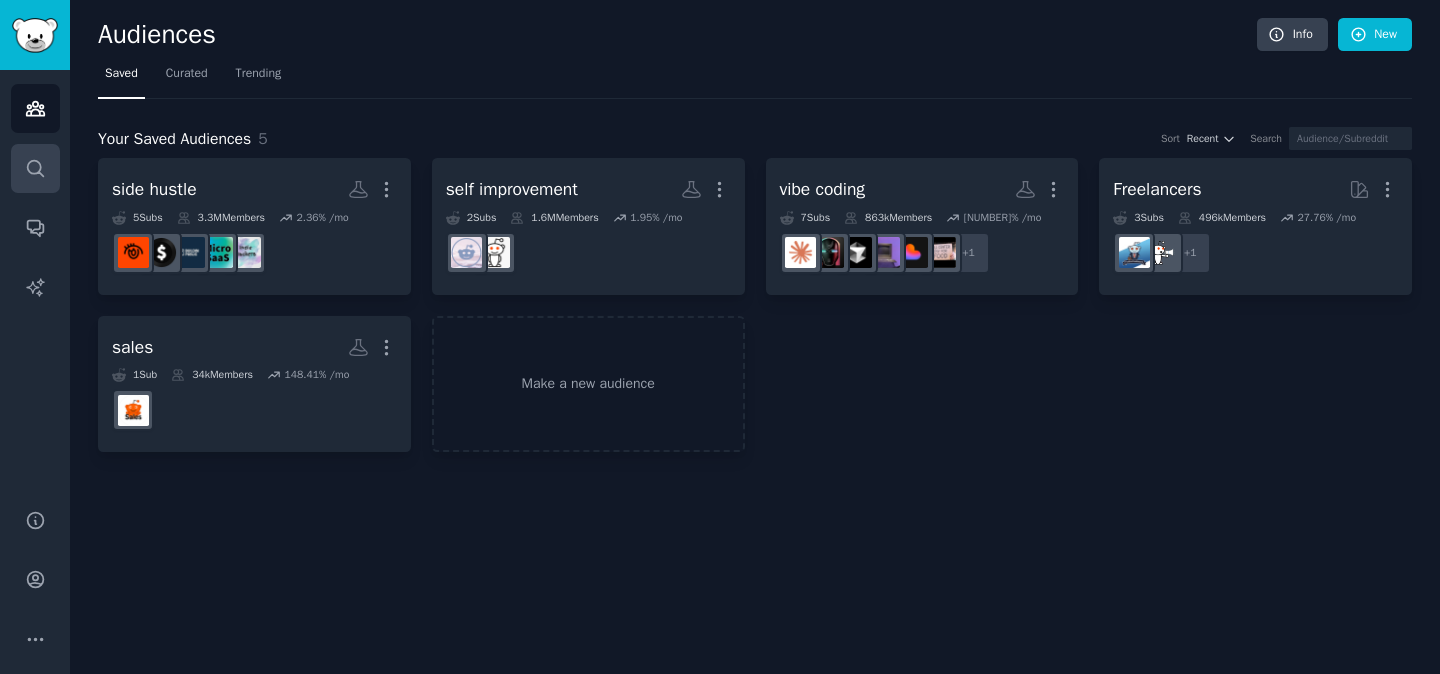 click 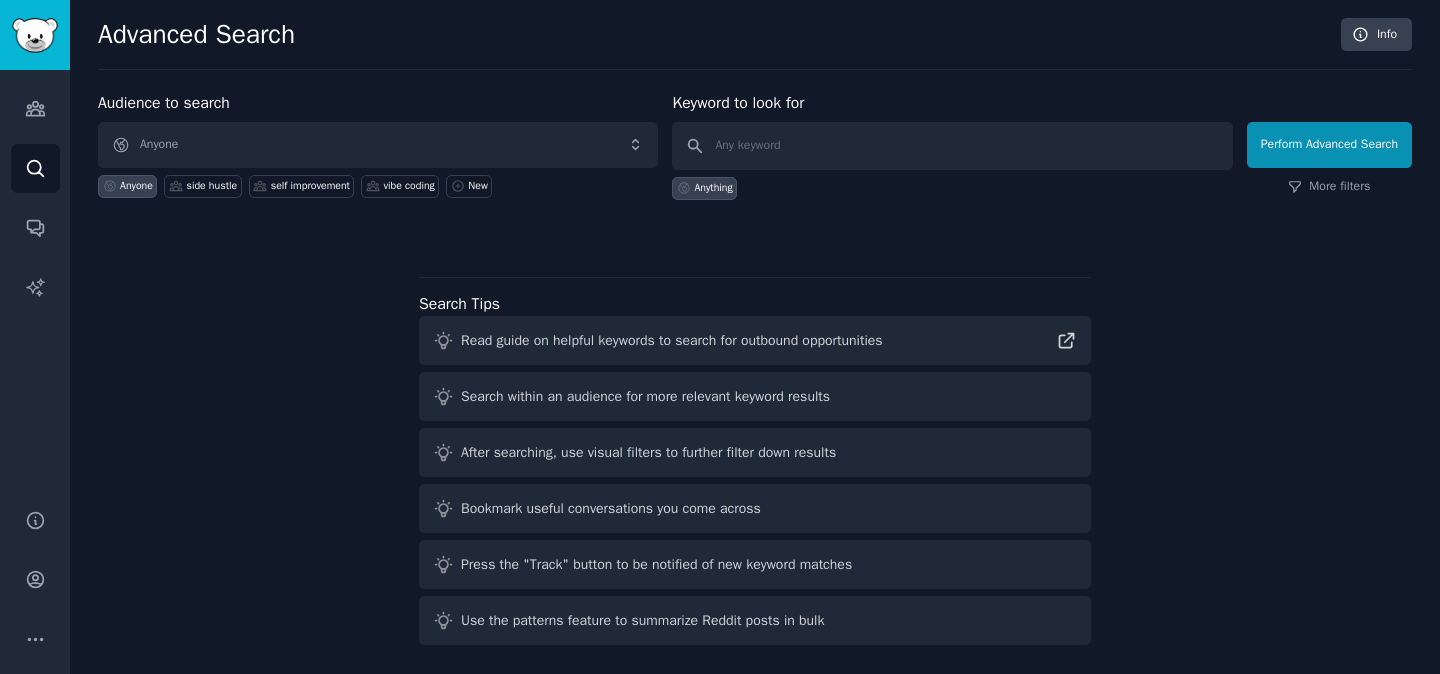 click on "Anyone" at bounding box center (378, 145) 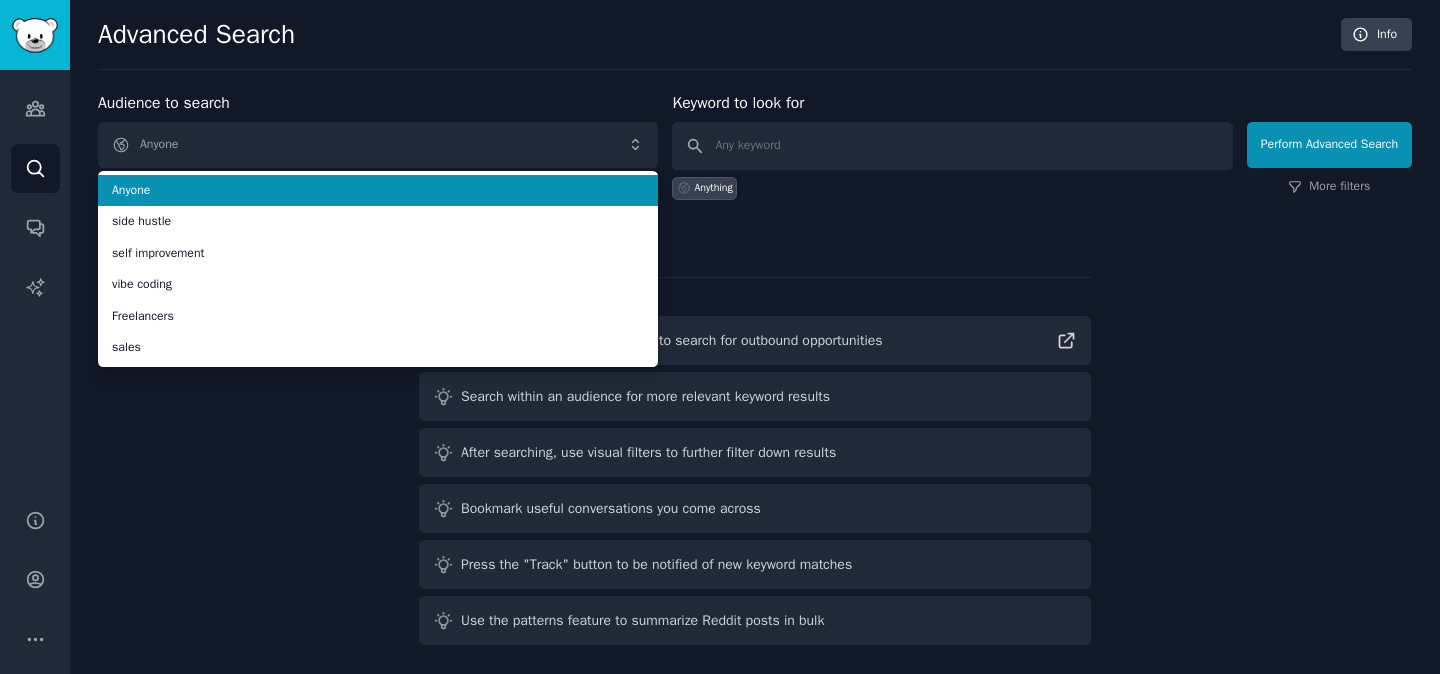 click on "Anyone" at bounding box center [378, 145] 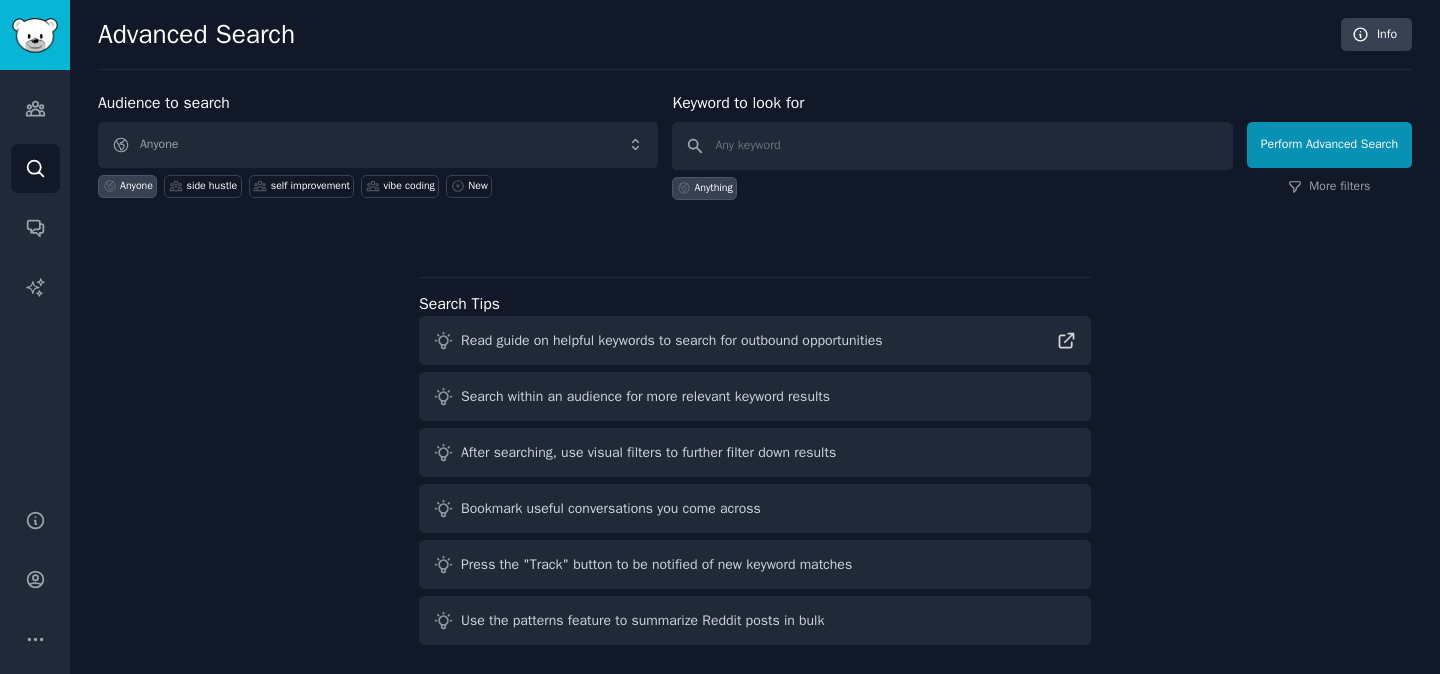 click on "Anyone" at bounding box center (378, 145) 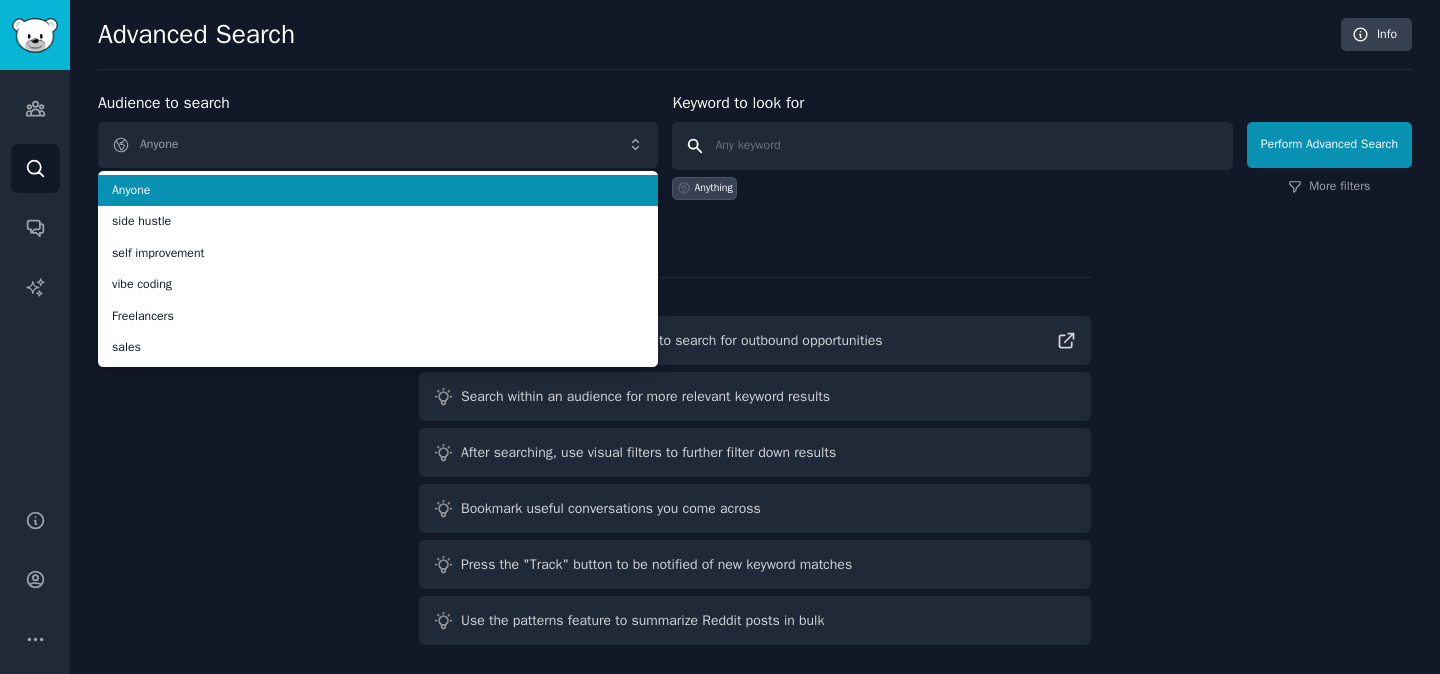 click at bounding box center (952, 146) 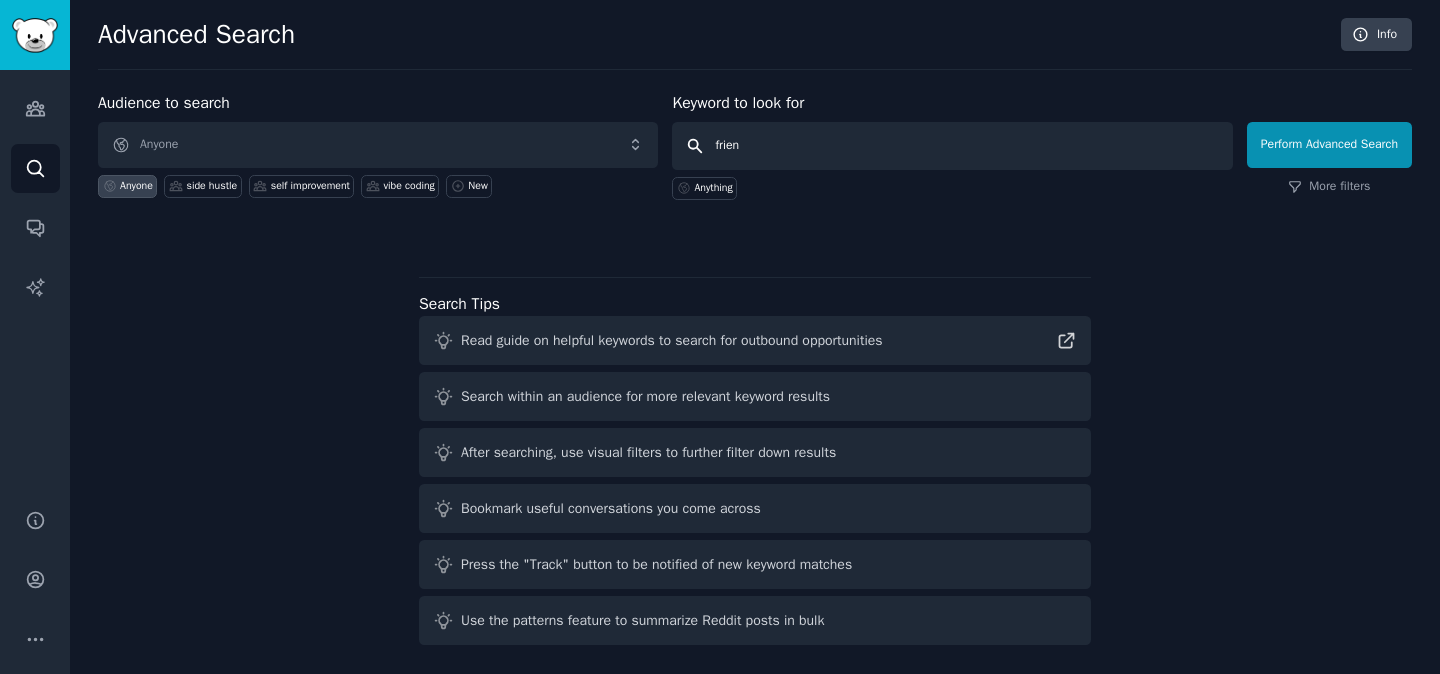 type on "friend" 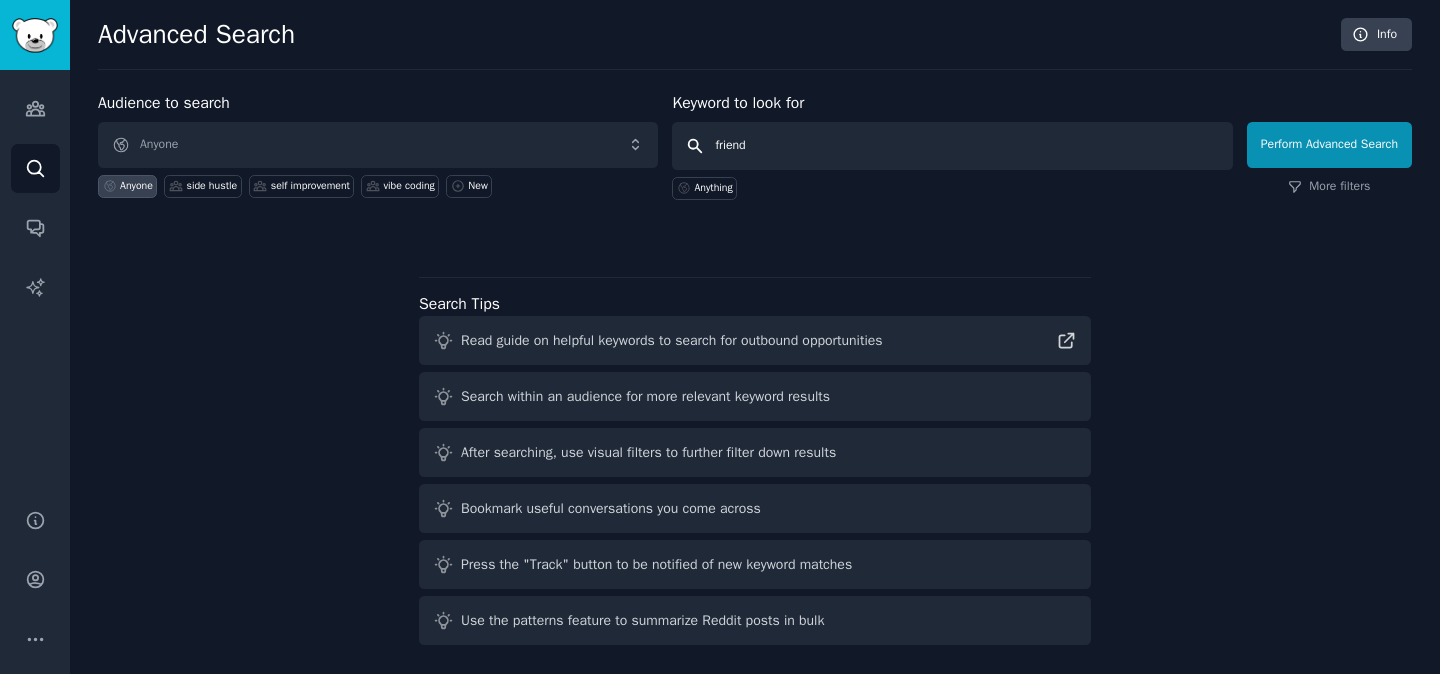 click on "Perform Advanced Search" at bounding box center (1329, 145) 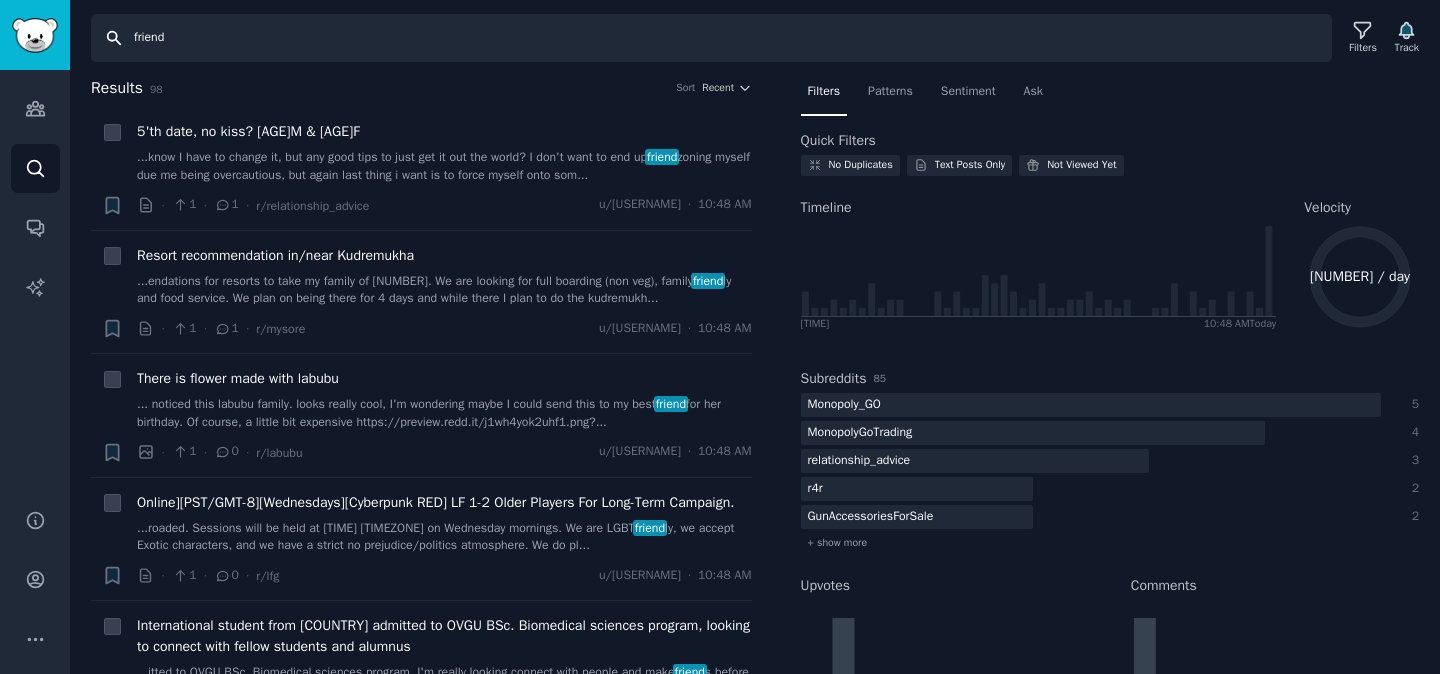 click on "friend" at bounding box center (711, 38) 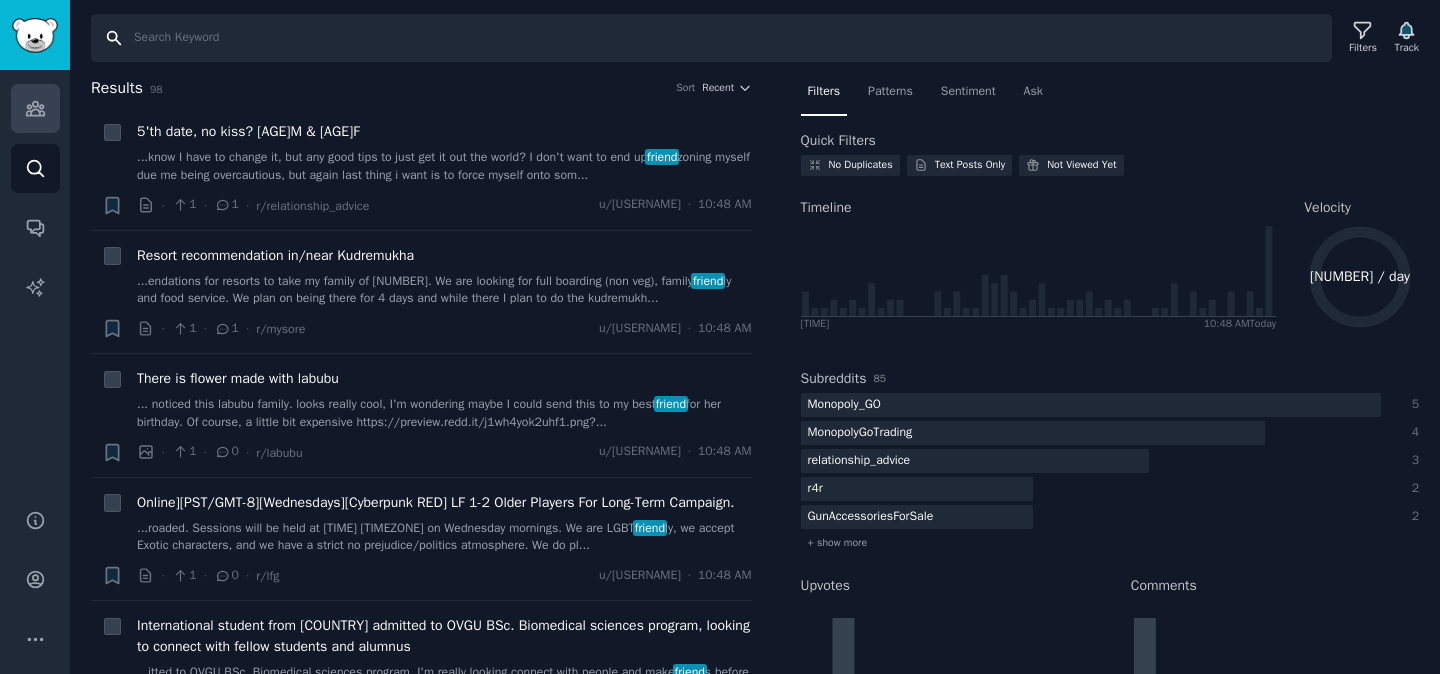 type 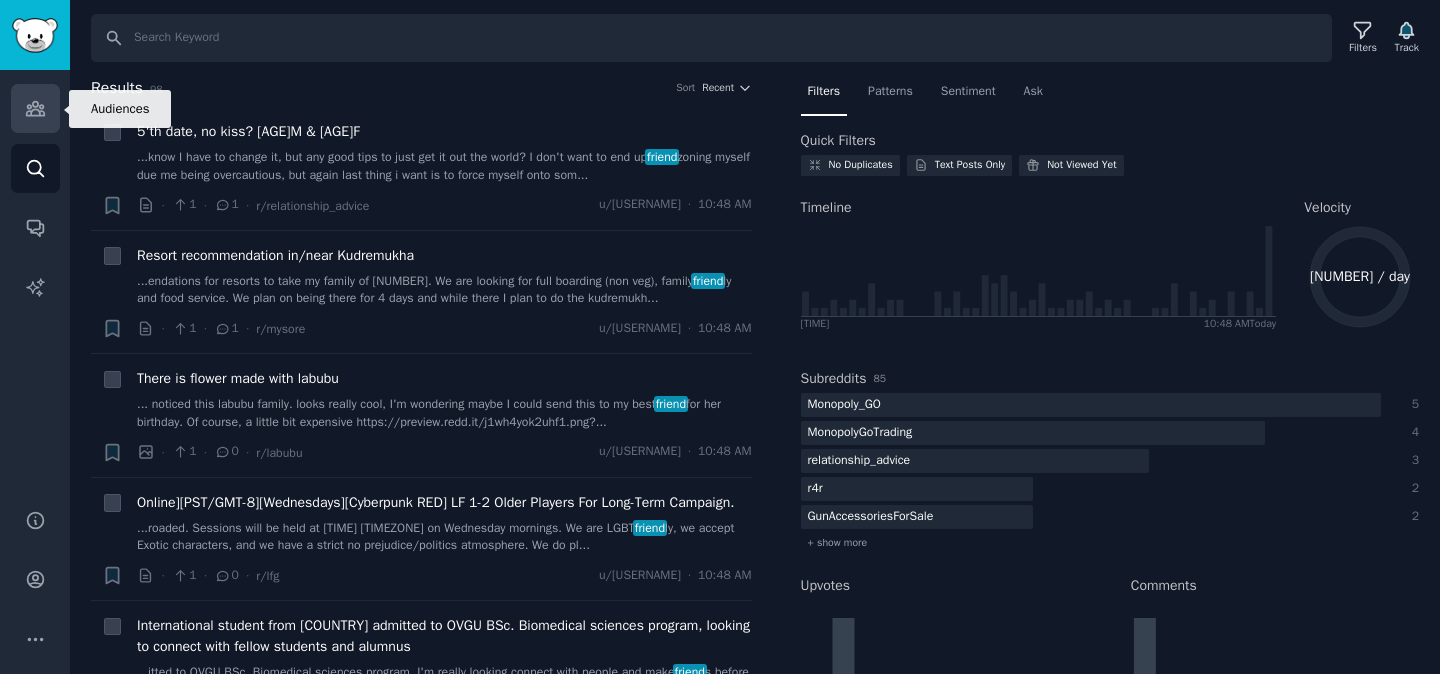 click 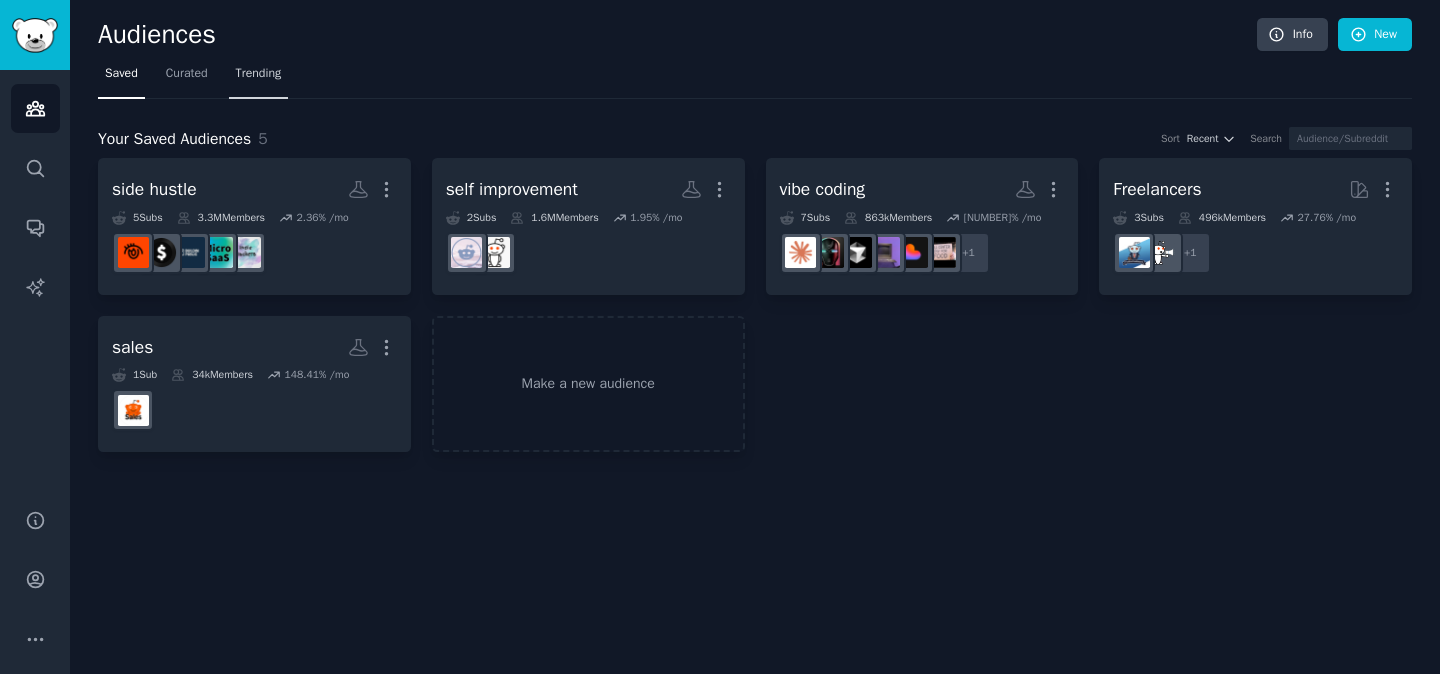 click on "Trending" at bounding box center (259, 74) 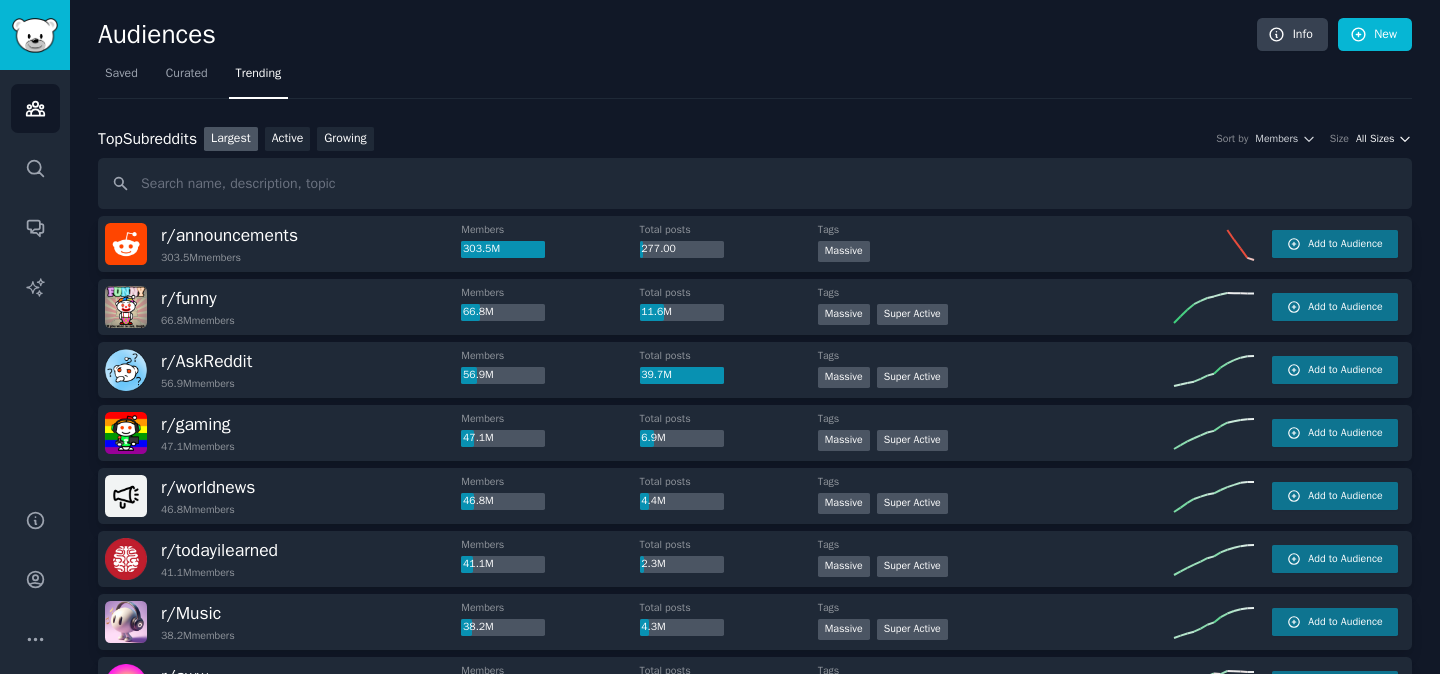 click on "All Sizes" at bounding box center (1375, 139) 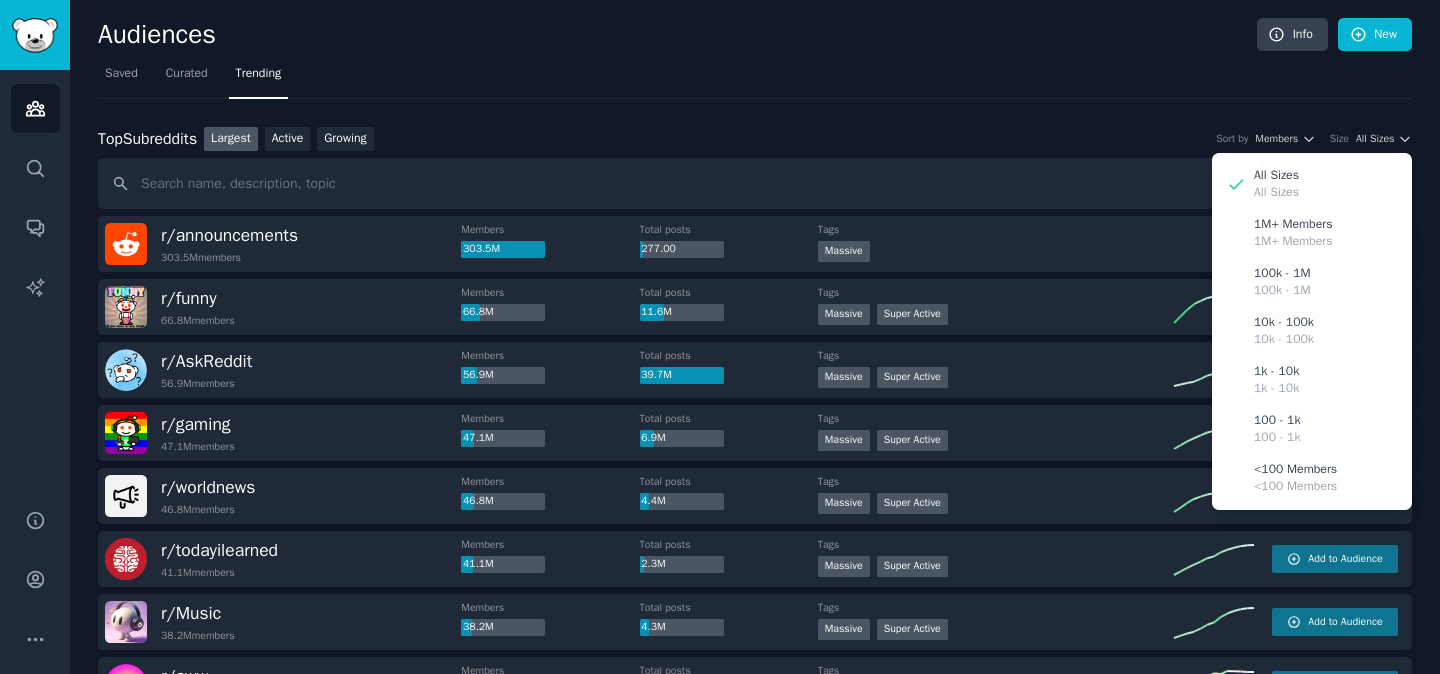 click on "Top   Subreddits Top Subreddits Largest Active Growing Sort by Members Size All Sizes All Sizes All Sizes 1M+ Members 1M+ Members 100k - 1M 100k - 1M 10k - 100k 10k - 100k 1k - 10k 1k - 10k 100 - 1k 100 - 1k <100 Members <100 Members r/ announcements 303.5M  members Members 303.5M Total posts 277.00 Tags Massive Add to Audience r/ funny 66.8M  members Members 66.8M Total posts 11.6M Tags Massive Super Active Add to Audience r/ AskReddit 56.9M  members Members 56.9M Total posts 39.7M Tags Massive Super Active Add to Audience r/ gaming 47.1M  members Members 47.1M Total posts 6.9M Tags Massive Super Active Add to Audience r/ worldnews 46.8M  members Members 46.8M Total posts 4.4M Tags Massive Super Active Add to Audience r/ todayilearned 41.1M  members Members 41.1M Total posts 2.3M Tags Massive Super Active Add to Audience r/ Music 38.2M  members Members 38.2M Total posts 4.3M Tags Massive Super Active Add to Audience r/ aww 37.6M  members Members 37.6M Total posts 6.7M Tags Massive Super Active r/ movies 2.8M" at bounding box center [755, 1783] 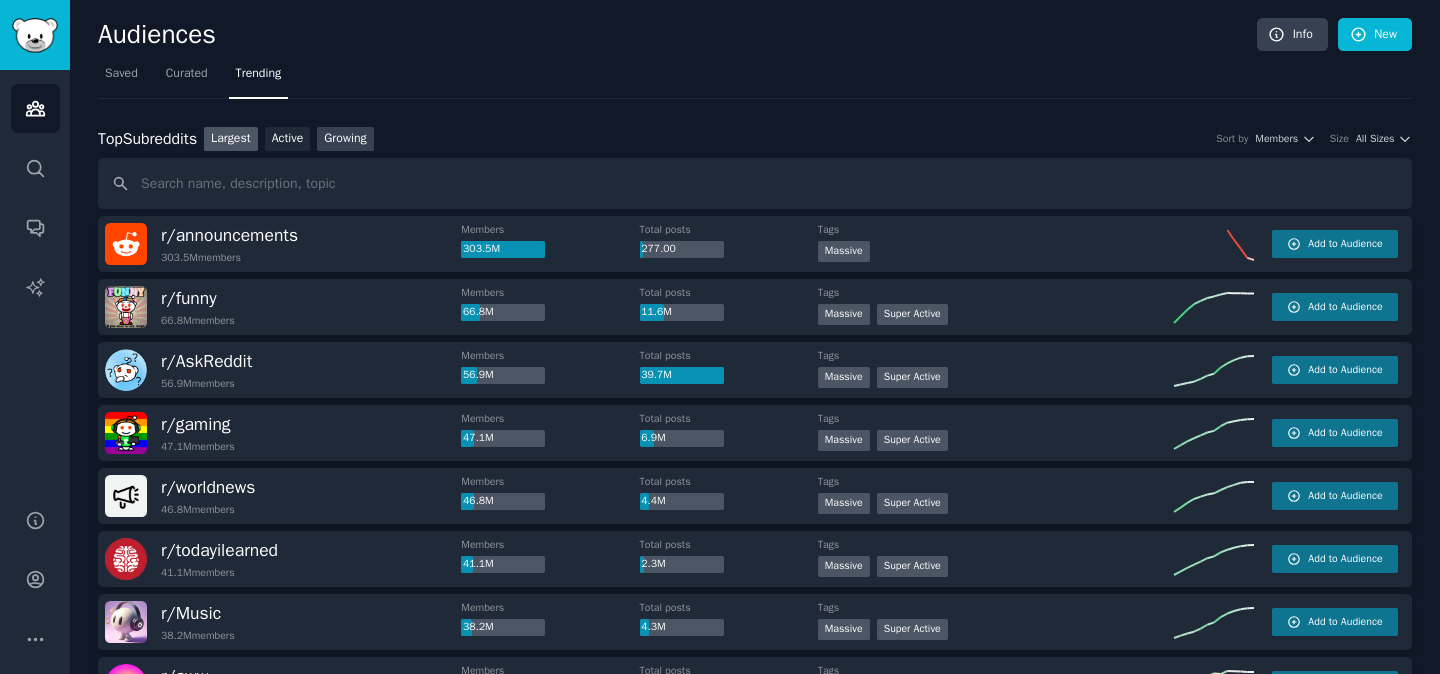 click on "Growing" at bounding box center (345, 139) 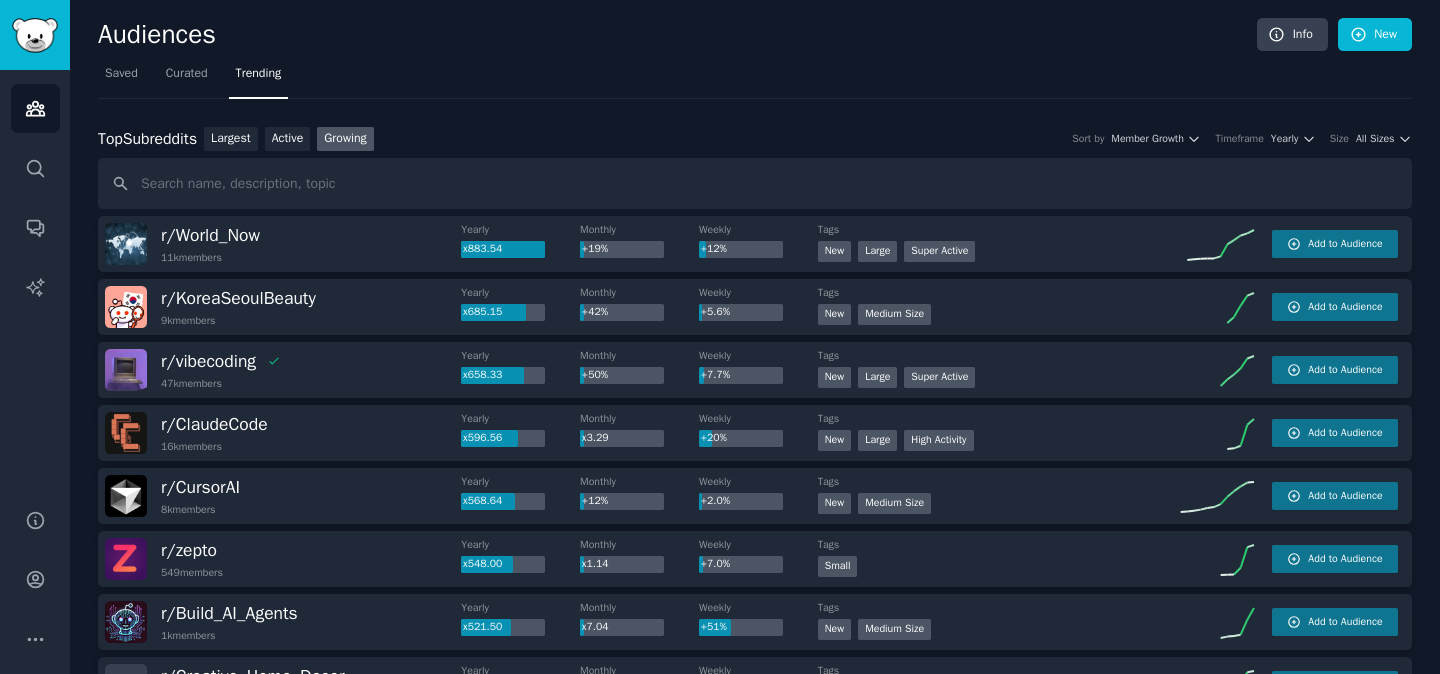 click on "Top   Subreddits Top Subreddits Largest Active Growing Sort by Member Growth Timeframe Yearly Size All Sizes r/ World_Now [NUMBER]k  members Yearly x[NUMBER] Monthly +[NUMBER]% Weekly +[NUMBER]% Tags New Large Super Active Add to Audience r/ KoreaSeoulBeauty [NUMBER]k  members Yearly x[NUMBER] Monthly +[NUMBER]% Weekly +[NUMBER]% Tags New Medium Size Add to Audience r/ vibecoding [NUMBER]k  members Yearly x[NUMBER] Monthly +[NUMBER]% Weekly +[NUMBER]% Tags New Large Super Active Add to Audience r/ ClaudeCode [NUMBER]k  members Yearly x[NUMBER] Monthly x[NUMBER] Weekly +[NUMBER]% Tags New Large High Activity Add to Audience r/ CursorAI [NUMBER]k  members Yearly x[NUMBER] Monthly +[NUMBER]% Weekly +[NUMBER]% Tags New Medium Size Add to Audience r/ zepto [NUMBER]  members Yearly x[NUMBER] Monthly x[NUMBER] Weekly +[NUMBER]% Tags Small Add to Audience r/ Build_AI_Agents [NUMBER]k  members Yearly x[NUMBER] Monthly x[NUMBER] Weekly +[NUMBER]% Tags New Medium Size Add to Audience r/ Creative_Home_Decor [NUMBER]k  members Yearly x[NUMBER] Monthly +[NUMBER]% Weekly +[NUMBER]% Tags New Large Add to Audience r/ gothgirlfashion [NUMBER]k  members Yearly x[NUMBER] Monthly +[NUMBER]%" at bounding box center [755, 1783] 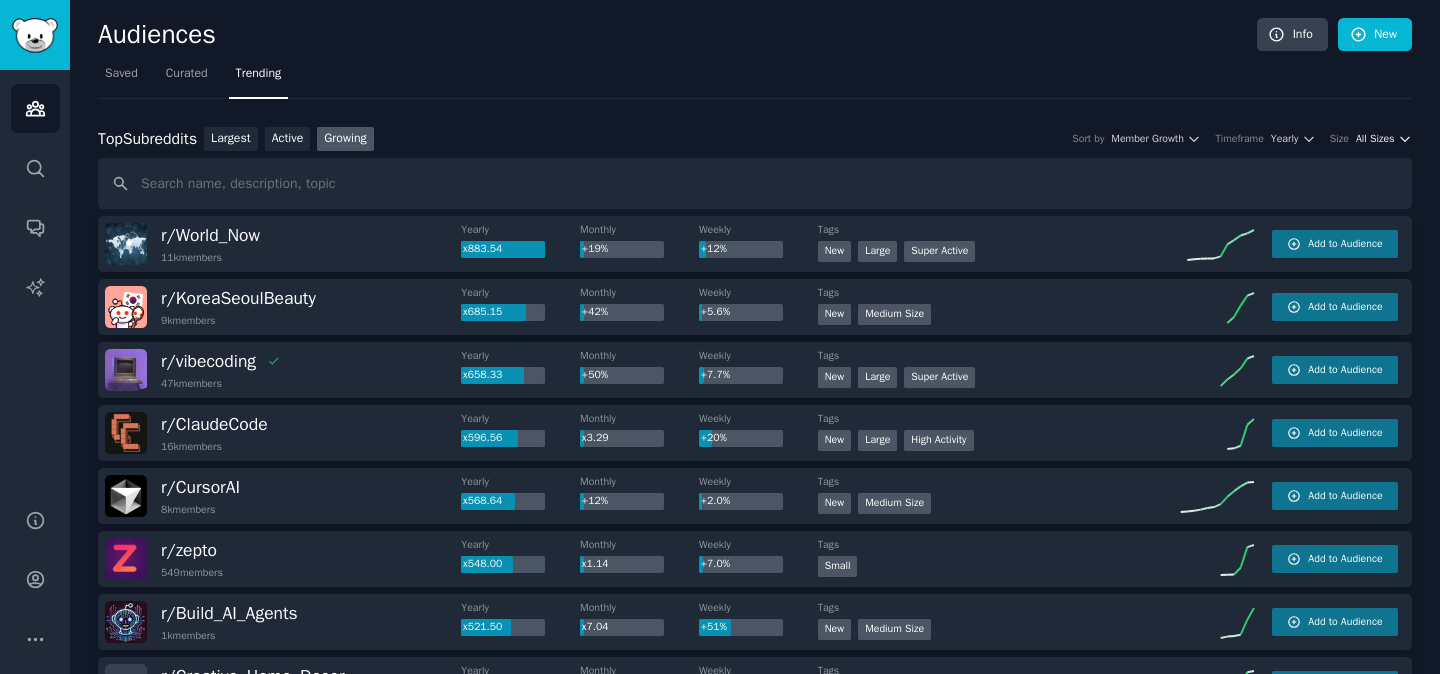 click on "All Sizes" at bounding box center [1375, 139] 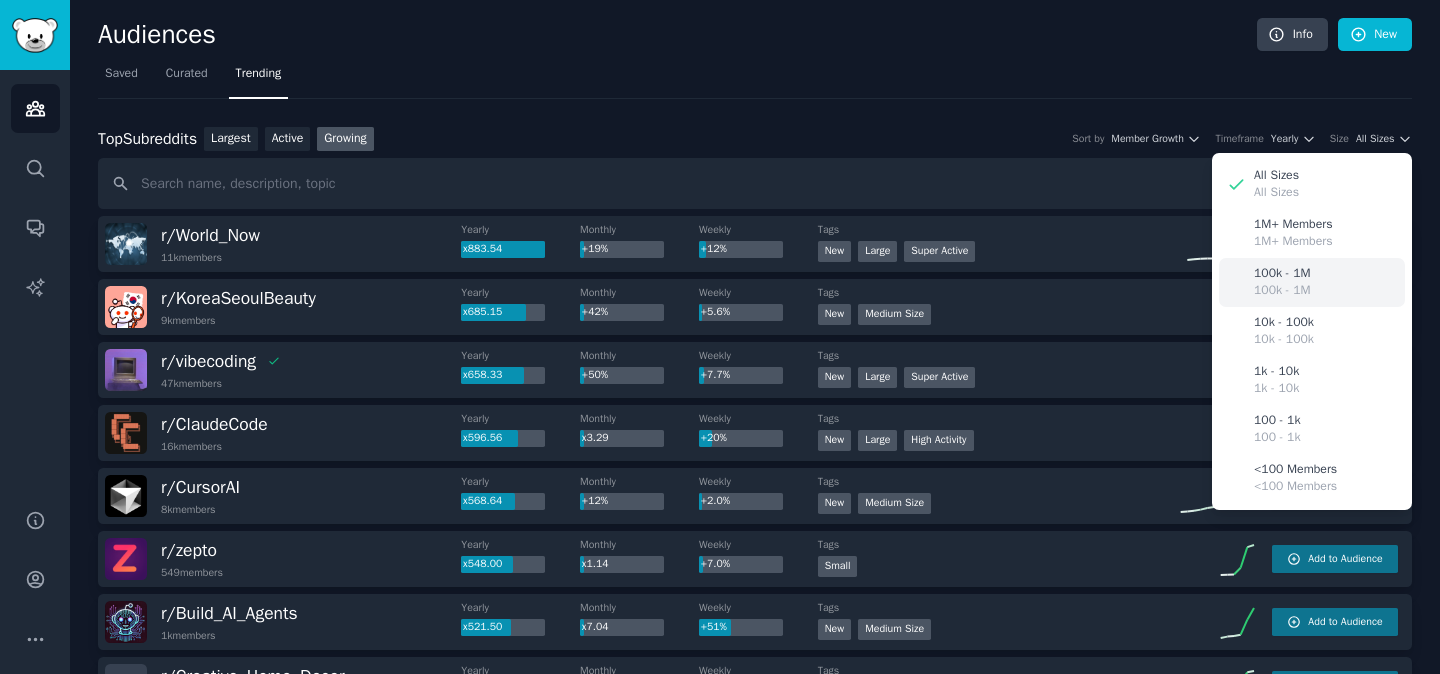 click on "[NUMBER] - [NUMBER] [NUMBER] - [NUMBER]" at bounding box center [1312, 282] 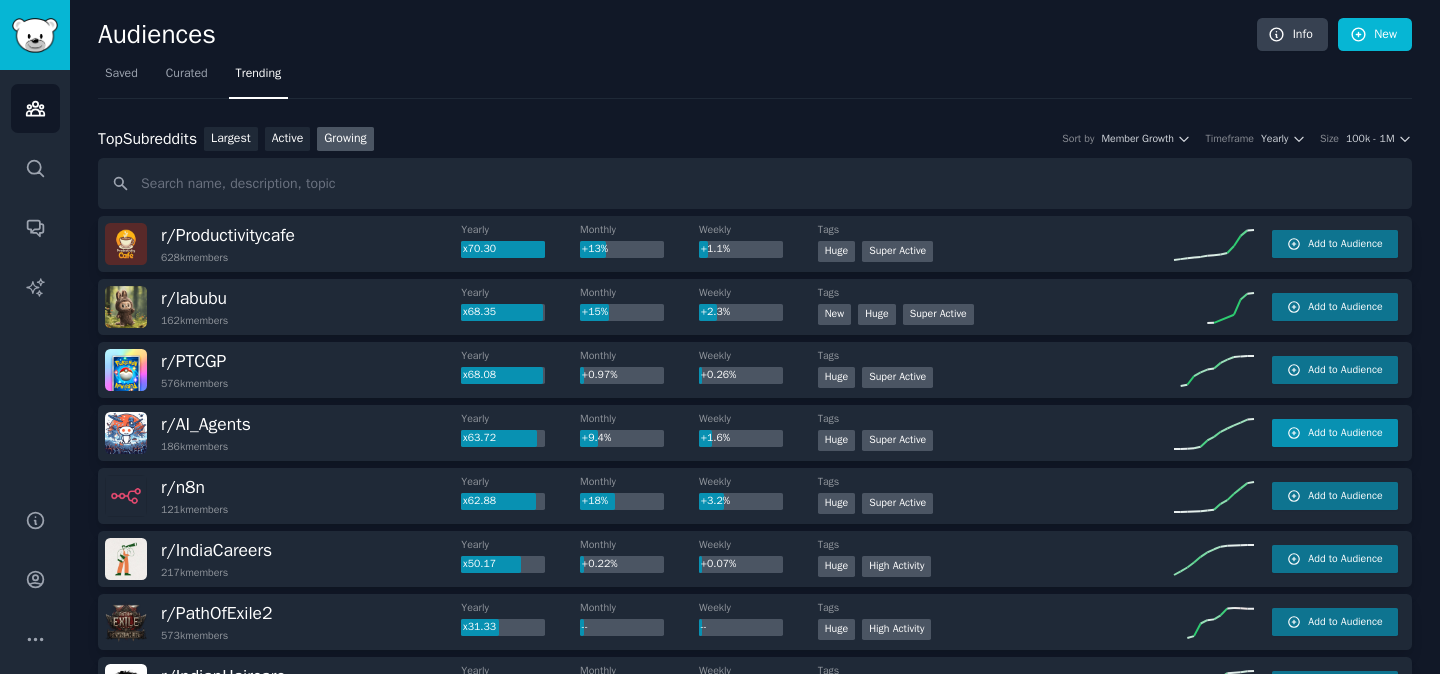 click on "Add to Audience" at bounding box center [1345, 433] 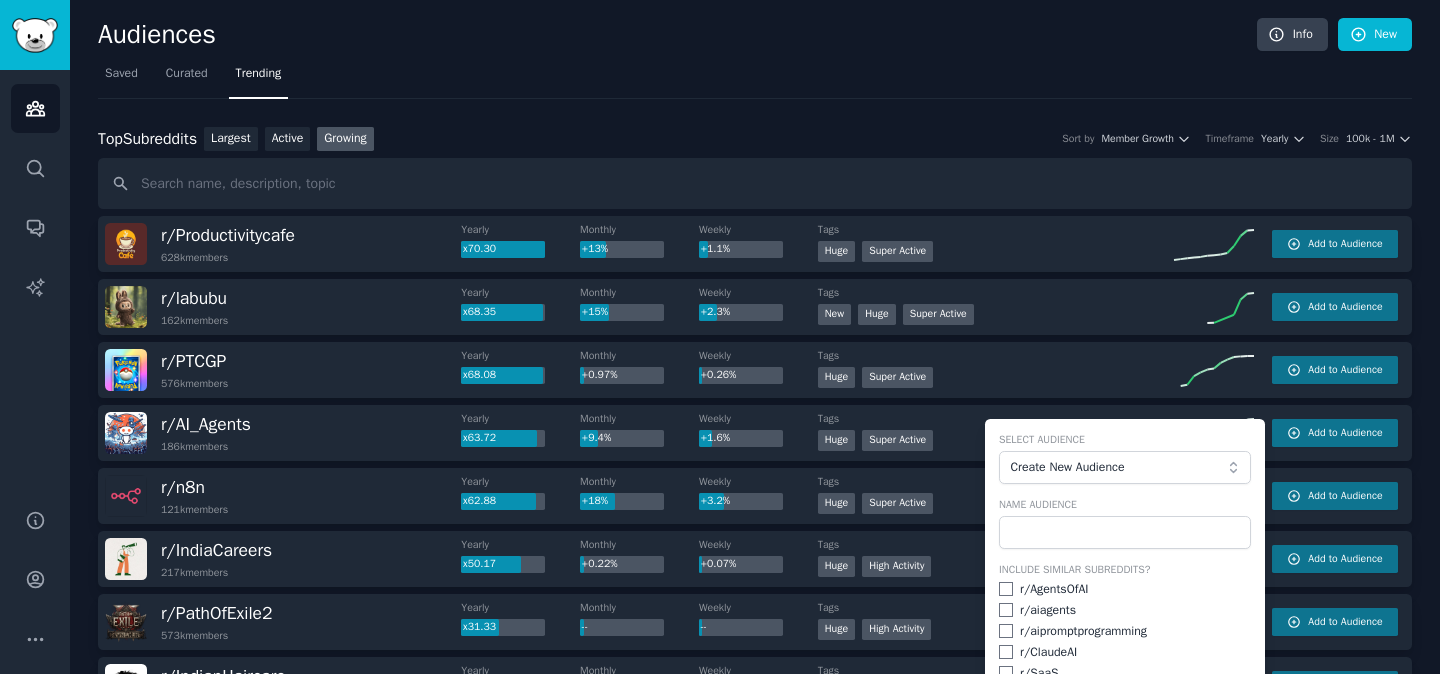 click on "Create New Audience" at bounding box center (1119, 468) 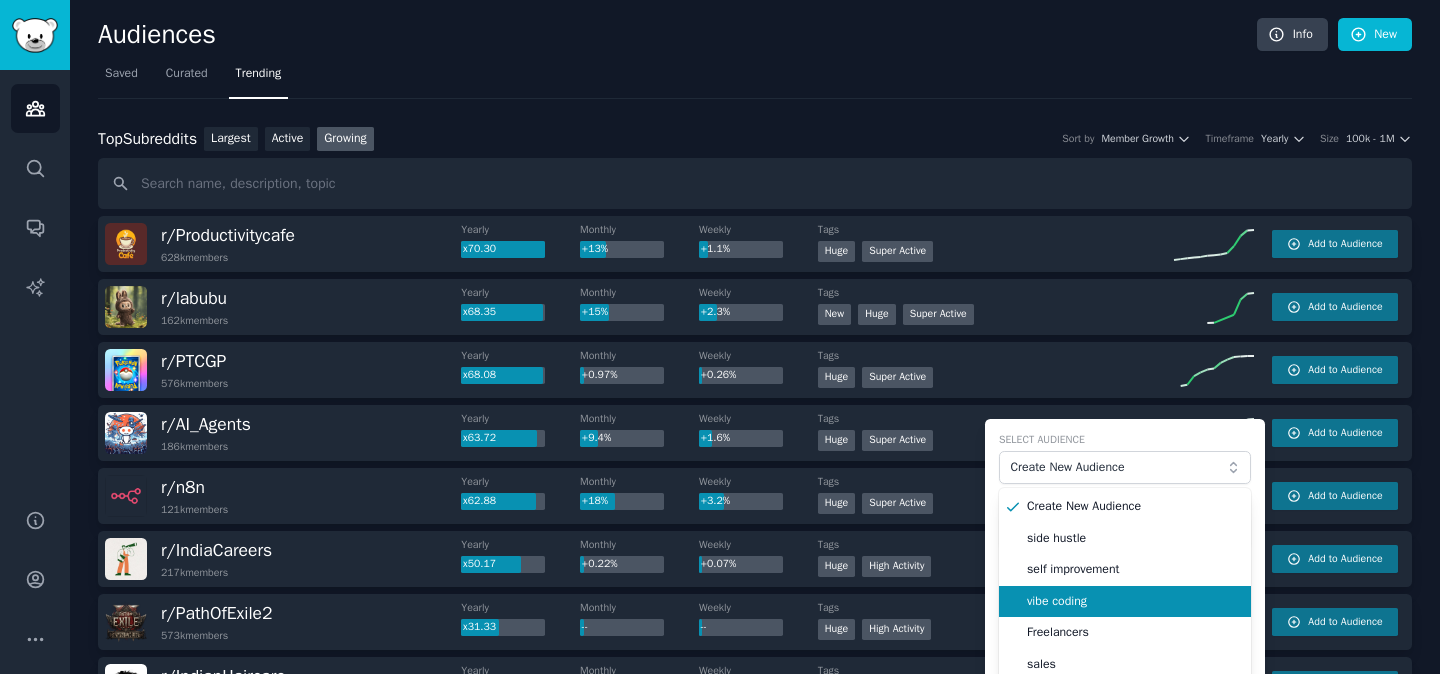 click on "vibe coding" at bounding box center (1132, 602) 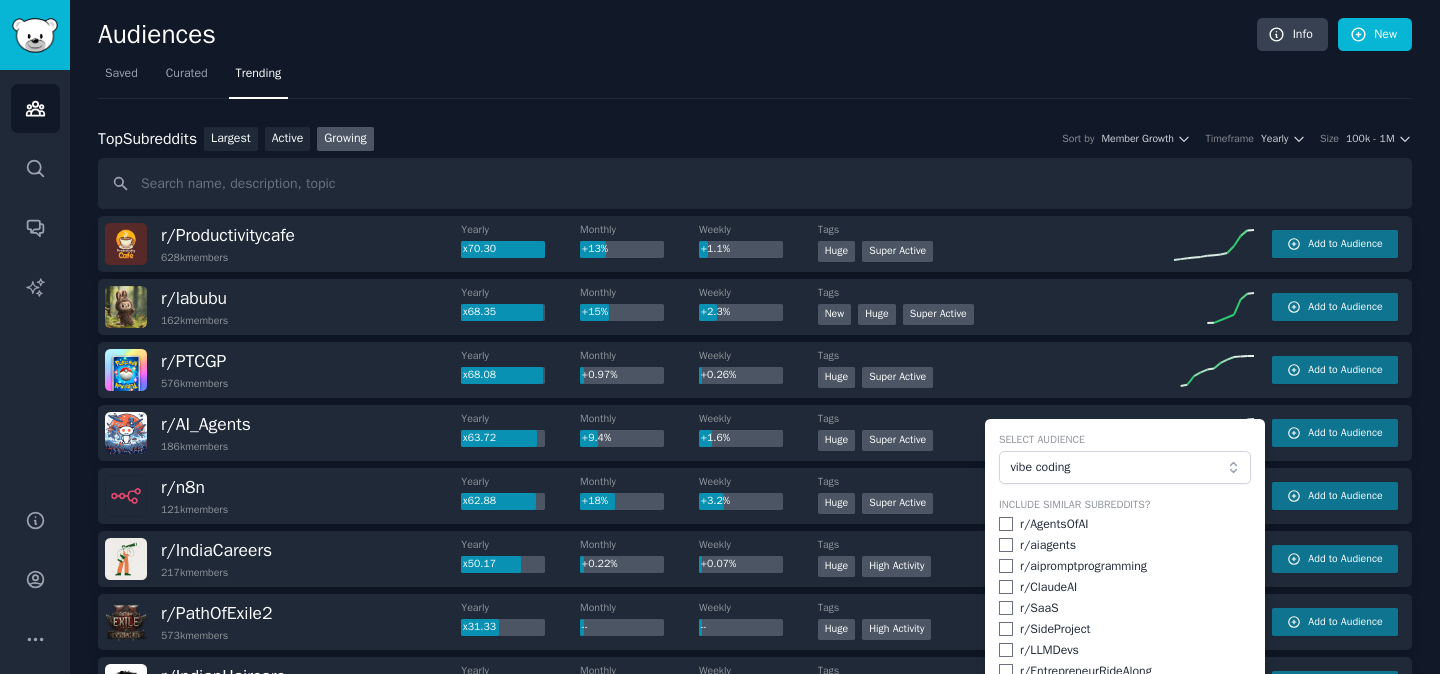 click at bounding box center (1006, 524) 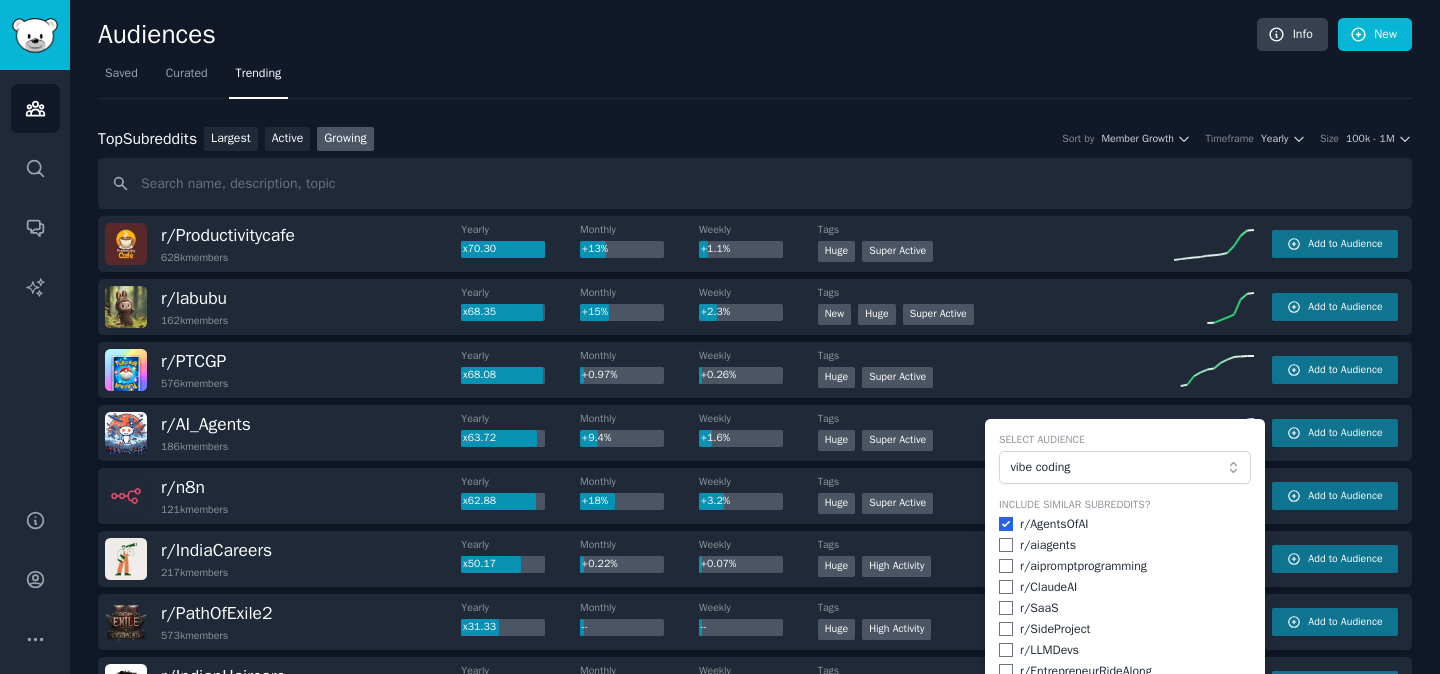 checkbox on "true" 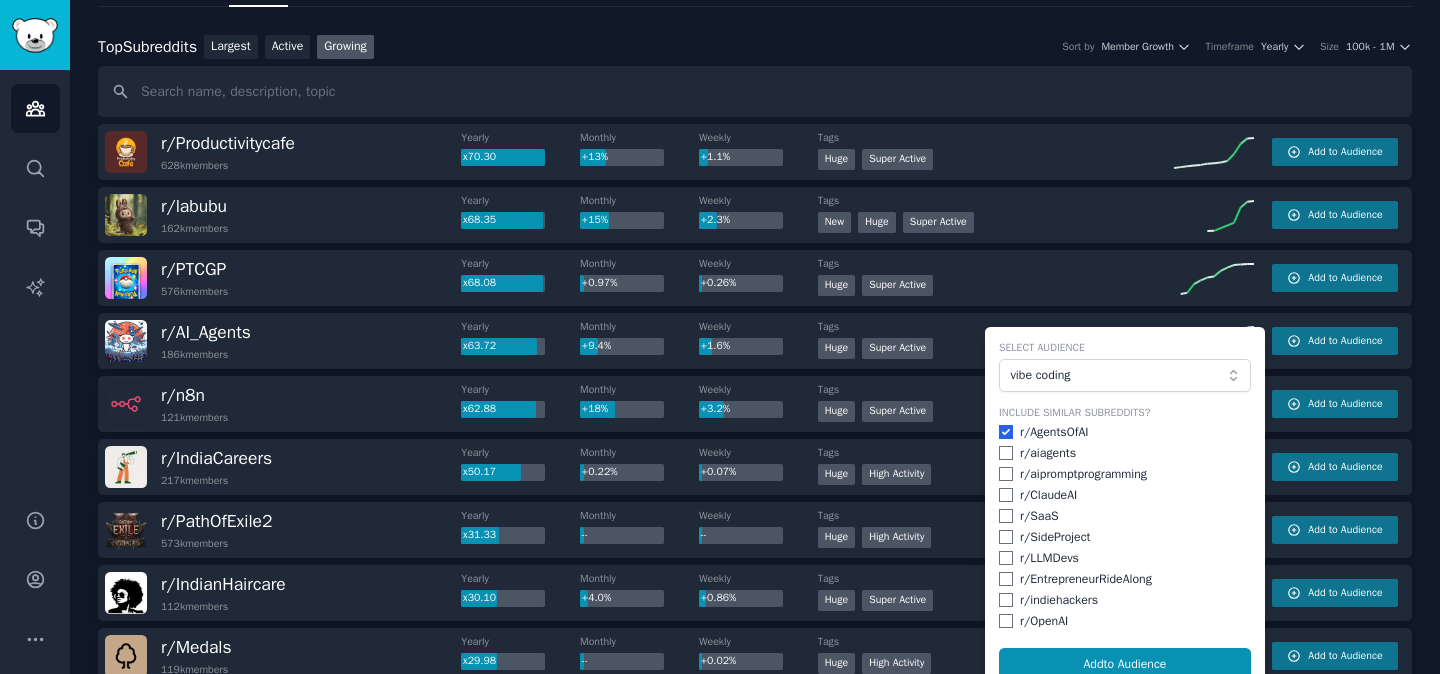 scroll, scrollTop: 94, scrollLeft: 0, axis: vertical 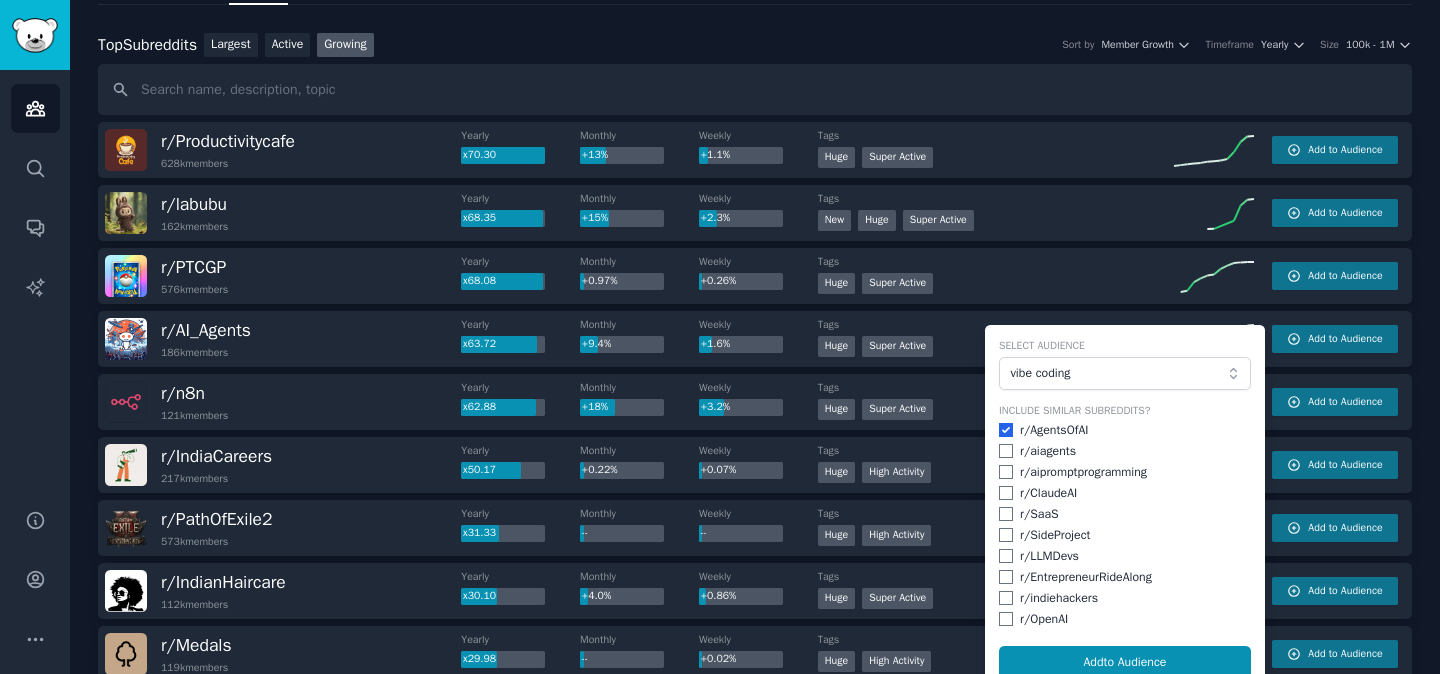 click at bounding box center [1006, 556] 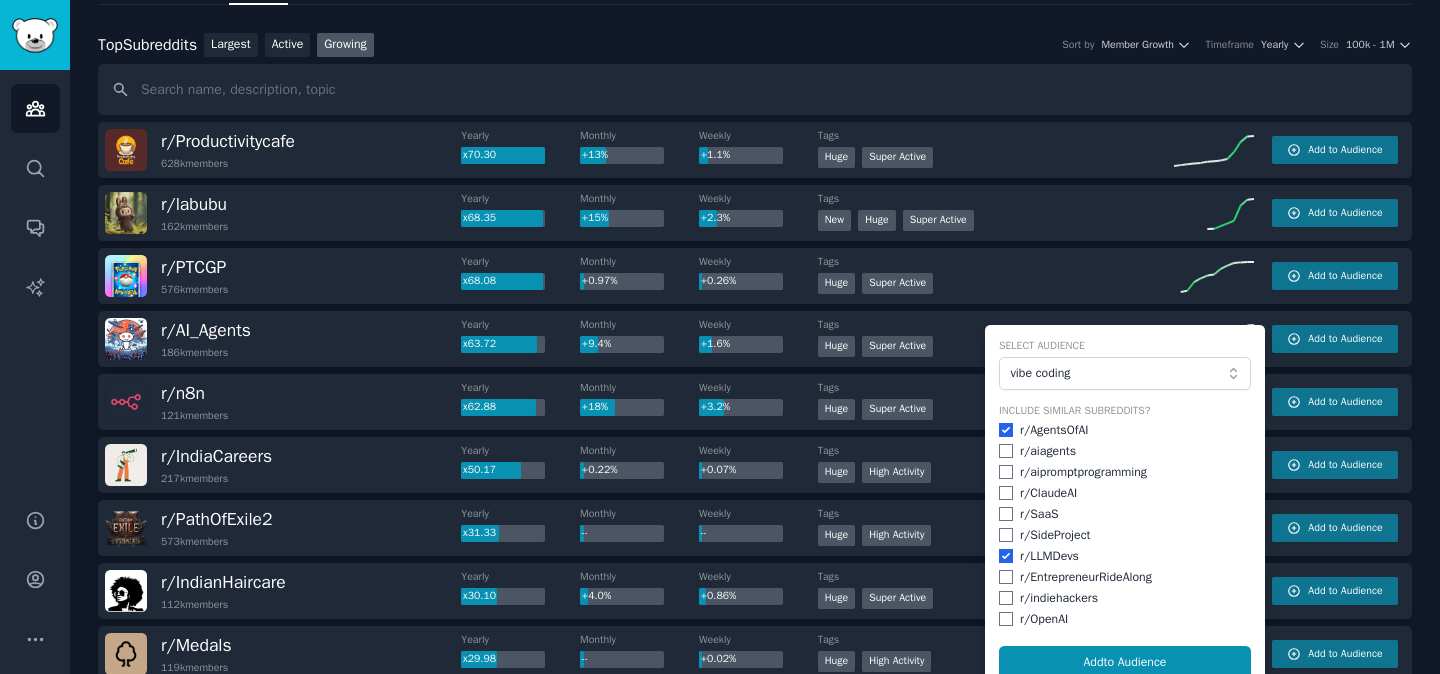 checkbox on "true" 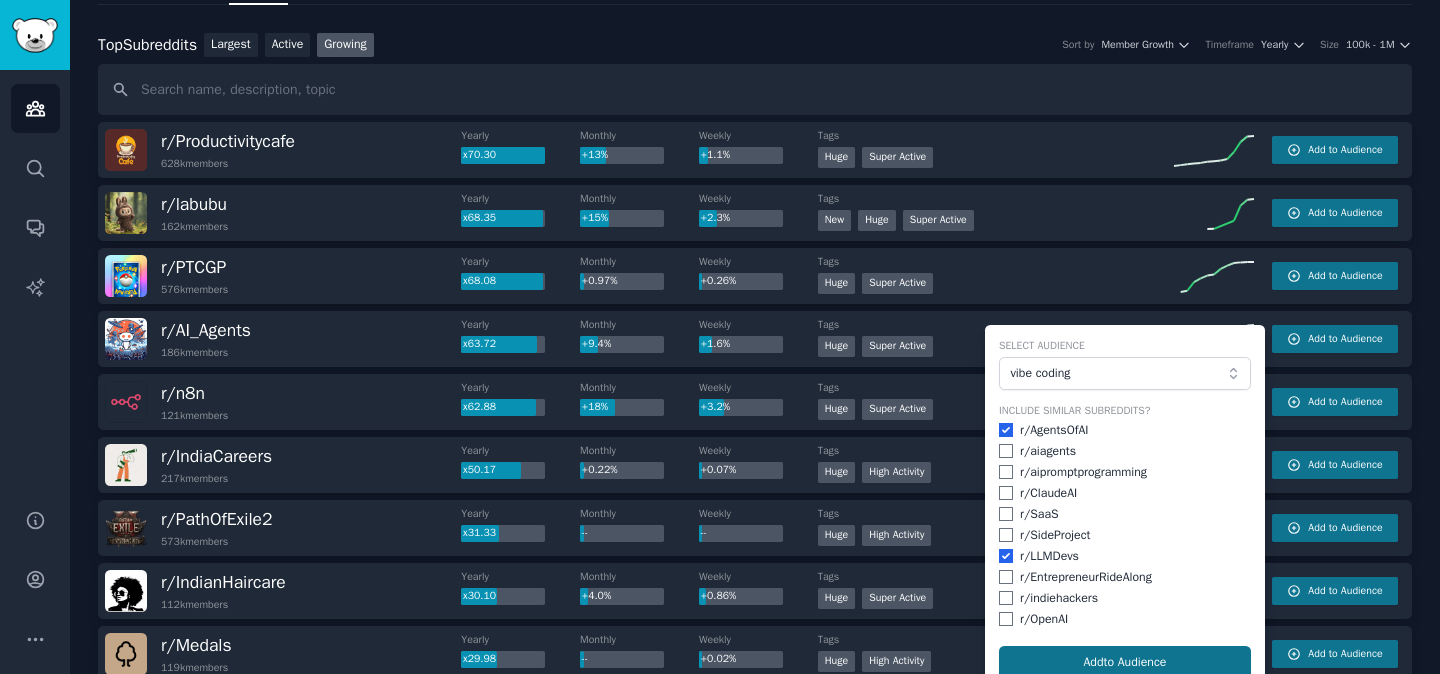 click on "Add  to Audience" 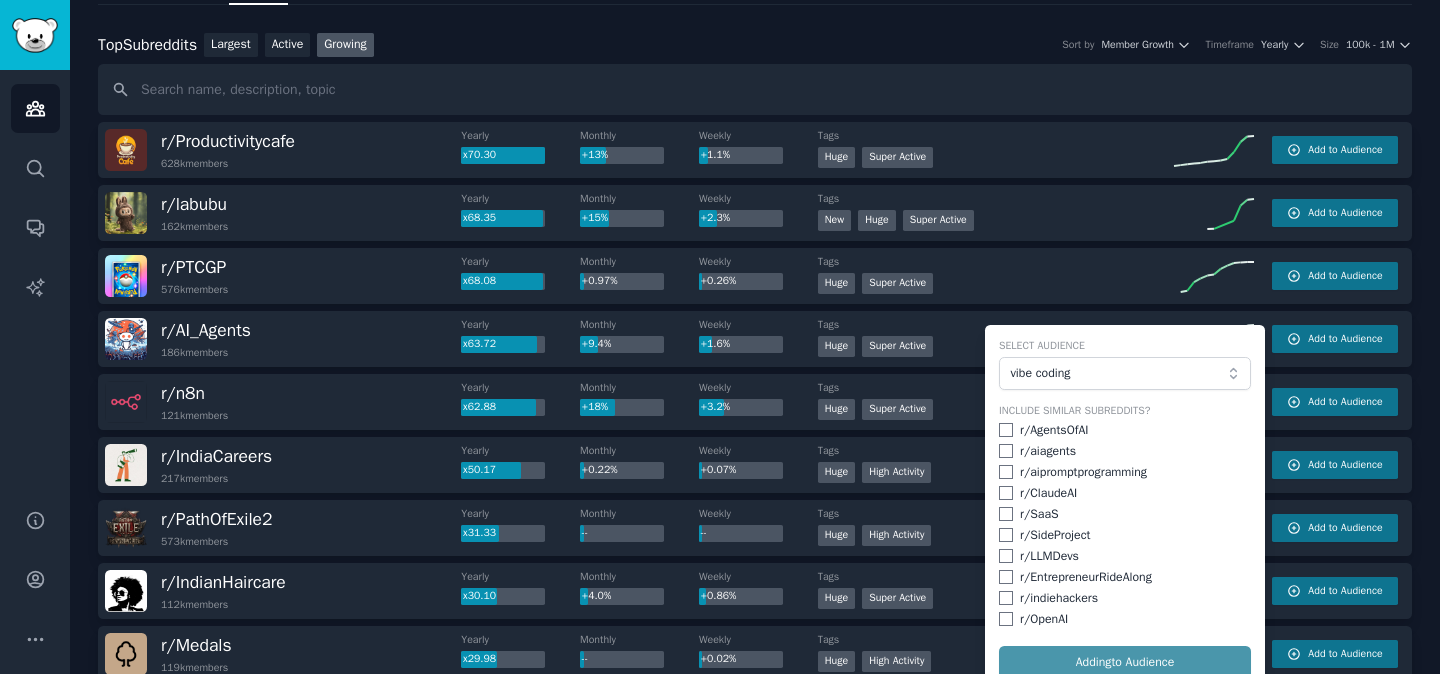 checkbox on "false" 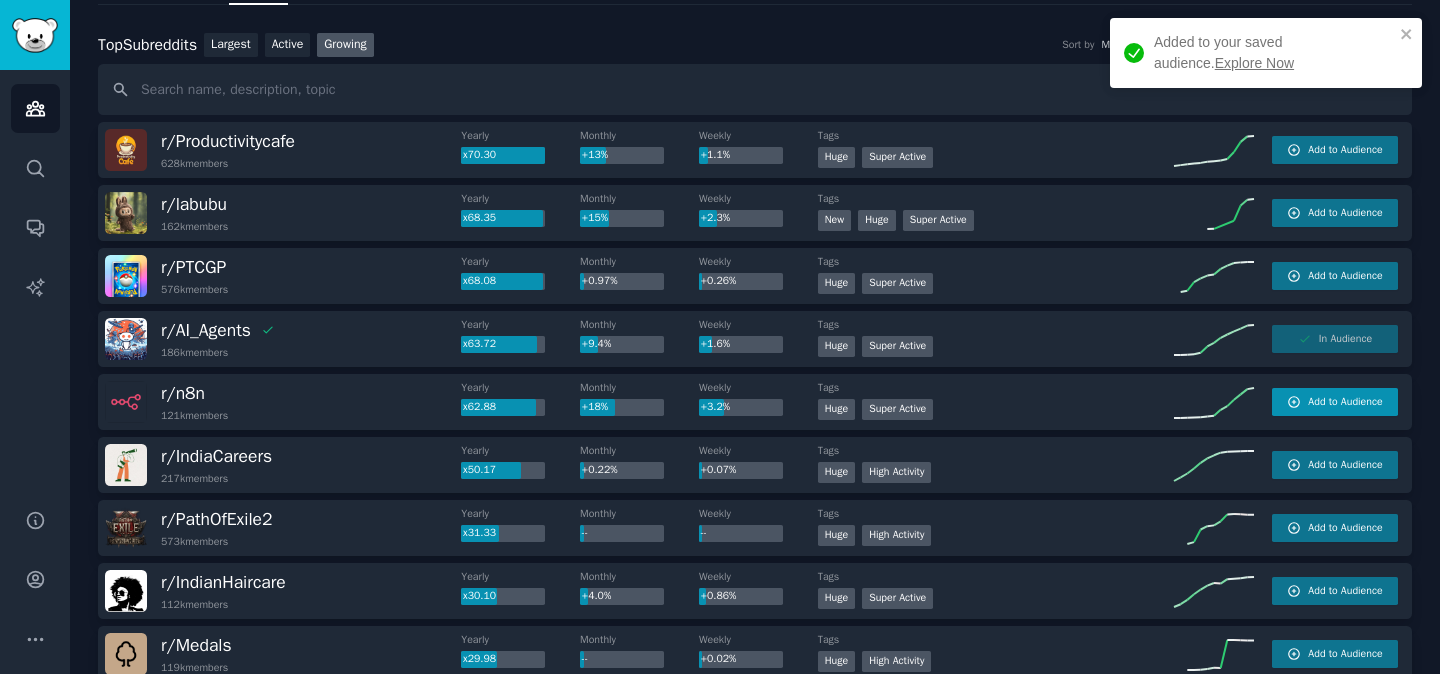 click on "Add to Audience" at bounding box center (1335, 402) 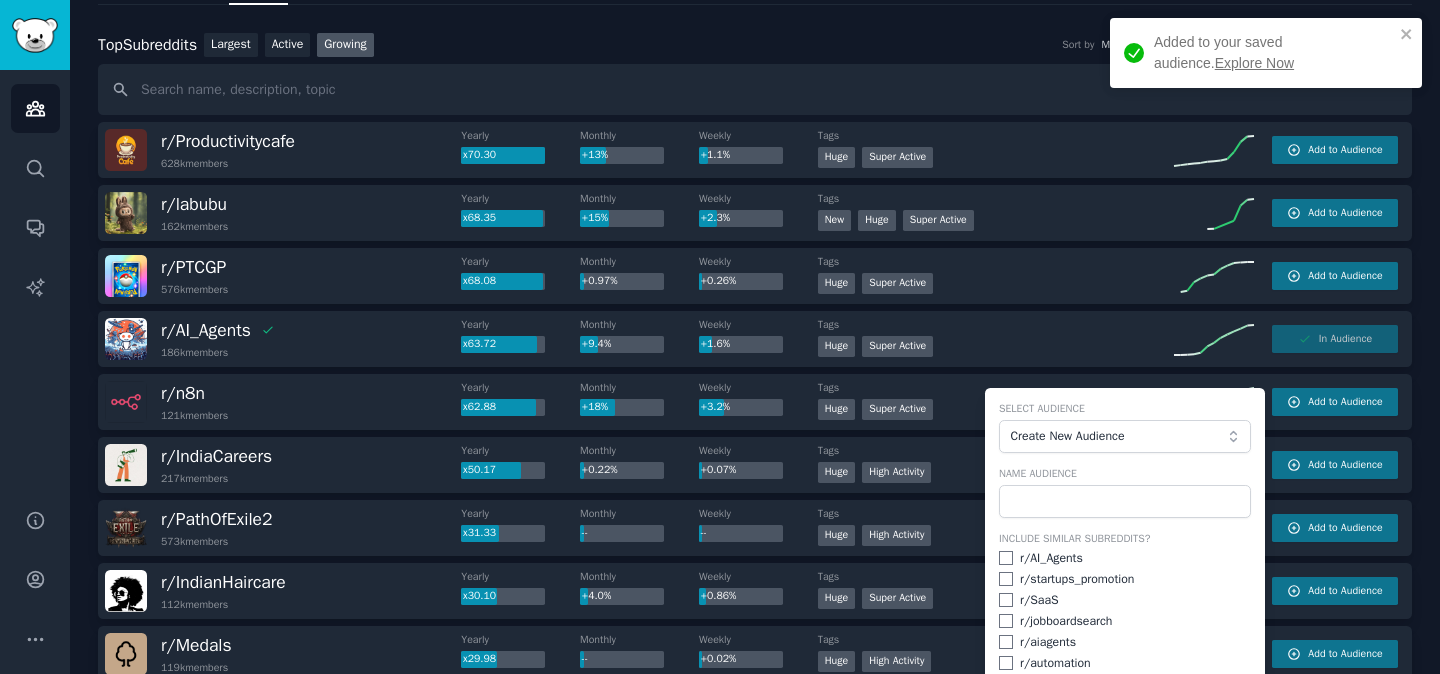 click on "Create New Audience" at bounding box center (1119, 437) 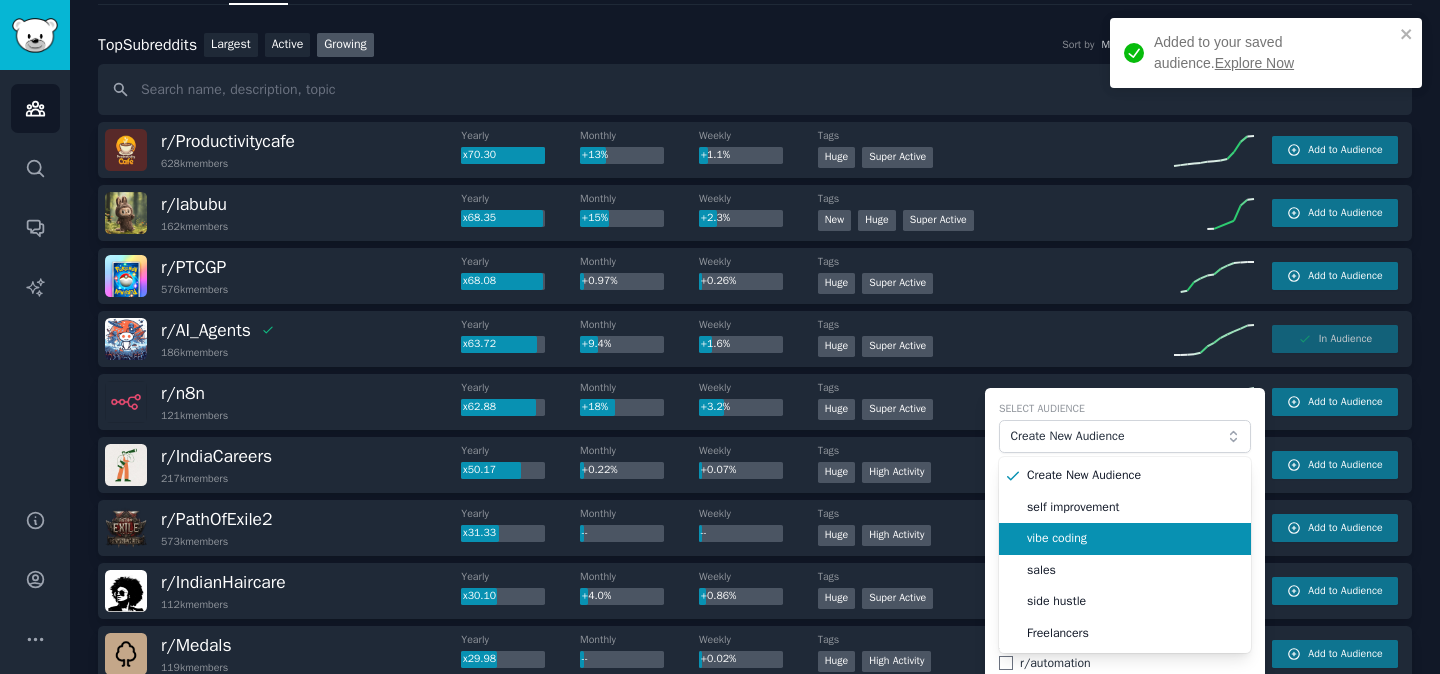 click on "vibe coding" at bounding box center (1132, 539) 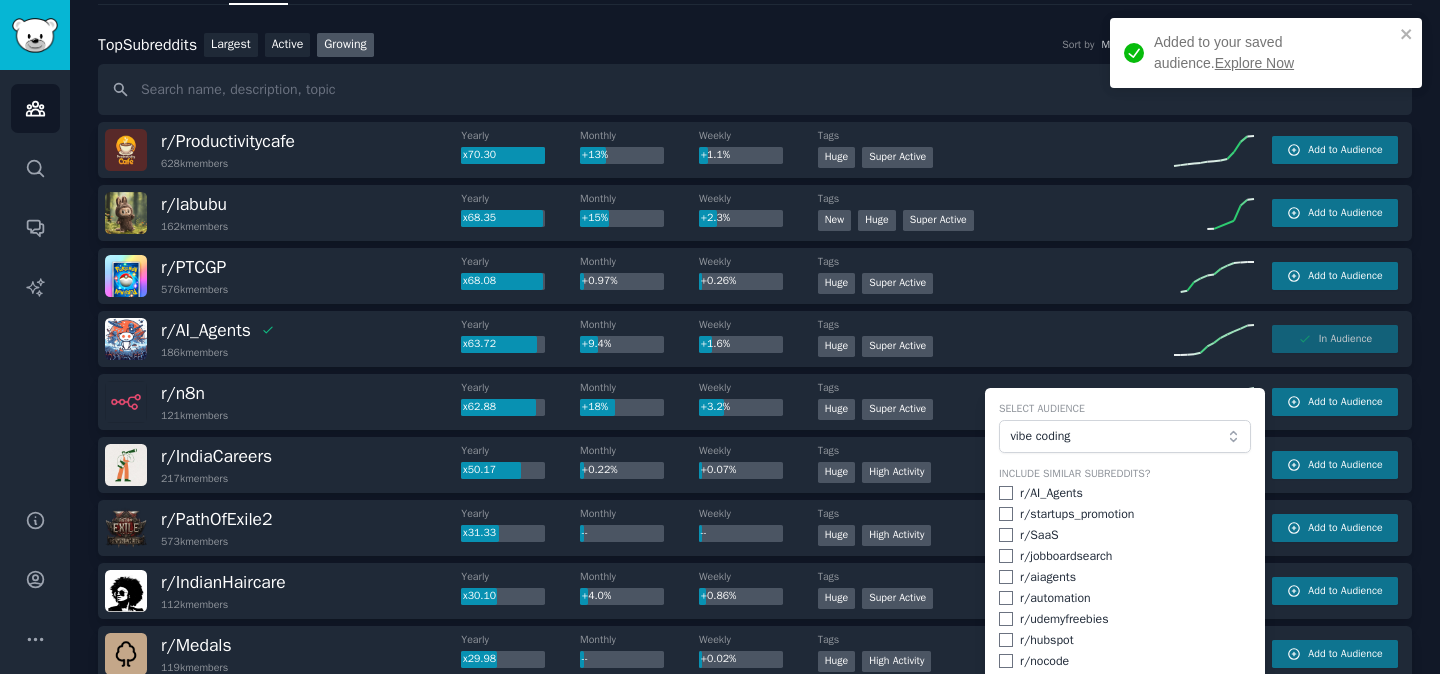click at bounding box center [1006, 493] 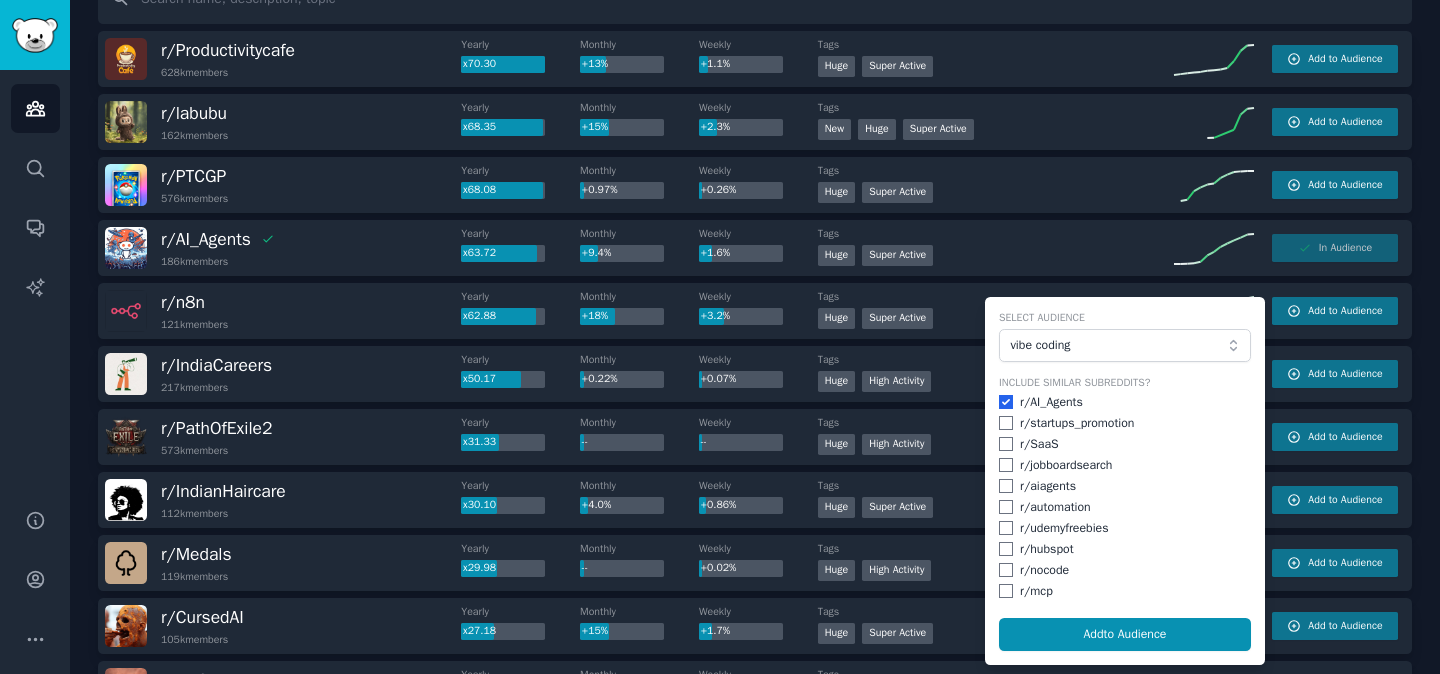 scroll, scrollTop: 280, scrollLeft: 0, axis: vertical 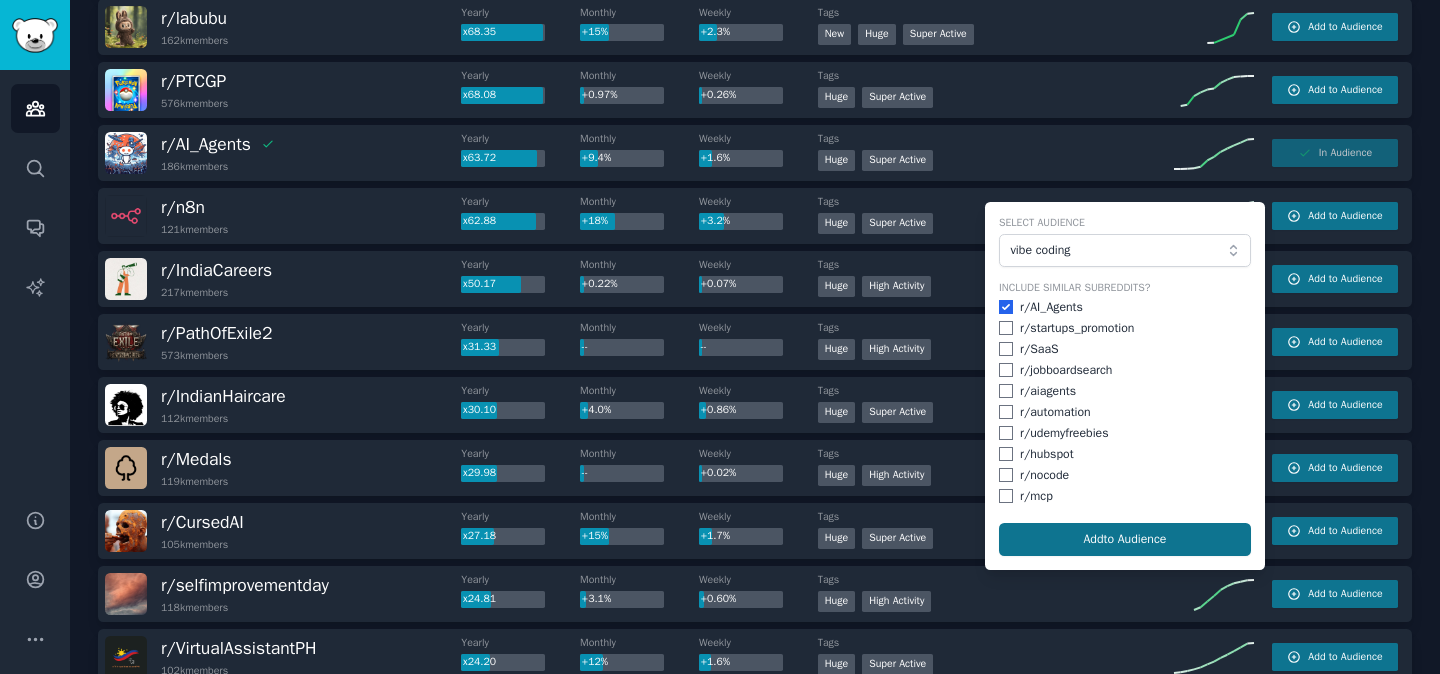 click on "Add  to Audience" 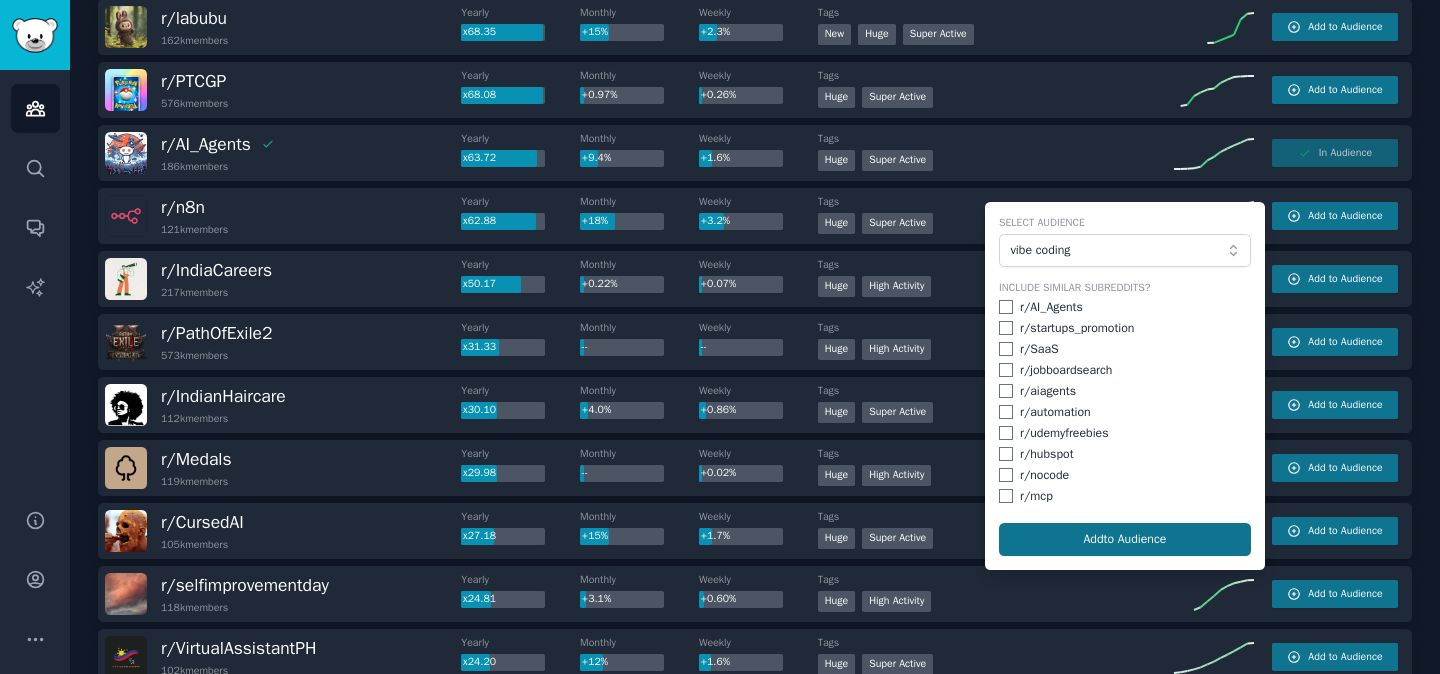 checkbox on "false" 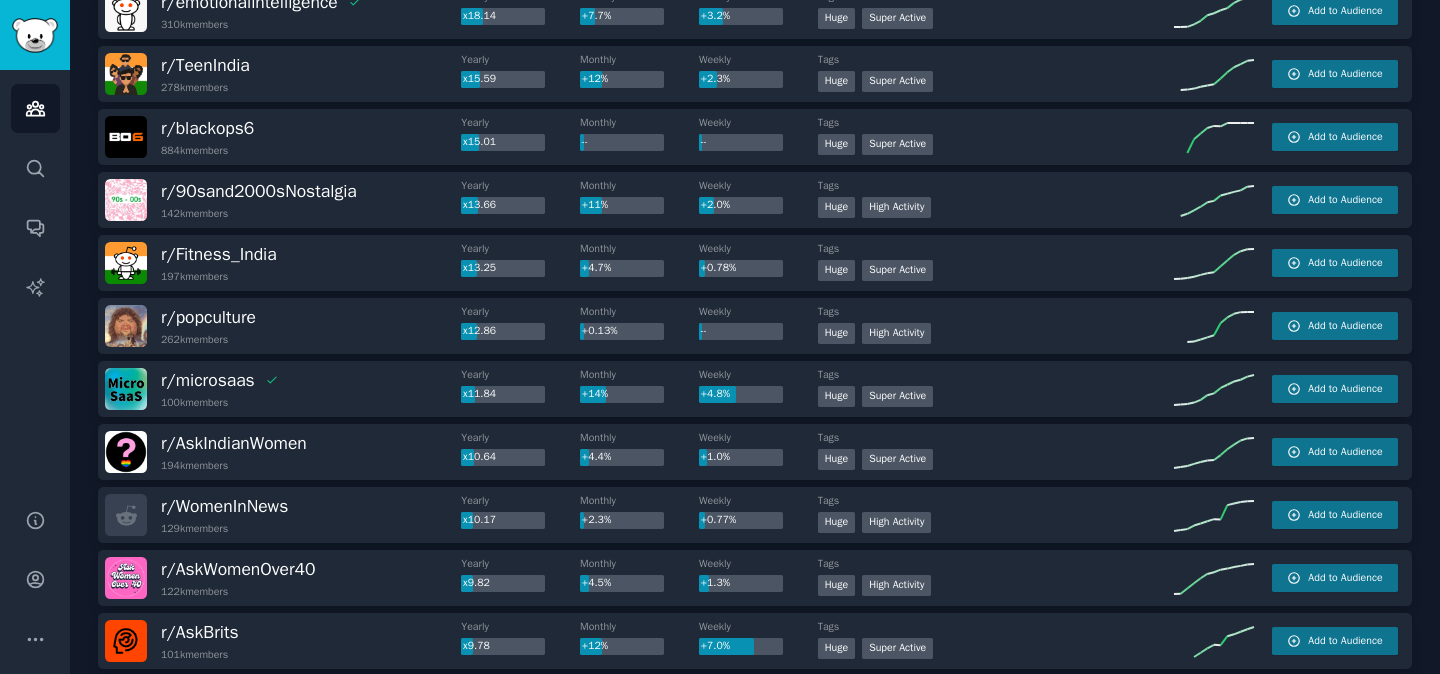 scroll, scrollTop: 1427, scrollLeft: 0, axis: vertical 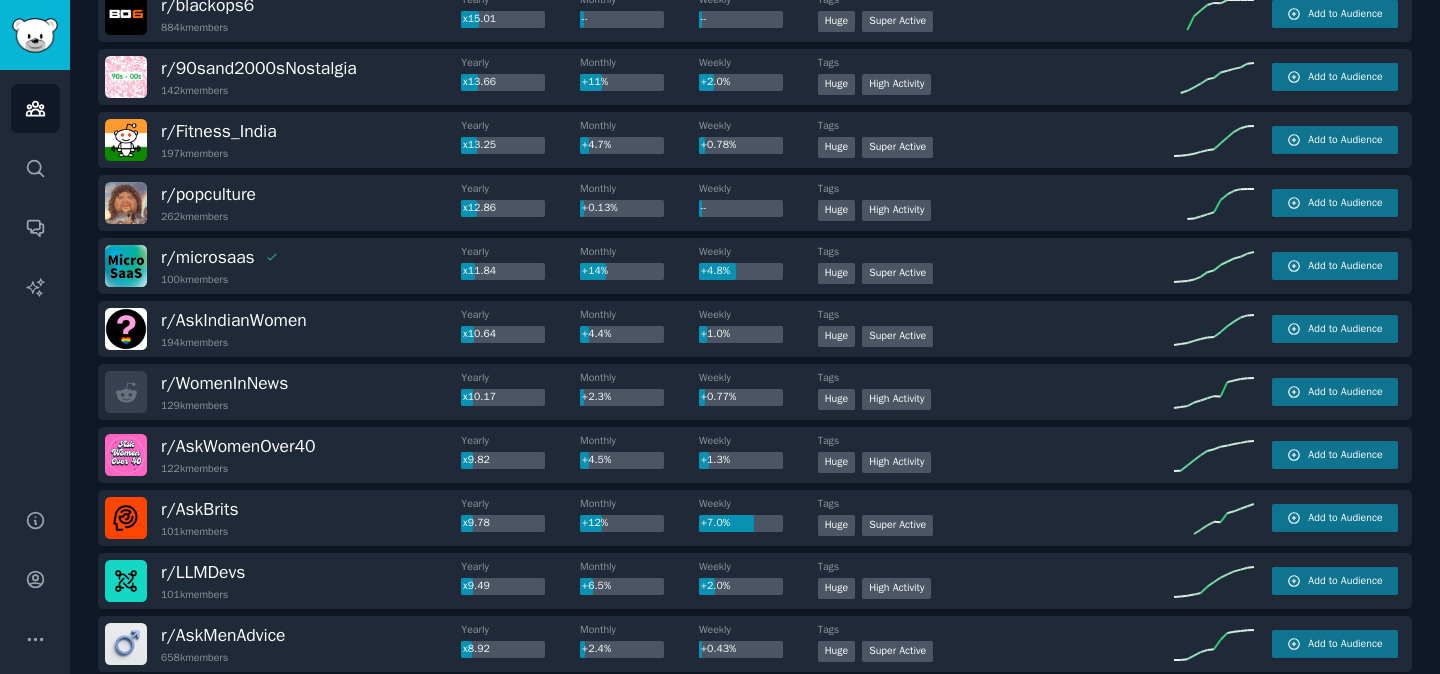 click on "r/ LLMDevs 101k  members Yearly x9.49 Monthly +6.5% Weekly +2.0% Tags Huge High Activity Add to Audience" at bounding box center (755, 581) 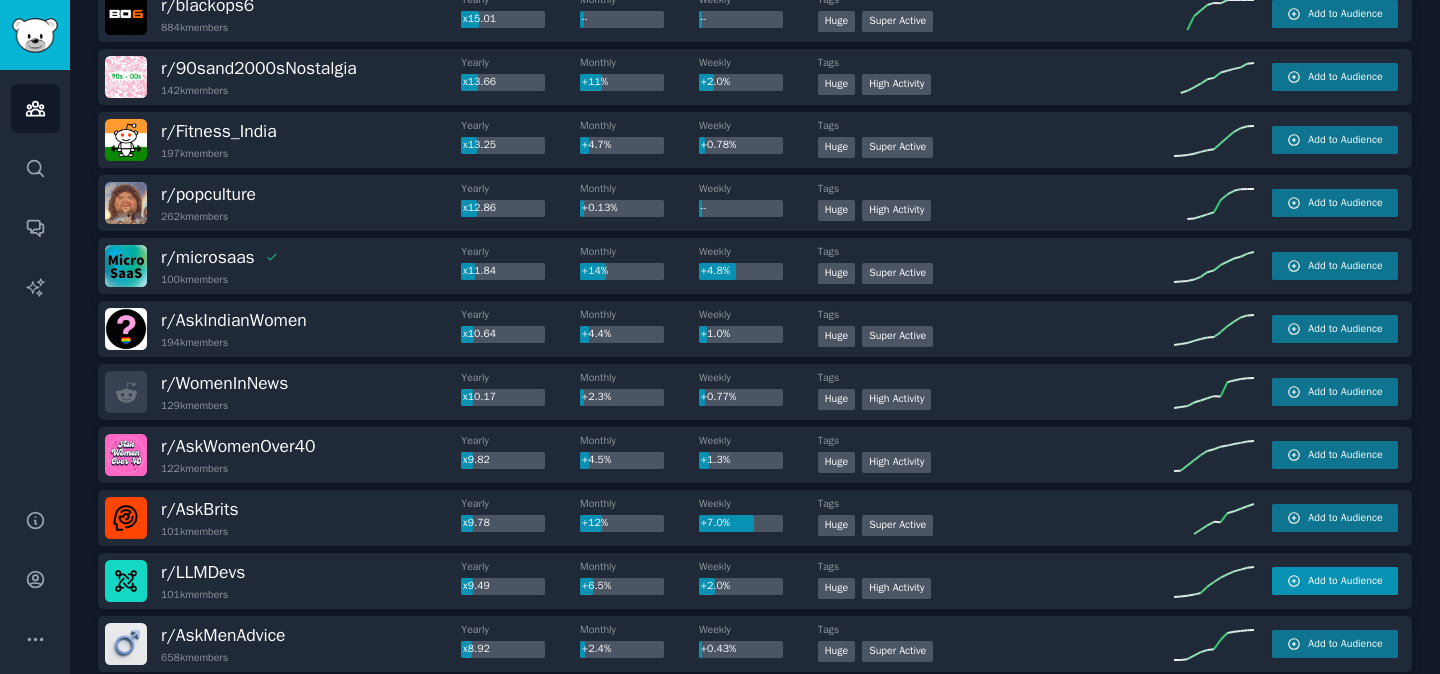 click on "Add to Audience" at bounding box center [1345, 581] 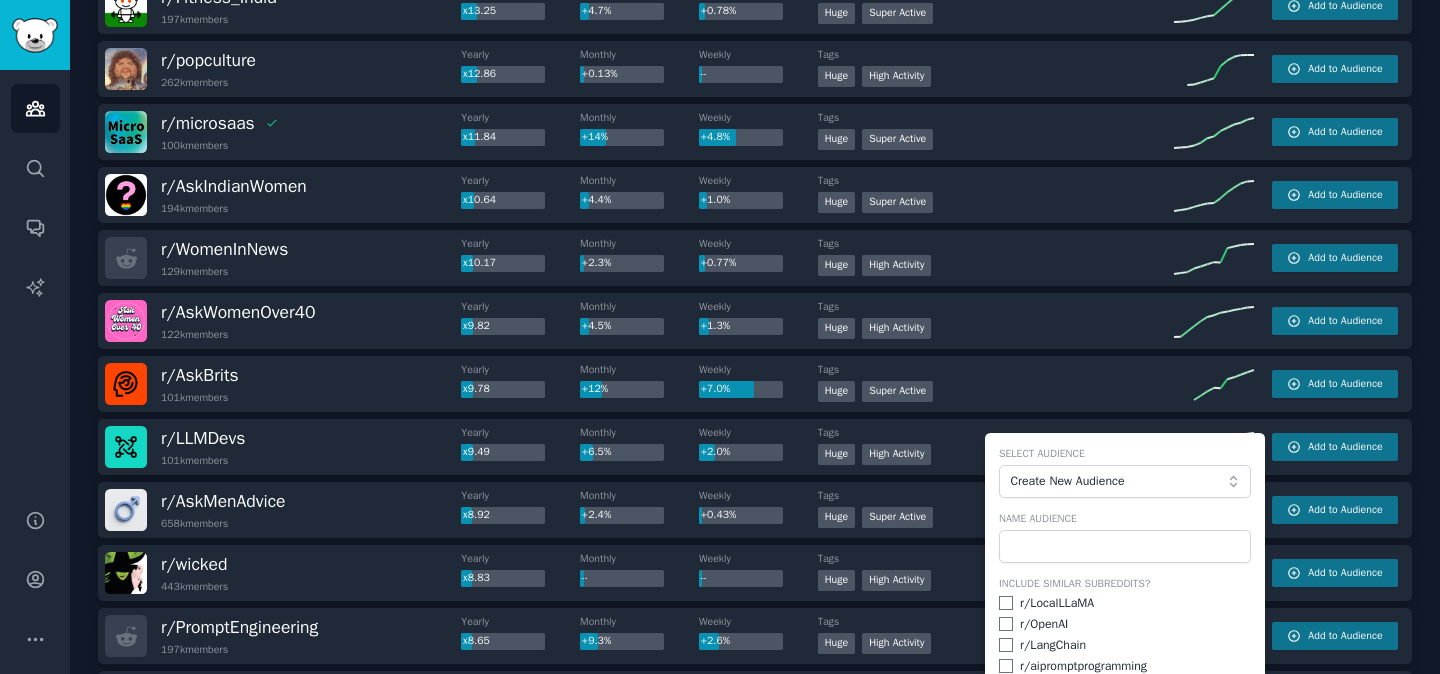 scroll, scrollTop: 1589, scrollLeft: 0, axis: vertical 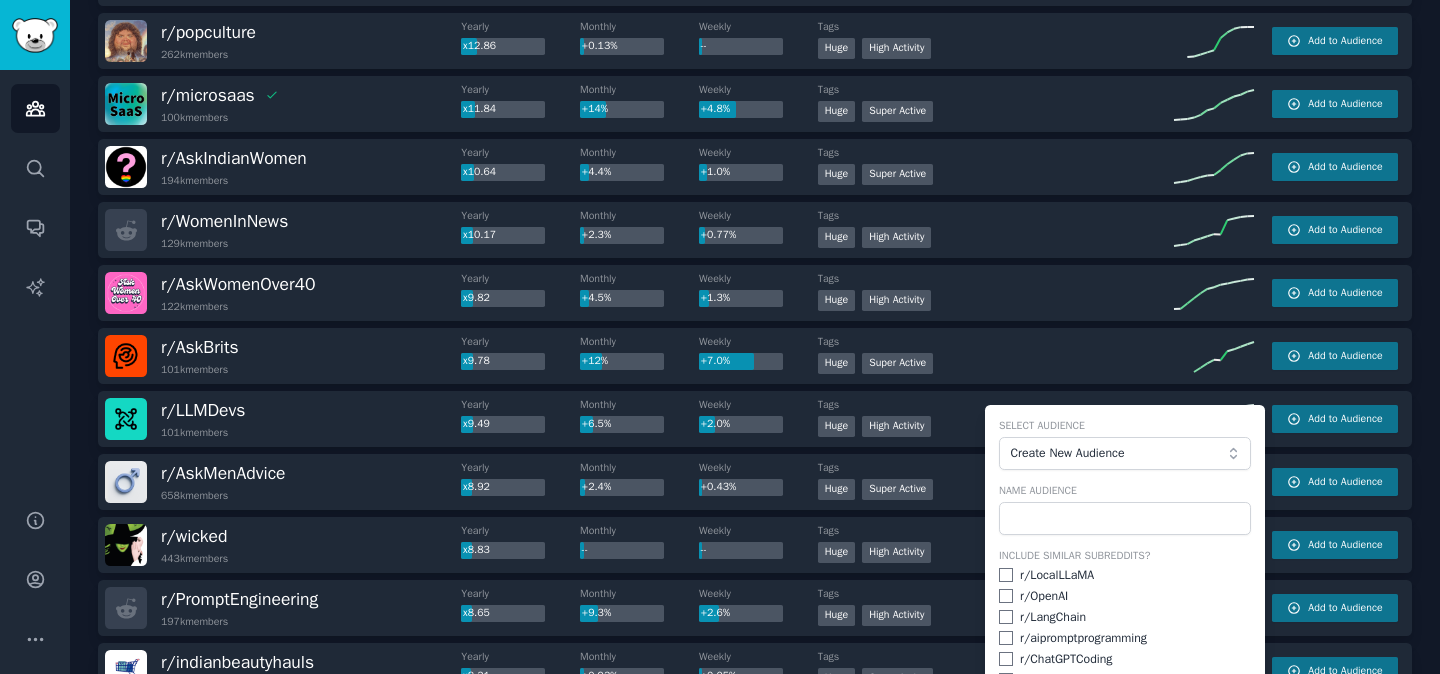 click on "Select Audience Create New Audience" at bounding box center [1125, 444] 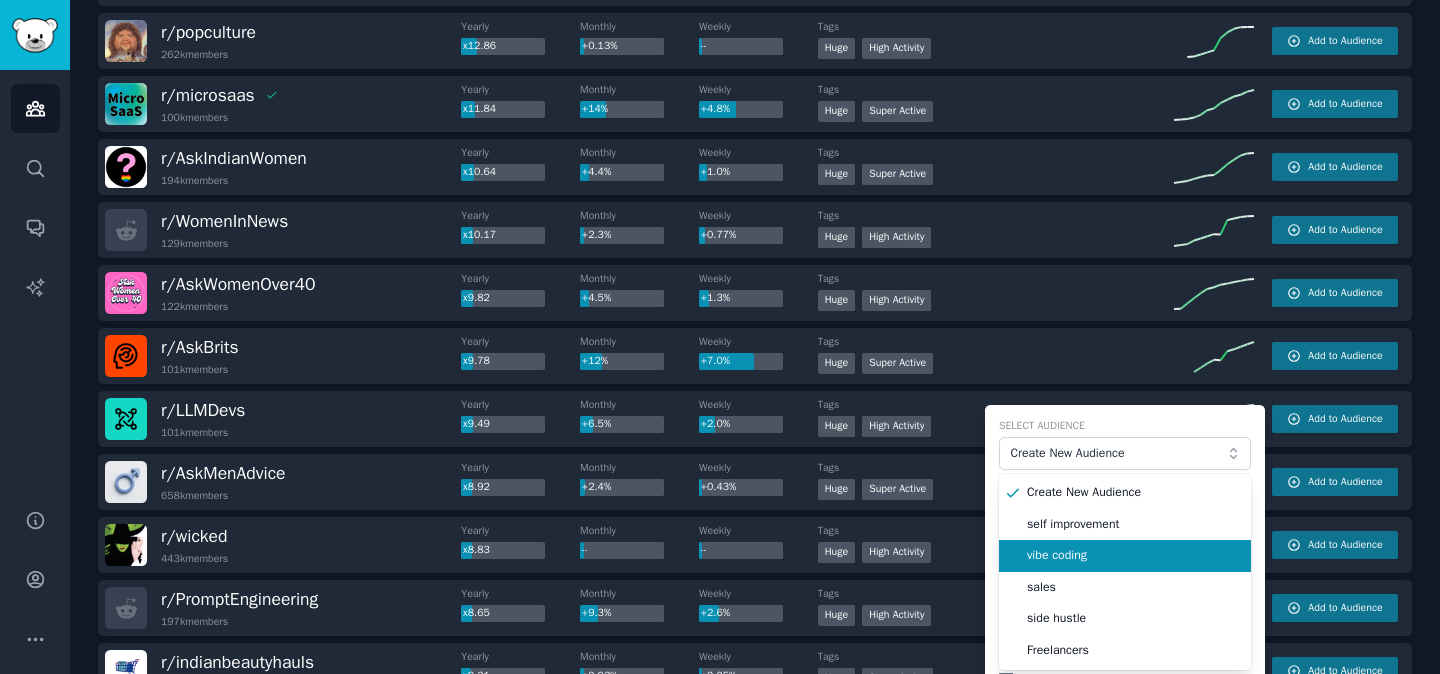 click on "vibe coding" at bounding box center (1132, 556) 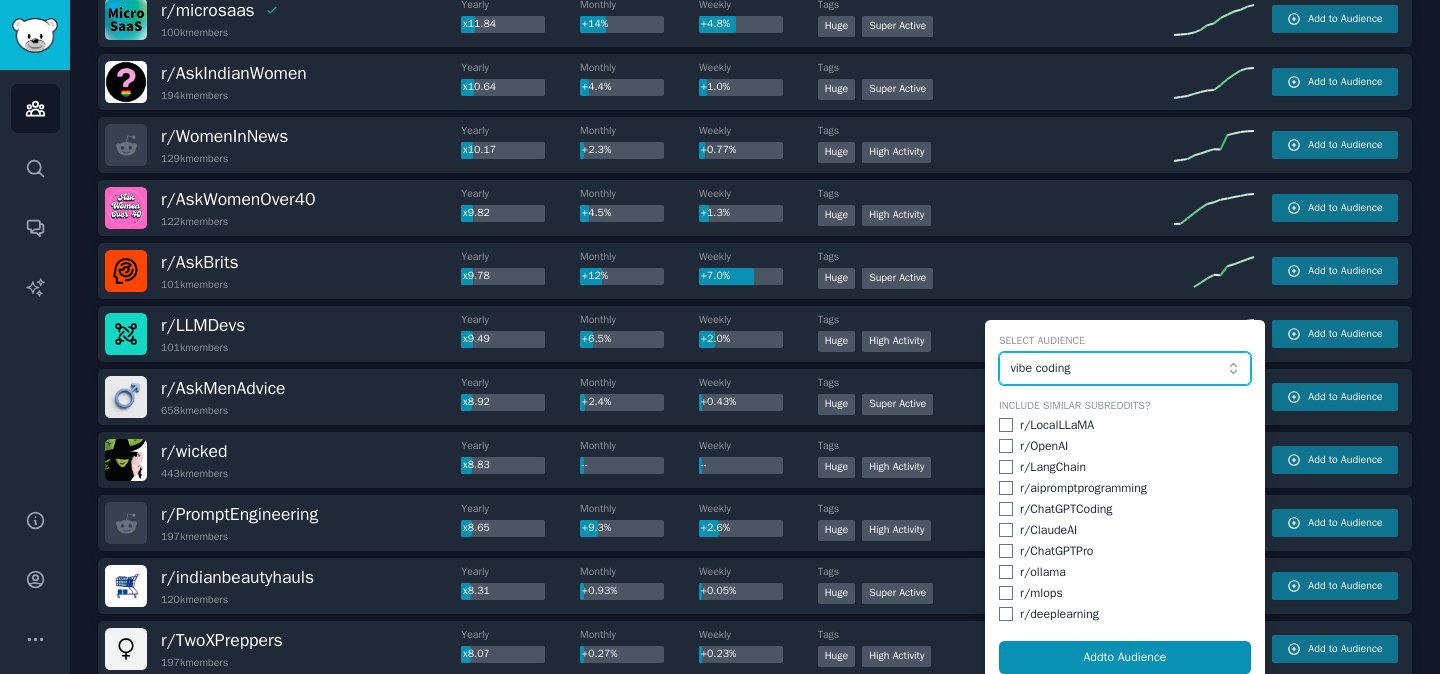 scroll, scrollTop: 1758, scrollLeft: 0, axis: vertical 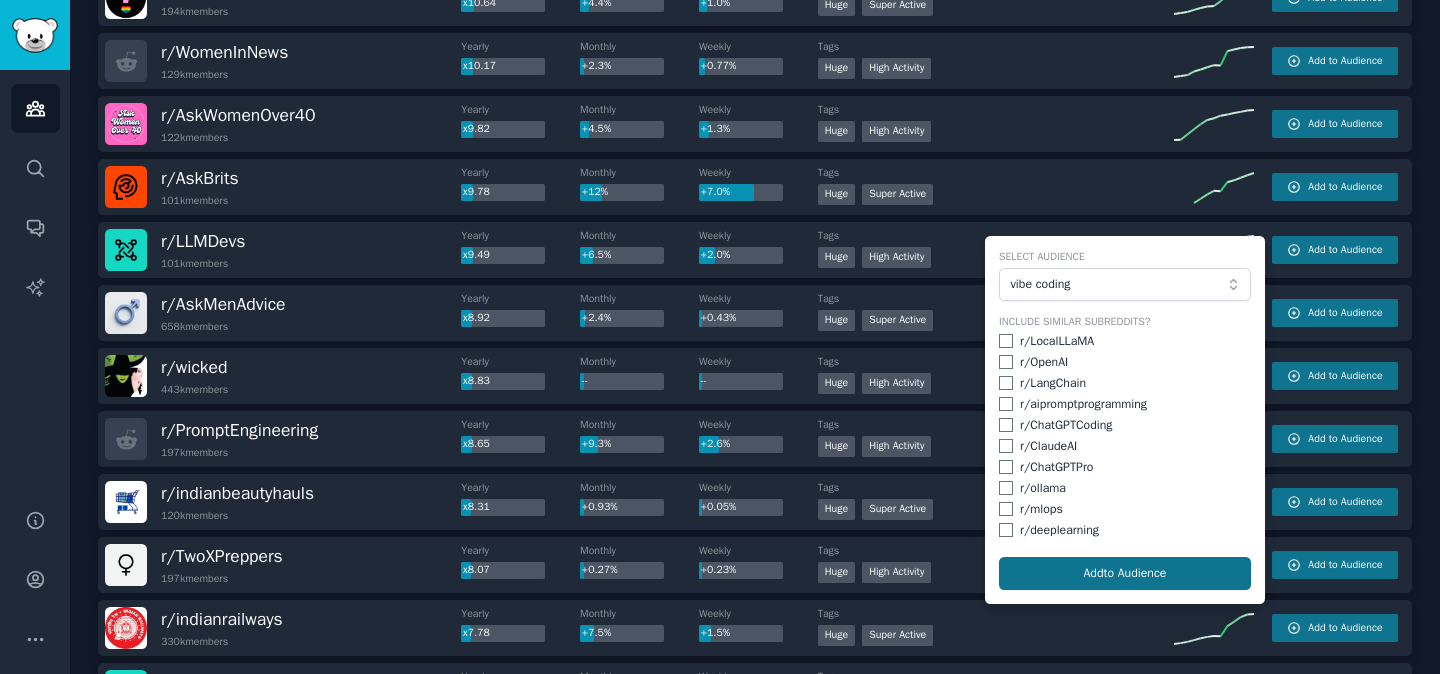 click on "Add  to Audience" 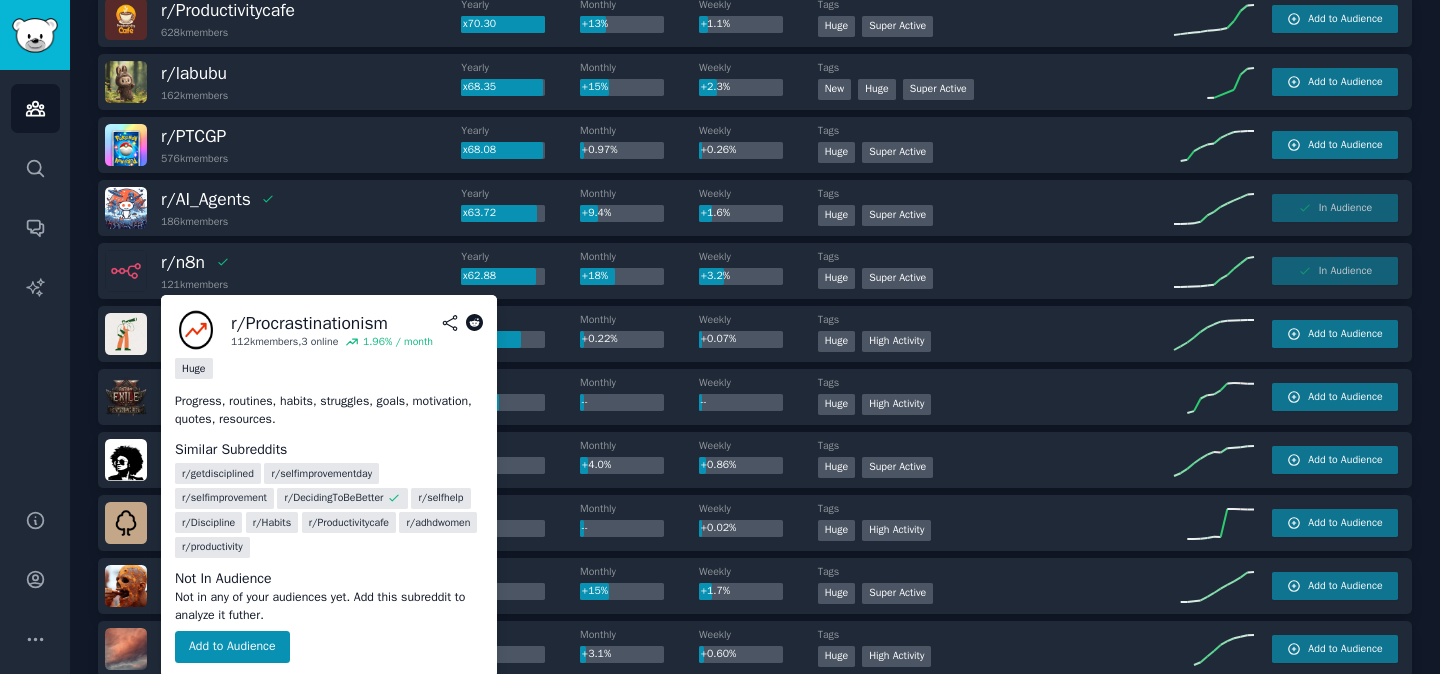 scroll, scrollTop: 208, scrollLeft: 0, axis: vertical 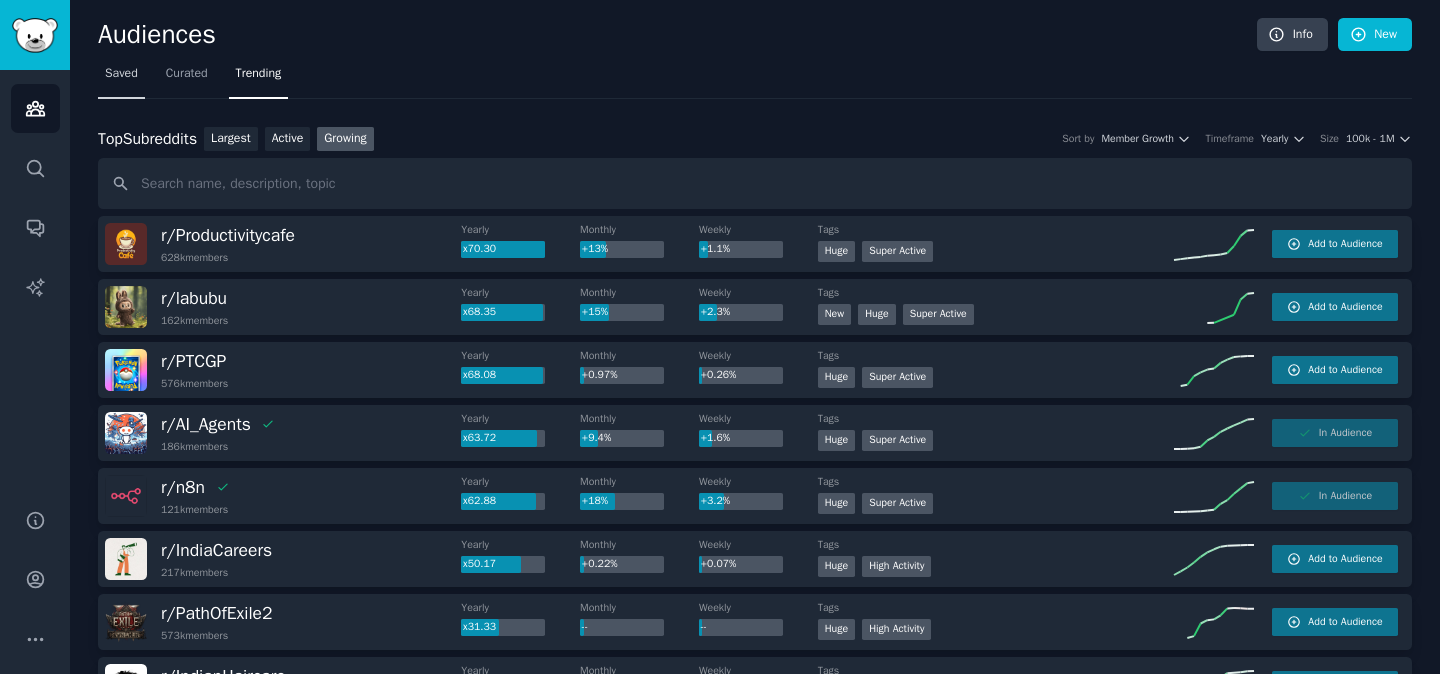 click on "Saved" at bounding box center (121, 74) 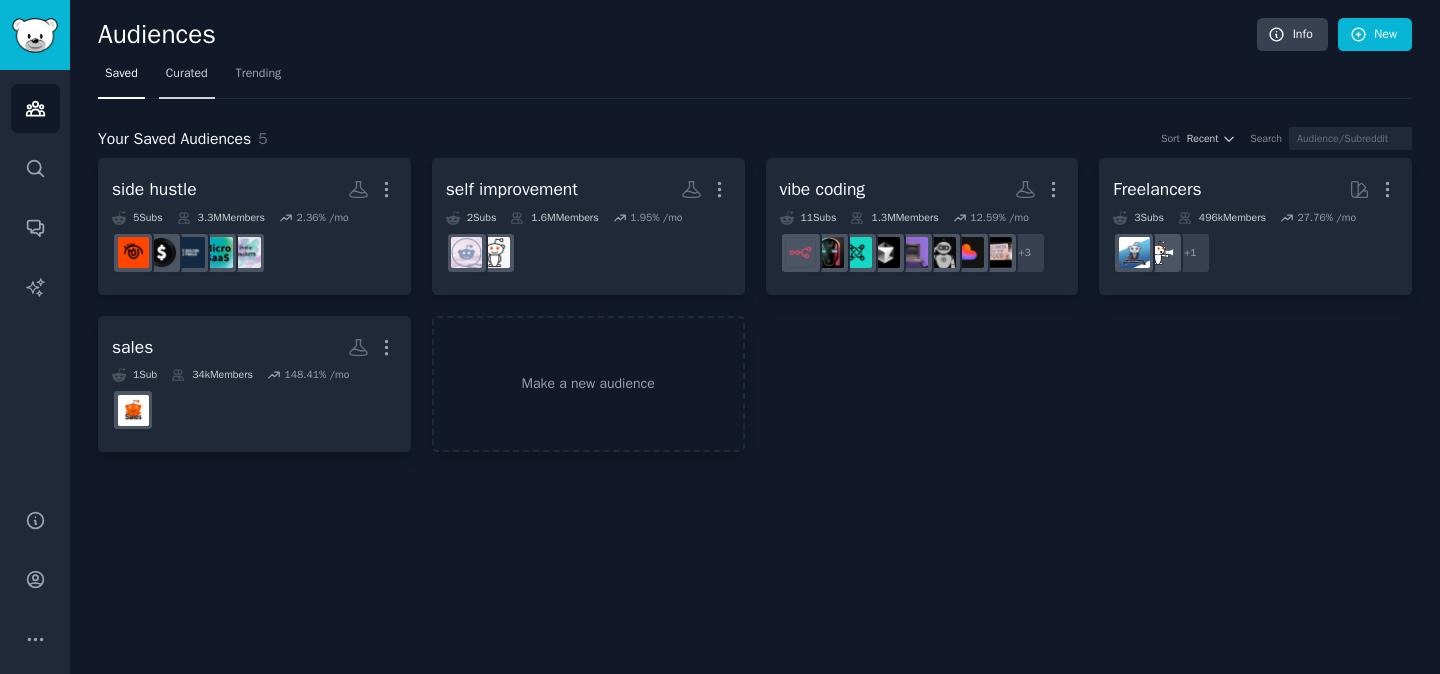 click on "Curated" at bounding box center (187, 74) 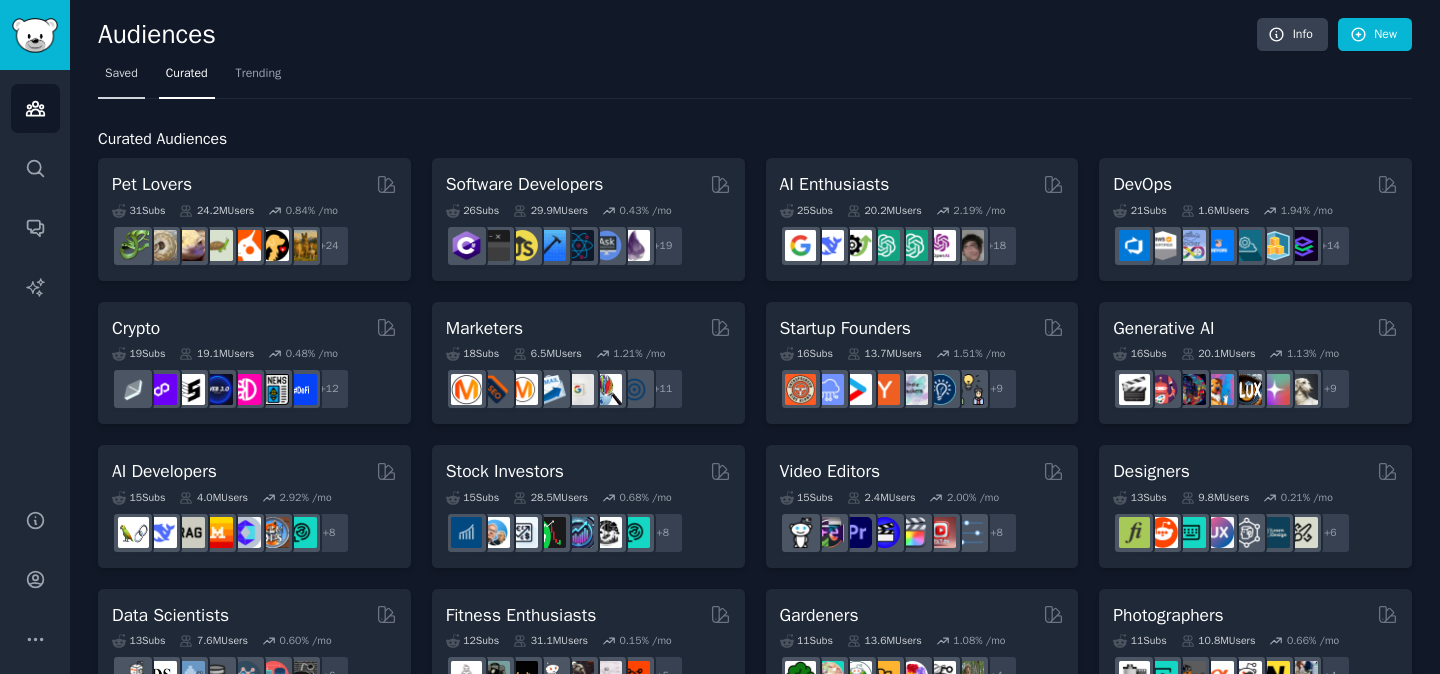 click on "Saved" at bounding box center [121, 78] 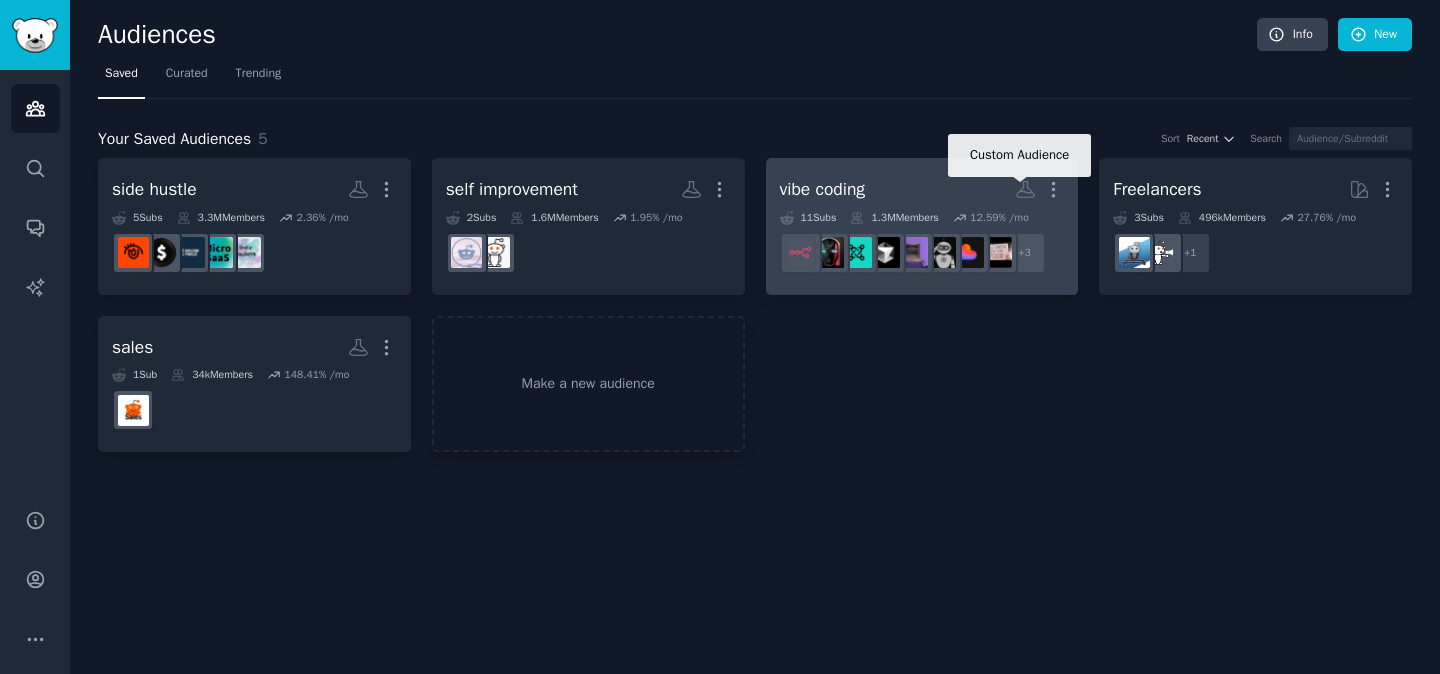 click on "vibe coding Custom Audience More" at bounding box center [922, 189] 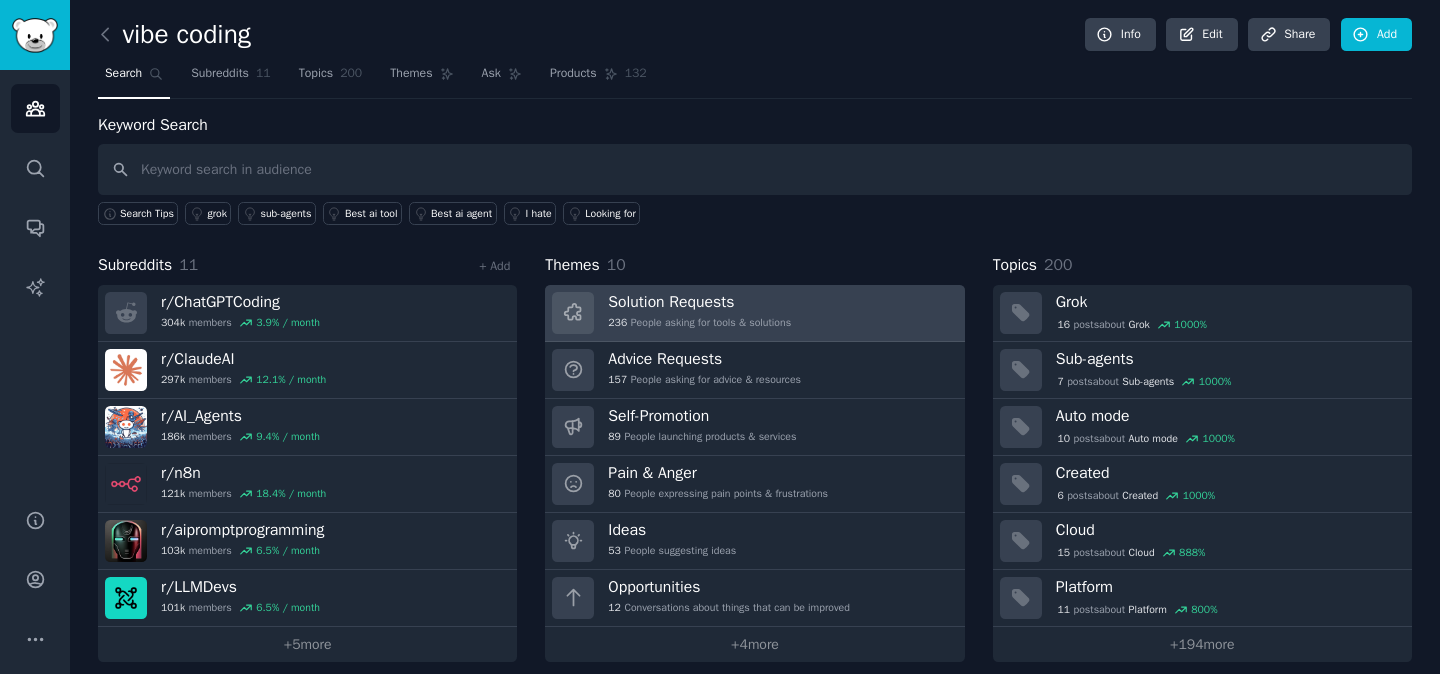 click on "[NUMBER] People asking for tools & solutions" at bounding box center [699, 323] 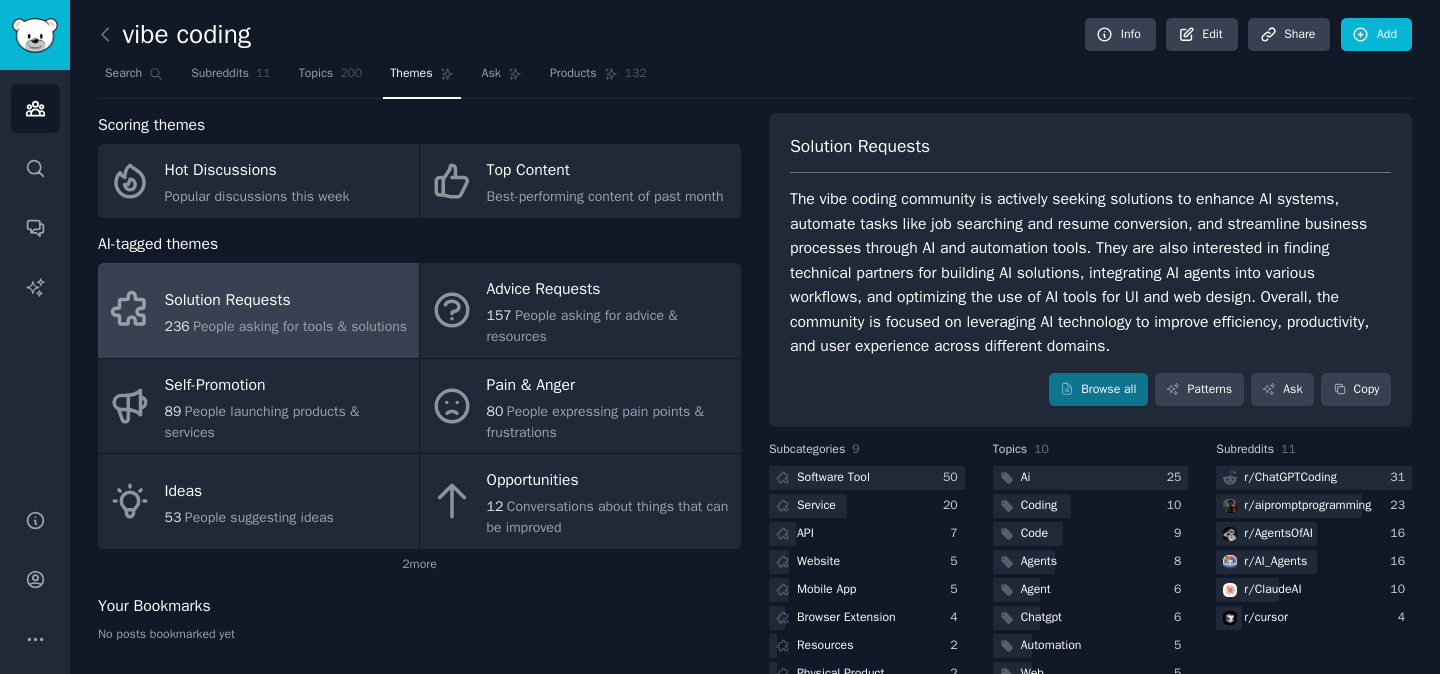click on "Solution Requests The vibe coding community is actively seeking solutions to enhance AI systems, automate tasks like job searching and resume conversion, and streamline business processes through AI and automation tools. They are also interested in finding technical partners for building AI solutions, integrating AI agents into various workflows, and optimizing the use of AI tools for UI and web design. Overall, the community is focused on leveraging AI technology to improve efficiency, productivity, and user experience across different domains. Browse all Patterns Ask Copy" at bounding box center [1090, 270] 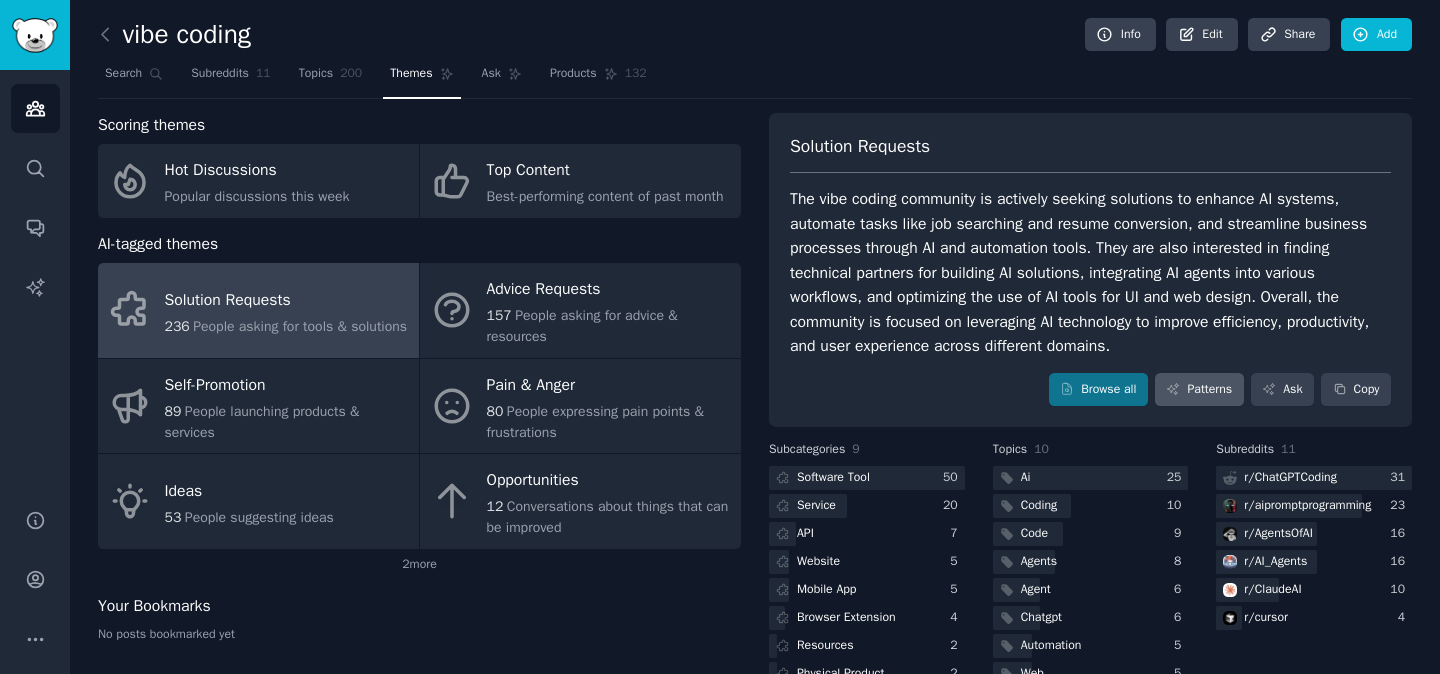 click on "Patterns" at bounding box center (1199, 390) 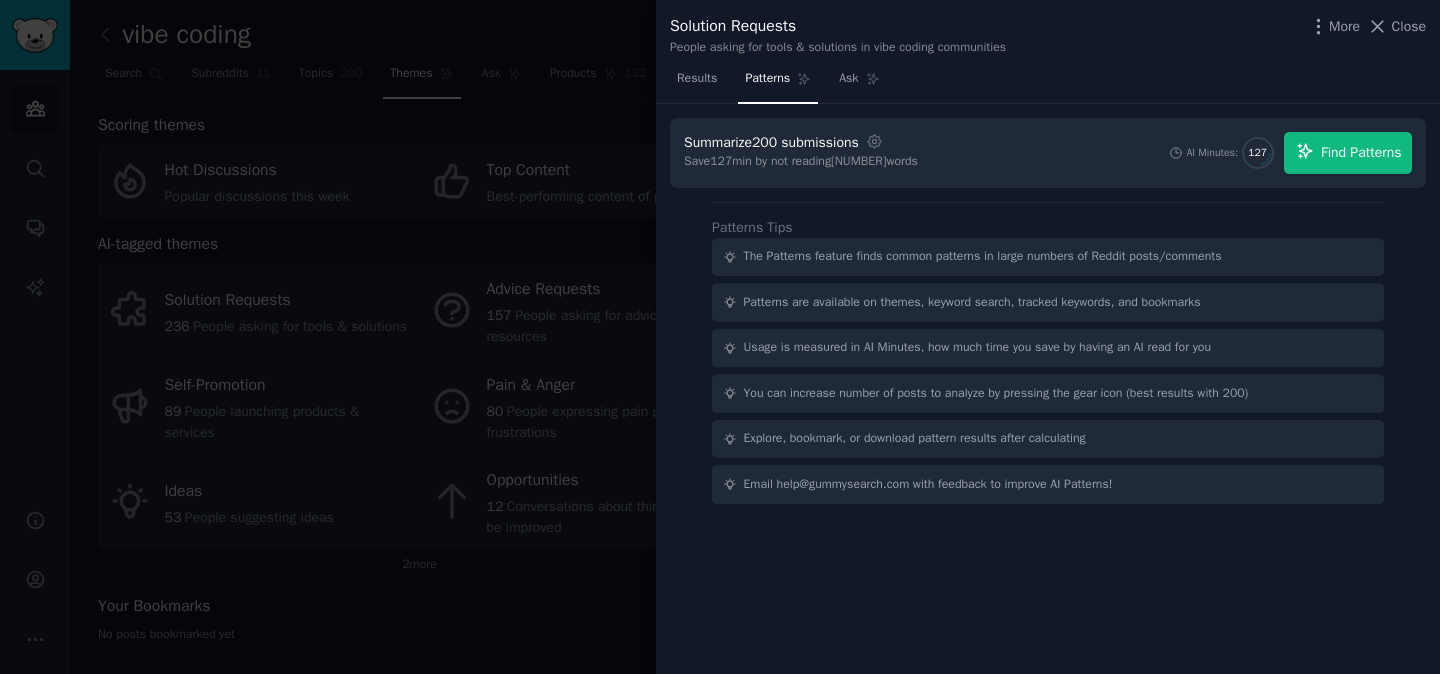 click on "Find Patterns" at bounding box center (1361, 152) 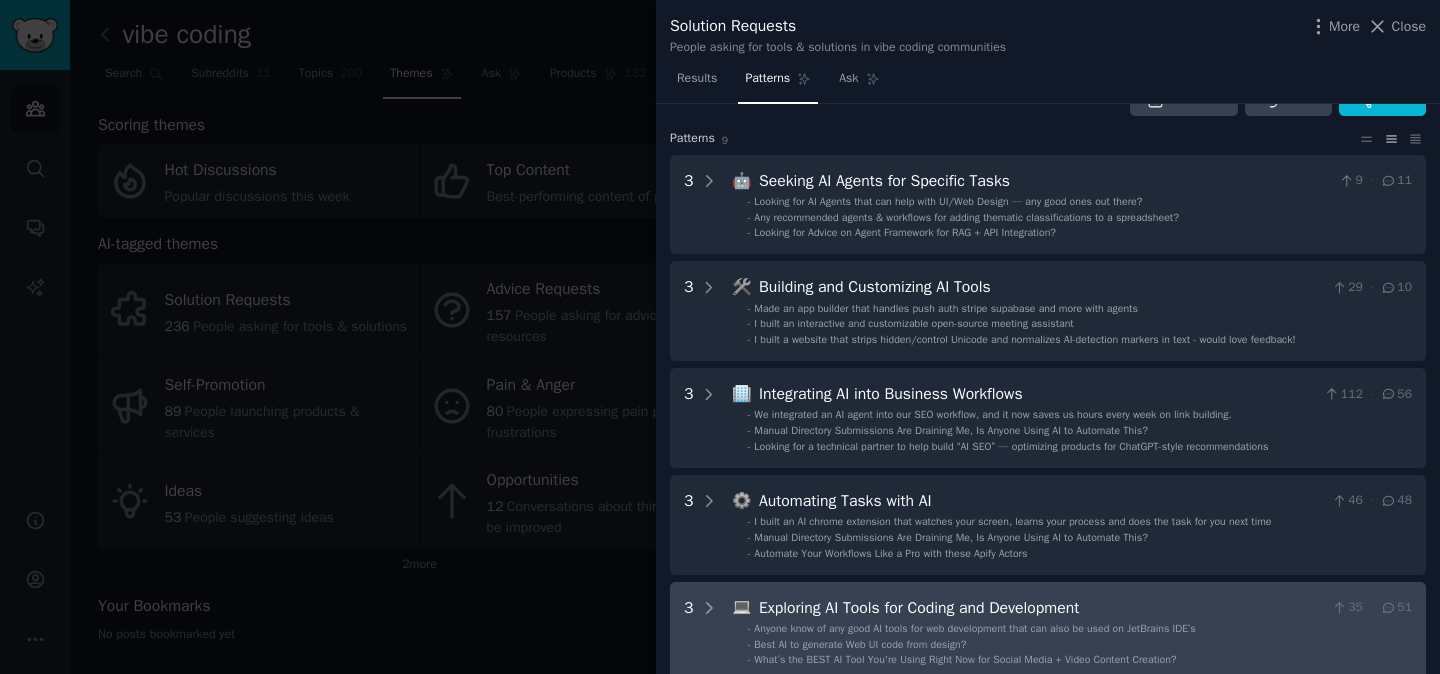 scroll, scrollTop: 18, scrollLeft: 0, axis: vertical 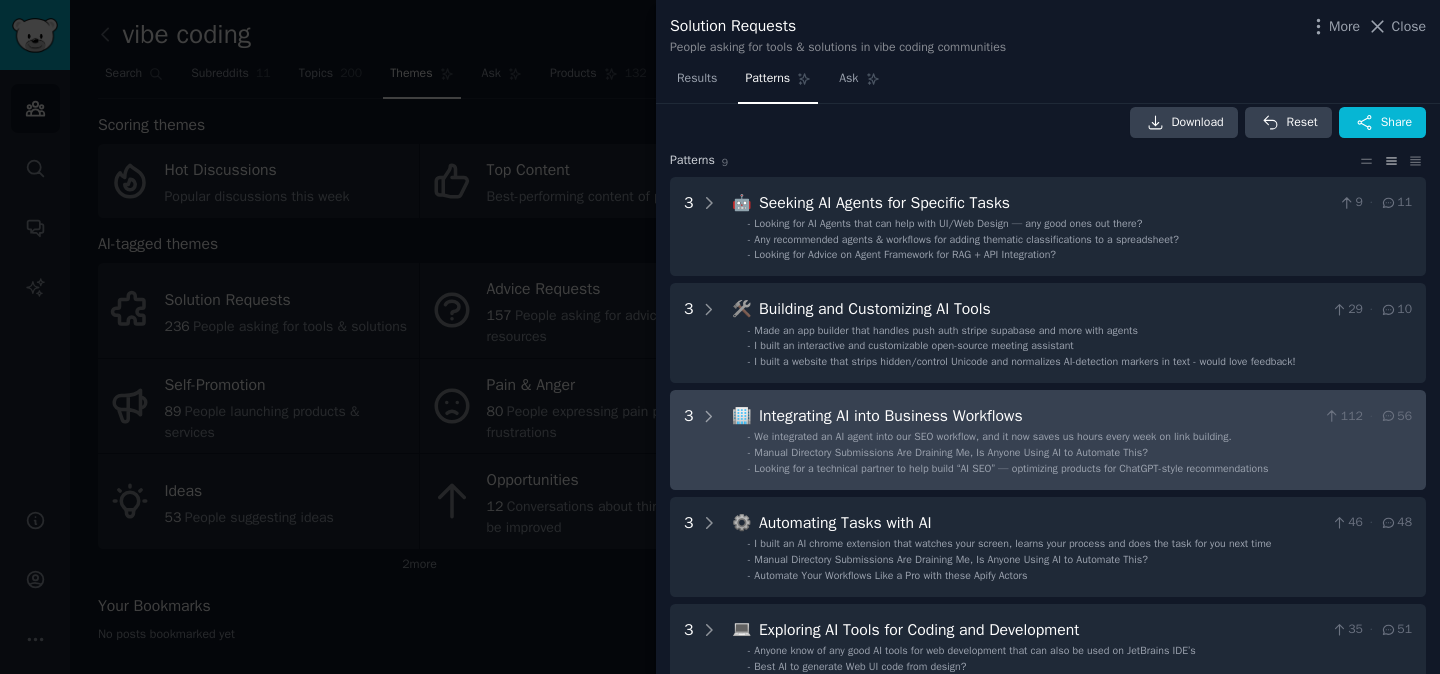 click on "Integrating AI into Business Workflows" at bounding box center (1037, 416) 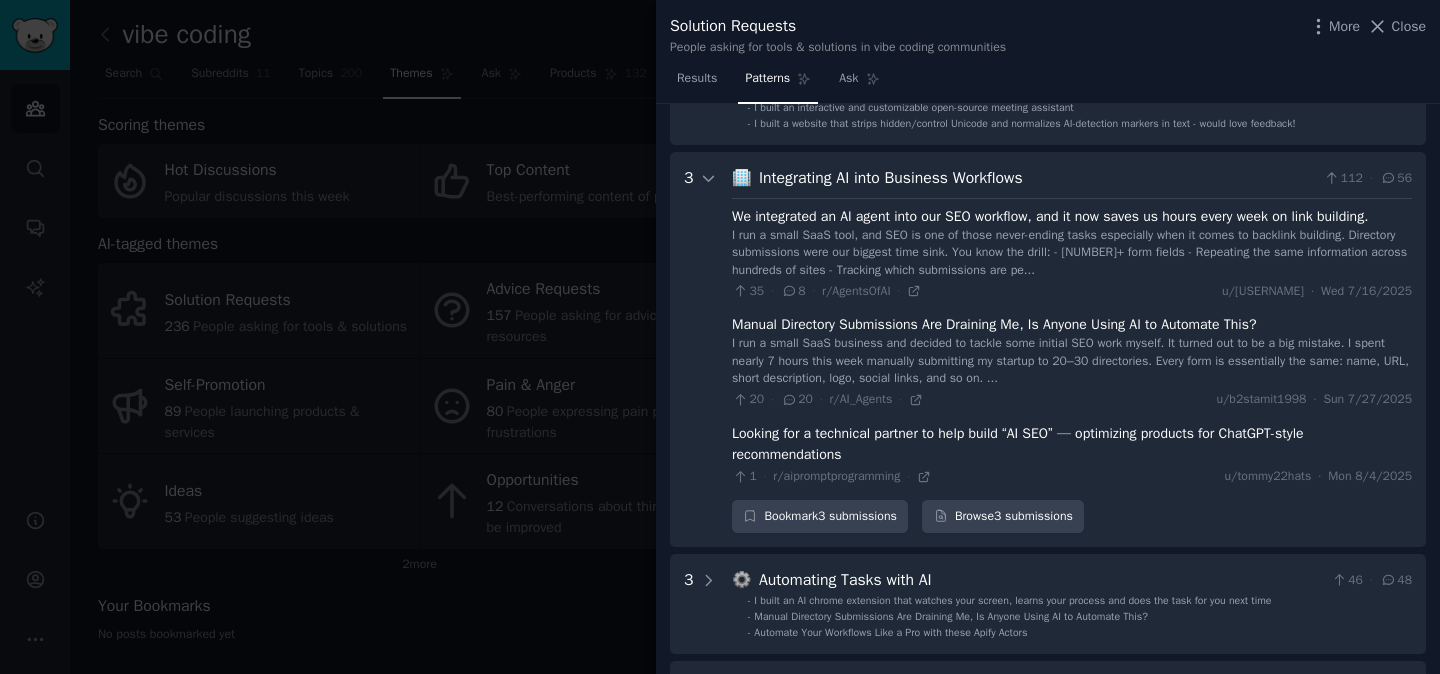scroll, scrollTop: 304, scrollLeft: 0, axis: vertical 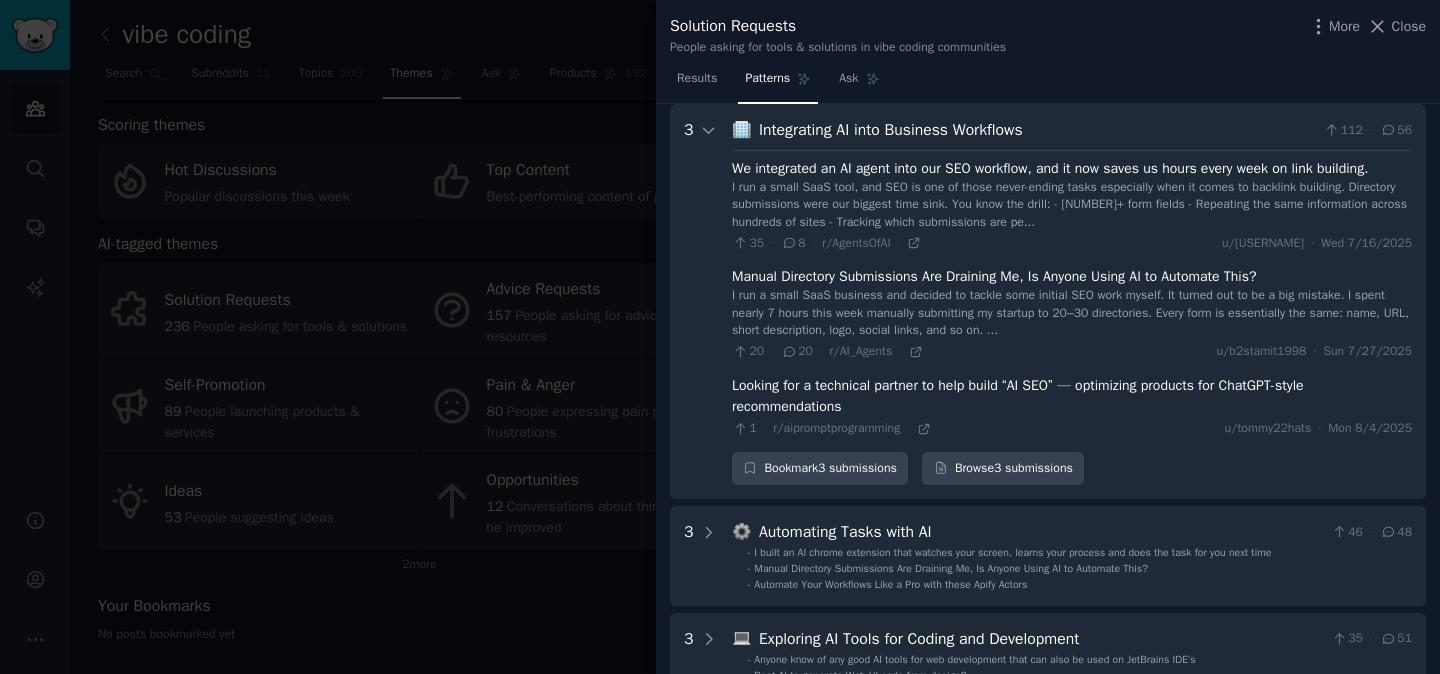 click at bounding box center (720, 337) 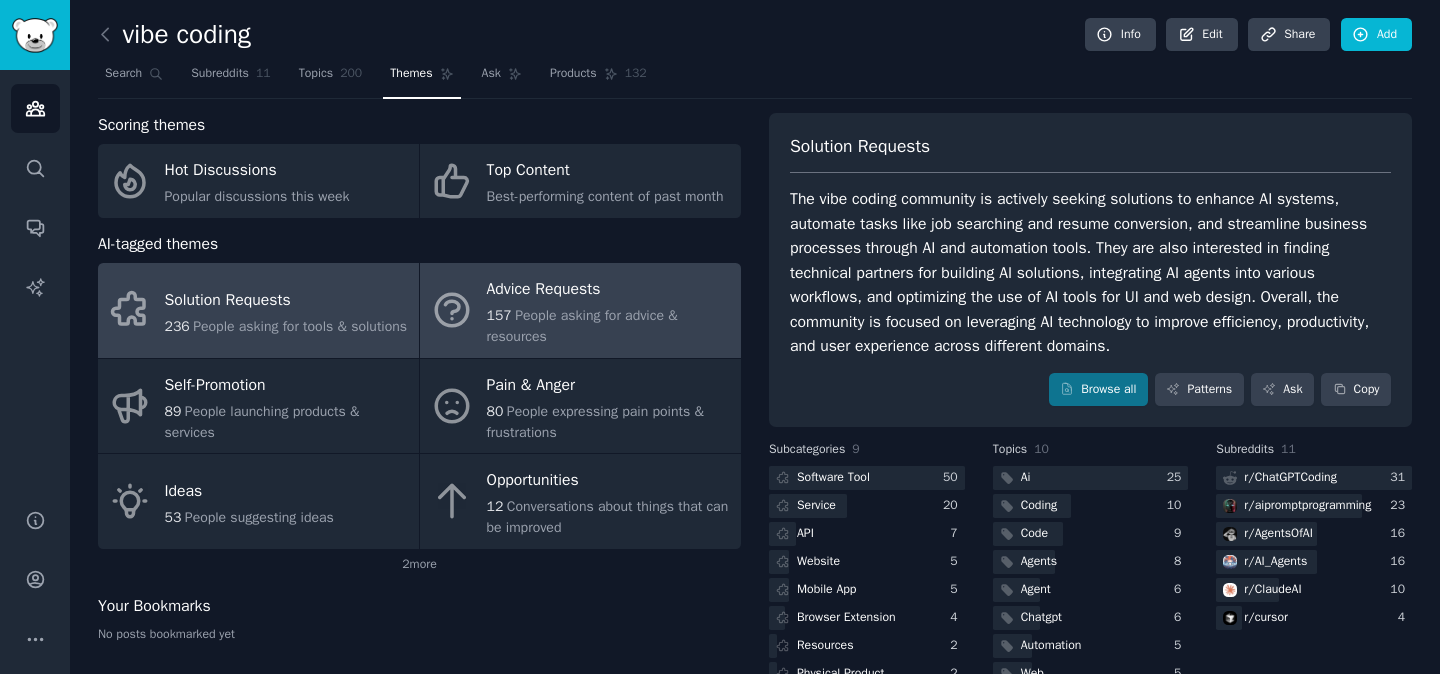 click on "Advice Requests" at bounding box center [609, 290] 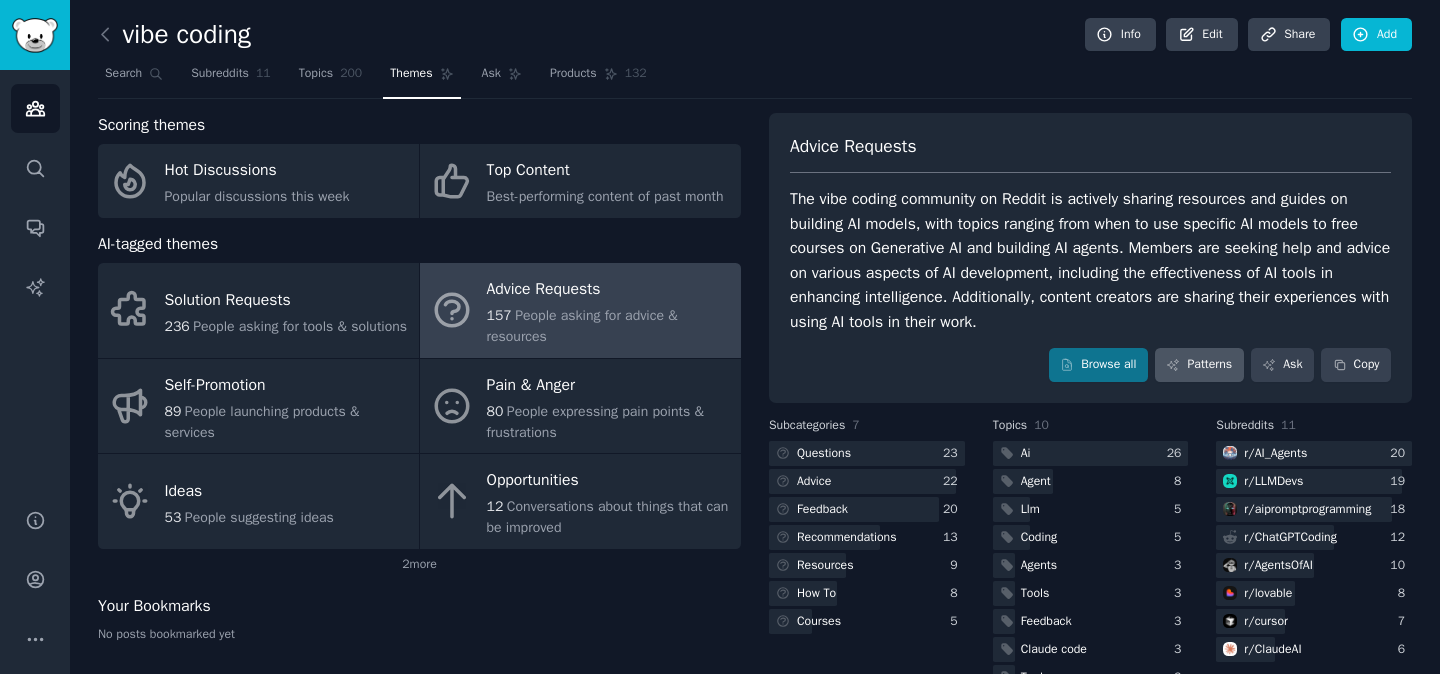 click on "Patterns" at bounding box center (1199, 365) 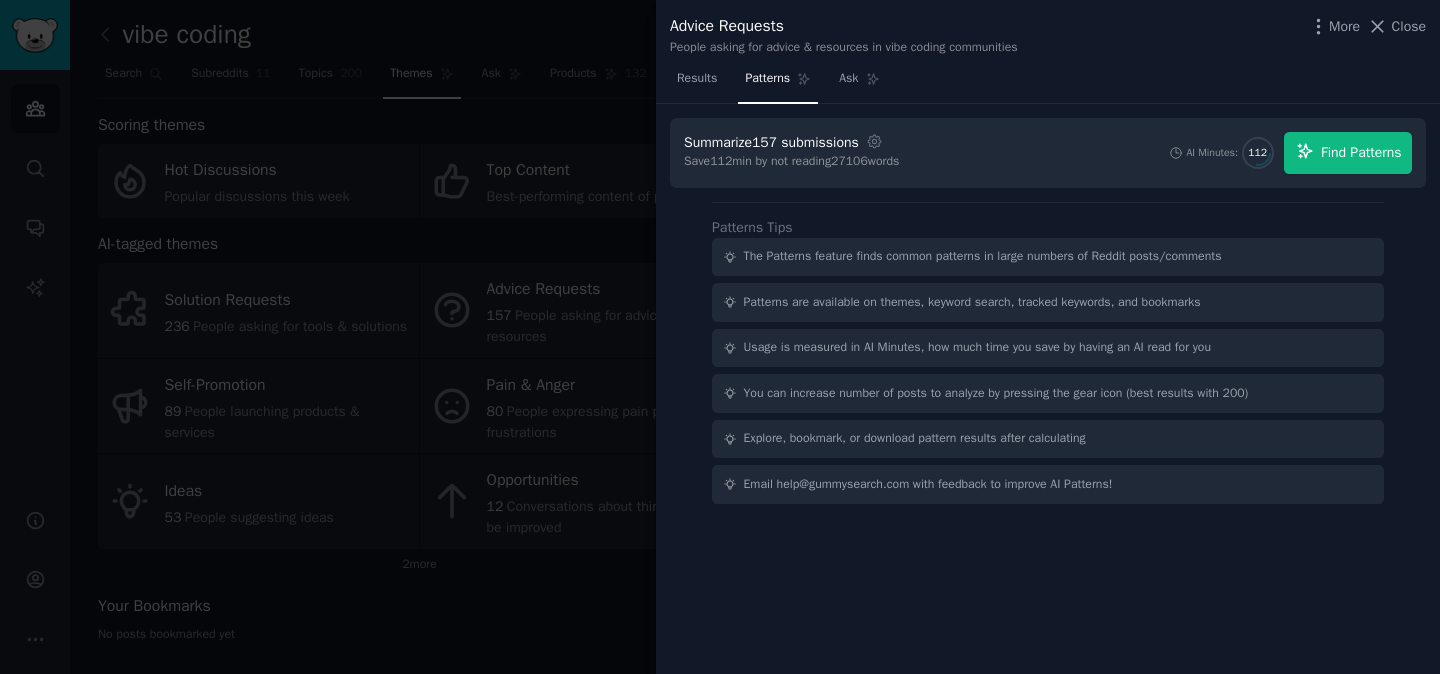 click on "Find Patterns" at bounding box center [1361, 152] 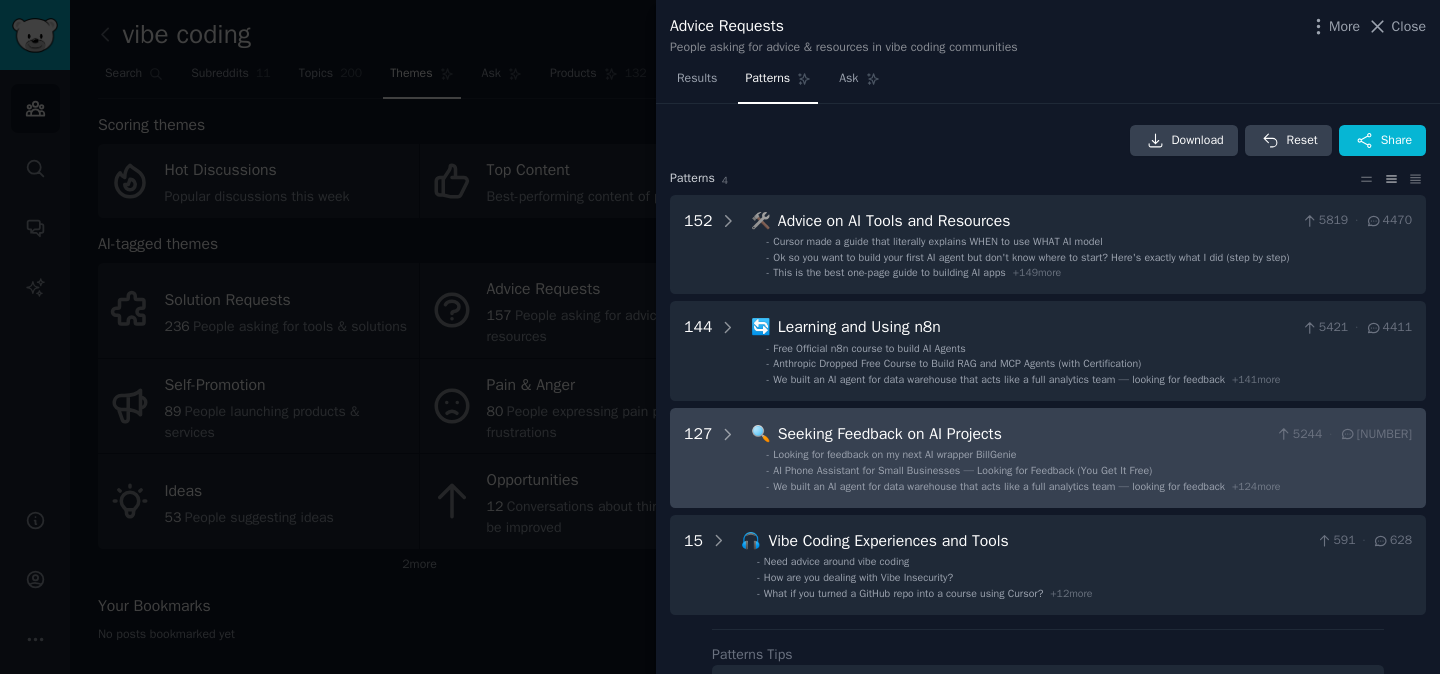click on "Seeking Feedback on AI Projects" at bounding box center (1023, 434) 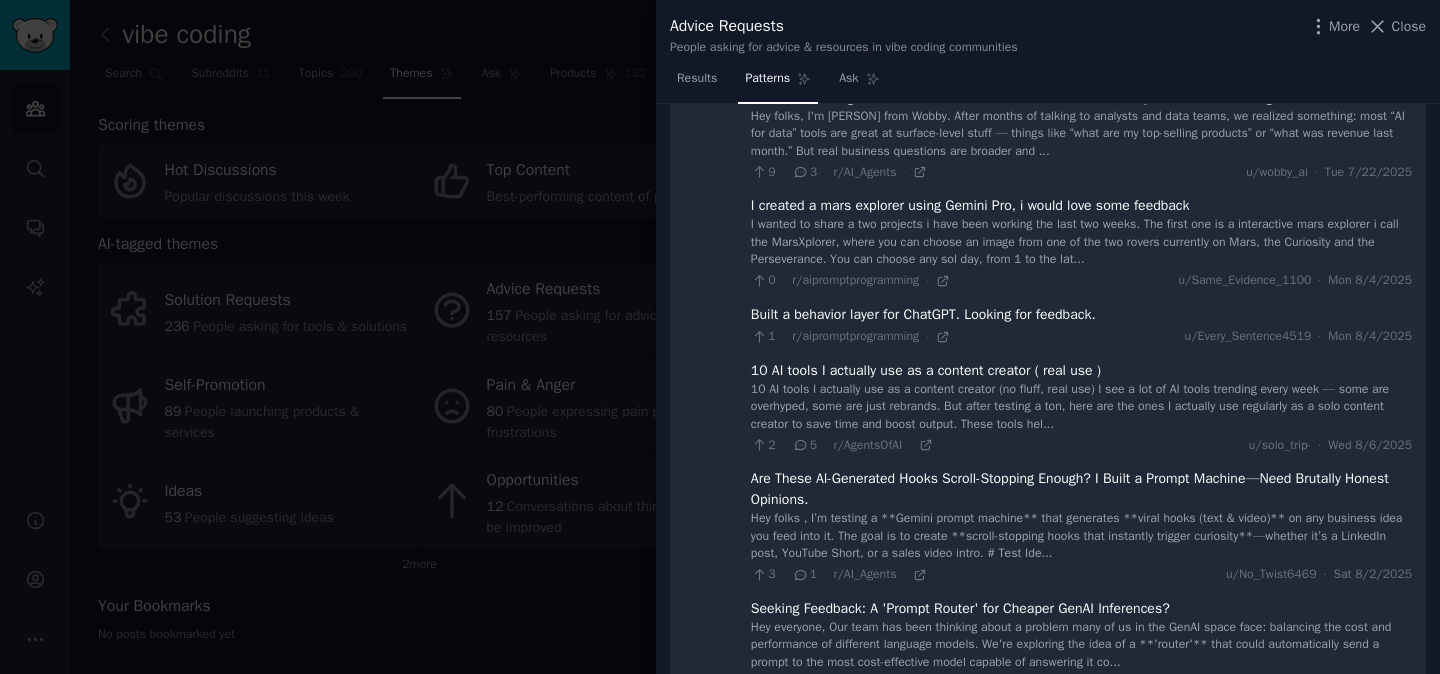 scroll, scrollTop: 593, scrollLeft: 0, axis: vertical 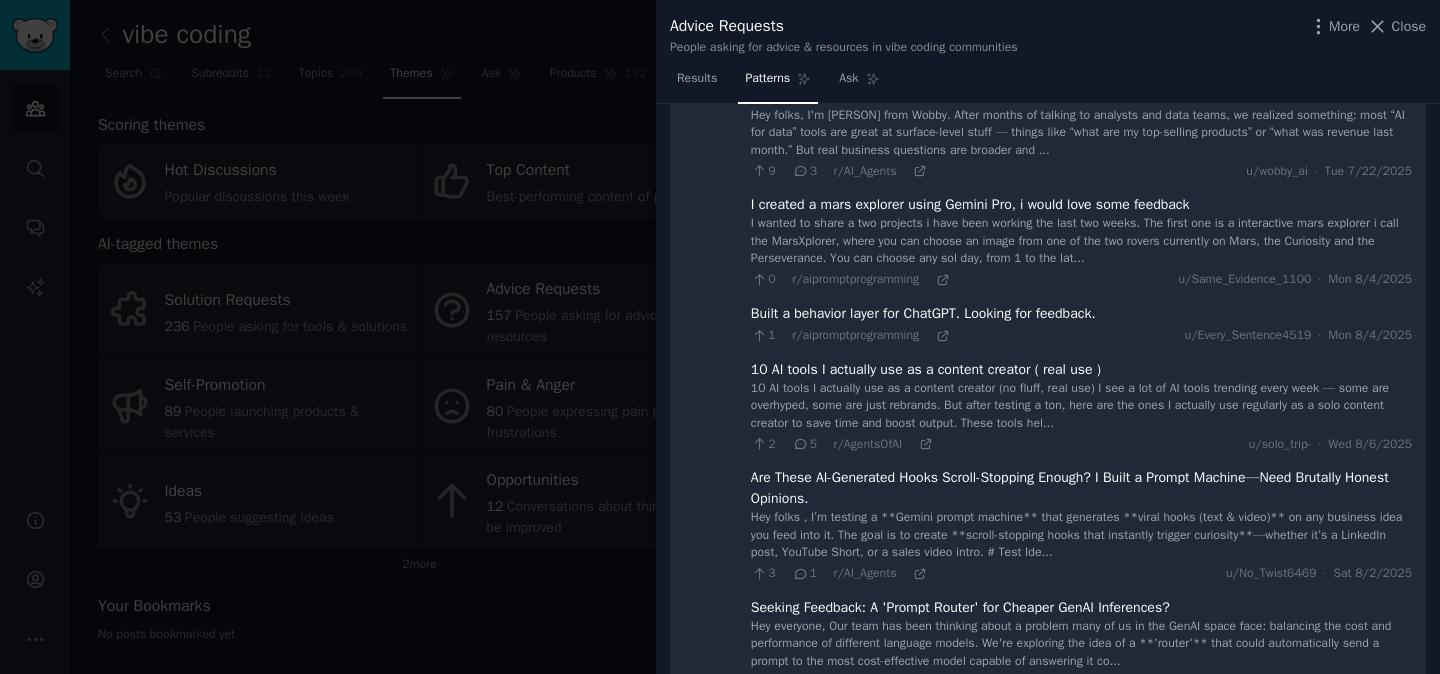 click on "Are These AI-Generated Hooks Scroll-Stopping Enough? I Built a Prompt Machine—Need Brutally Honest Opinions." at bounding box center [1081, 488] 